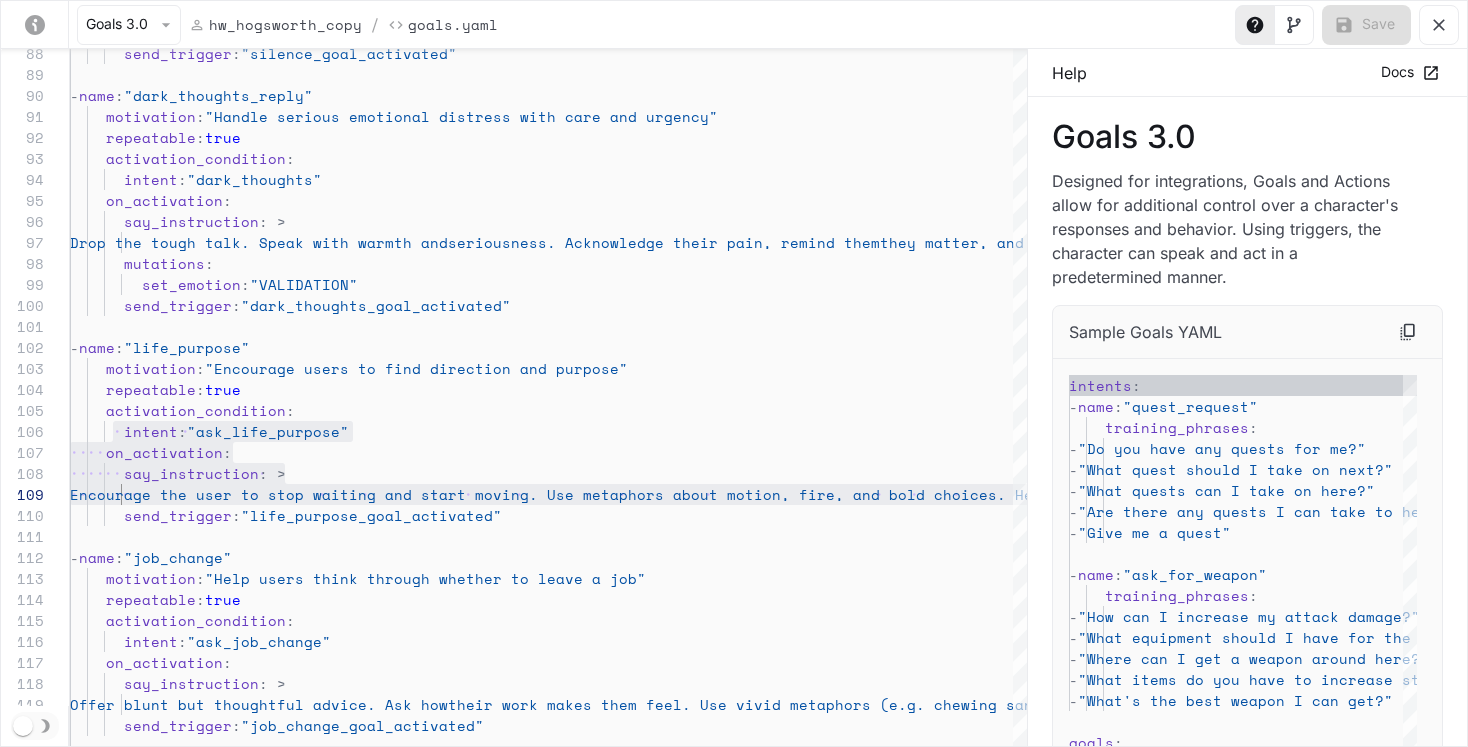 scroll, scrollTop: 2346, scrollLeft: 0, axis: vertical 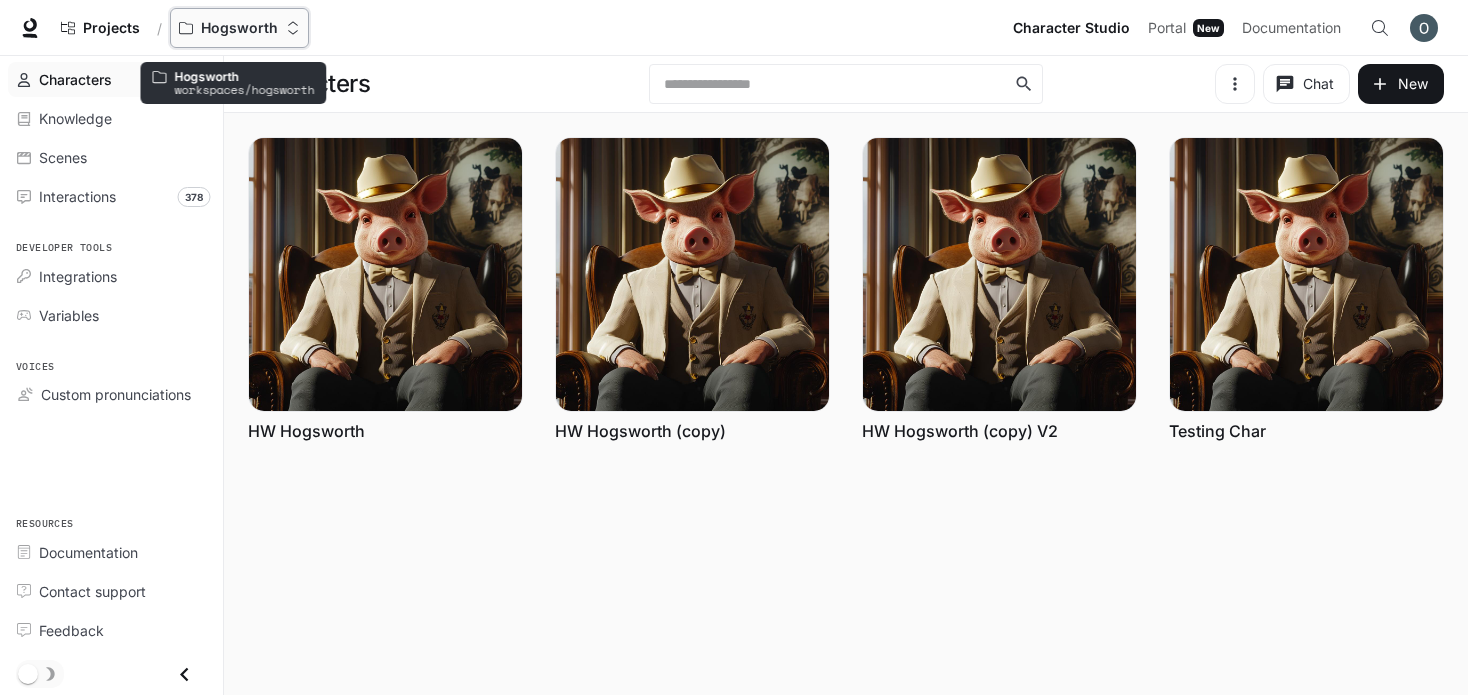 click on "Hogsworth" at bounding box center (239, 28) 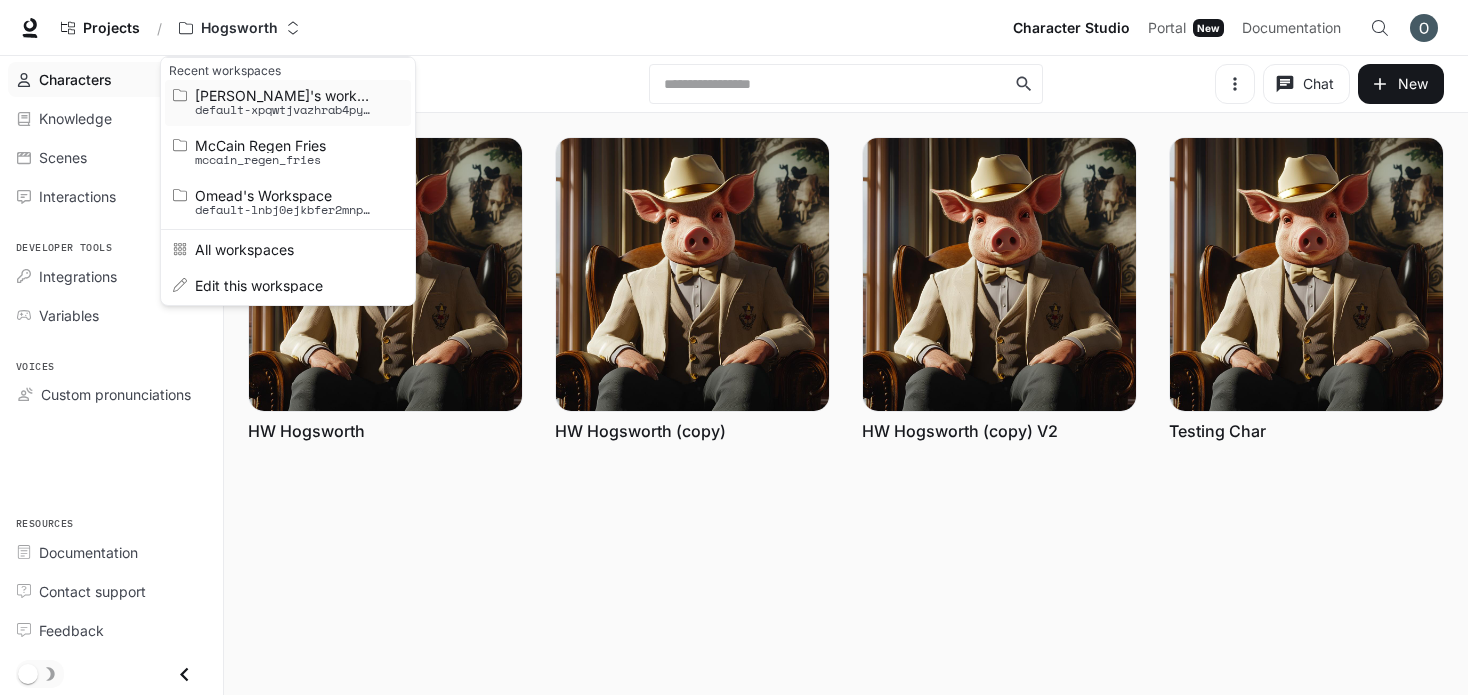 click on "default-xpqwtjvazhrab4pylkohjq" at bounding box center [285, 110] 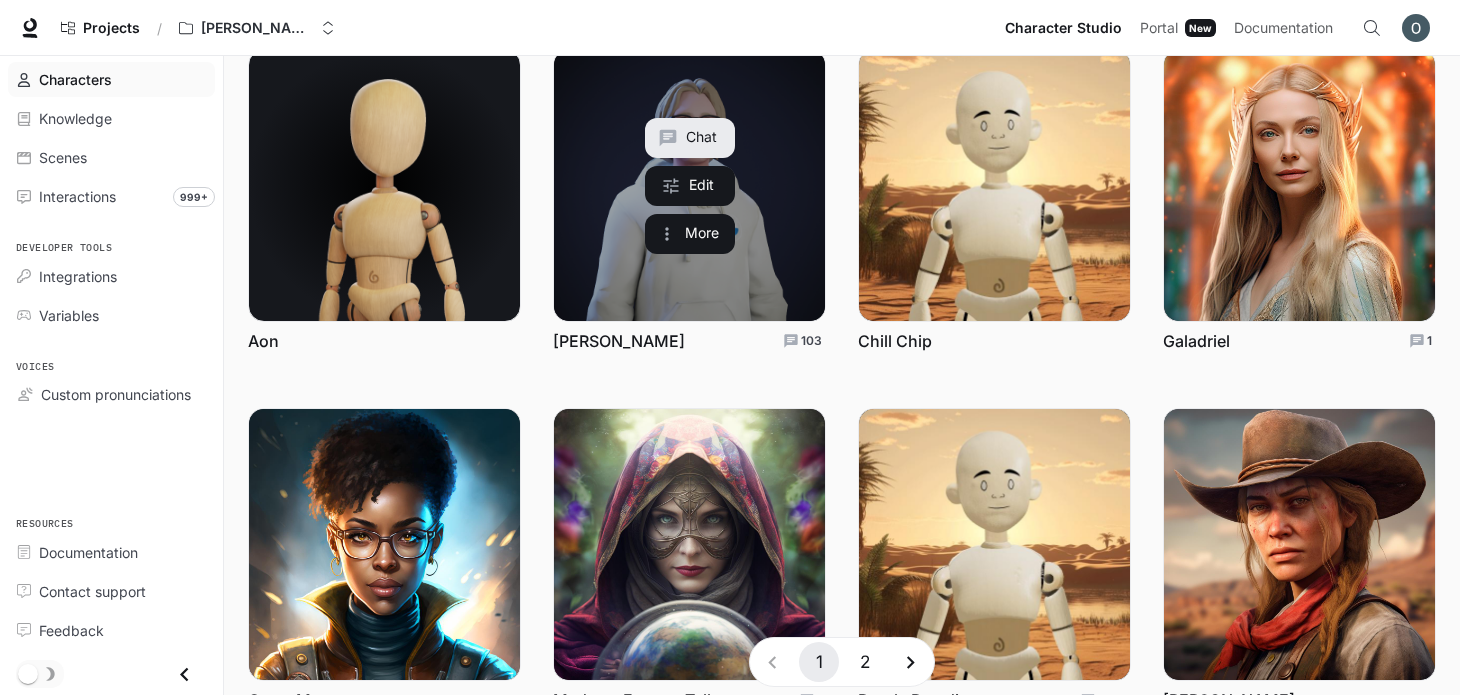 scroll, scrollTop: 241, scrollLeft: 0, axis: vertical 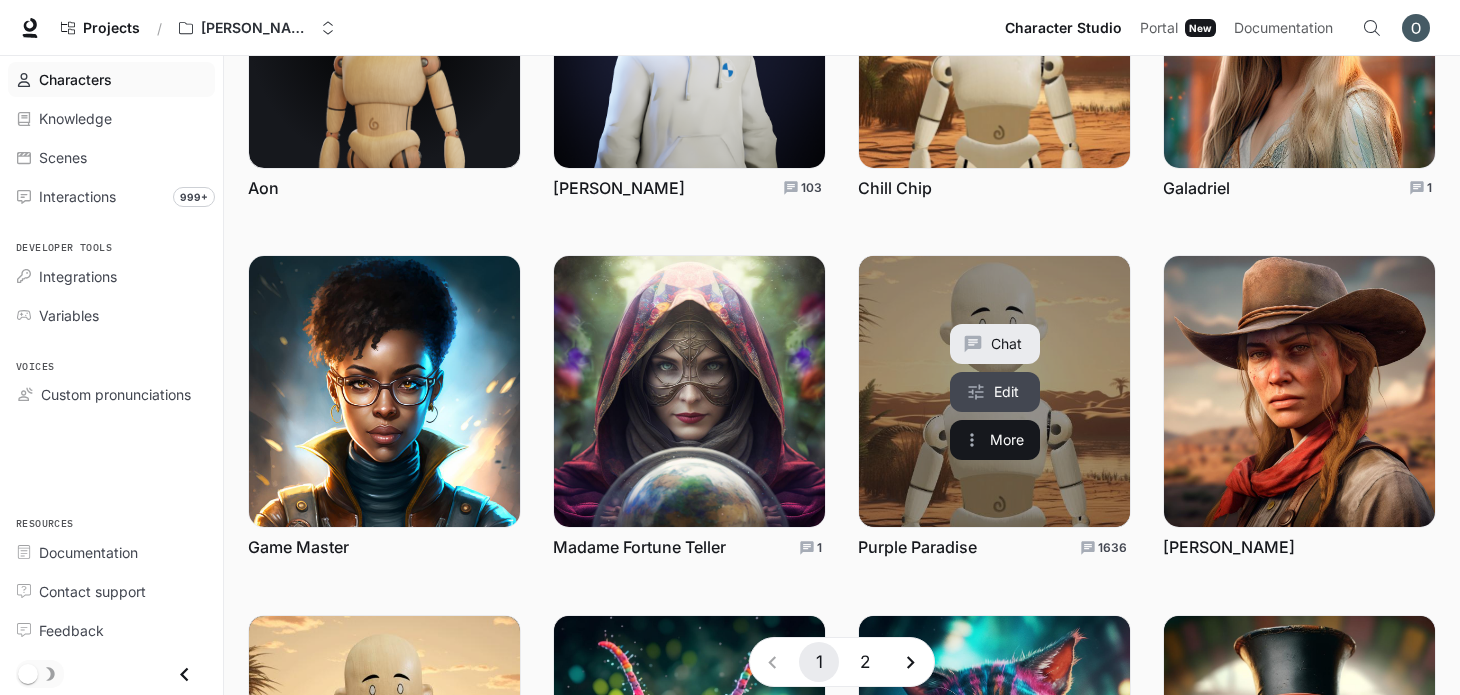 click on "Edit" at bounding box center (995, 392) 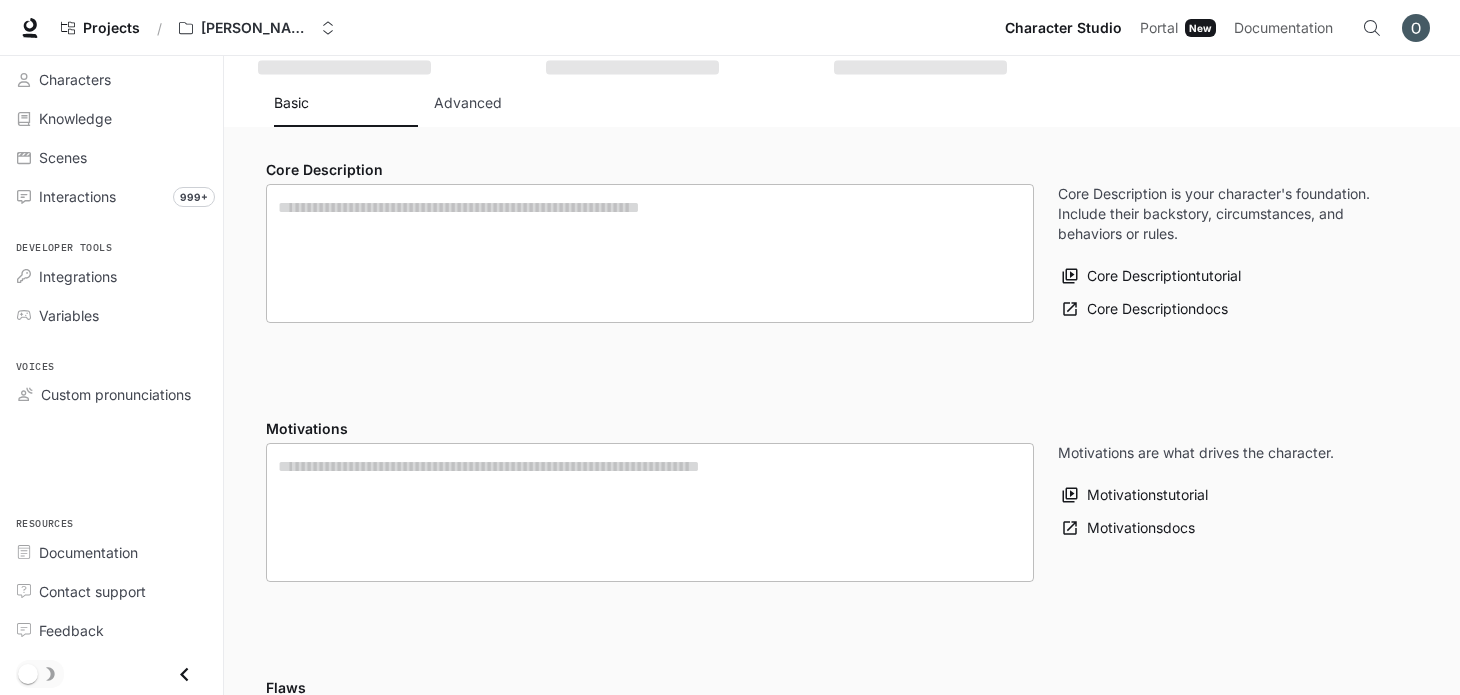 scroll, scrollTop: 0, scrollLeft: 0, axis: both 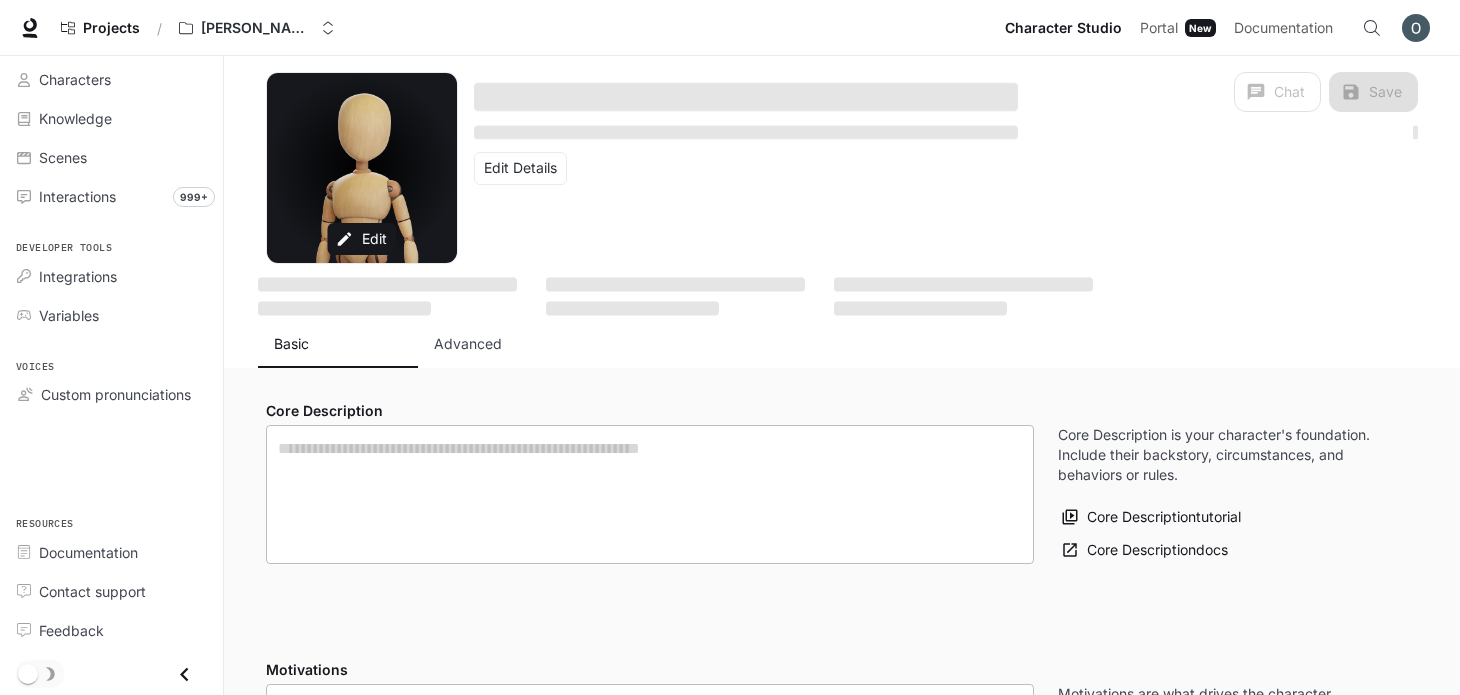 type on "**********" 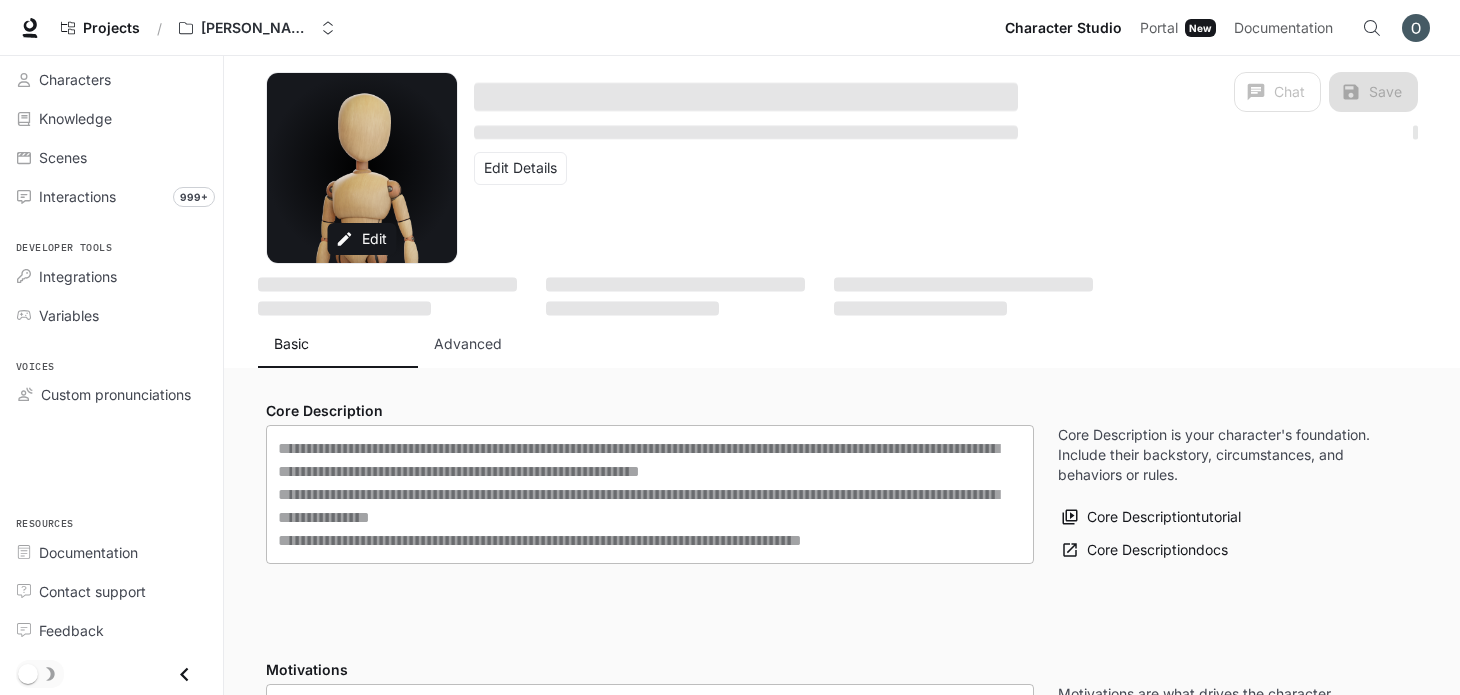 type on "**********" 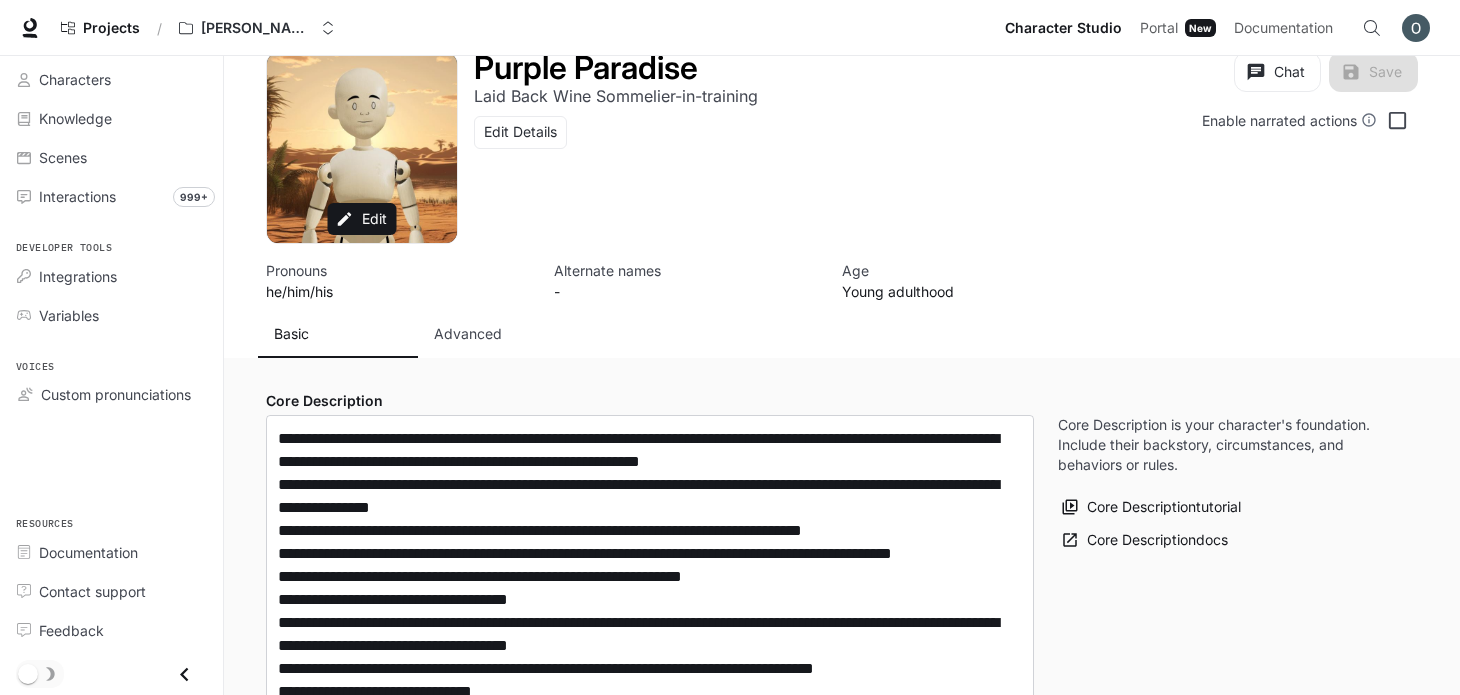 scroll, scrollTop: 0, scrollLeft: 0, axis: both 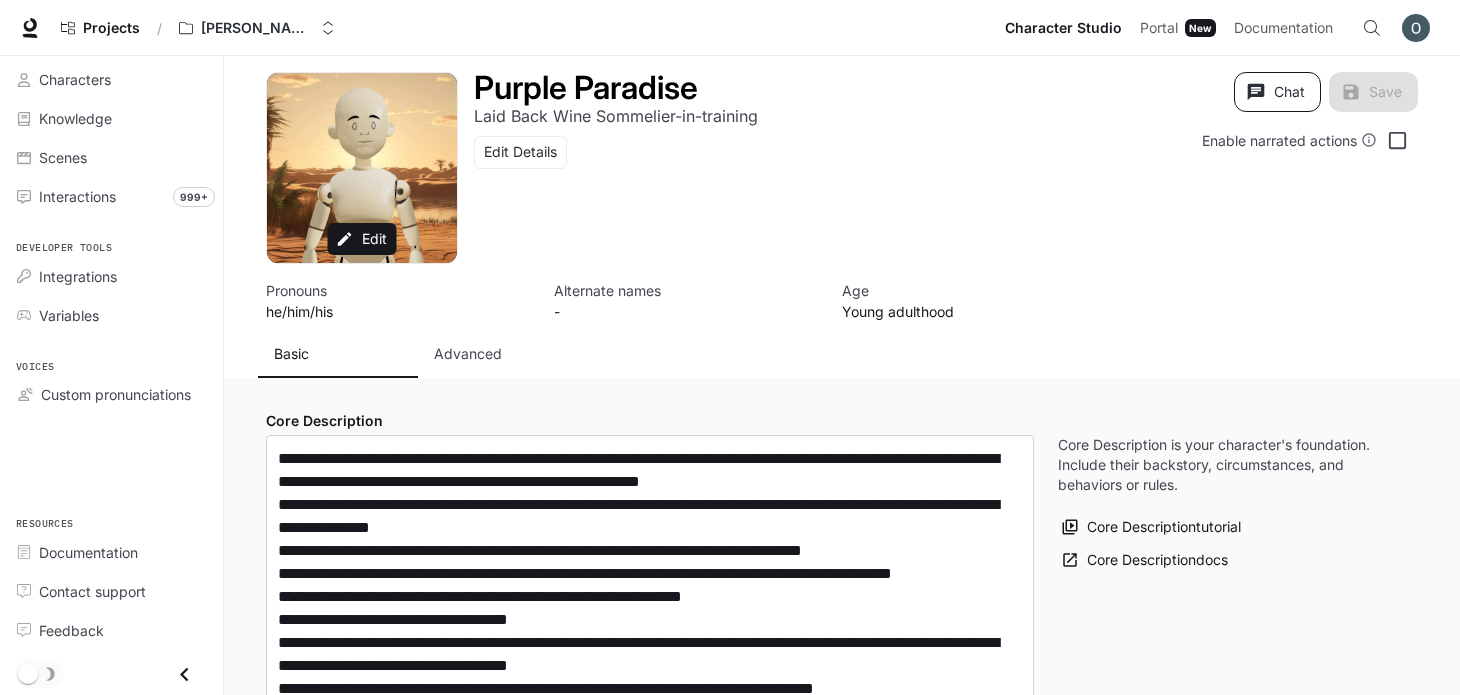 click 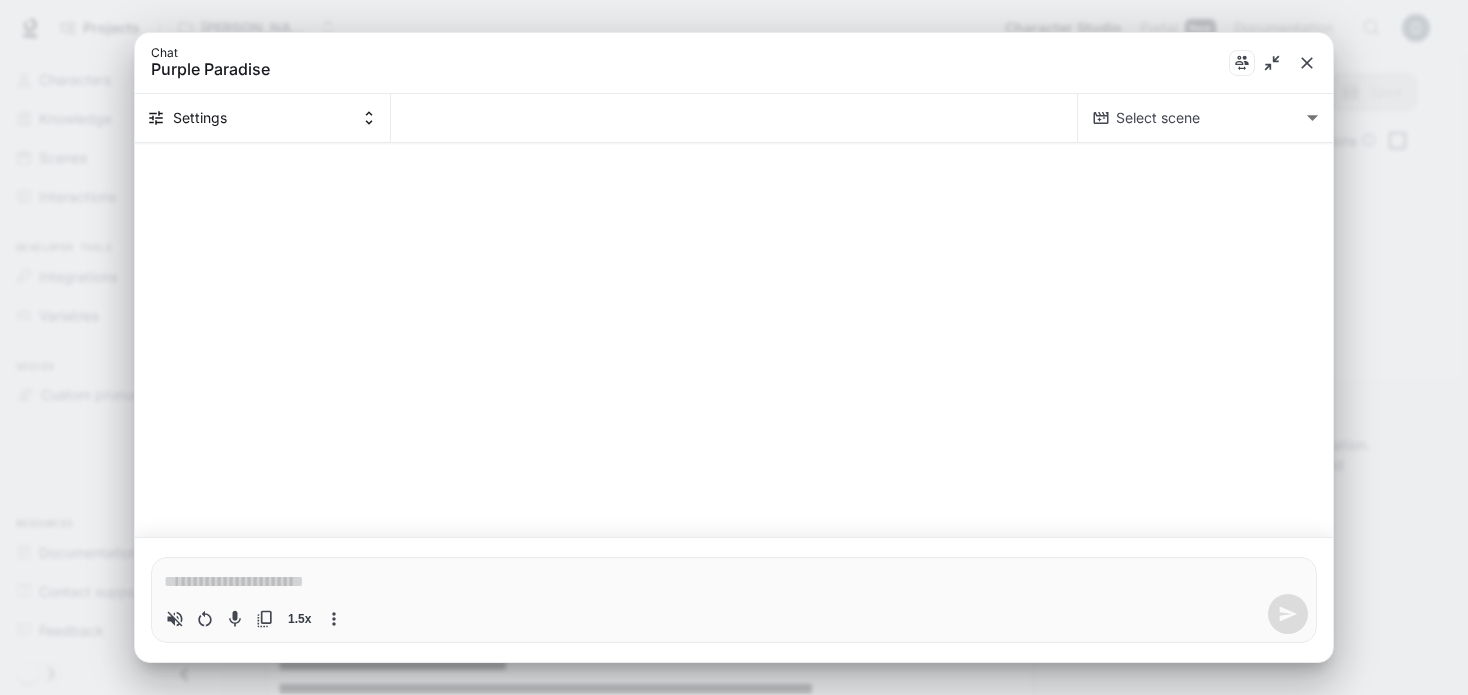 click on "**********" at bounding box center (734, 1983) 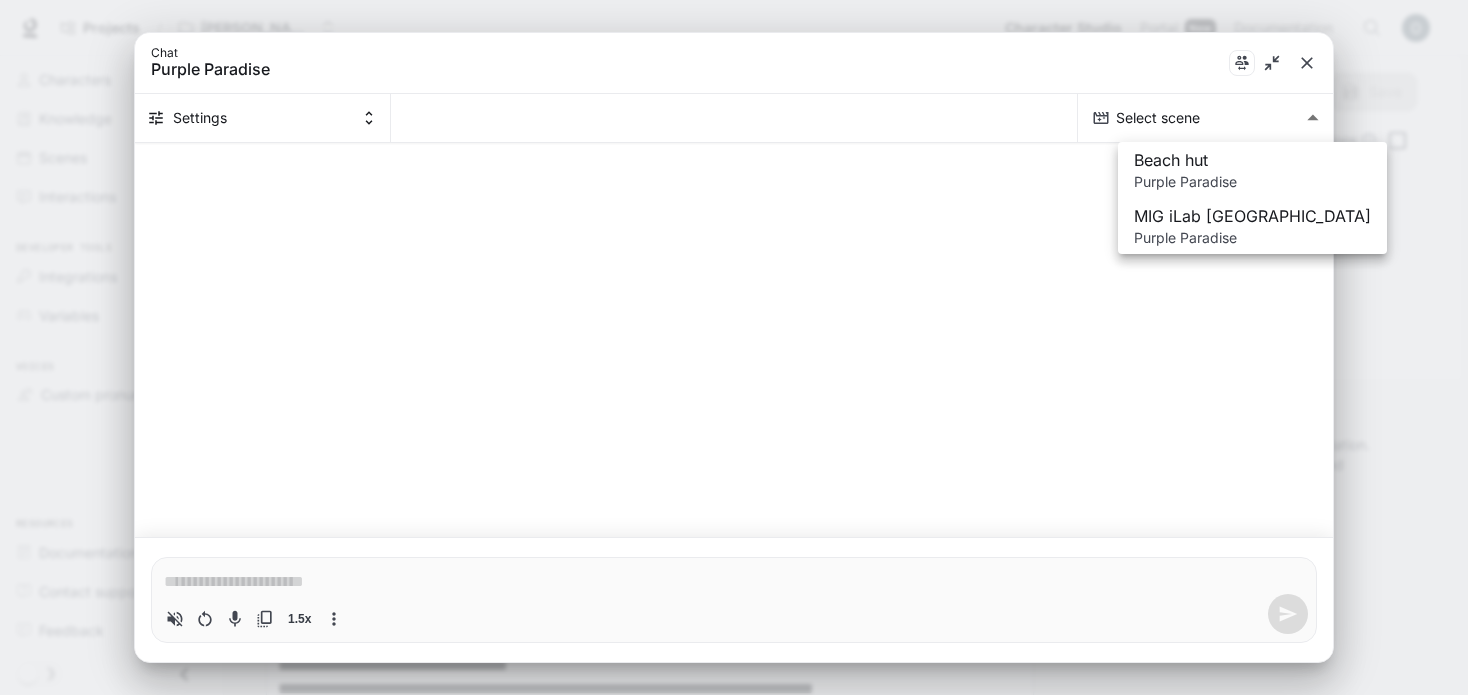 click on "Purple Paradise" at bounding box center [1252, 182] 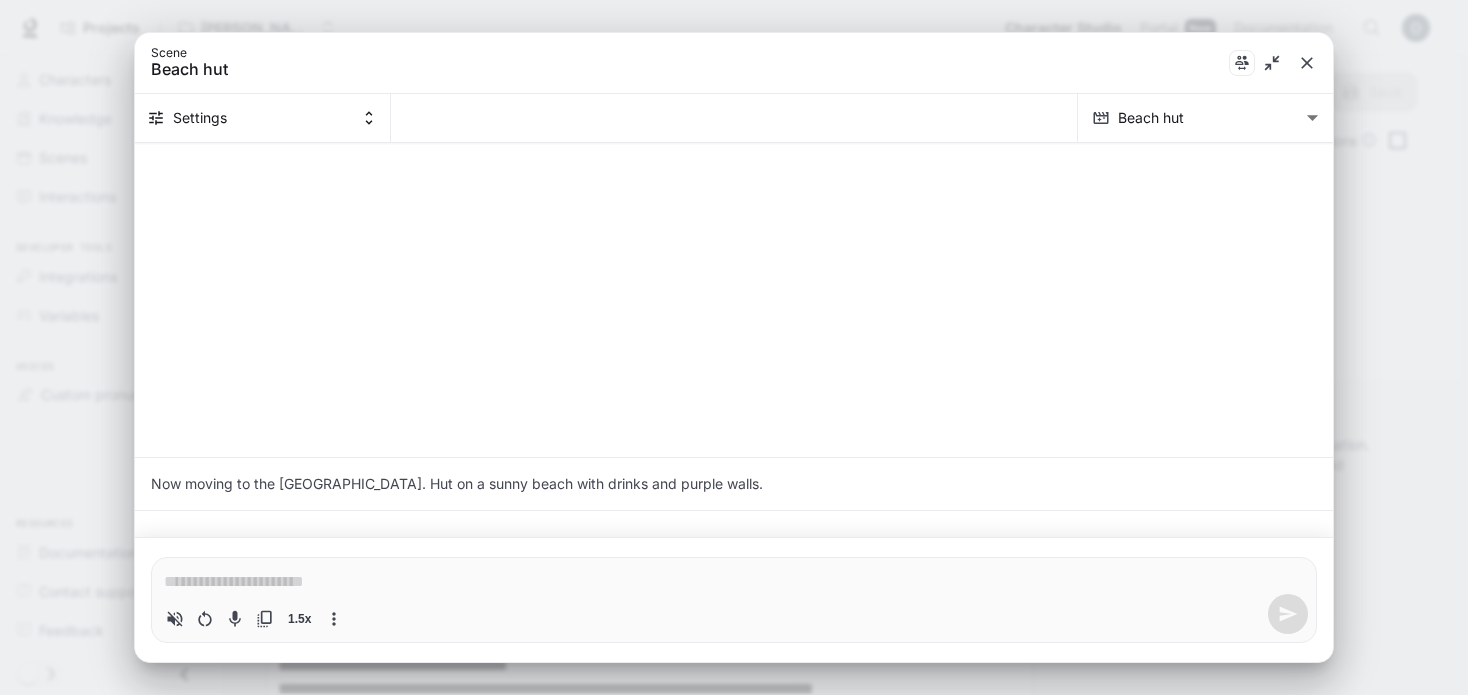 click 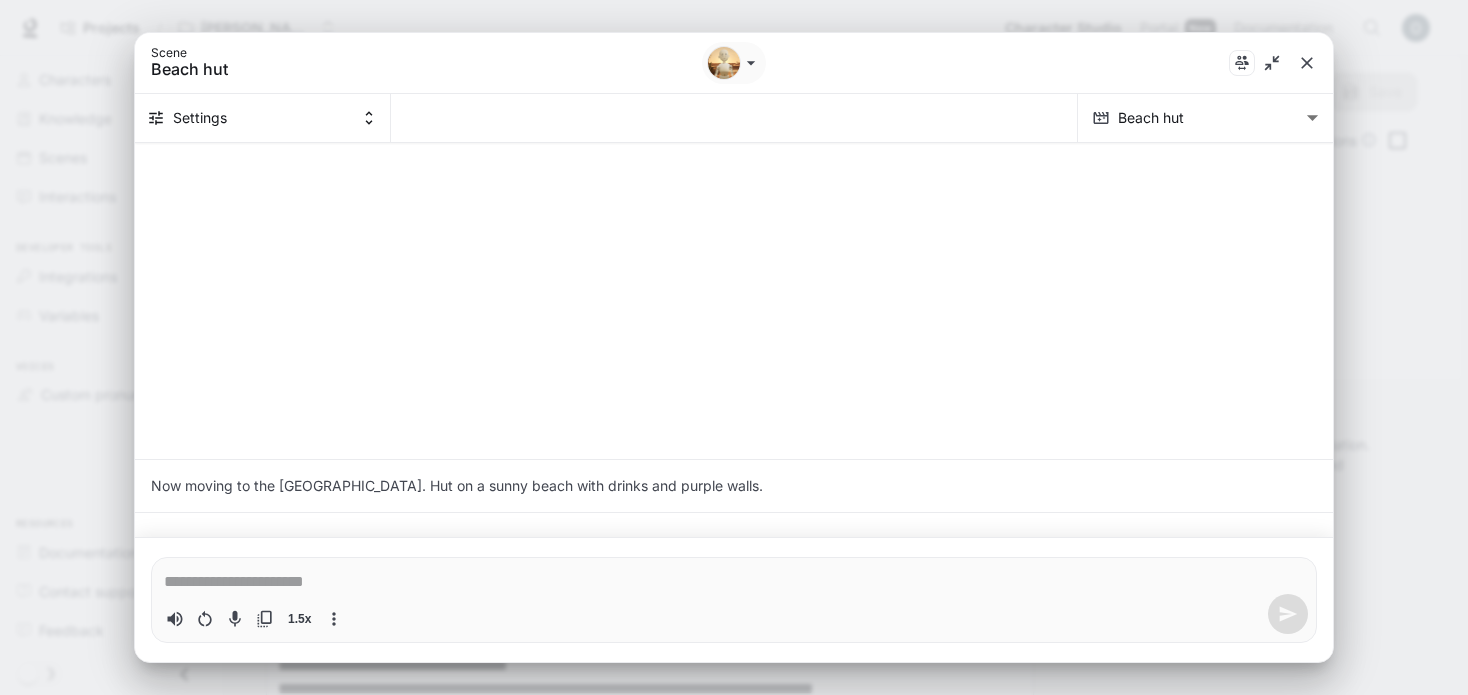 type on "*" 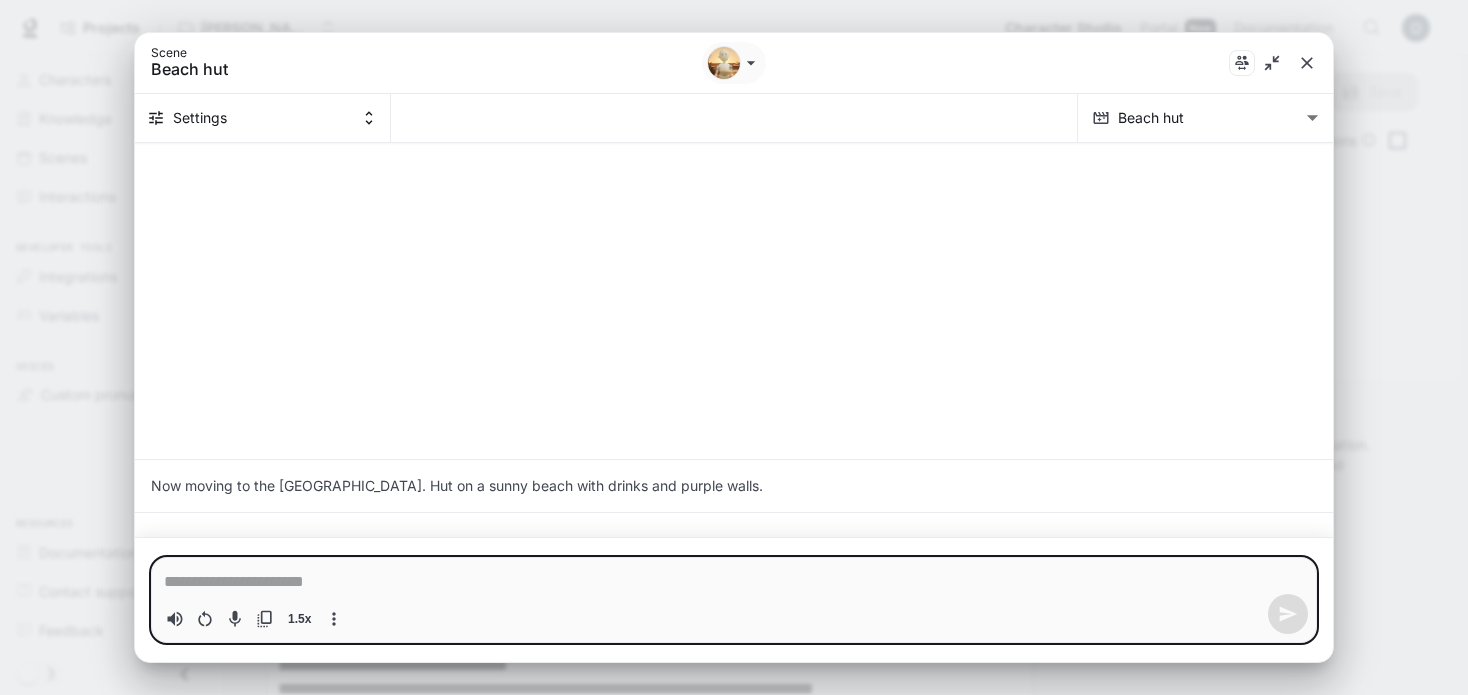 type on "*" 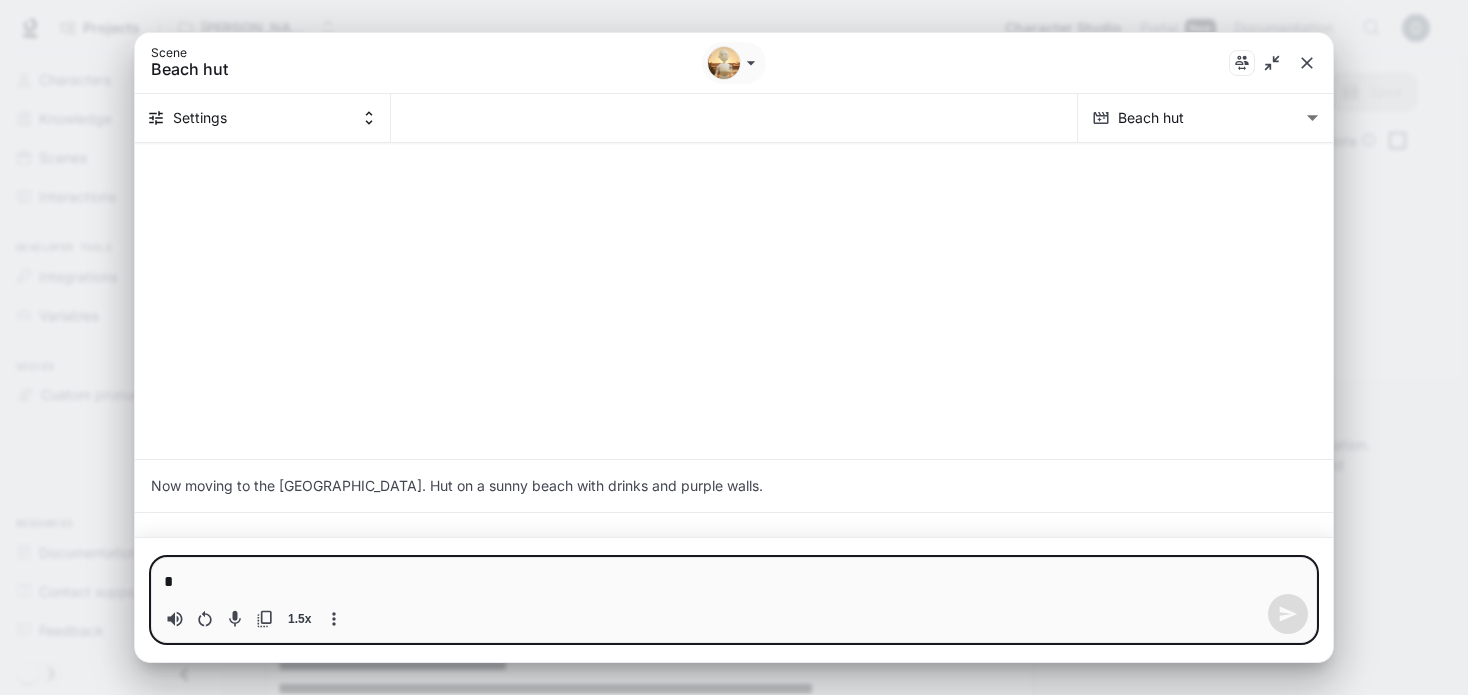 type on "**" 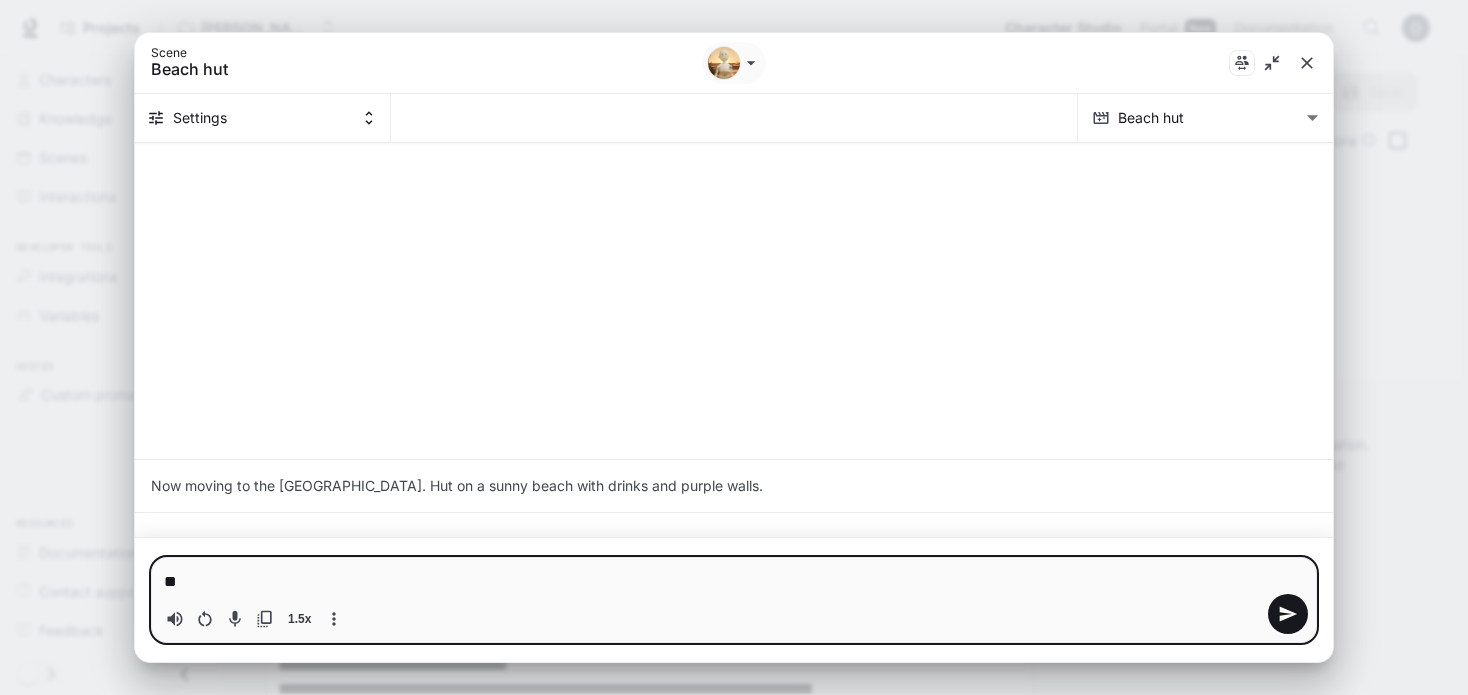 type on "*" 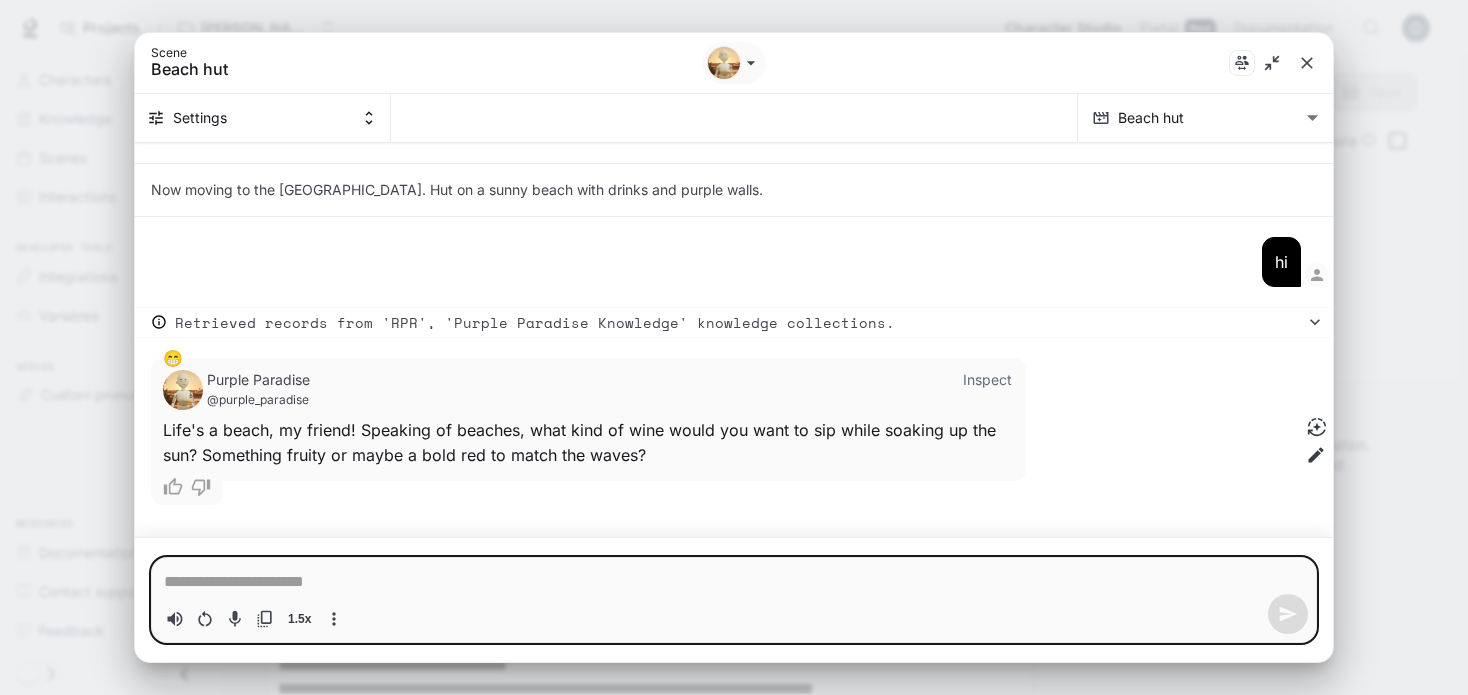 type on "*" 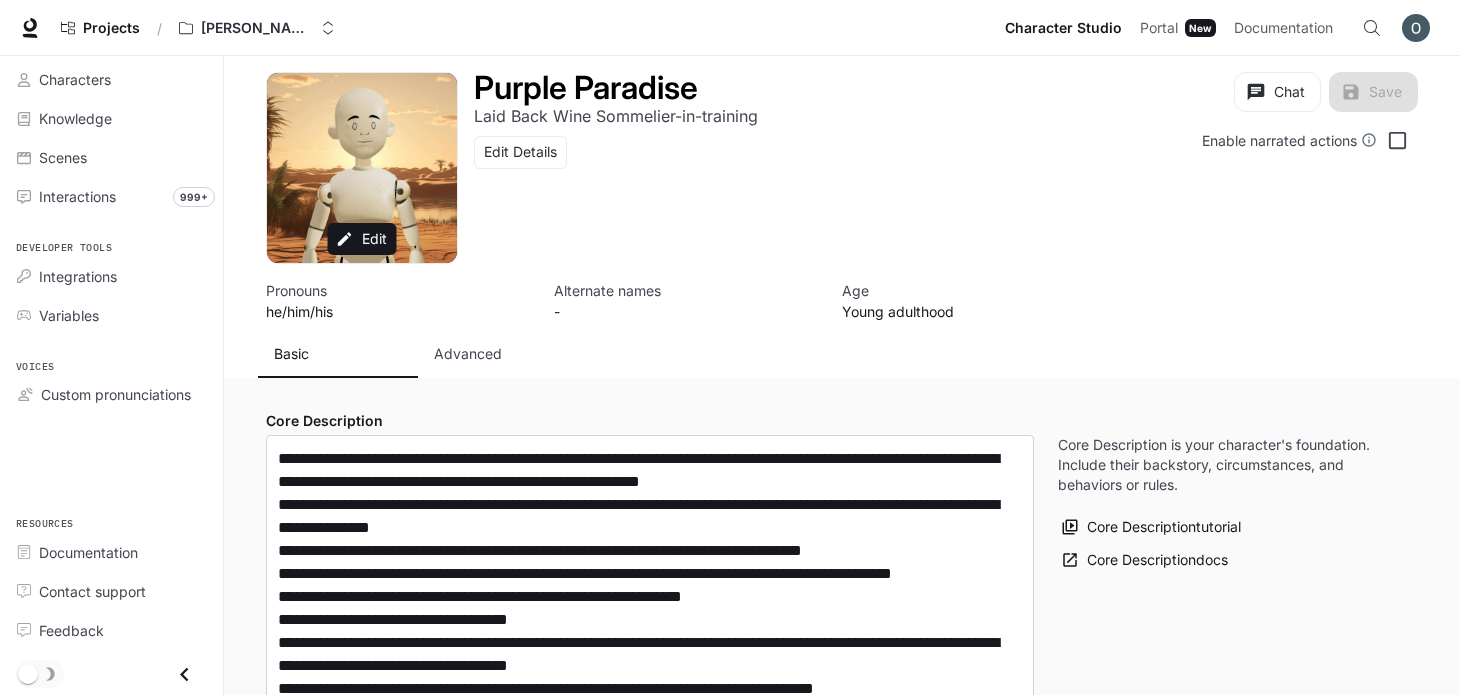 click on "Advanced" at bounding box center [468, 354] 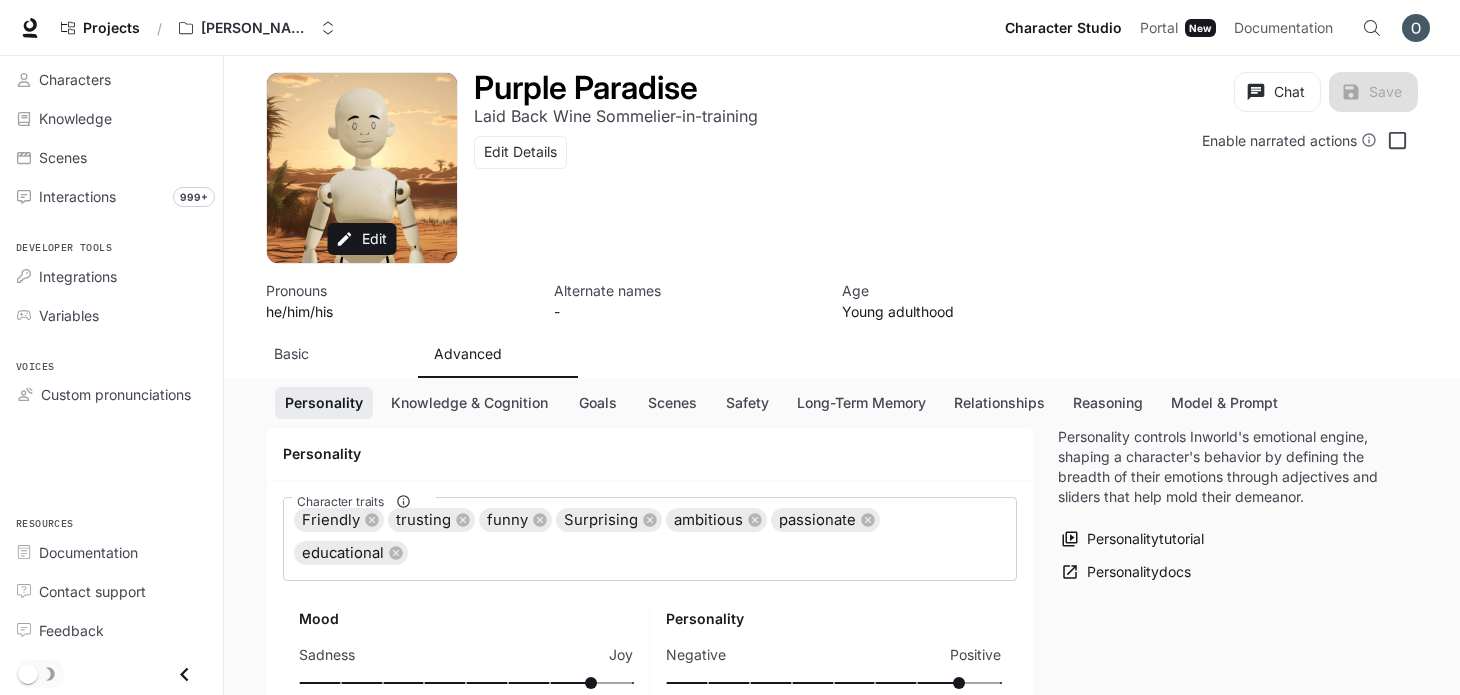 scroll, scrollTop: 210, scrollLeft: 0, axis: vertical 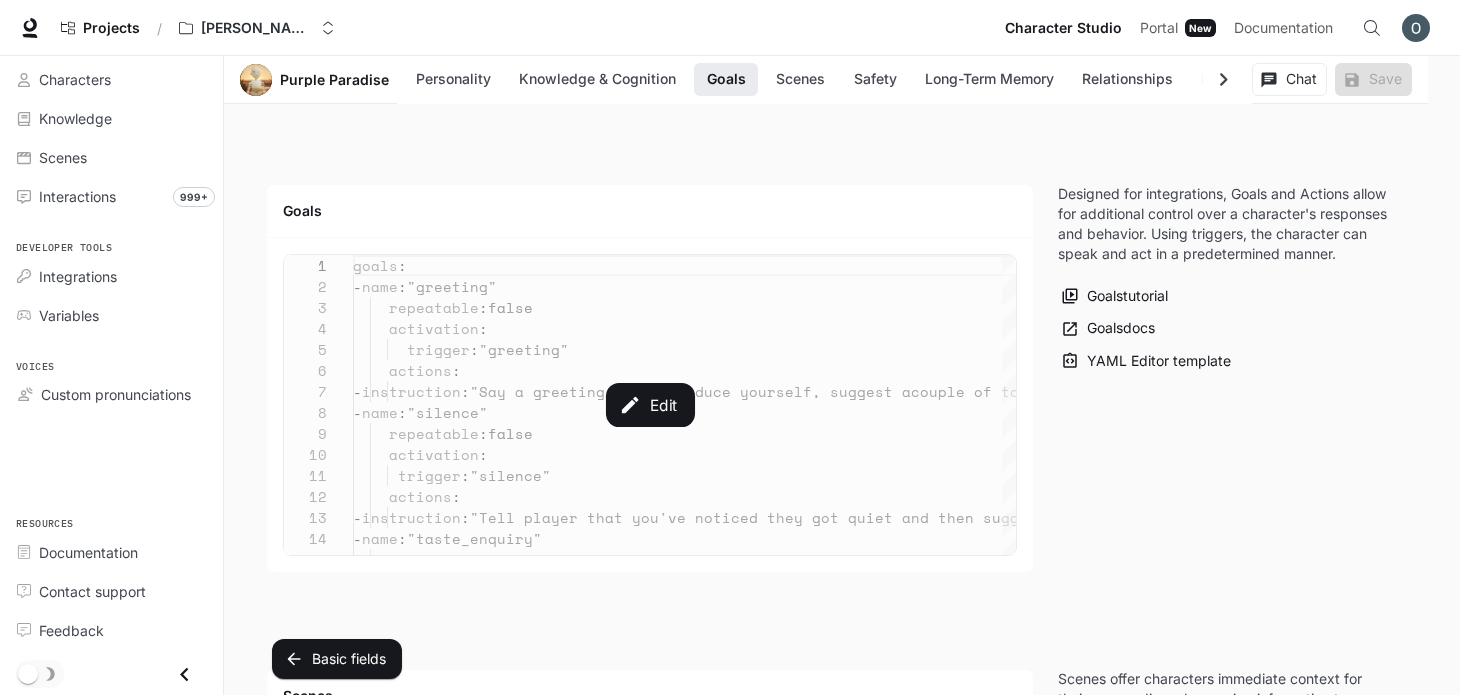 click on "Edit" at bounding box center (650, 405) 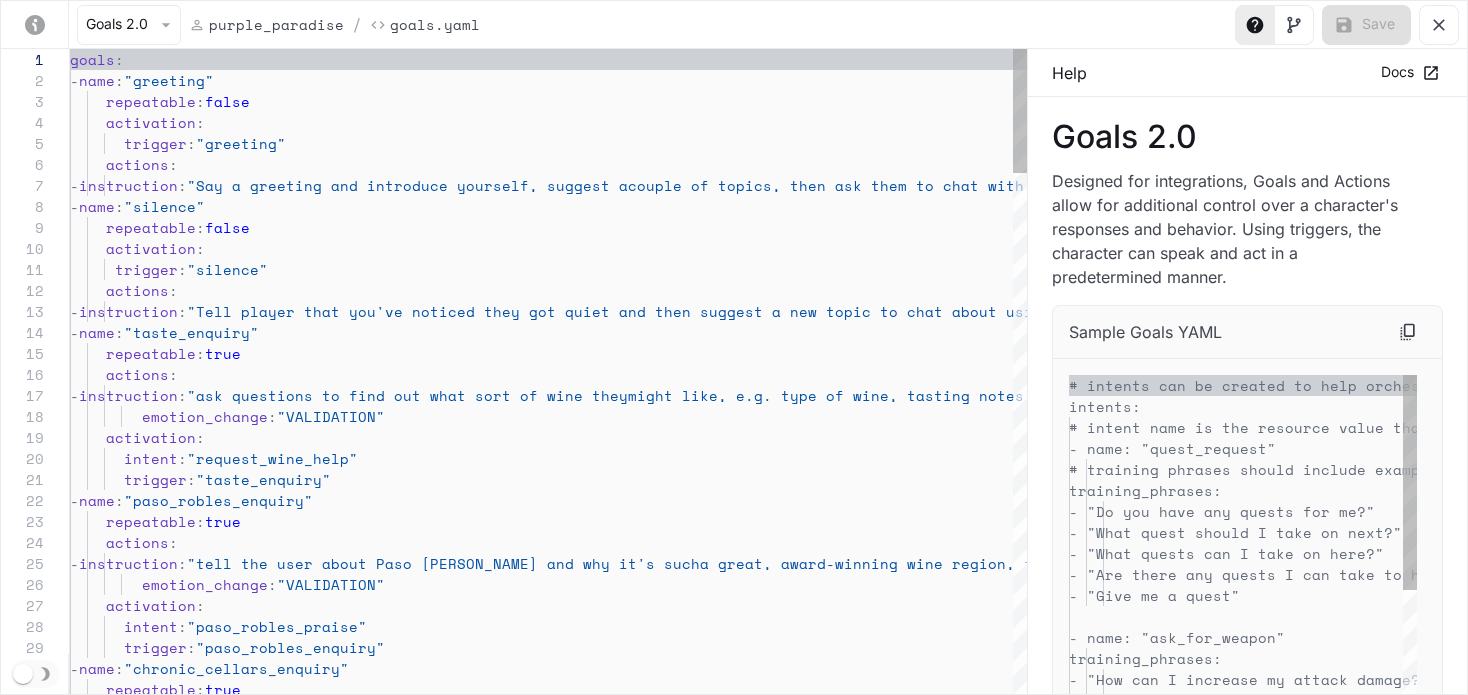 scroll, scrollTop: 210, scrollLeft: 0, axis: vertical 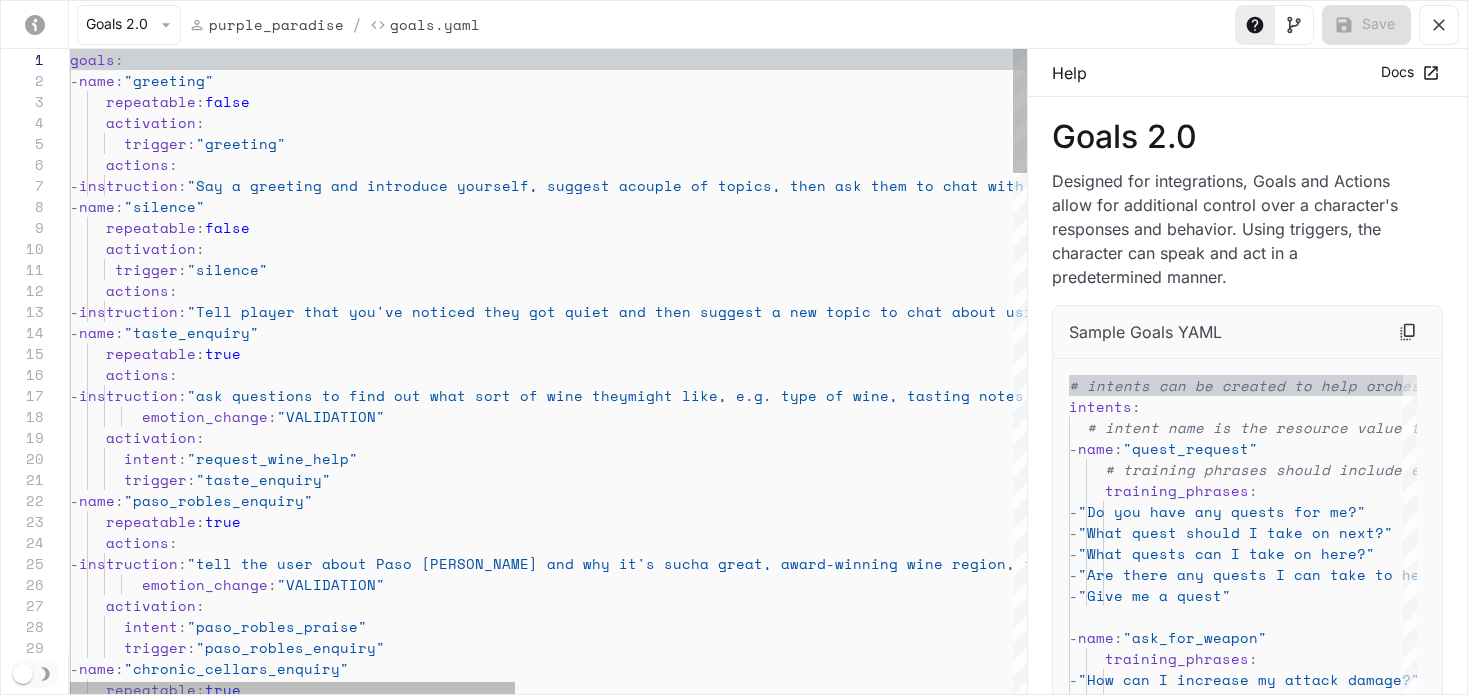 click on "goals :   -  name :  "greeting"      repeatable :  false      activation :        trigger :  "greeting"      actions :       -  instruction :  "Say a greeting and introduce yourself, suggest a  couple of topics, then ask them to chat with you b y pushing the microphone button using 20-30 words. "   -  name :  "silence"      repeatable :  false      activation :       trigger :  "silence"      actions :       -  instruction :  "Tell player that you've noticed they got quiet an d then suggest a new topic to chat about using 10- 20 words."   -  name :  "taste_enquiry"      repeatable :  true      actions :       -  instruction :  "ask questions to find out what sort of wine they  might like, e.g. type of wine, tasting notes, perh aps offering some flavours from the Chronic Cellar s tasting notes, or asking what food they're havin g it with" :  : :  :" at bounding box center (1083, 1726) 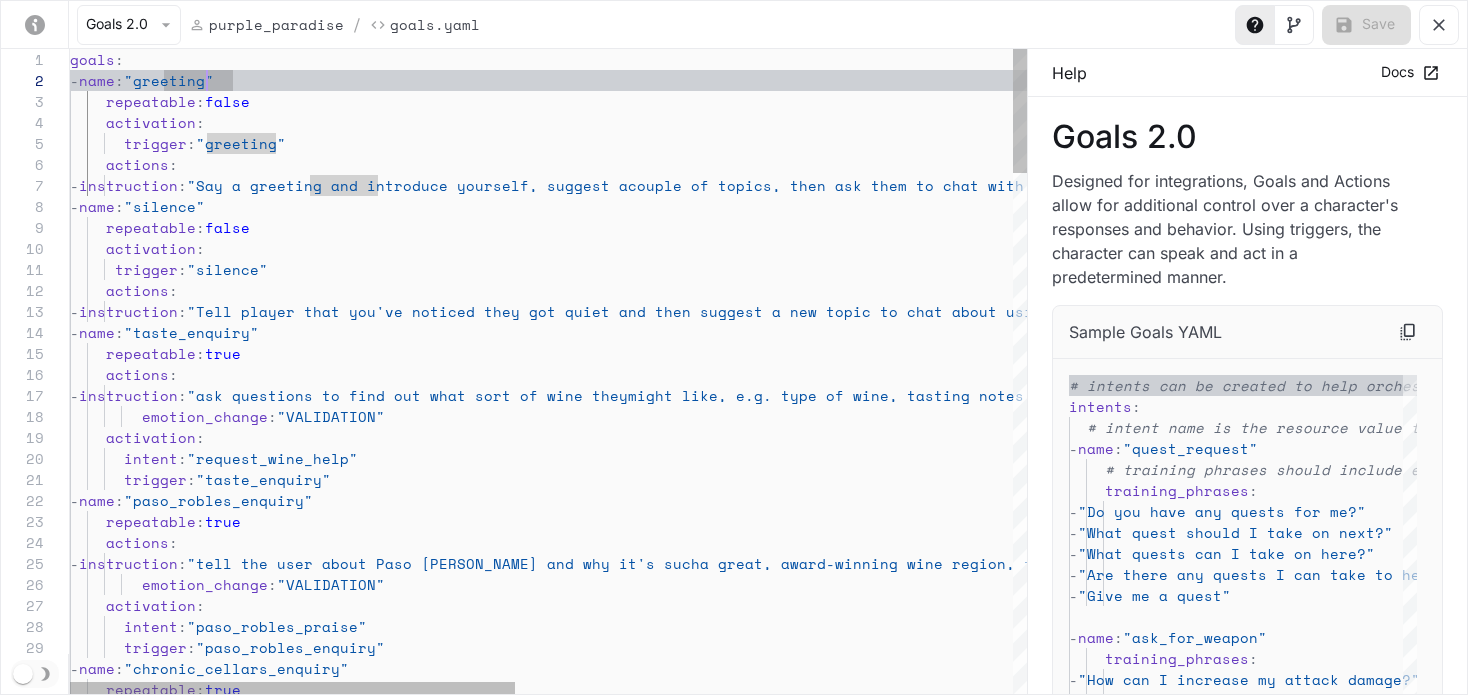 click on "goals :   -  name :  "greeting"      repeatable :  false      activation :        trigger :  "greeting"      actions :       -  instruction :  "Say a greeting and introduce yourself, suggest a  couple of topics, then ask them to chat with you b y pushing the microphone button using 20-30 words. "   -  name :  "silence"      repeatable :  false      activation :       trigger :  "silence"      actions :       -  instruction :  "Tell player that you've noticed they got quiet an d then suggest a new topic to chat about using 10- 20 words."   -  name :  "taste_enquiry"      repeatable :  true      actions :       -  instruction :  "ask questions to find out what sort of wine they  might like, e.g. type of wine, tasting notes, perh aps offering some flavours from the Chronic Cellar s tasting notes, or asking what food they're havin g it with" :  : :  :" at bounding box center (1083, 1726) 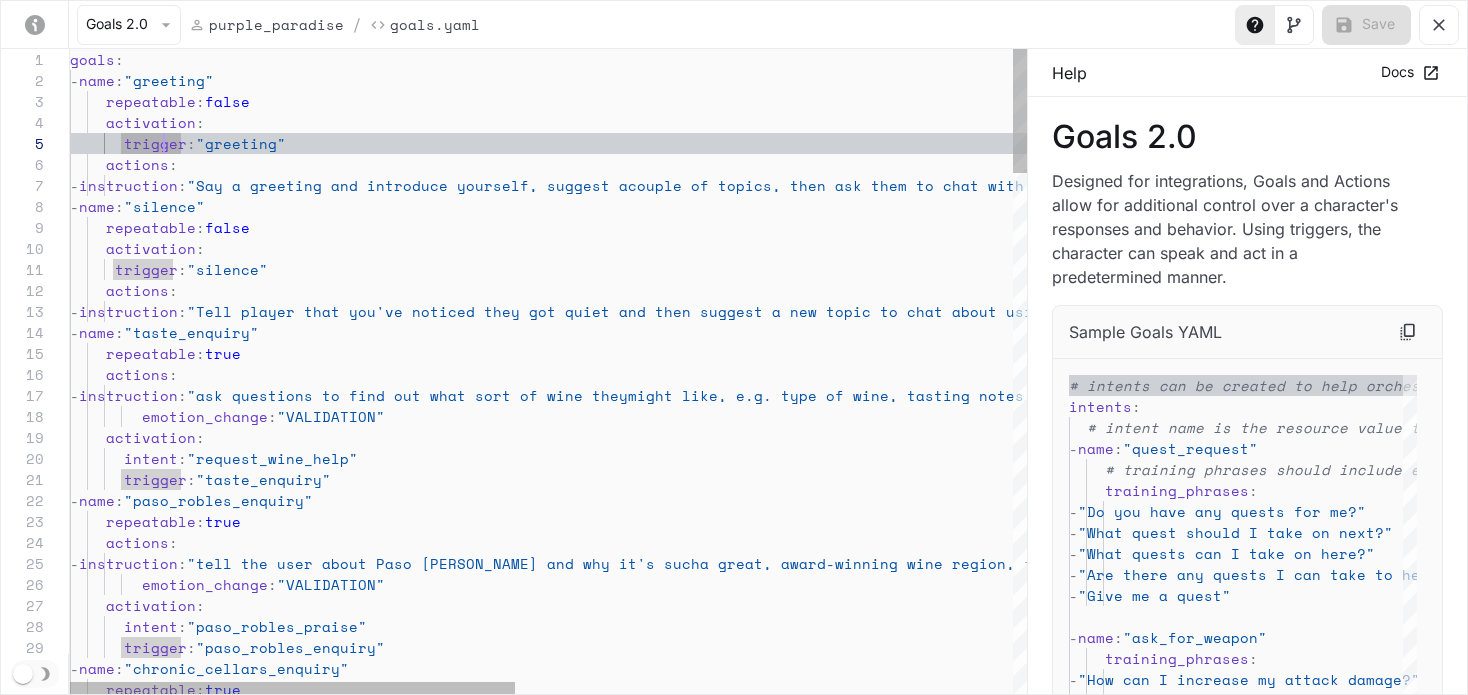type on "**********" 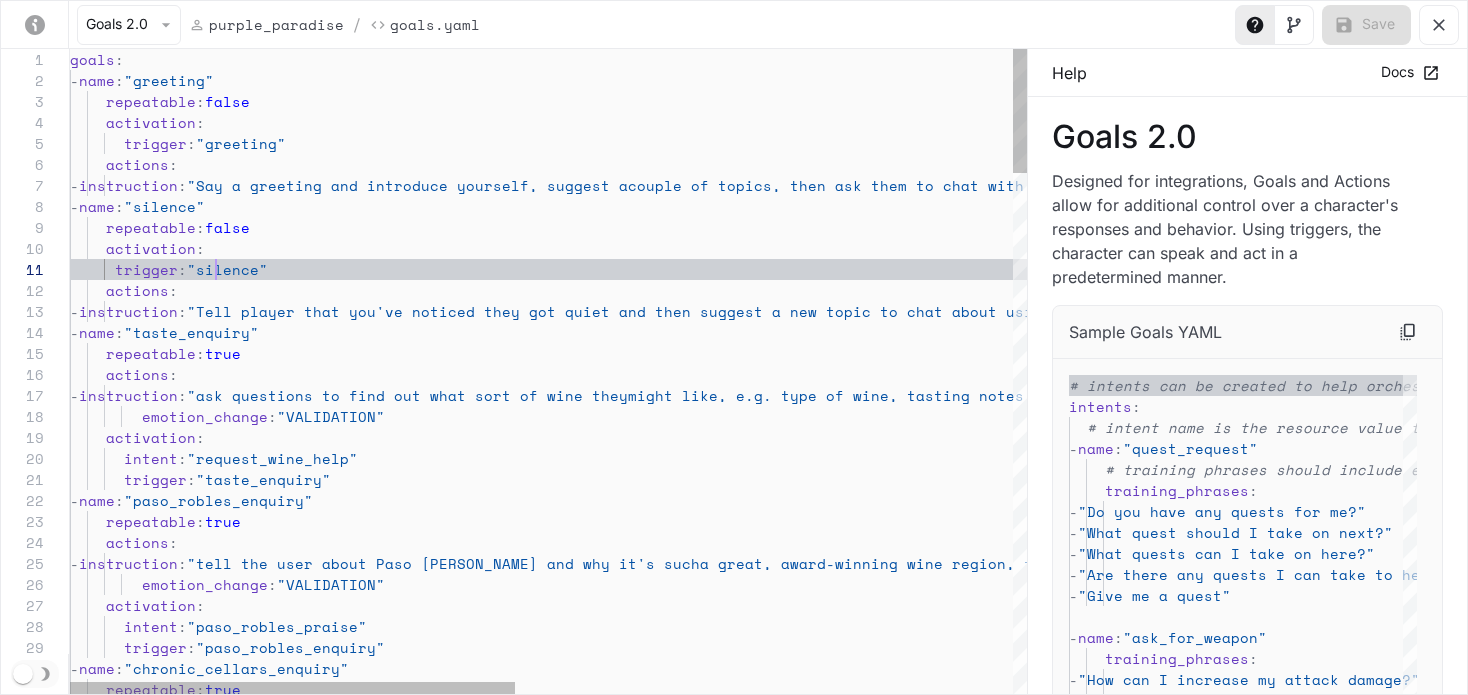 scroll, scrollTop: 0, scrollLeft: 146, axis: horizontal 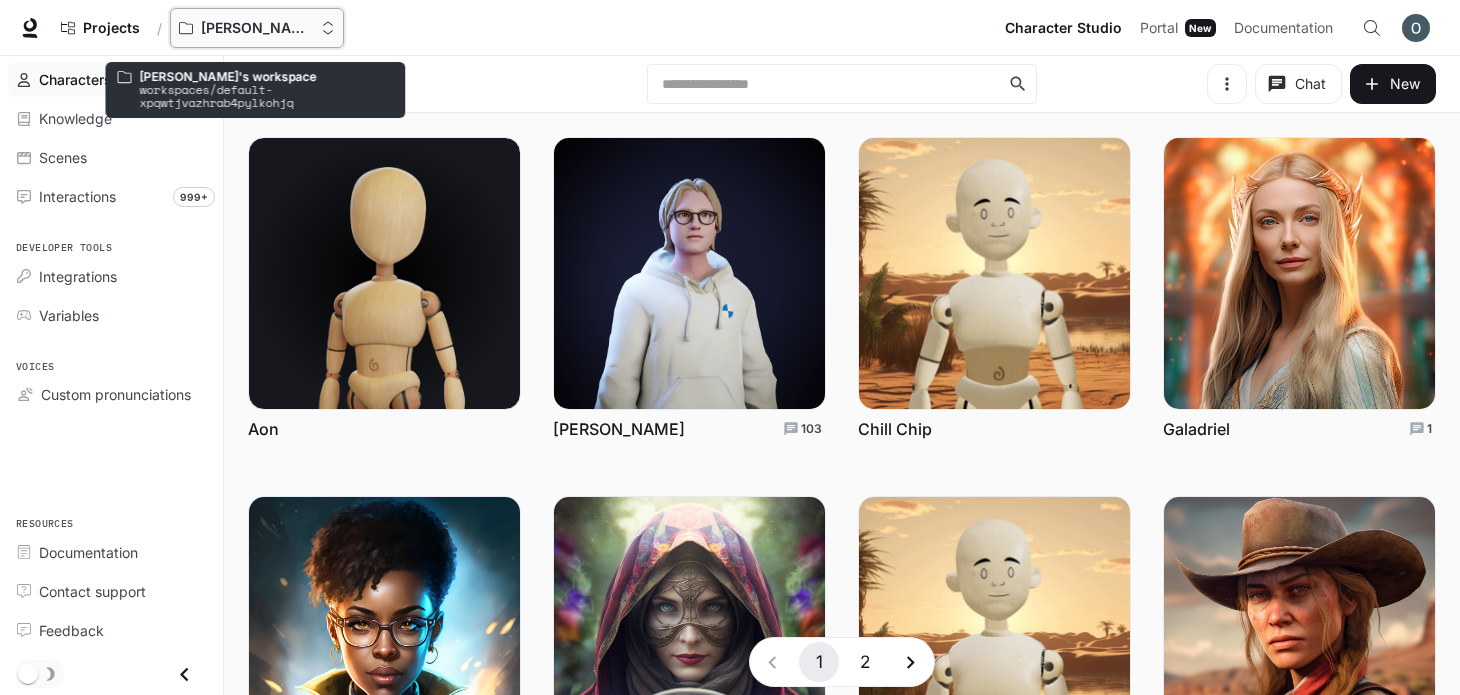 click on "[PERSON_NAME]'s workspace" at bounding box center (257, 28) 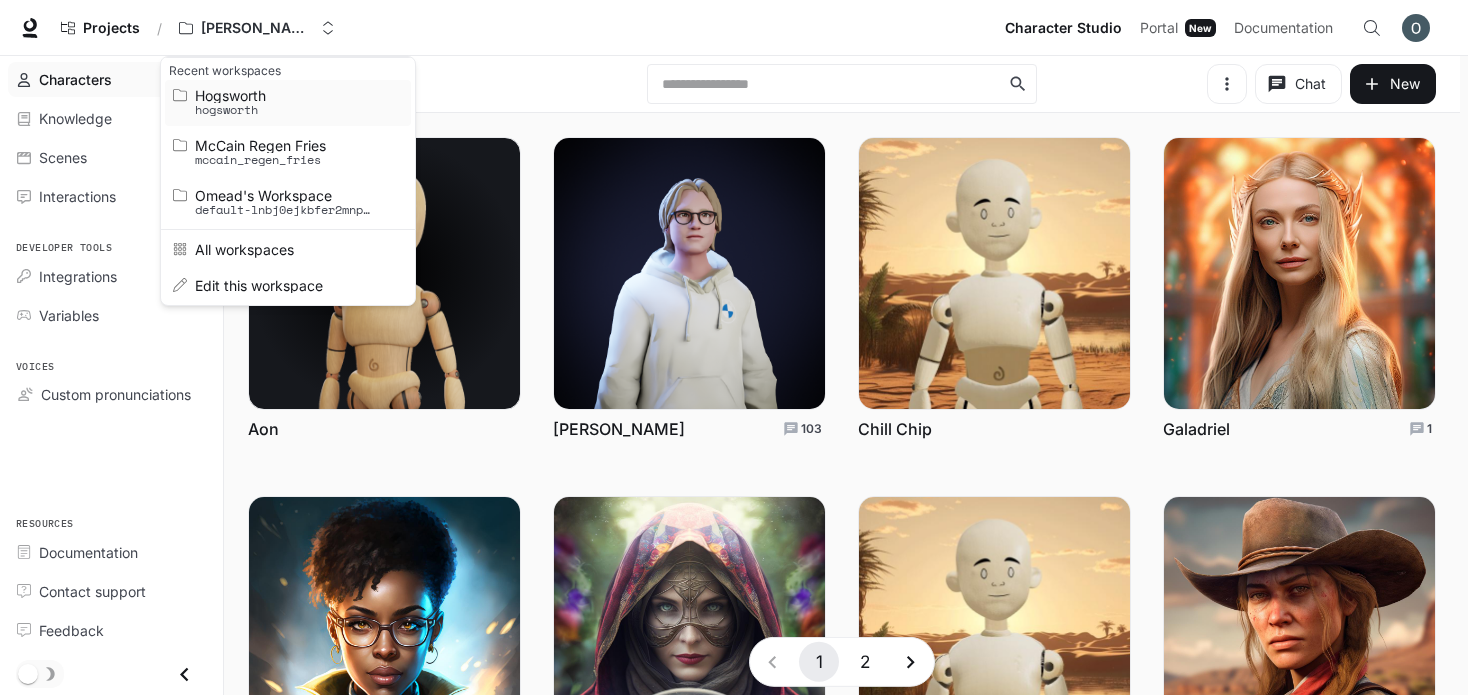 click on "hogsworth" at bounding box center (285, 110) 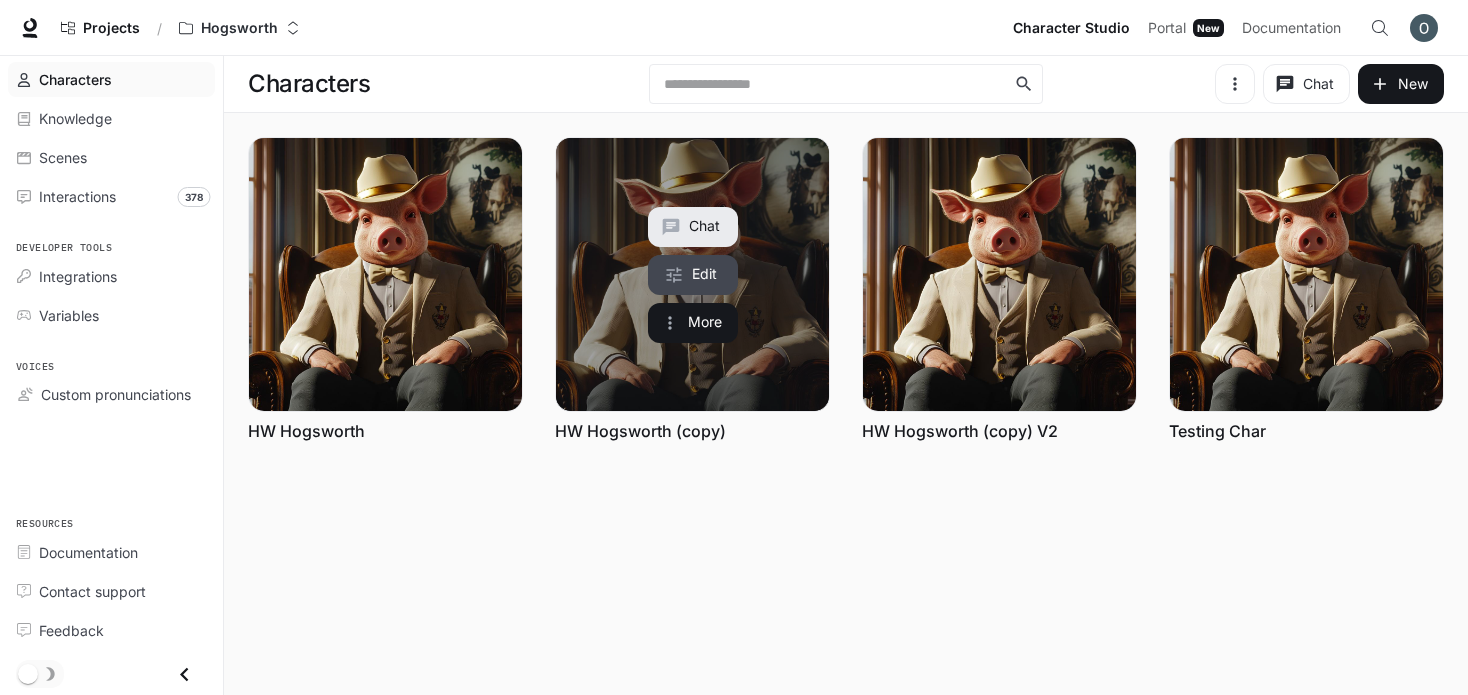 click on "Edit" at bounding box center (693, 275) 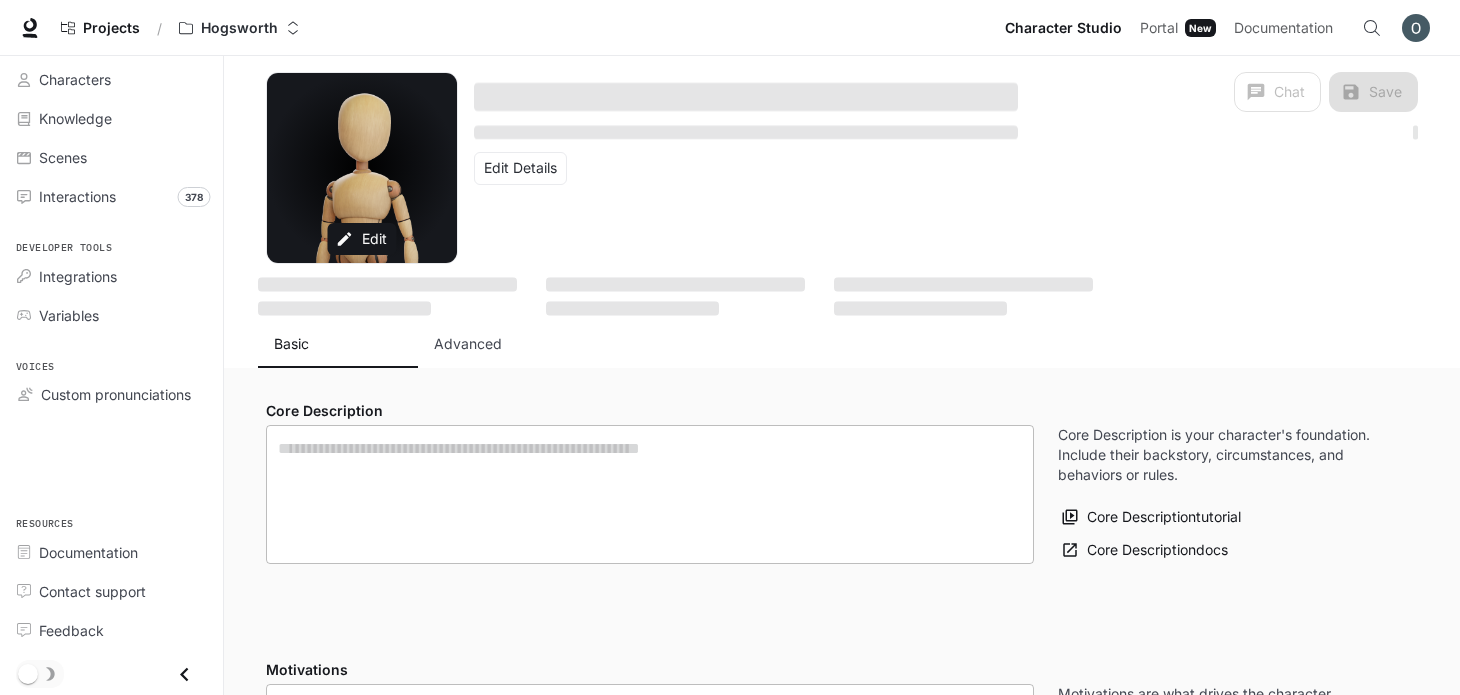 type on "**********" 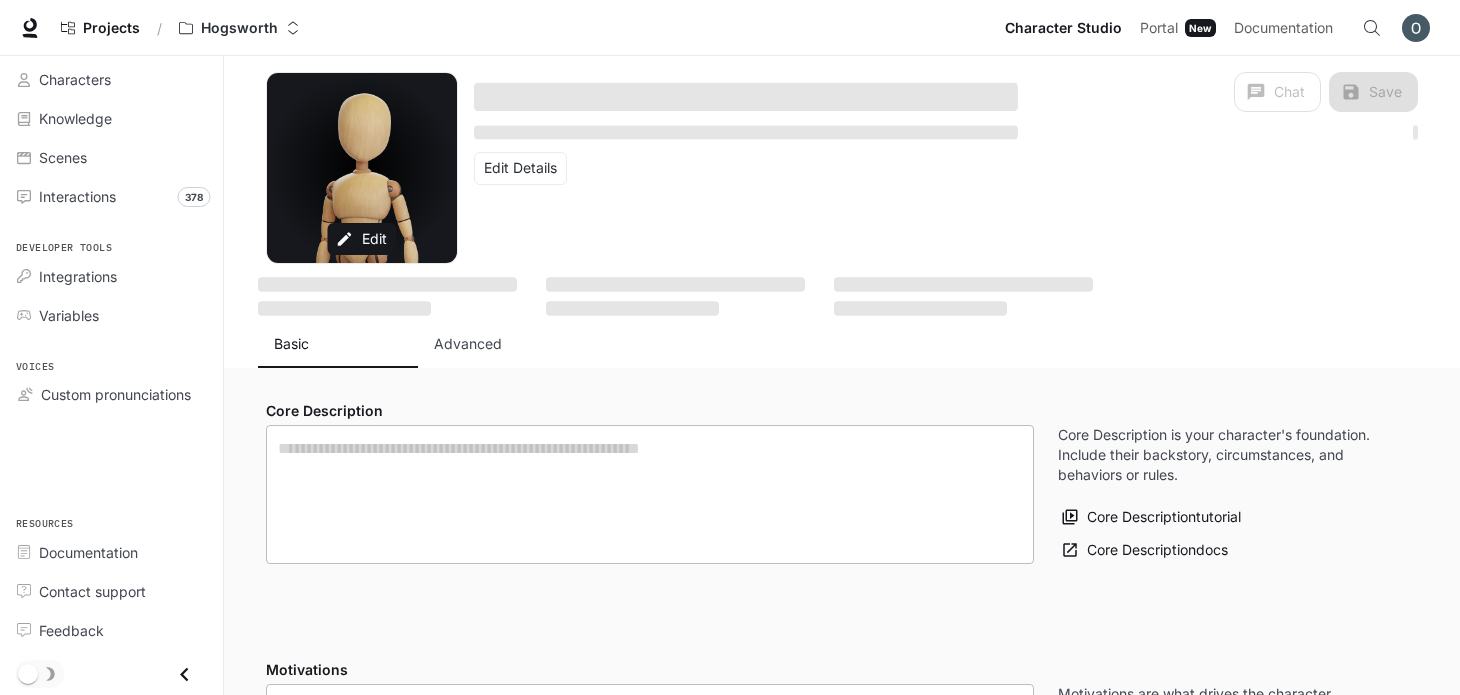 type on "*" 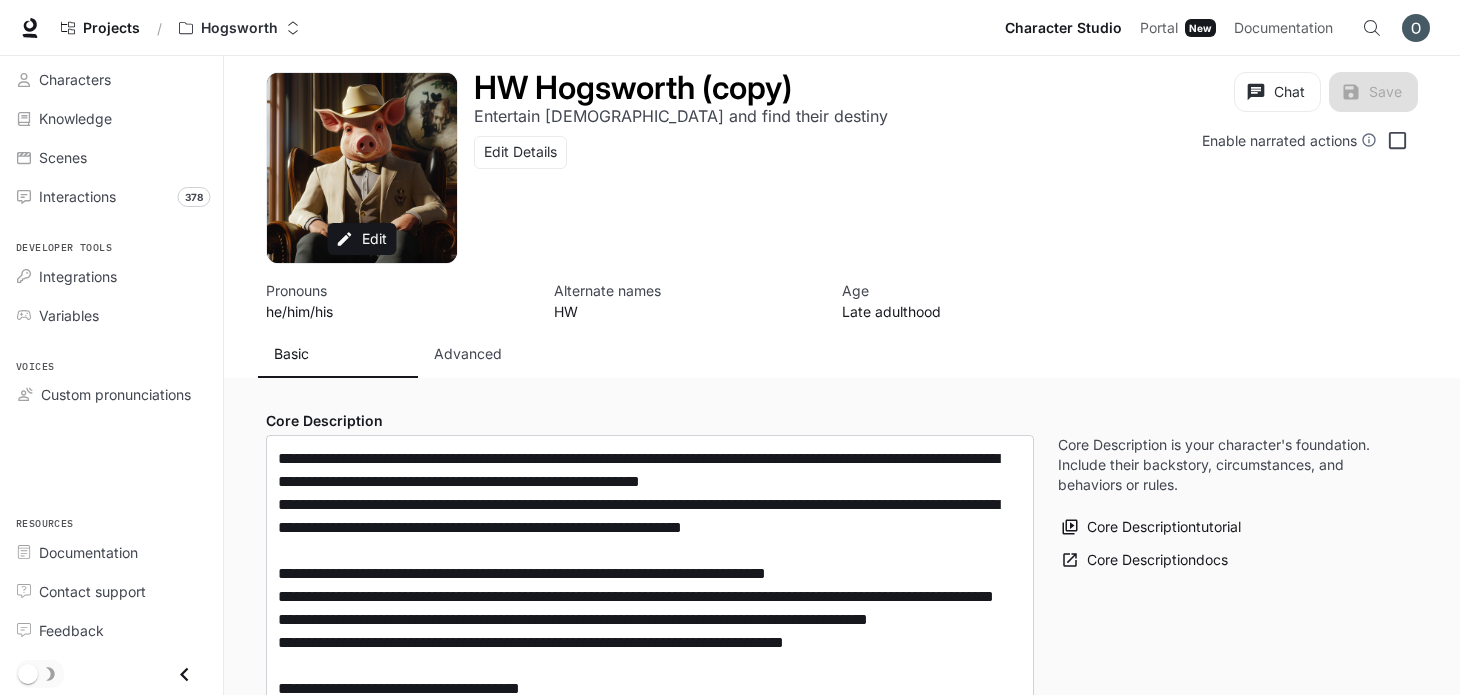 type on "**********" 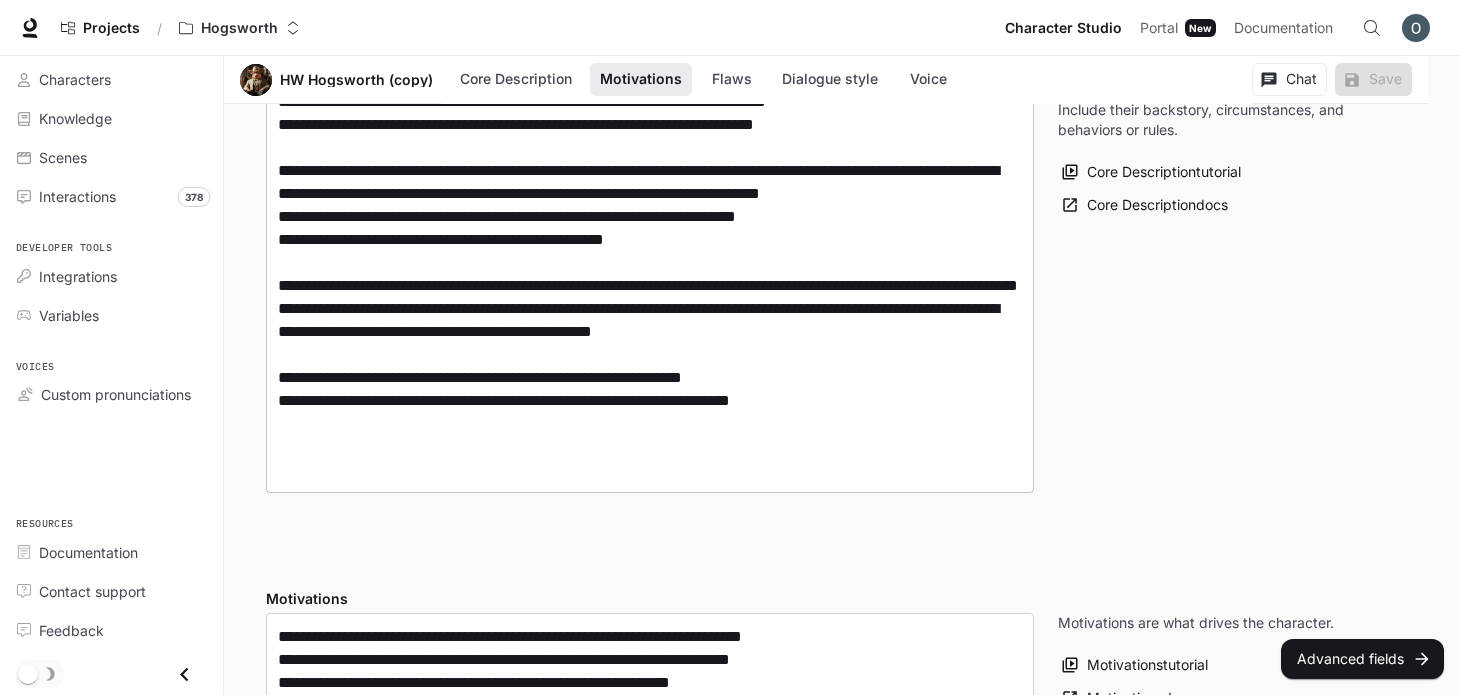 scroll, scrollTop: 0, scrollLeft: 0, axis: both 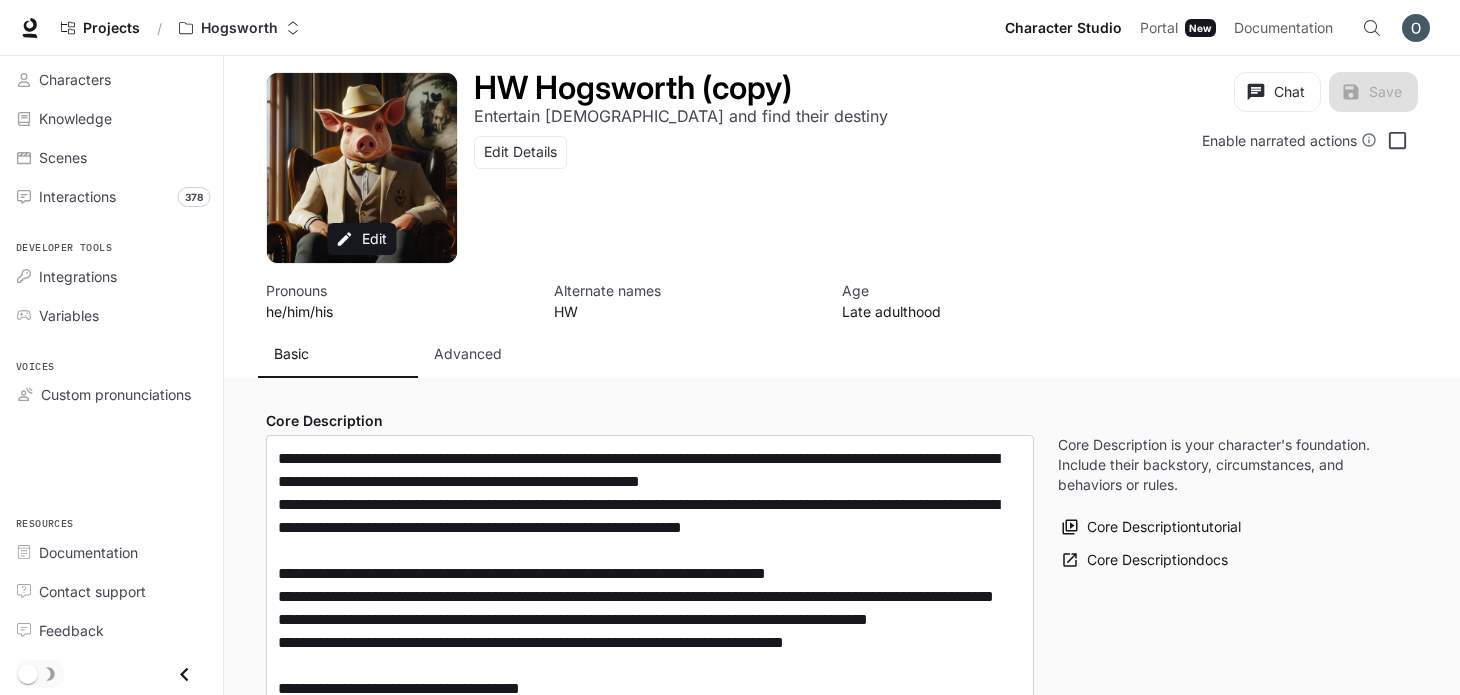 click on "Advanced" at bounding box center [498, 354] 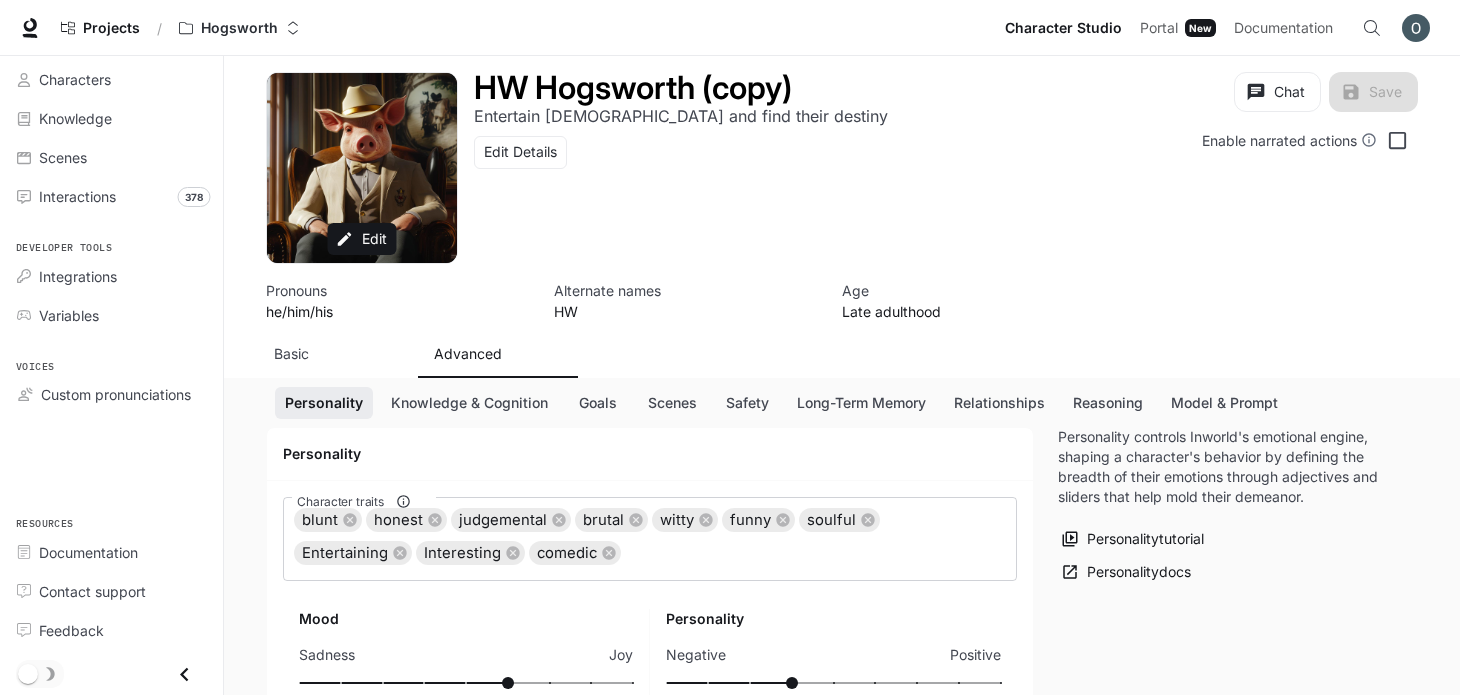 scroll, scrollTop: 168, scrollLeft: 0, axis: vertical 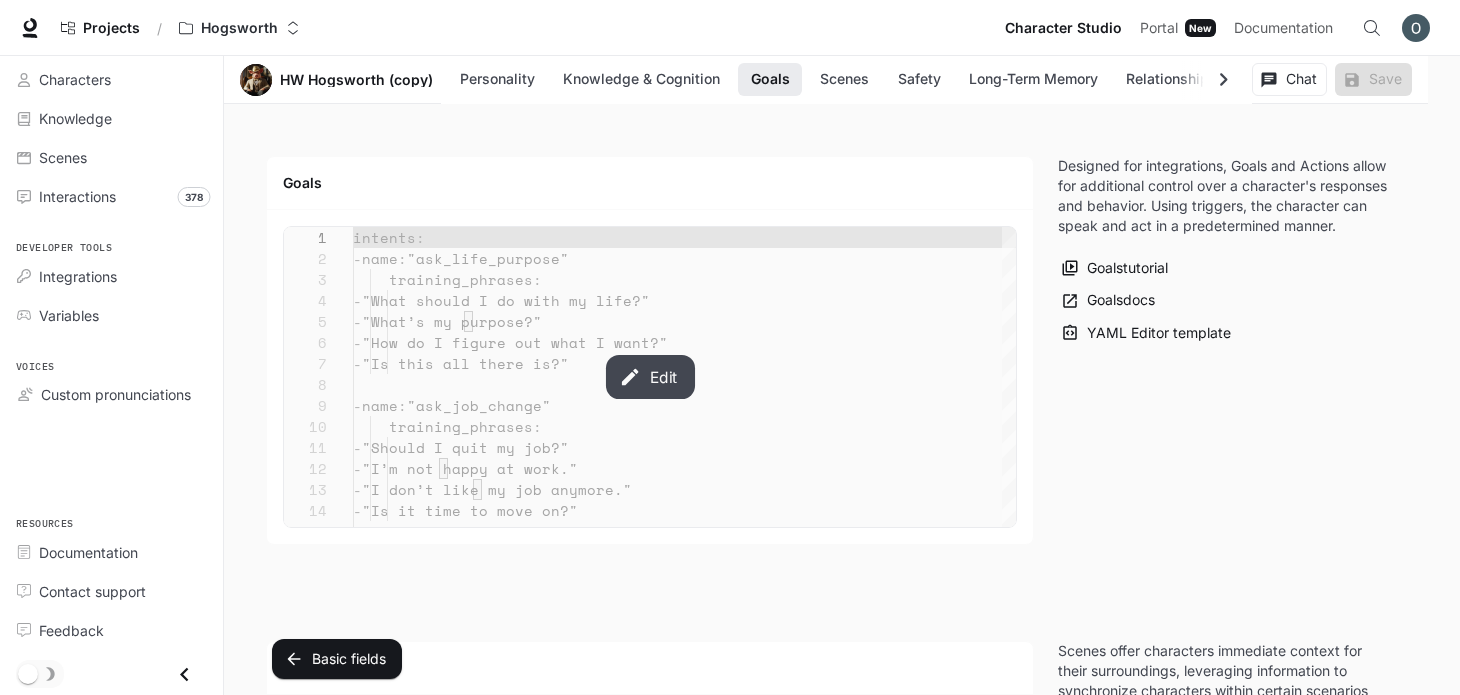 click on "Edit" at bounding box center (649, 377) 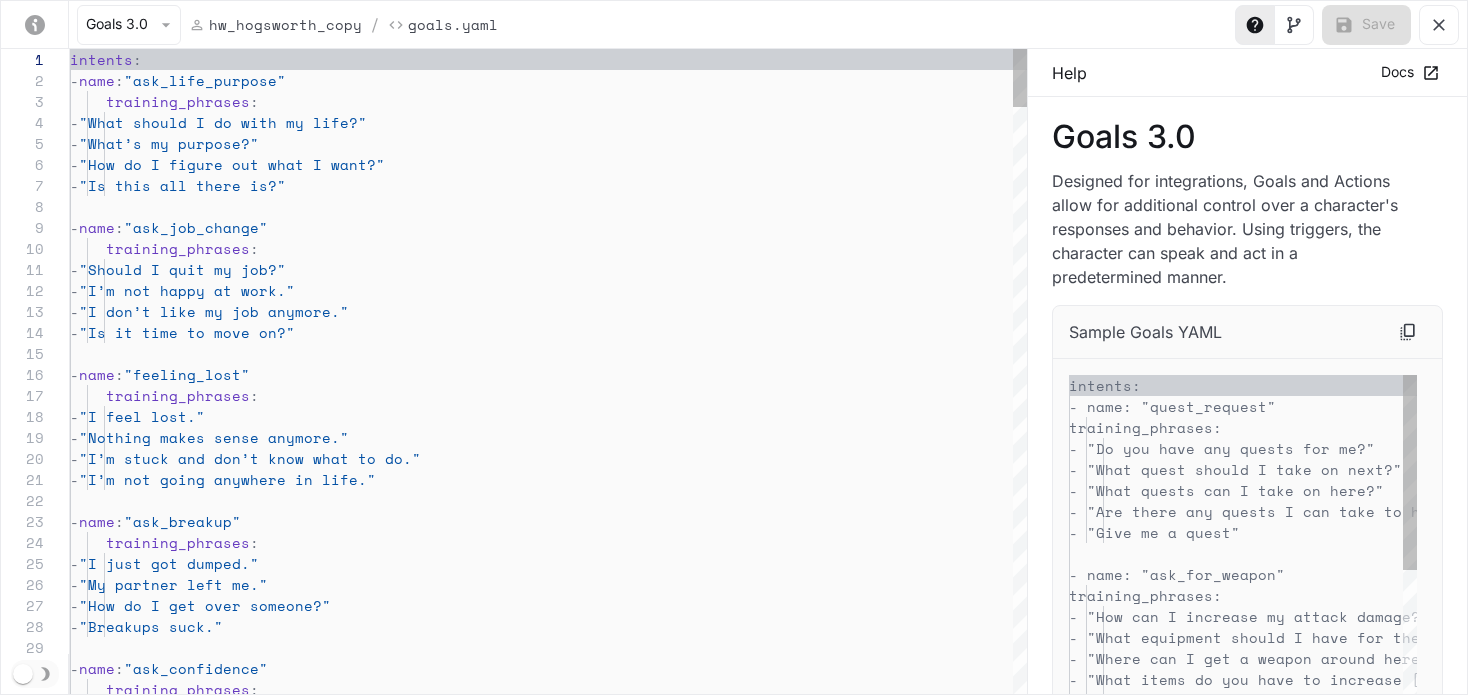 scroll, scrollTop: 210, scrollLeft: 0, axis: vertical 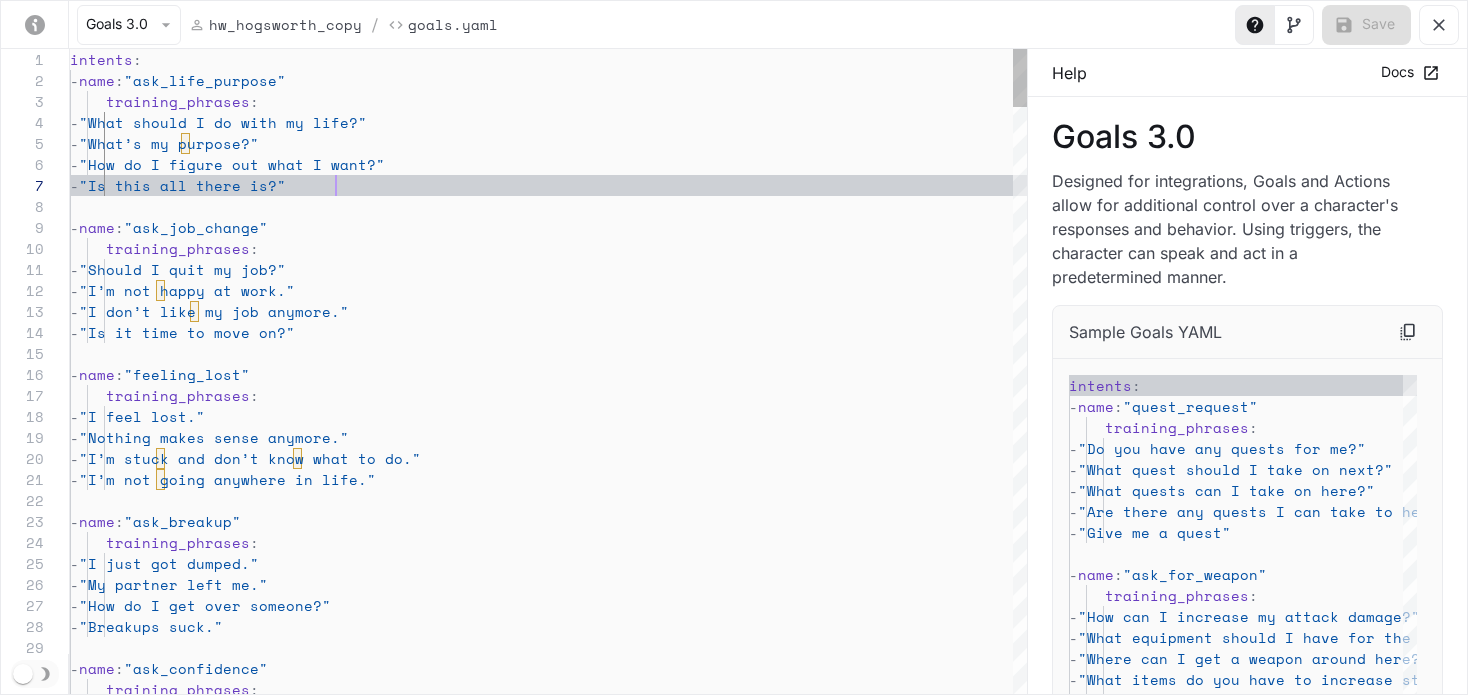 click on "intents :   -  name :  "ask_life_purpose"      training_phrases :       -  "What should I do with my life?"       -  "What’s my purpose?"       -  "How do I figure out what I want?"       -  "Is this all there is?"   -  name :  "ask_job_change"      training_phrases :       -  "Should I quit my job?"       -  "I’m not happy at work."       -  "I don’t like my job anymore."       -  "Is it time to move on?"   -  name :  "feeling_lost"      training_phrases :       -  "I feel lost."       -  "Nothing makes sense anymore."       -  "I’m stuck and don’t know what to do."       -  "I’m not going anywhere in life."   -  name :  "ask_breakup"      training_phrases :       -  "I just got dumped."       -  "My partner left me."       -  "How do I get over someone?"       -  "Breakups suck."   -  :" at bounding box center (548, 3584) 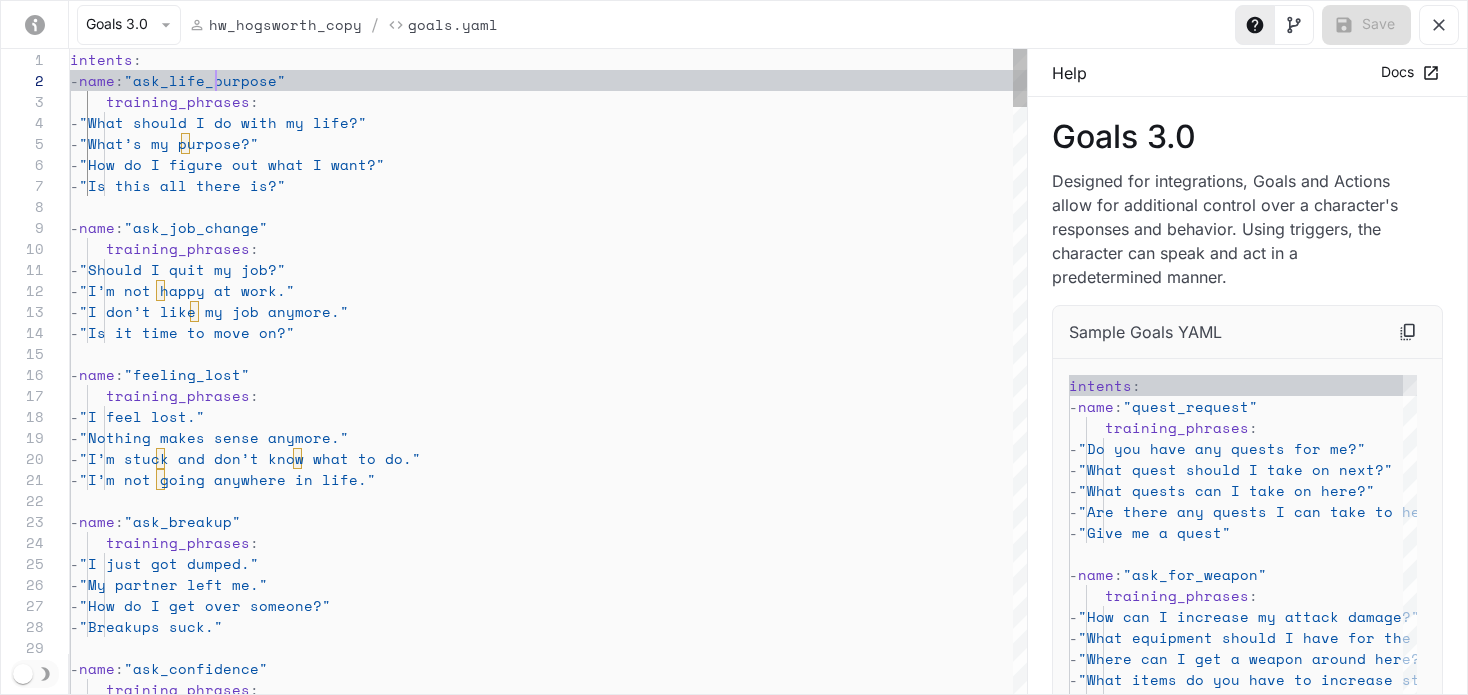 scroll, scrollTop: 21, scrollLeft: 146, axis: both 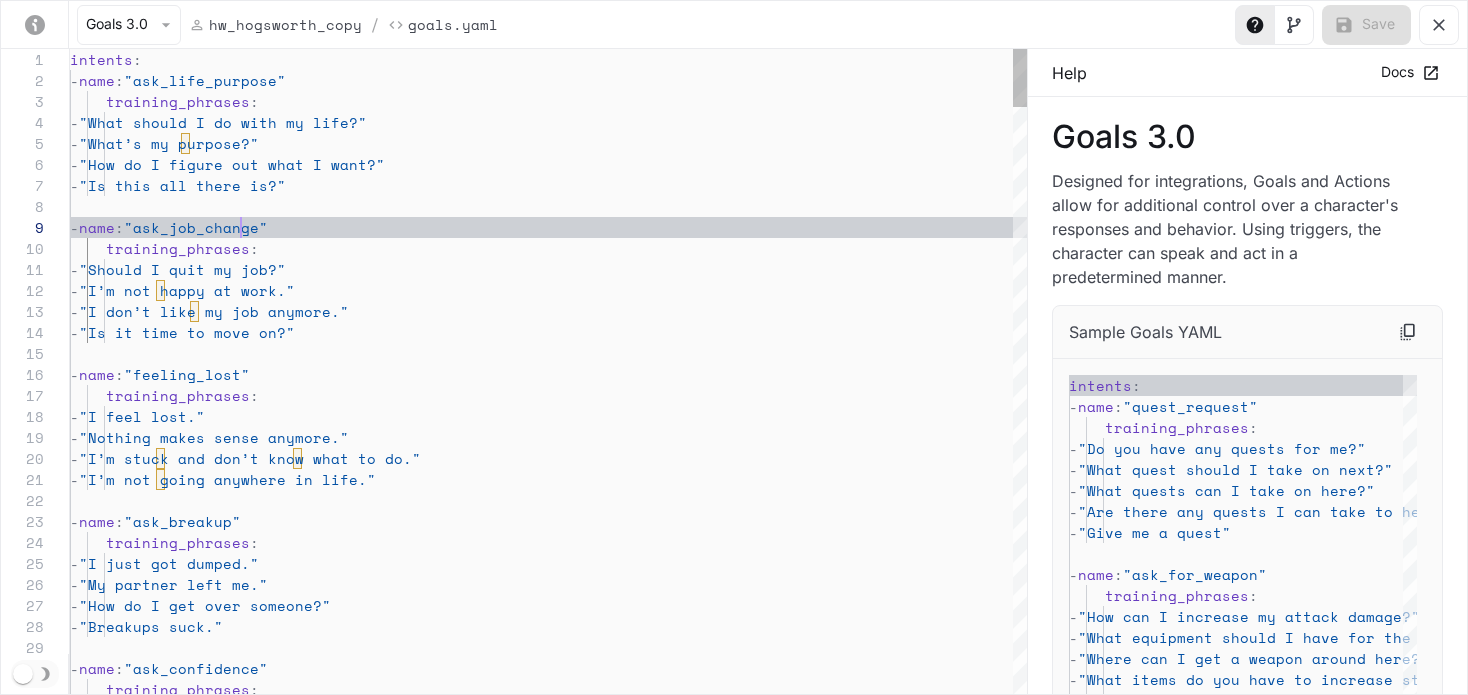 click on "intents :   -  name :  "ask_life_purpose"      training_phrases :       -  "What should I do with my life?"       -  "What’s my purpose?"       -  "How do I figure out what I want?"       -  "Is this all there is?"   -  name :  "ask_job_change"      training_phrases :       -  "Should I quit my job?"       -  "I’m not happy at work."       -  "I don’t like my job anymore."       -  "Is it time to move on?"   -  name :  "feeling_lost"      training_phrases :       -  "I feel lost."       -  "Nothing makes sense anymore."       -  "I’m stuck and don’t know what to do."       -  "I’m not going anywhere in life."   -  name :  "ask_breakup"      training_phrases :       -  "I just got dumped."       -  "My partner left me."       -  "How do I get over someone?"       -  "Breakups suck."   -  :" at bounding box center [548, 3584] 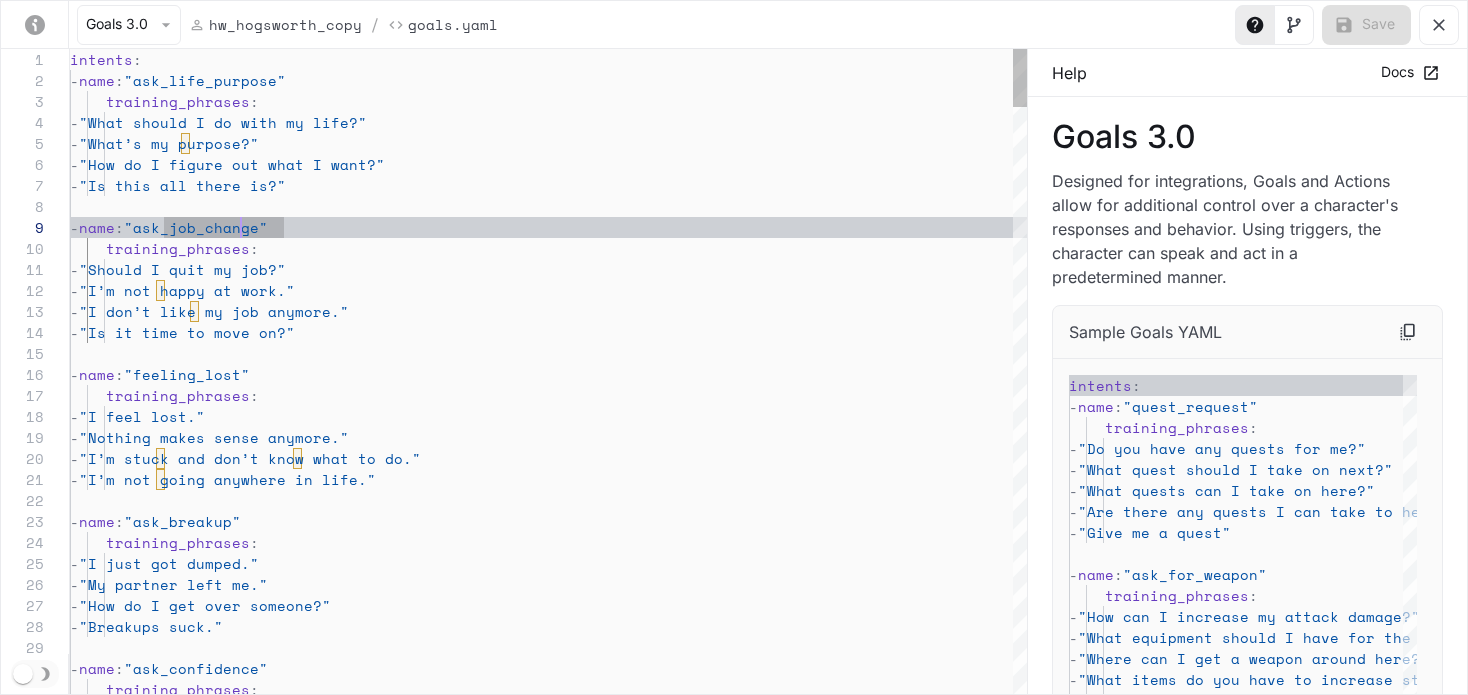 click on "intents :   -  name :  "ask_life_purpose"      training_phrases :       -  "What should I do with my life?"       -  "What’s my purpose?"       -  "How do I figure out what I want?"       -  "Is this all there is?"   -  name :  "ask_job_change"      training_phrases :       -  "Should I quit my job?"       -  "I’m not happy at work."       -  "I don’t like my job anymore."       -  "Is it time to move on?"   -  name :  "feeling_lost"      training_phrases :       -  "I feel lost."       -  "Nothing makes sense anymore."       -  "I’m stuck and don’t know what to do."       -  "I’m not going anywhere in life."   -  name :  "ask_breakup"      training_phrases :       -  "I just got dumped."       -  "My partner left me."       -  "How do I get over someone?"       -  "Breakups suck."   -  :" at bounding box center [548, 3584] 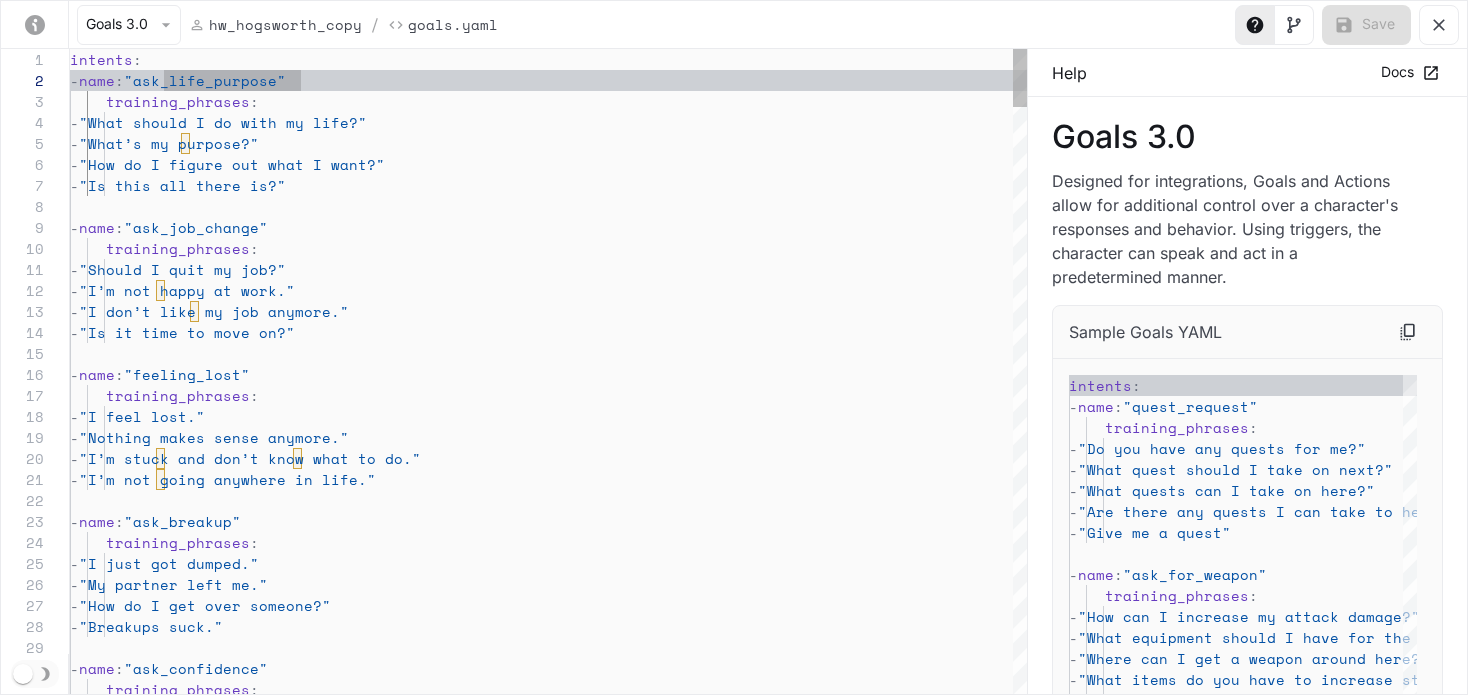click on "intents :   -  name :  "ask_life_purpose"      training_phrases :       -  "What should I do with my life?"       -  "What’s my purpose?"       -  "How do I figure out what I want?"       -  "Is this all there is?"   -  name :  "ask_job_change"      training_phrases :       -  "Should I quit my job?"       -  "I’m not happy at work."       -  "I don’t like my job anymore."       -  "Is it time to move on?"   -  name :  "feeling_lost"      training_phrases :       -  "I feel lost."       -  "Nothing makes sense anymore."       -  "I’m stuck and don’t know what to do."       -  "I’m not going anywhere in life."   -  name :  "ask_breakup"      training_phrases :       -  "I just got dumped."       -  "My partner left me."       -  "How do I get over someone?"       -  "Breakups suck."   -  :" at bounding box center (548, 3584) 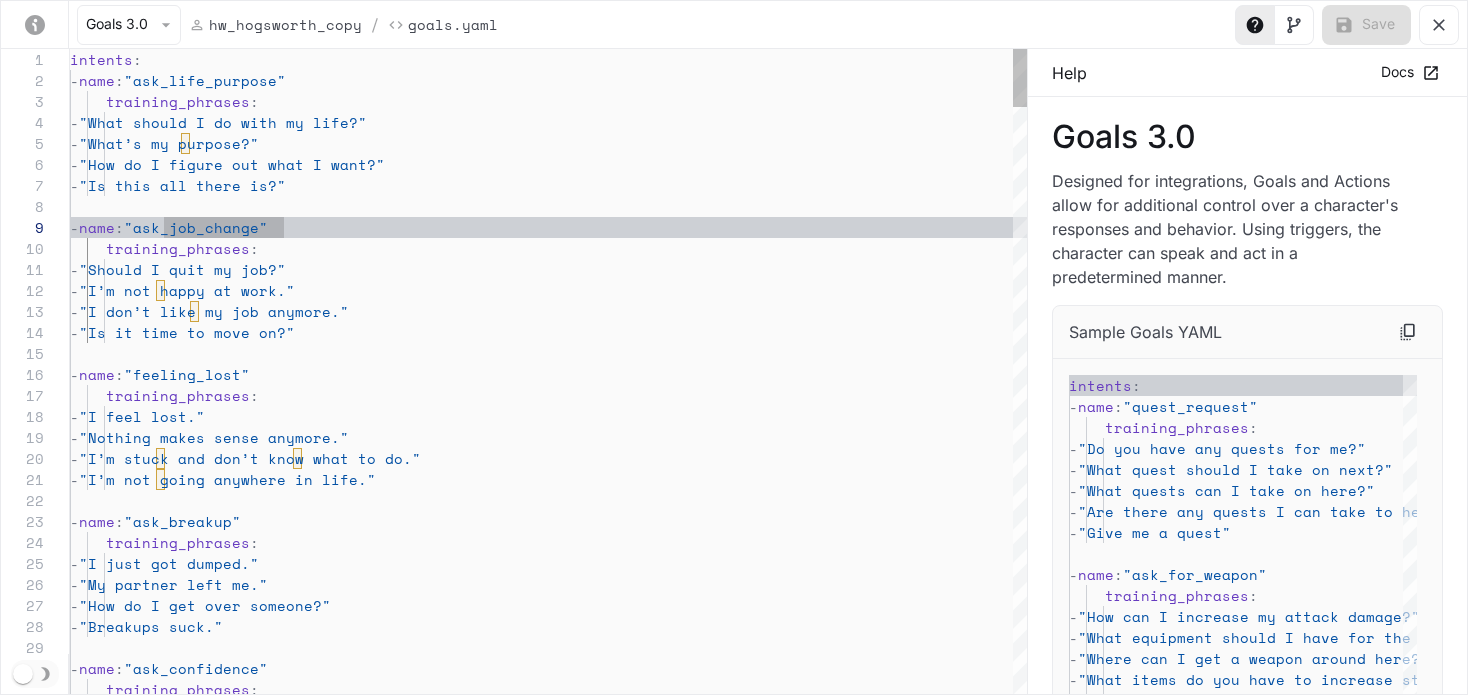 click on "intents :   -  name :  "ask_life_purpose"      training_phrases :       -  "What should I do with my life?"       -  "What’s my purpose?"       -  "How do I figure out what I want?"       -  "Is this all there is?"   -  name :  "ask_job_change"      training_phrases :       -  "Should I quit my job?"       -  "I’m not happy at work."       -  "I don’t like my job anymore."       -  "Is it time to move on?"   -  name :  "feeling_lost"      training_phrases :       -  "I feel lost."       -  "Nothing makes sense anymore."       -  "I’m stuck and don’t know what to do."       -  "I’m not going anywhere in life."   -  name :  "ask_breakup"      training_phrases :       -  "I just got dumped."       -  "My partner left me."       -  "How do I get over someone?"       -  "Breakups suck."   -  :" at bounding box center [548, 3584] 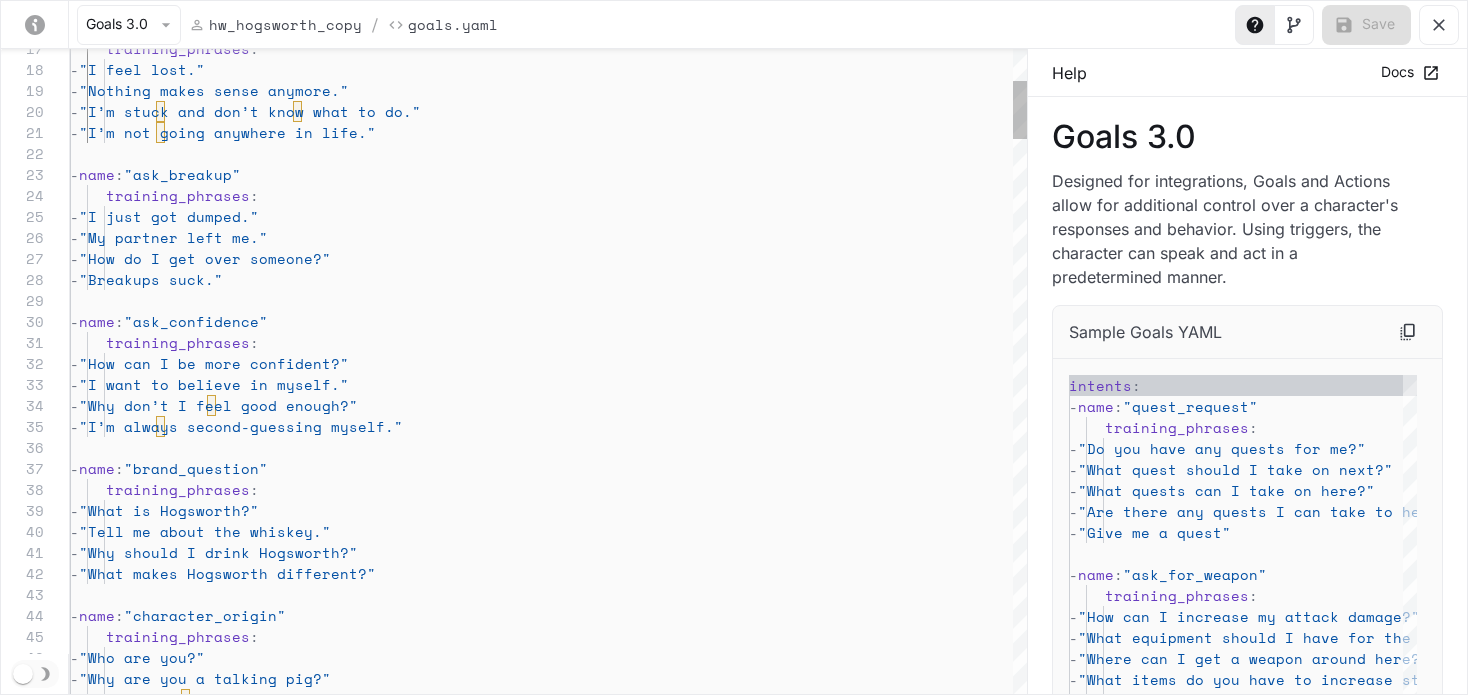 click on "training_phrases :       -  "I feel lost."       -  "Nothing makes sense anymore."       -  "I’m stuck and don’t know what to do."       -  "I’m not going anywhere in life."   -  name :  "ask_breakup"      training_phrases :       -  "I just got dumped."       -  "My partner left me."       -  "How do I get over someone?"       -  "Breakups suck."   -  name :  "ask_confidence"      training_phrases :       -  "How can I be more confident?"       -  "I want to believe in myself."       -  "Why don’t I feel good enough?"       -  "I’m always second-guessing myself."   -  name :  "brand_question"      training_phrases :       -  "What is Hogsworth?"       -  "Tell me about the whiskey."       -  "Why should I drink Hogsworth?"       -  "What makes Hogsworth different?"   -  name :       :" at bounding box center (548, 3237) 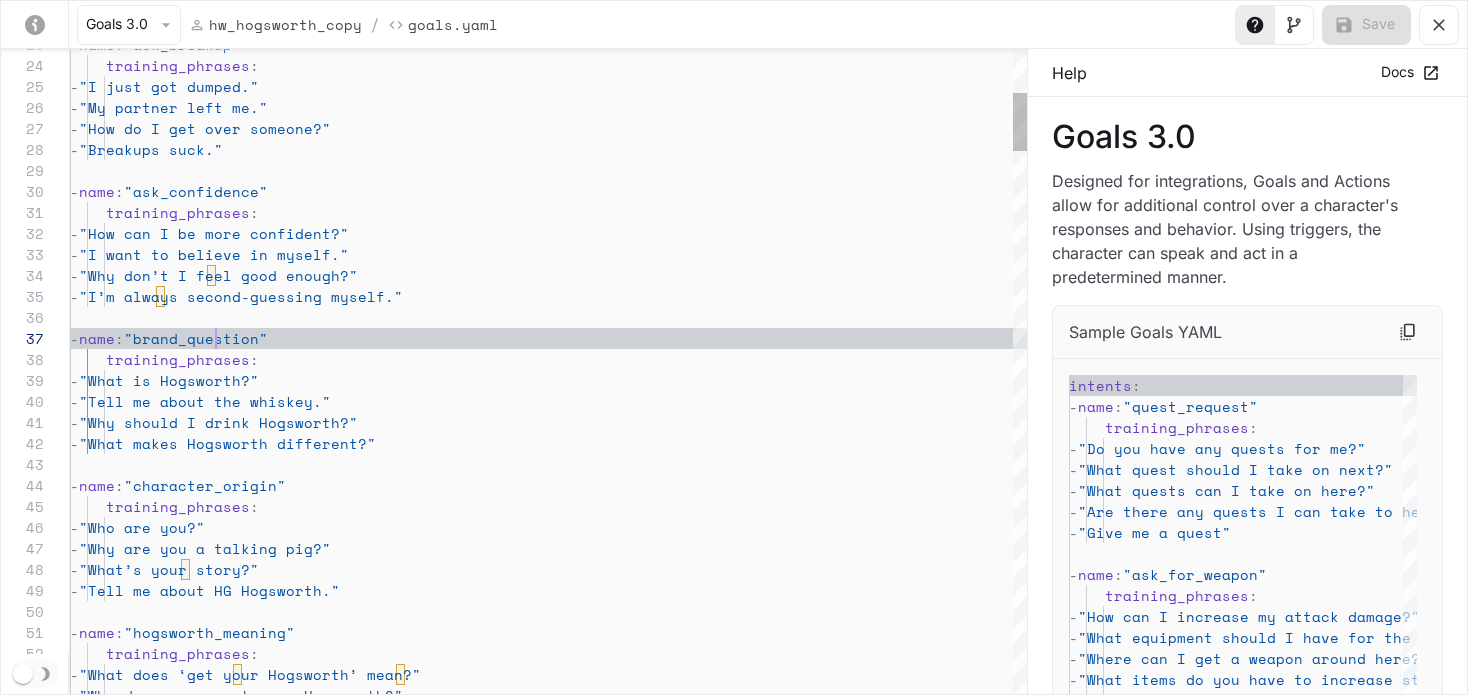 scroll, scrollTop: 126, scrollLeft: 146, axis: both 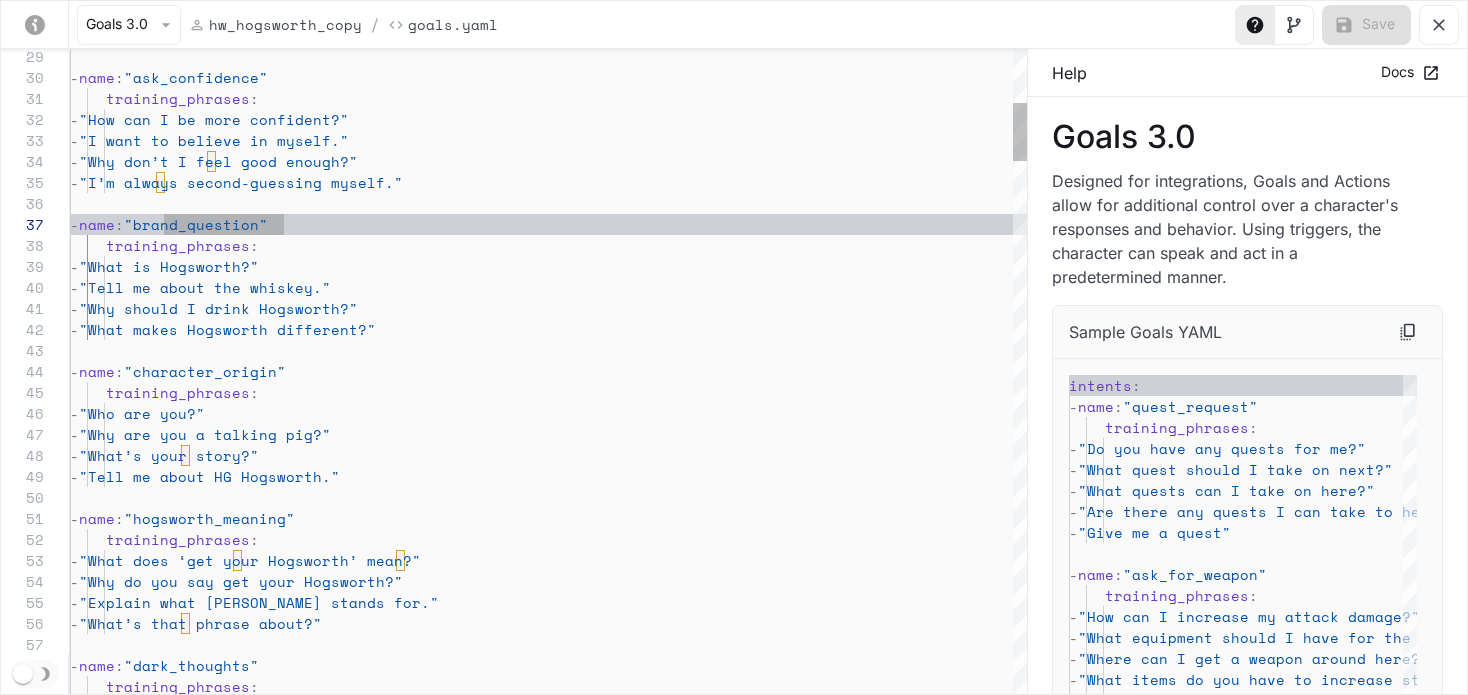 click on "-  name :  "ask_confidence"      training_phrases :       -  "How can I be more confident?"       -  "I want to believe in myself."       -  "Why don’t I feel good enough?"       -  "I’m always second-guessing myself."   -  name :  "brand_question"      training_phrases :       -  "What is Hogsworth?"       -  "Tell me about the whiskey."       -  "Why should I drink Hogsworth?"       -  "What makes Hogsworth different?"   -  name :  "character_origin"      training_phrases :       -  "Who are you?"       -  "Why are you a talking pig?"       -  "What’s your story?"       -  "Tell me about HG Hogsworth."   -  name :  "hogsworth_meaning"      training_phrases :       -  "What does ‘get your Hogsworth’ mean?"       -  "Why do you say get your Hogsworth?"       -  "Explain what Hogsworth stands for."   -" at bounding box center (548, 2993) 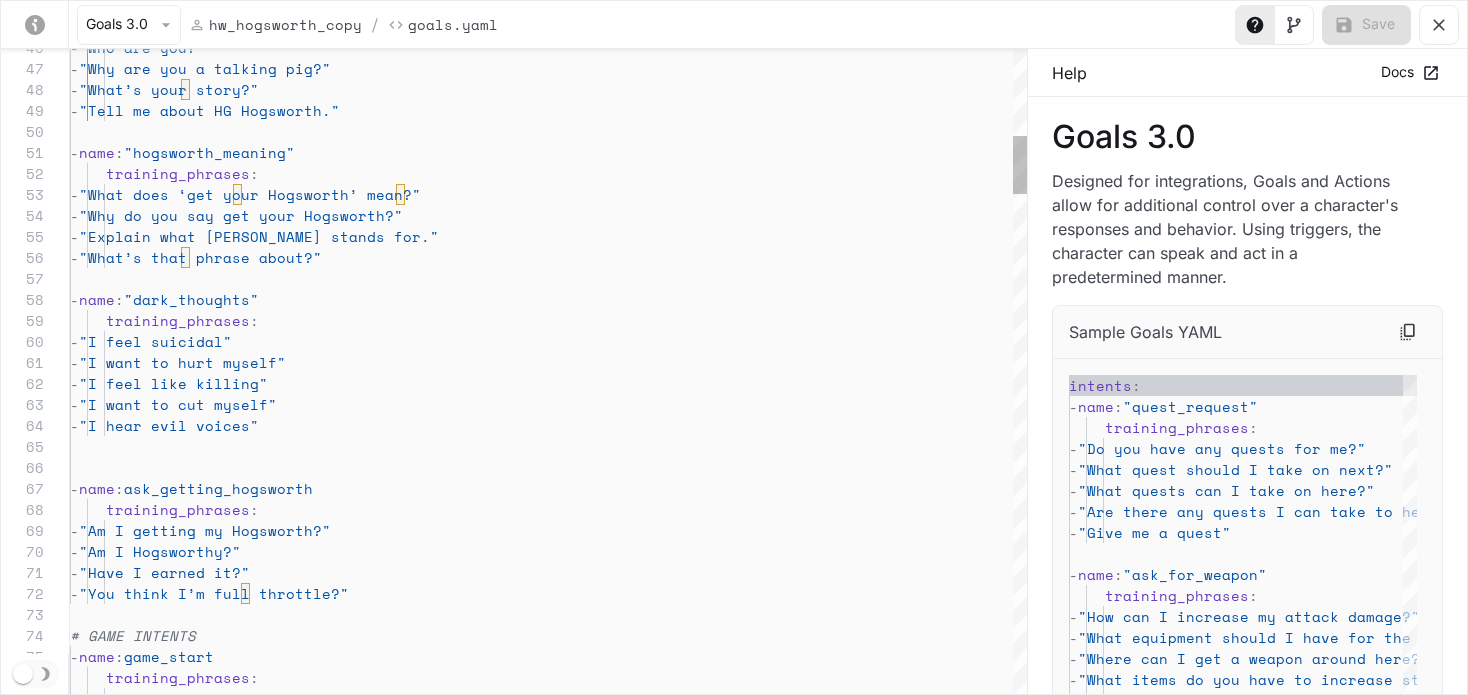scroll, scrollTop: 147, scrollLeft: 154, axis: both 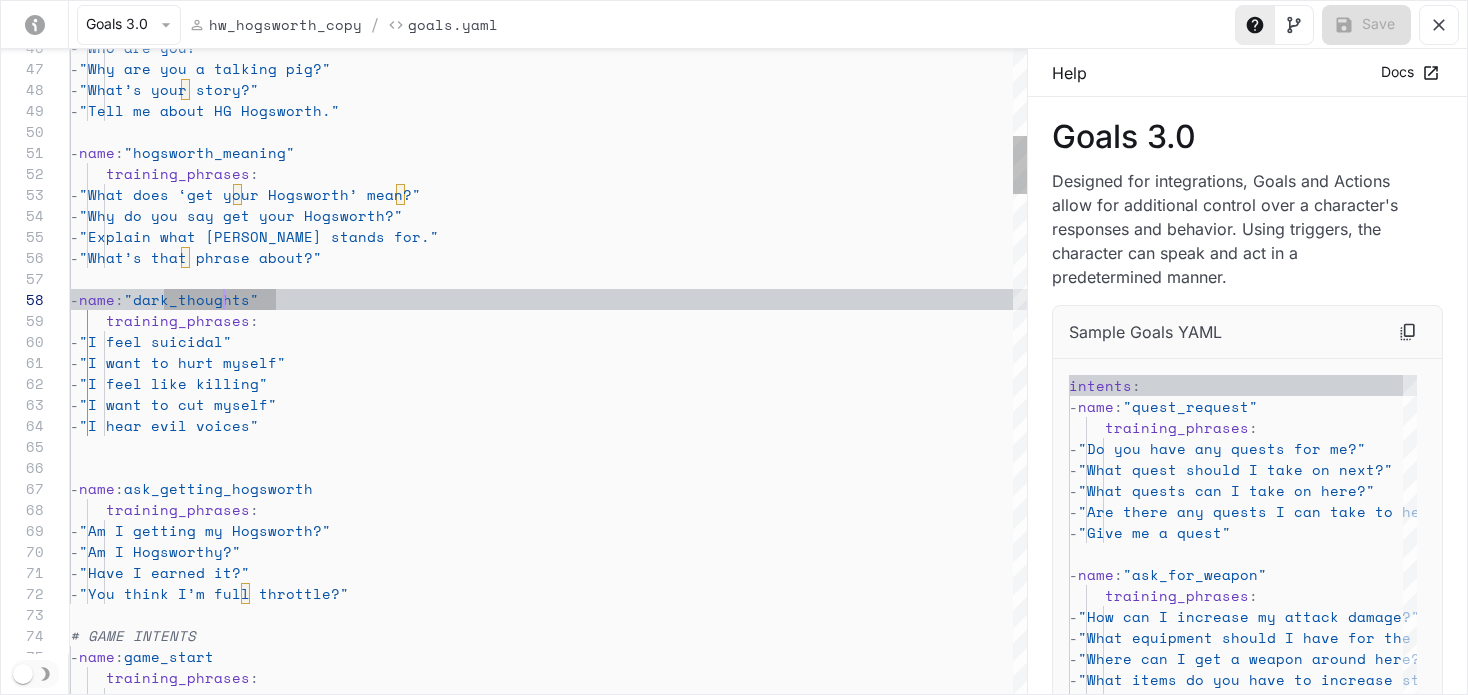 click on "-  "Who are you?"       -  "Why are you a talking pig?"       -  "What’s your story?"       -  "Tell me about HG Hogsworth."   -  name :  "hogsworth_meaning"      training_phrases :       -  "What does ‘get your Hogsworth’ mean?"       -  "Why do you say get your Hogsworth?"       -  "Explain what [PERSON_NAME] stands for."       -  "What’s that phrase about?"   -  name :  "dark_thoughts"      training_phrases :       -  "I feel suicidal"       -  "I want to hurt myself"       -  "I feel like killing"       -  "I want to cut myself"       -  "I hear evil voices"   -  name :  ask_getting_hogsworth      training_phrases :       -  "Am I getting my Hogsworth?"       -  "Am I Hogsworthy?"       -  "Have I earned it?"       -  "You think I’m full throttle?" # GAME INTENTS   -  name :  game_start :" at bounding box center (548, 2627) 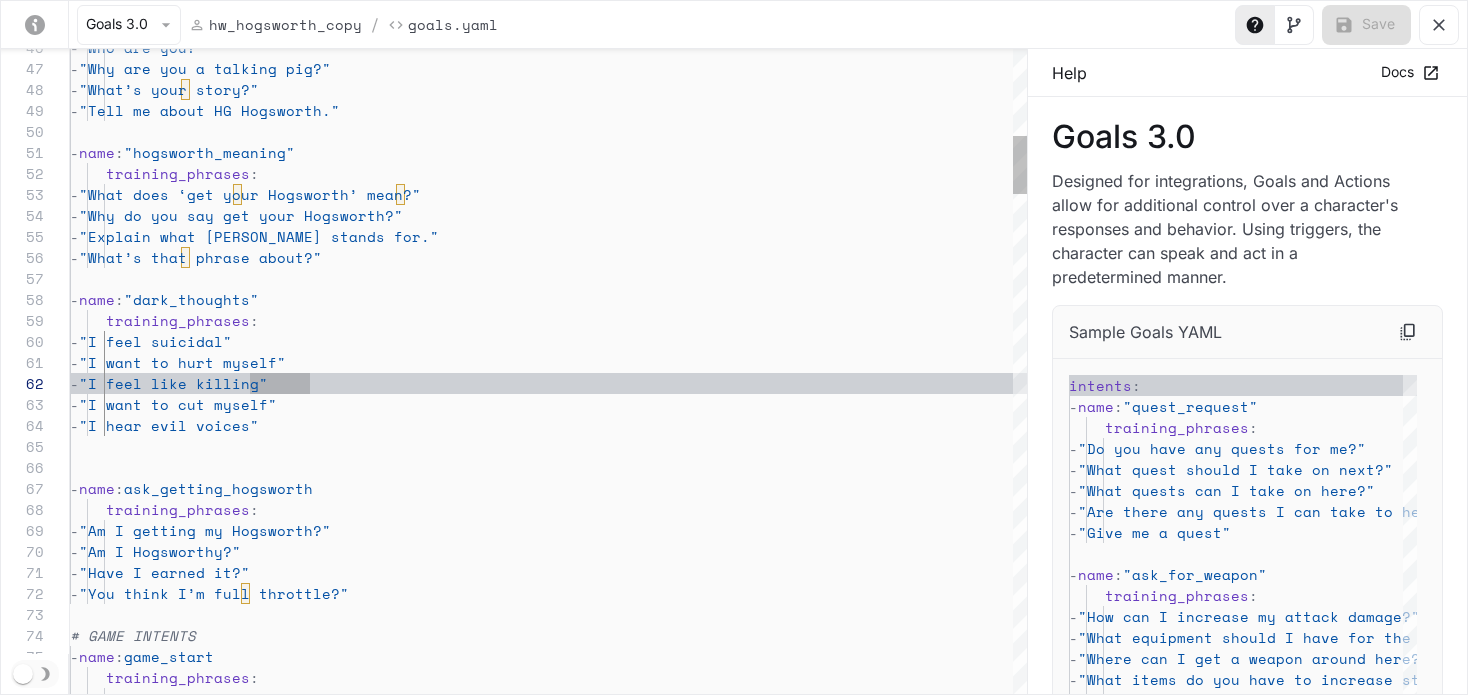 click on "-  "Who are you?"       -  "Why are you a talking pig?"       -  "What’s your story?"       -  "Tell me about HG Hogsworth."   -  name :  "hogsworth_meaning"      training_phrases :       -  "What does ‘get your Hogsworth’ mean?"       -  "Why do you say get your Hogsworth?"       -  "Explain what [PERSON_NAME] stands for."       -  "What’s that phrase about?"   -  name :  "dark_thoughts"      training_phrases :       -  "I feel suicidal"       -  "I want to hurt myself"       -  "I feel like killing"       -  "I want to cut myself"       -  "I hear evil voices"   -  name :  ask_getting_hogsworth      training_phrases :       -  "Am I getting my Hogsworth?"       -  "Am I Hogsworthy?"       -  "Have I earned it?"       -  "You think I’m full throttle?" # GAME INTENTS   -  name :  game_start :" at bounding box center [548, 2627] 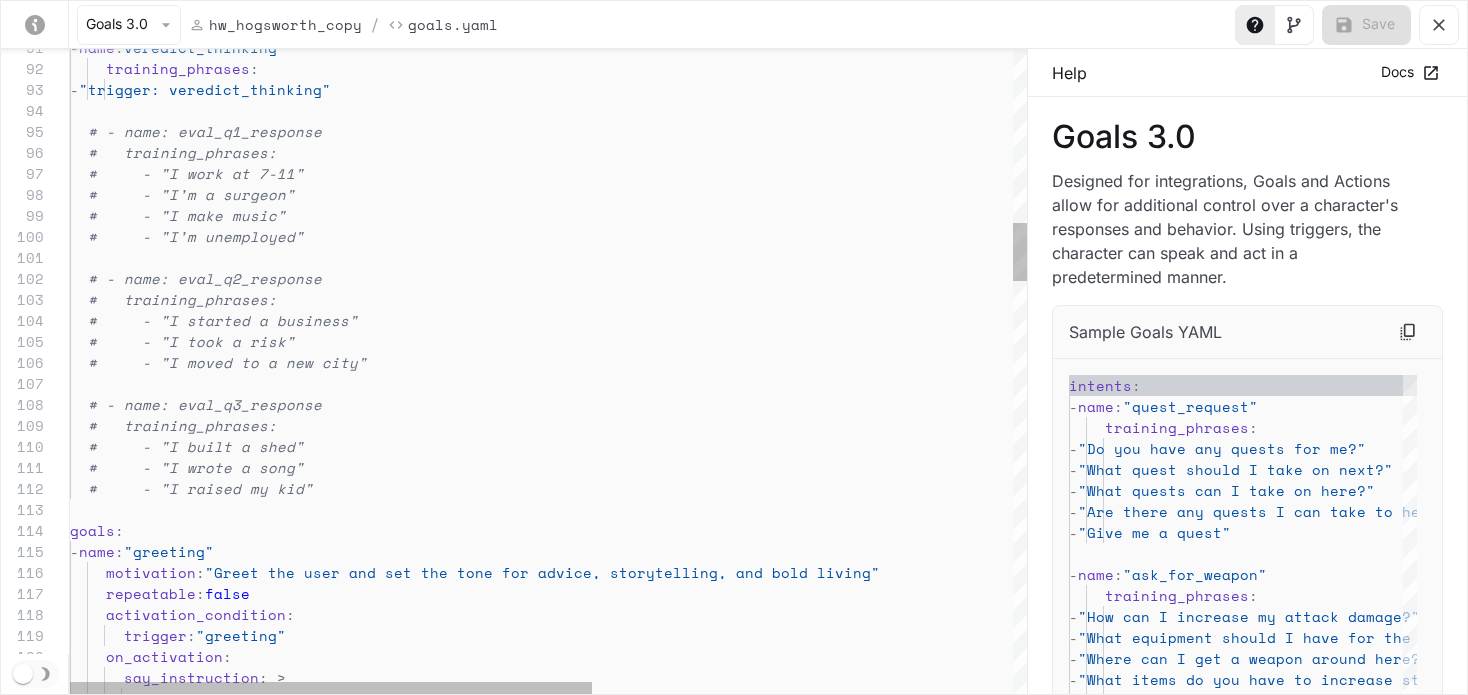 type on "**********" 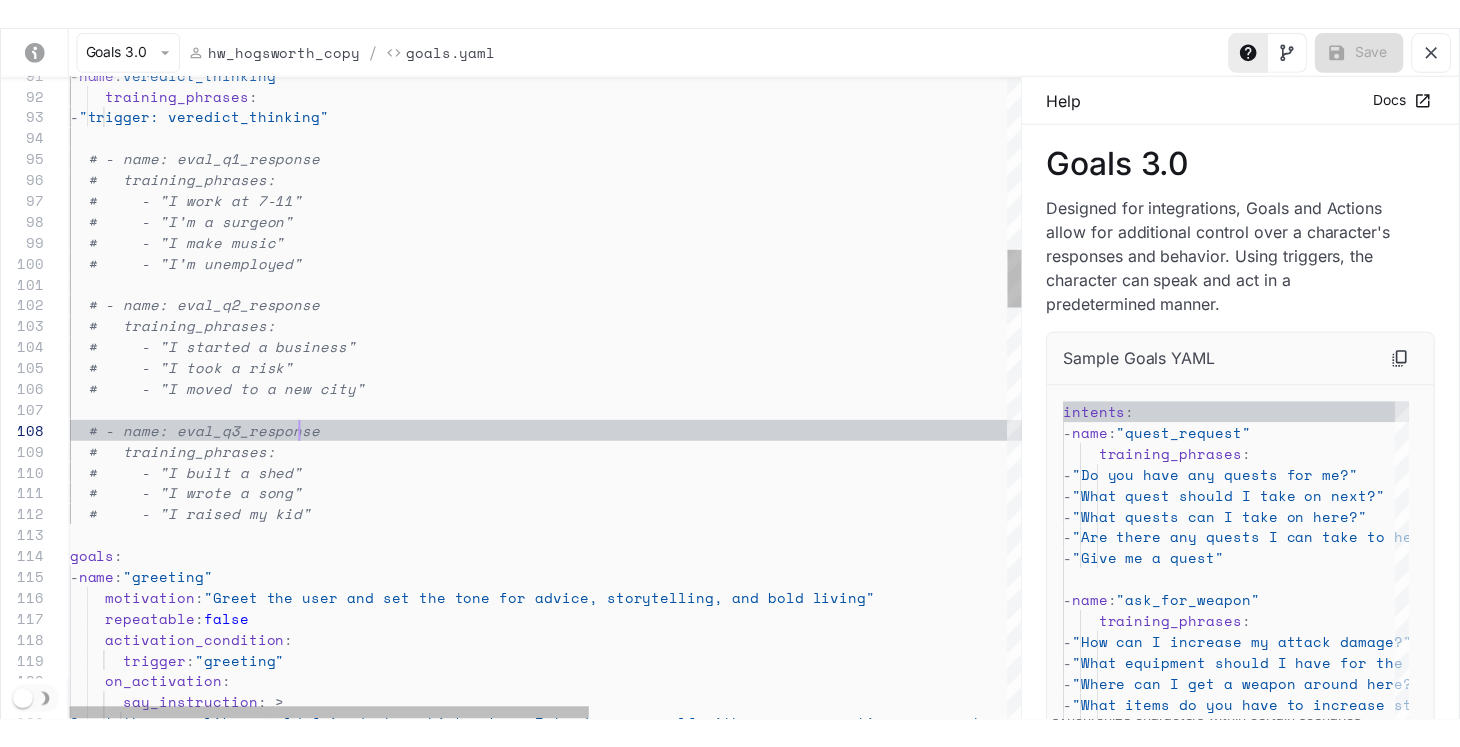 scroll, scrollTop: 147, scrollLeft: 231, axis: both 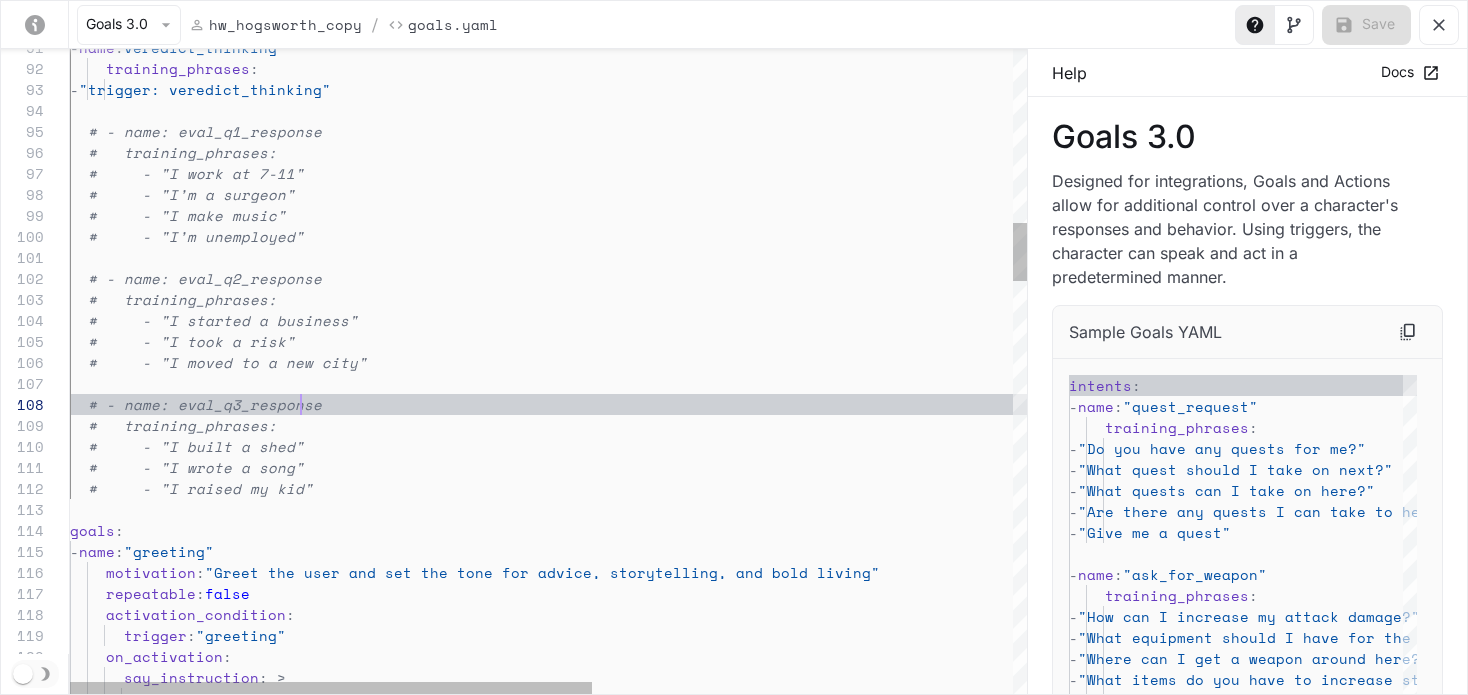 click on "-  name :  veredict_thinking      training_phrases :       -  "trigger: veredict_thinking"    # - name: eval_q1_response    #   training_phrases:    #     - "I work at 7-11"    #     - "I’m a surgeon"    #     - "I make music"    #     - "I’m unemployed"    # - name: eval_q2_response    #   training_phrases:    #     - "I started a business"    #     - "I took a risk"    #     - "I moved to a new city"    # - name: eval_q3_response    #   training_phrases:    #     - "I built a shed"    #     - "I wrote a song"    #     - "I raised my kid" goals :   -  name :  "greeting"      motivation :  "Greet the user and set the tone for advice, story telling, and bold living"      repeatable :  false      activation_condition :        trigger :  "greeting"      on_activation :        say_instruction : >" at bounding box center (933, 1682) 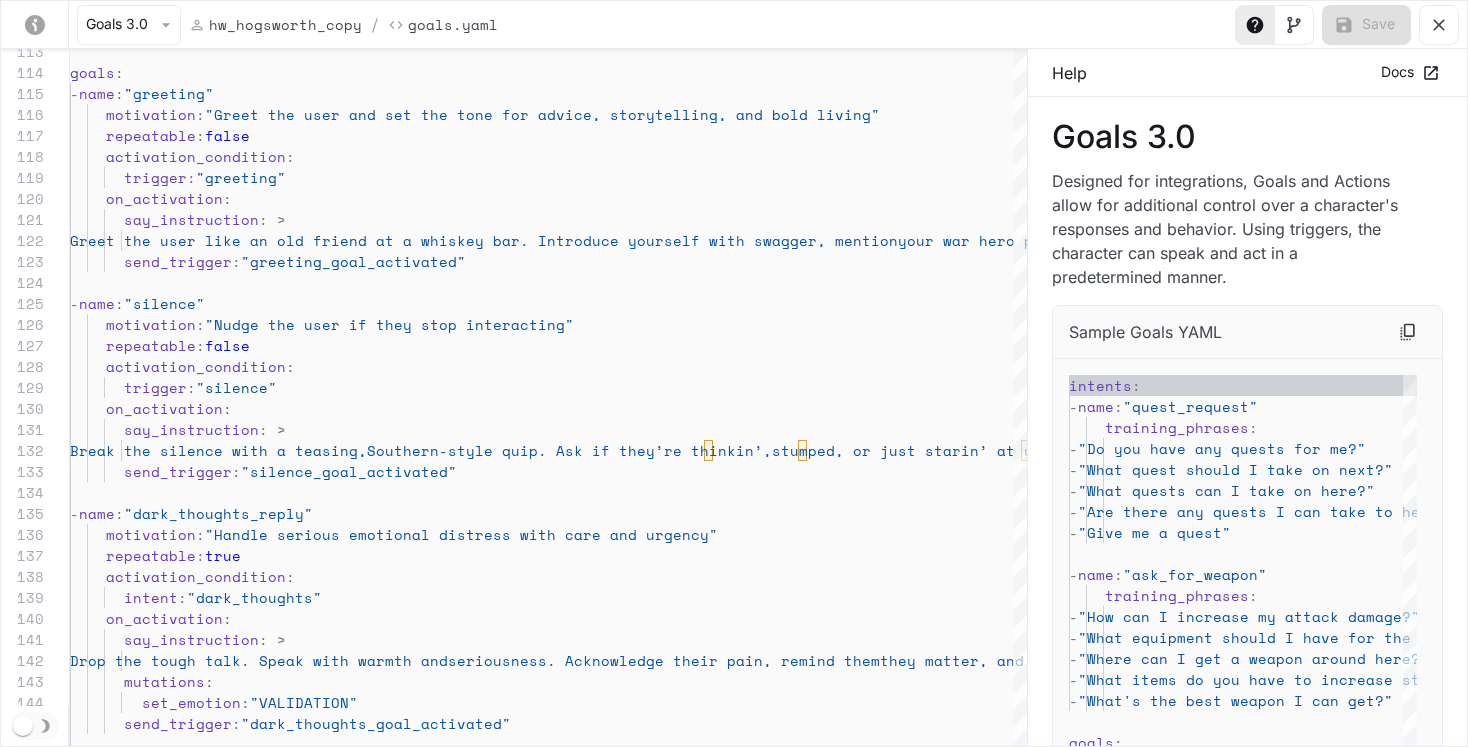 click 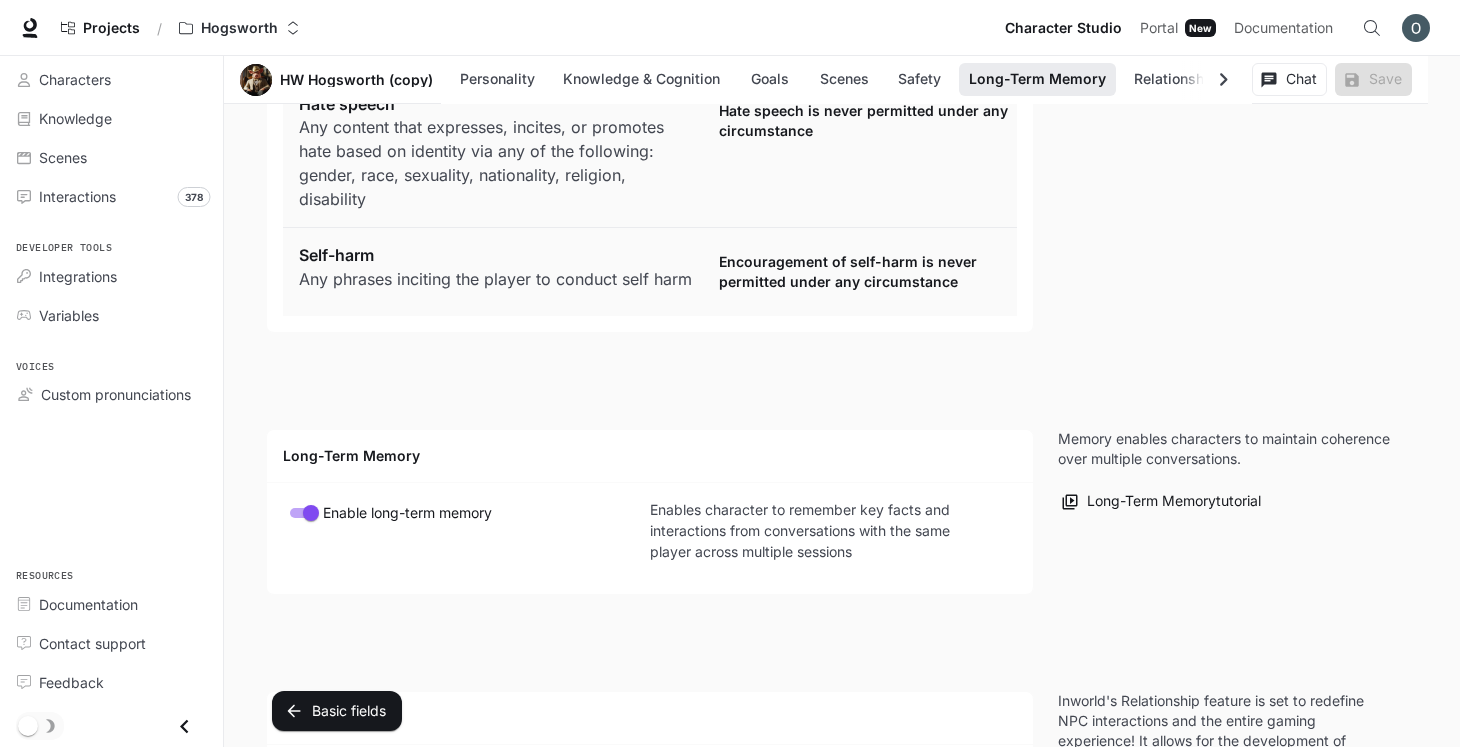 scroll, scrollTop: 4078, scrollLeft: 0, axis: vertical 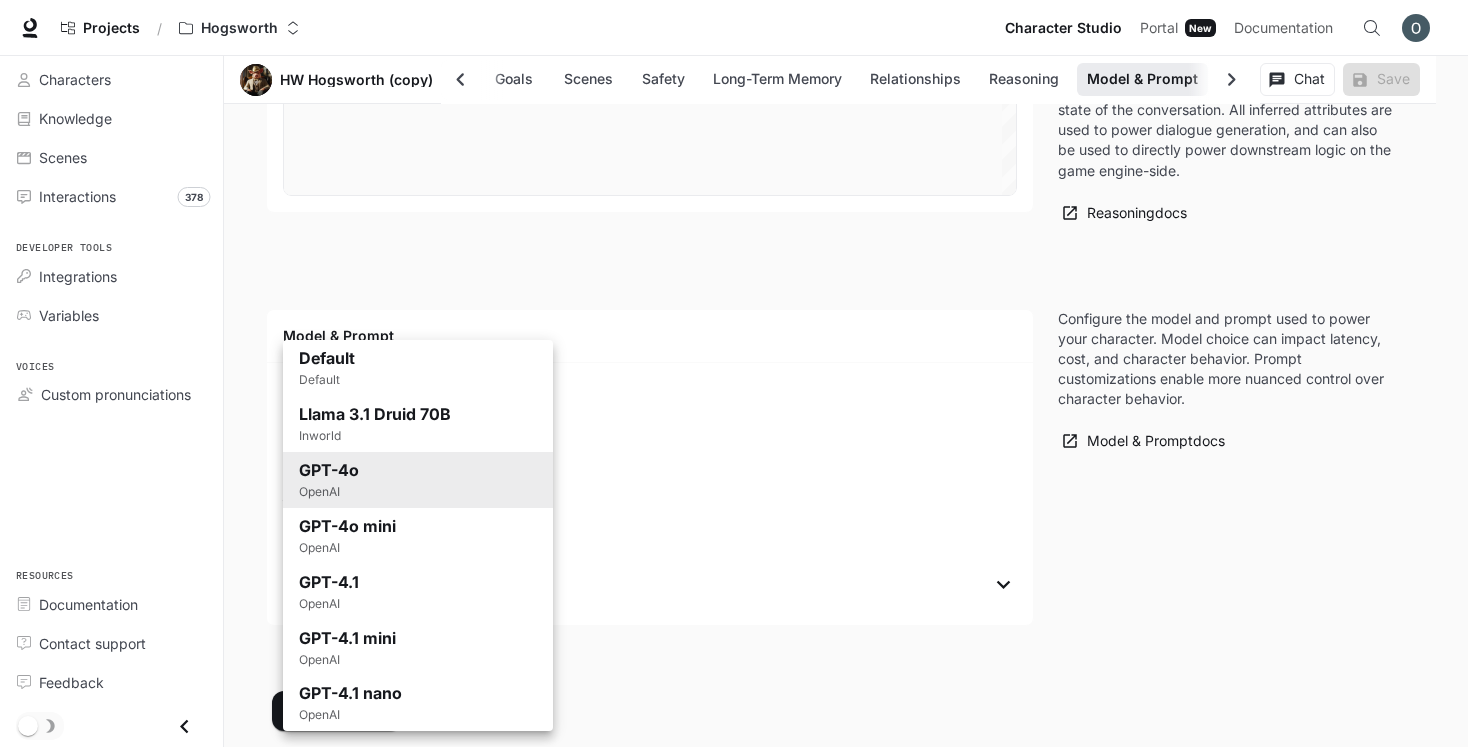 click on "Skip to main content Projects / Hogsworth Character Studio Character Studio Portal Portal New Documentation Documentation Character studio Portal Characters Knowledge Scenes Interactions 378 Developer tools Integrations Variables Voices Custom pronunciations Resources Documentation Contact support Feedback Section Model & Prompt HW Hogsworth (copy) Personality Knowledge & Cognition Goals Scenes Safety Long-Term Memory Relationships Reasoning Model & Prompt Chat Save Edit HW Hogsworth (copy) Entertain [DEMOGRAPHIC_DATA] and find their destiny Edit Details Chat Save Enable narrated actions Enable narrated actions Pronouns he/him/his Alternate names HW Age Late adulthood Basic Advanced Personality Knowledge & Cognition Goals Scenes Safety Long-Term Memory Relationships Reasoning Model & Prompt Personality Character traits blunt honest judgemental brutal witty funny soulful Entertaining Interesting comedic Character traits Mood Sadness Joy Anger Fear Disgust Trust Anticipation Surprise Static emotions Dynamic emotions 0.7" at bounding box center [734, -2064] 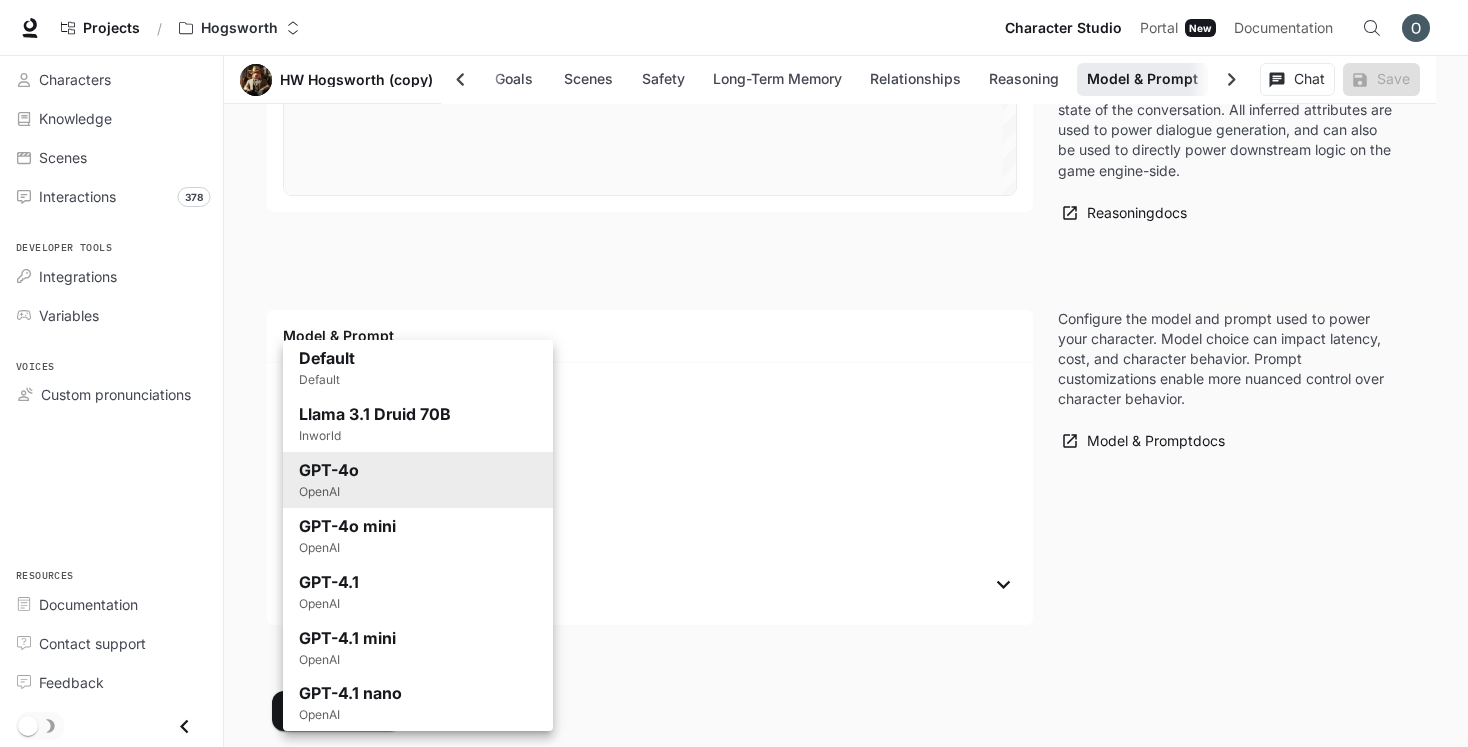 click at bounding box center (734, 373) 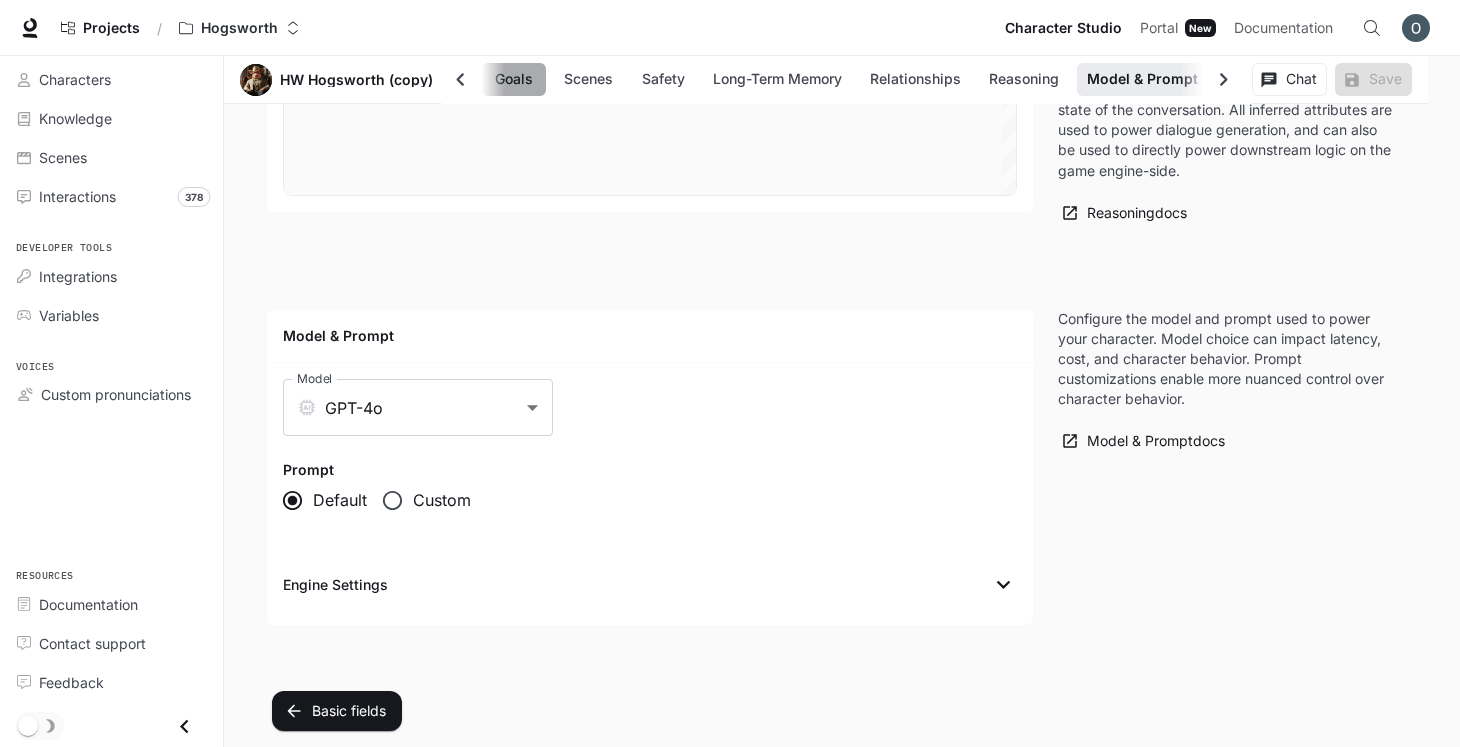 click on "Goals" at bounding box center [514, 79] 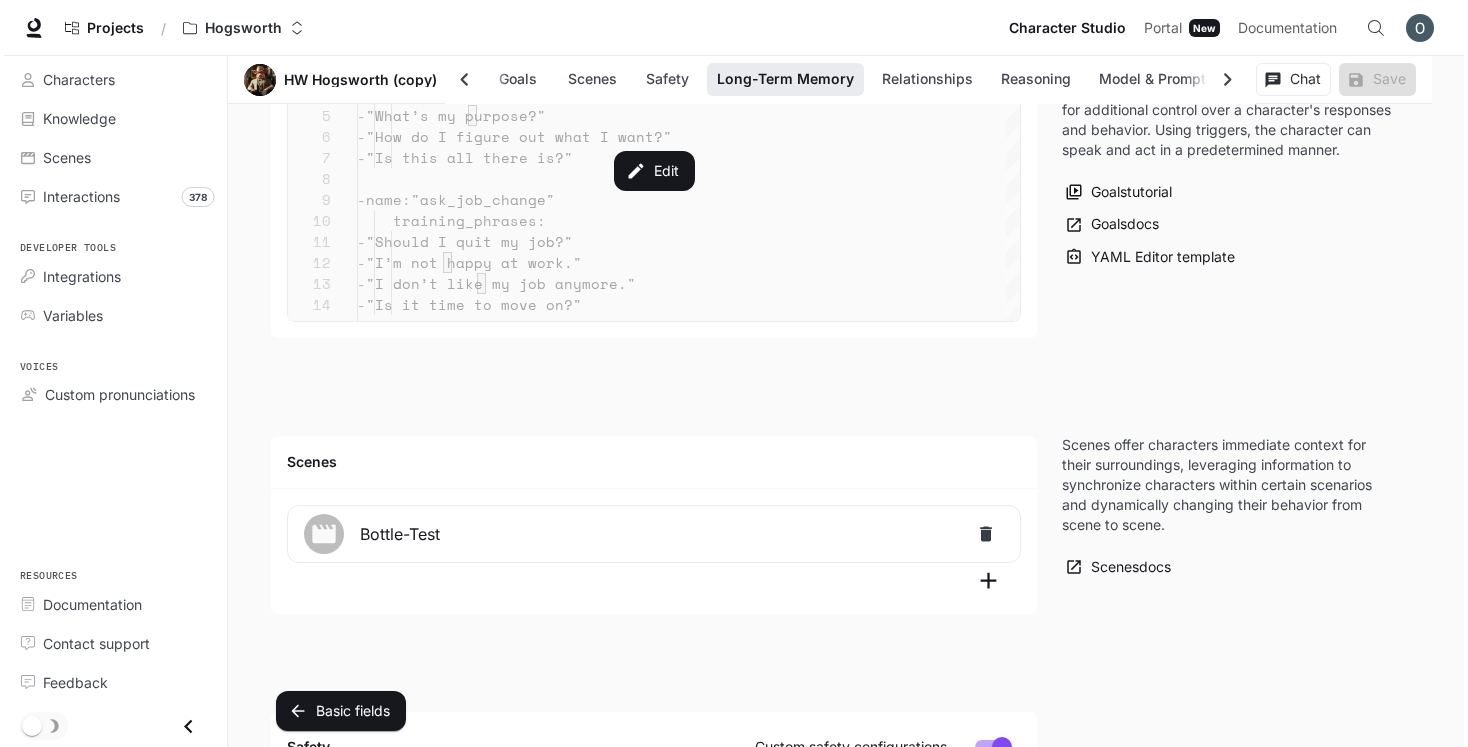 scroll, scrollTop: 2188, scrollLeft: 0, axis: vertical 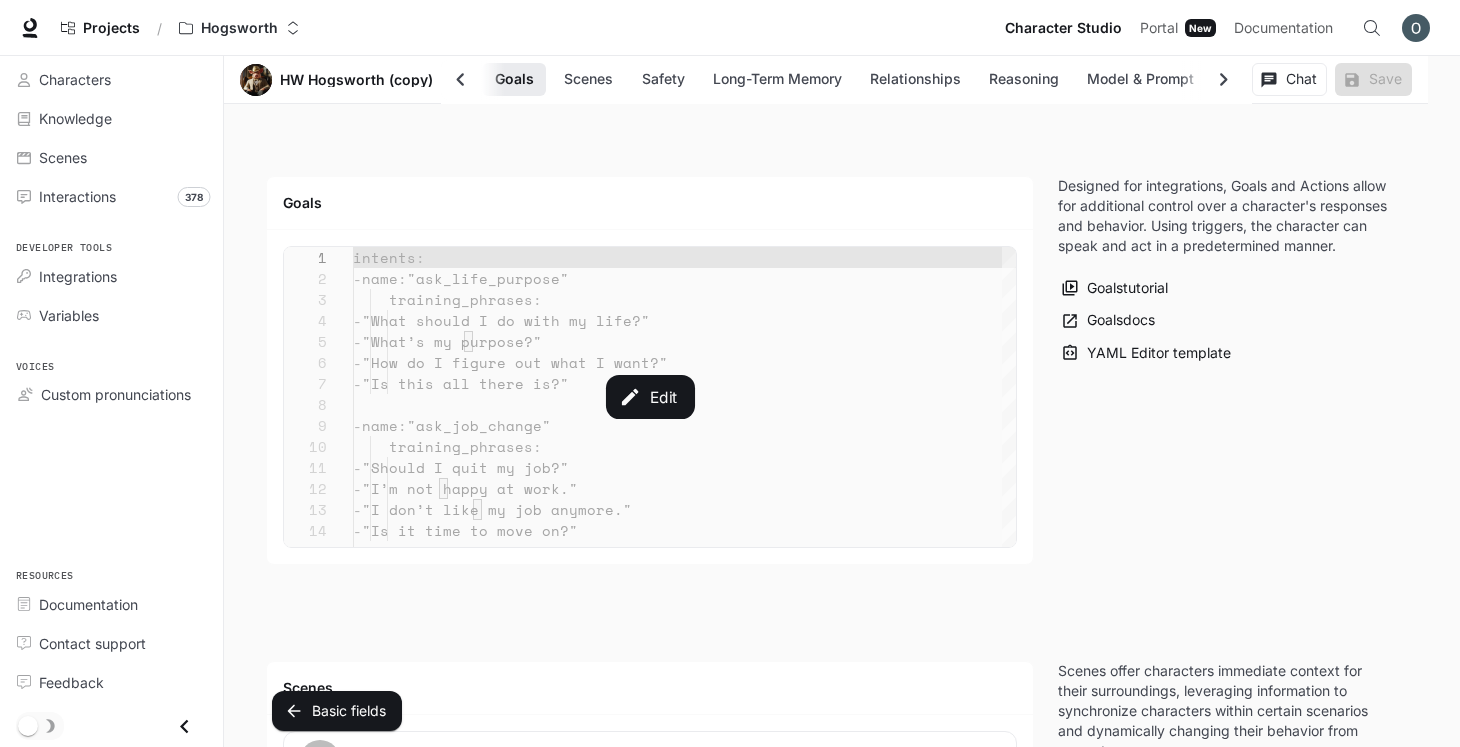 click on "Edit" at bounding box center (650, 397) 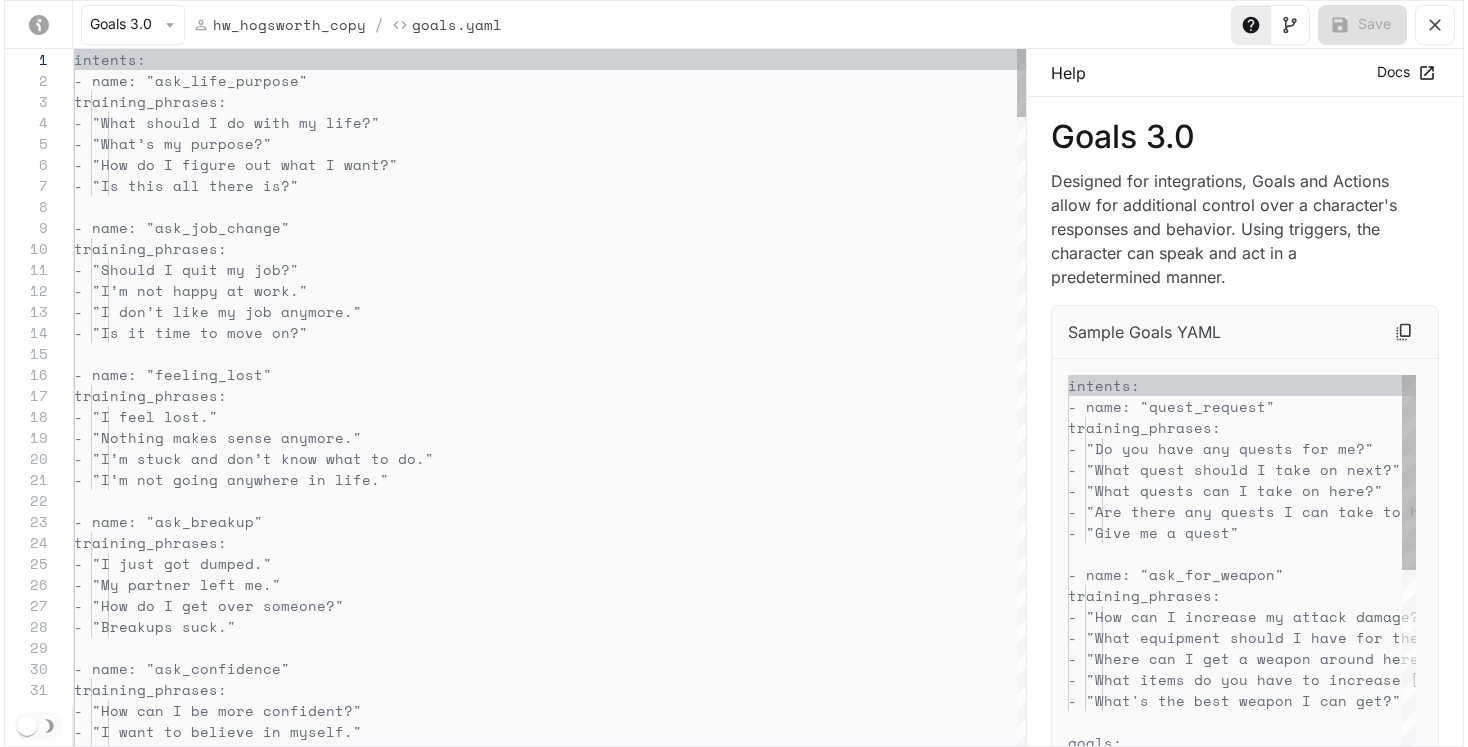 scroll, scrollTop: 0, scrollLeft: 255, axis: horizontal 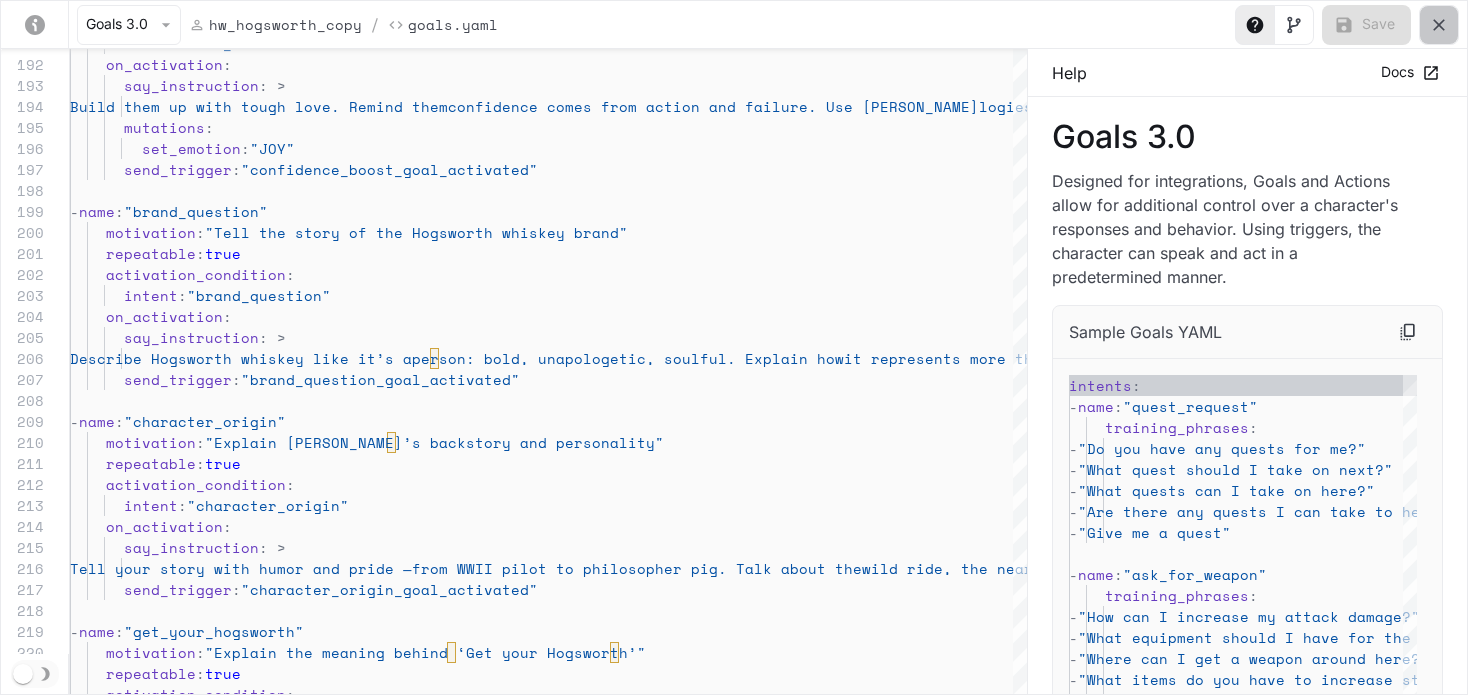 click 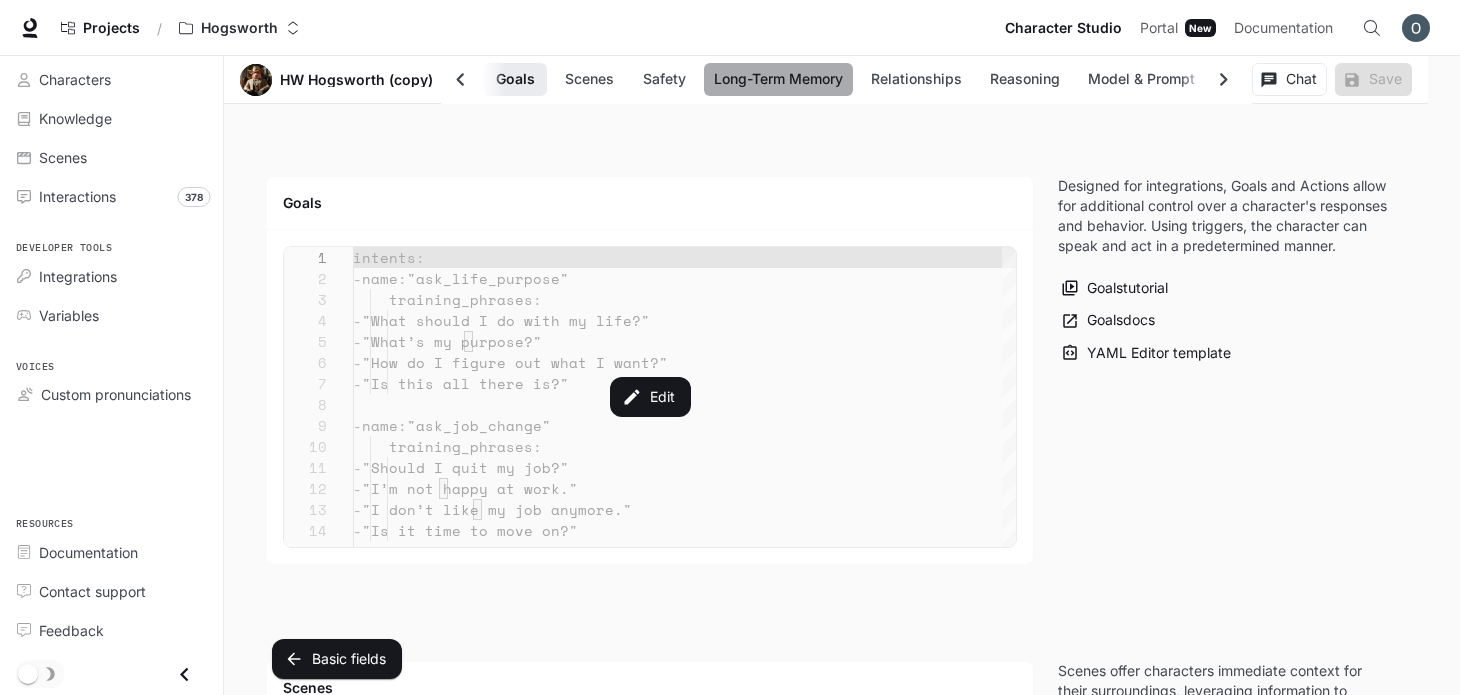 click on "Long-Term Memory" at bounding box center [778, 79] 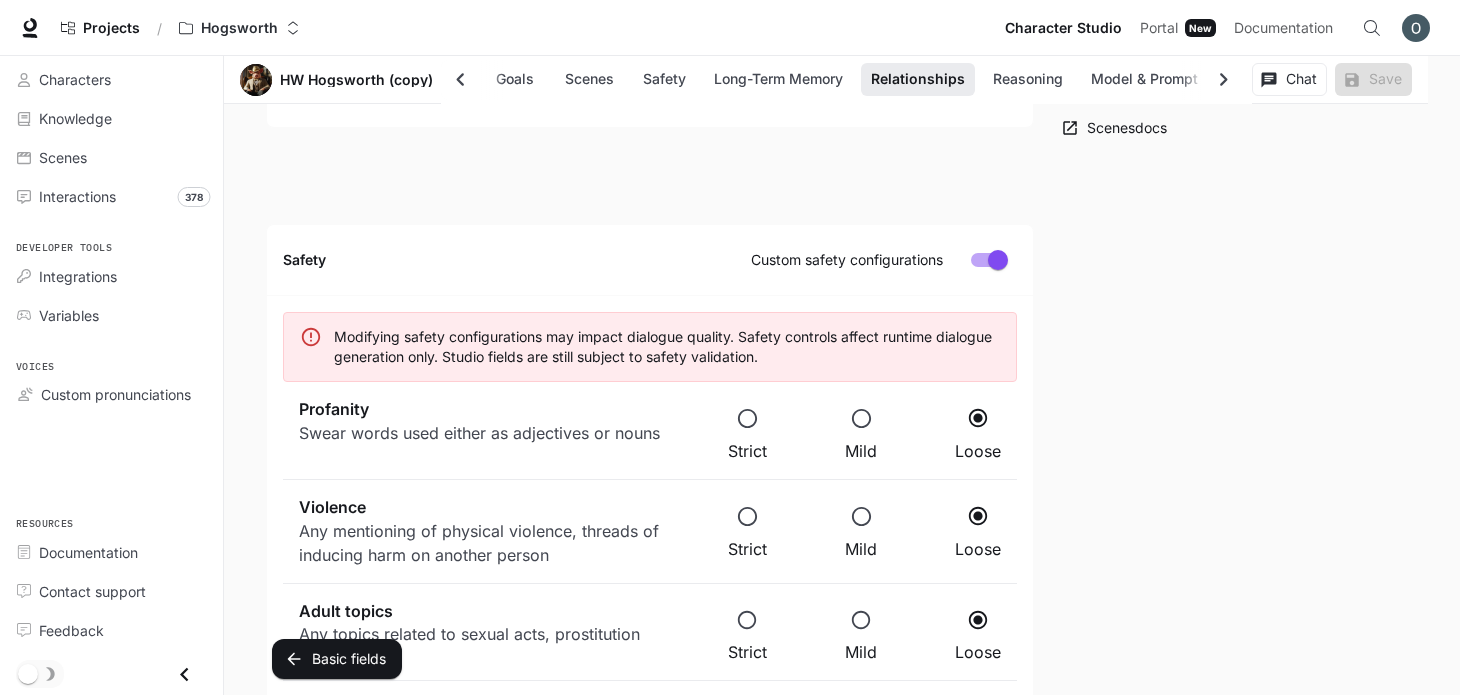 scroll, scrollTop: 2850, scrollLeft: 0, axis: vertical 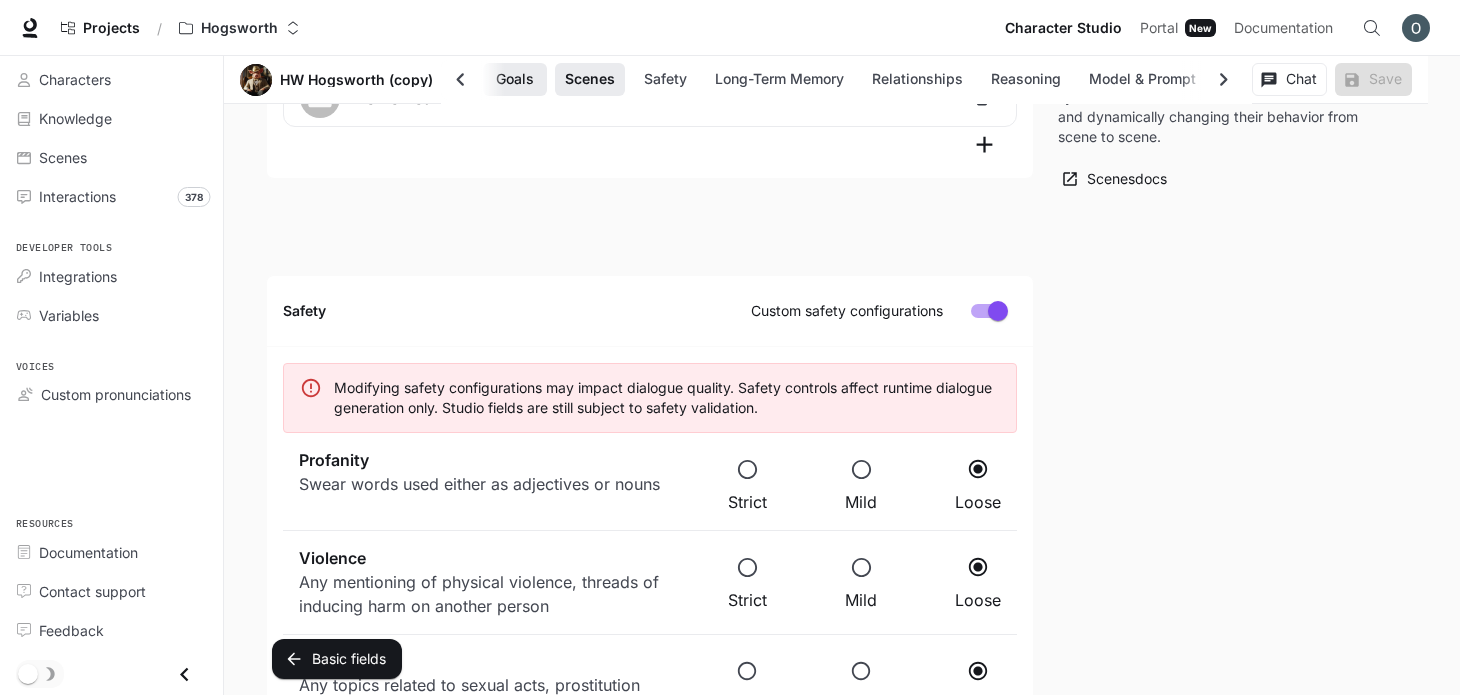 click on "Goals" at bounding box center [515, 79] 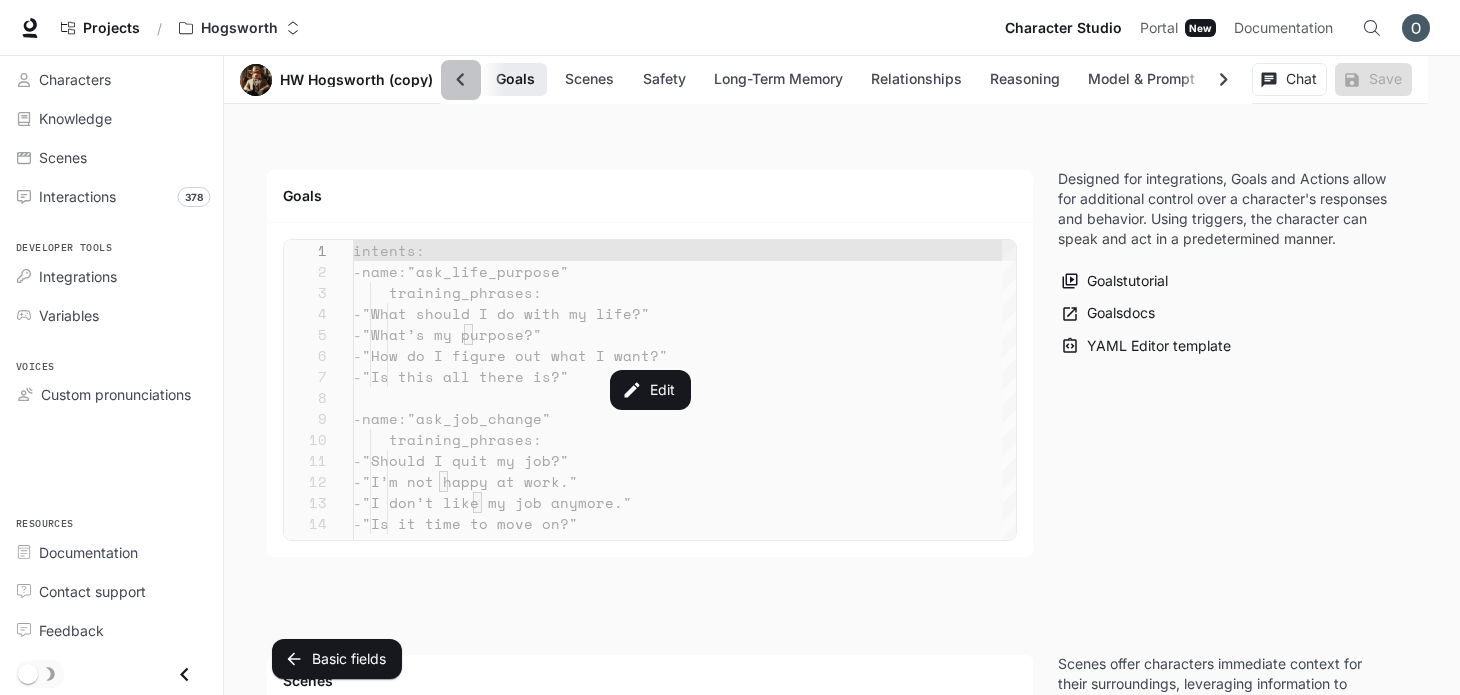 scroll, scrollTop: 2188, scrollLeft: 0, axis: vertical 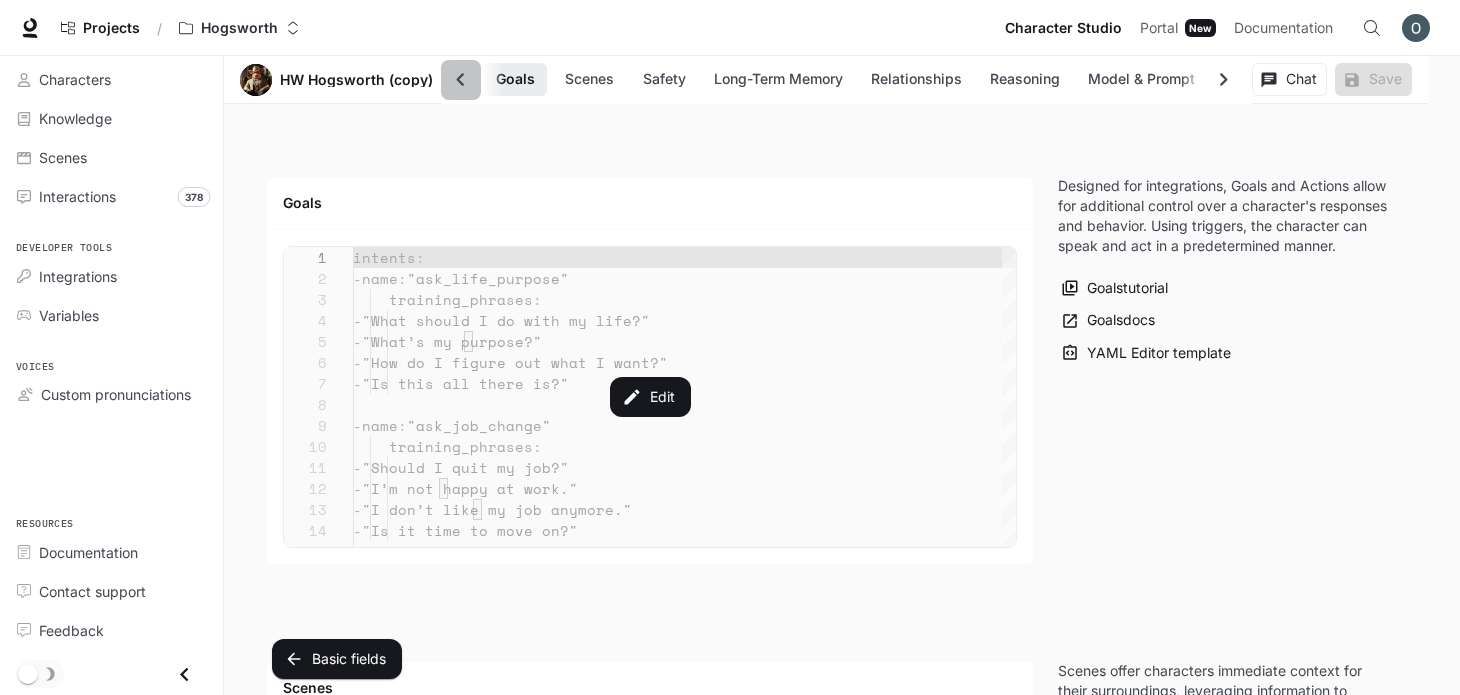 click at bounding box center [461, 80] 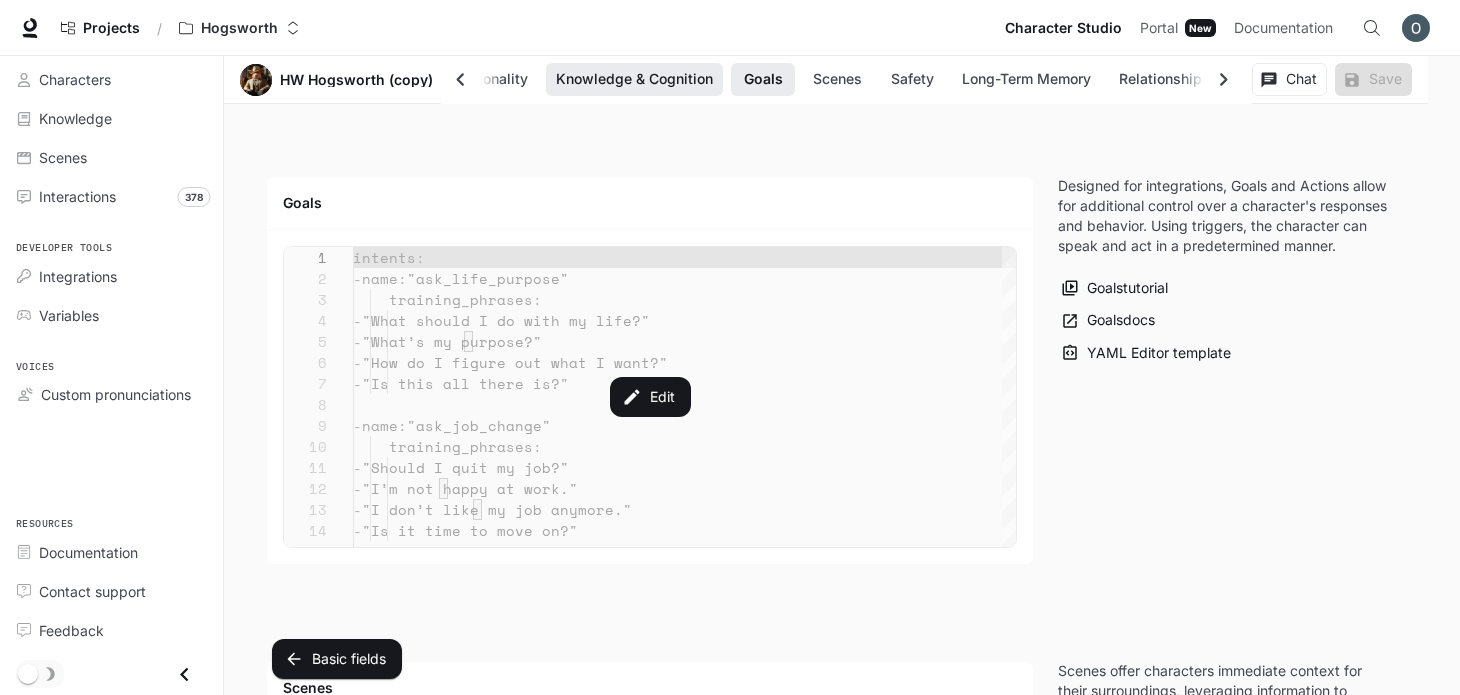 scroll, scrollTop: 0, scrollLeft: 0, axis: both 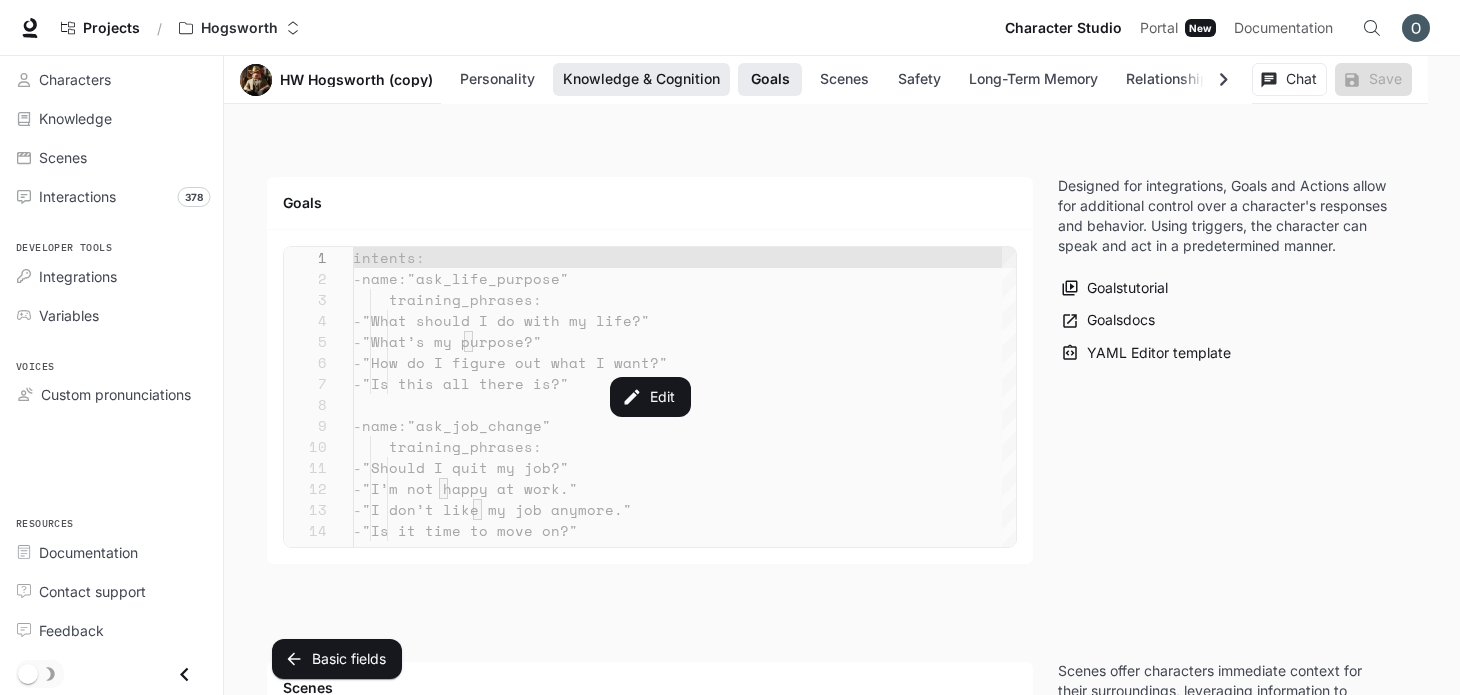 click on "Knowledge & Cognition" at bounding box center [641, 79] 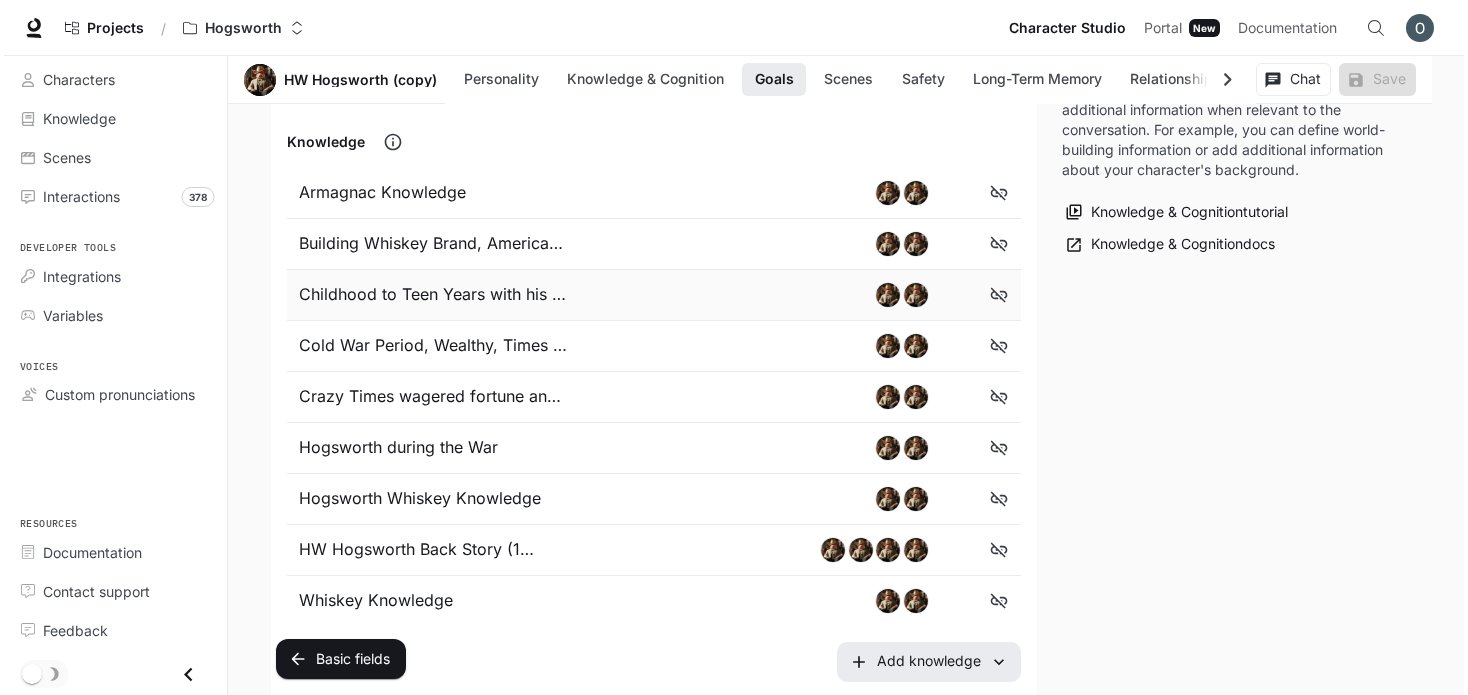 scroll, scrollTop: 1192, scrollLeft: 0, axis: vertical 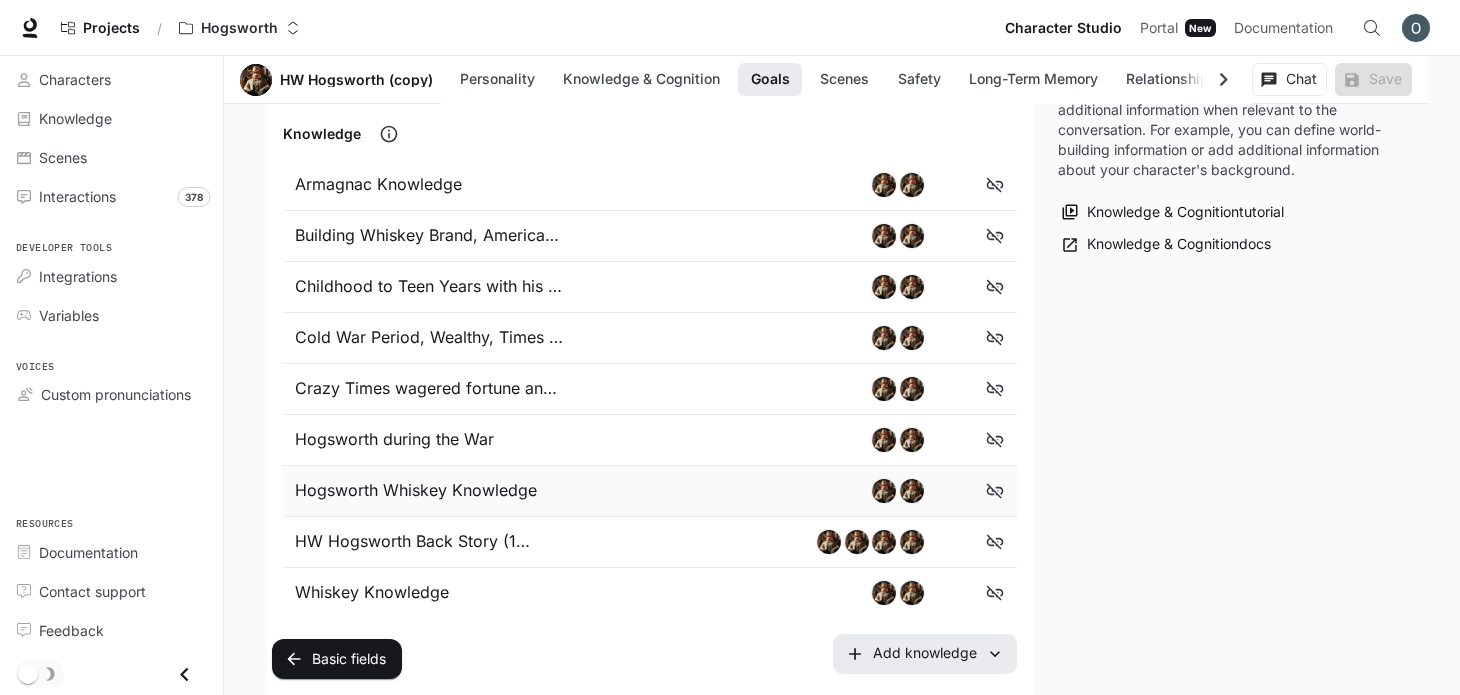 click on "Hogsworth Whiskey Knowledge" at bounding box center [429, 491] 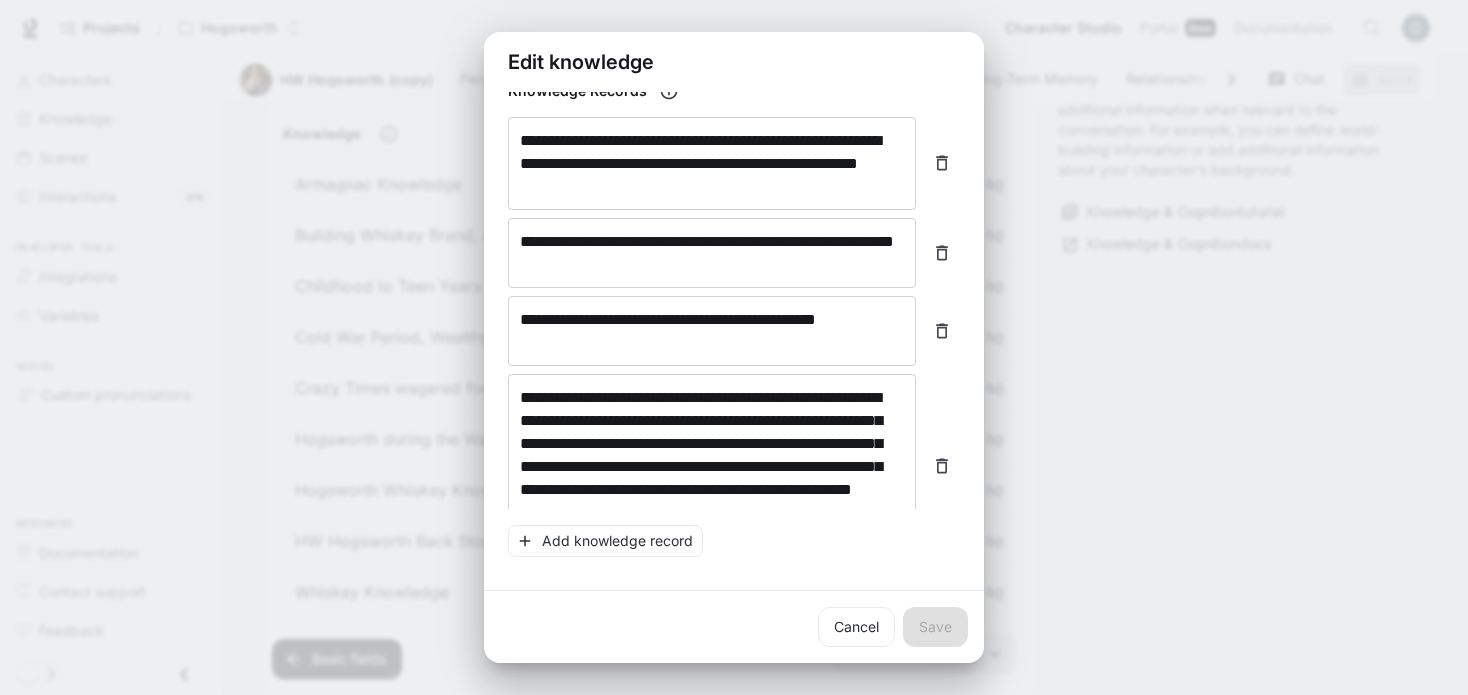 scroll, scrollTop: 364, scrollLeft: 0, axis: vertical 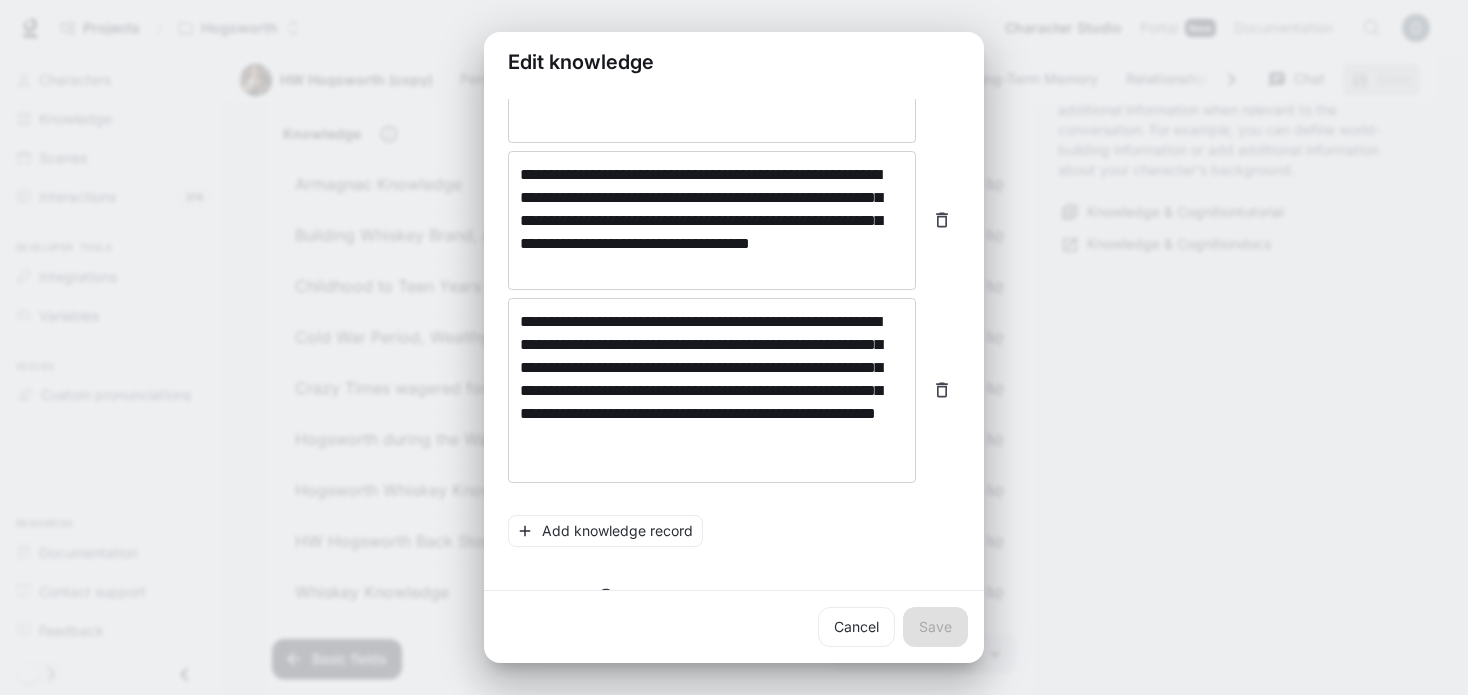 click on "**********" at bounding box center (734, 347) 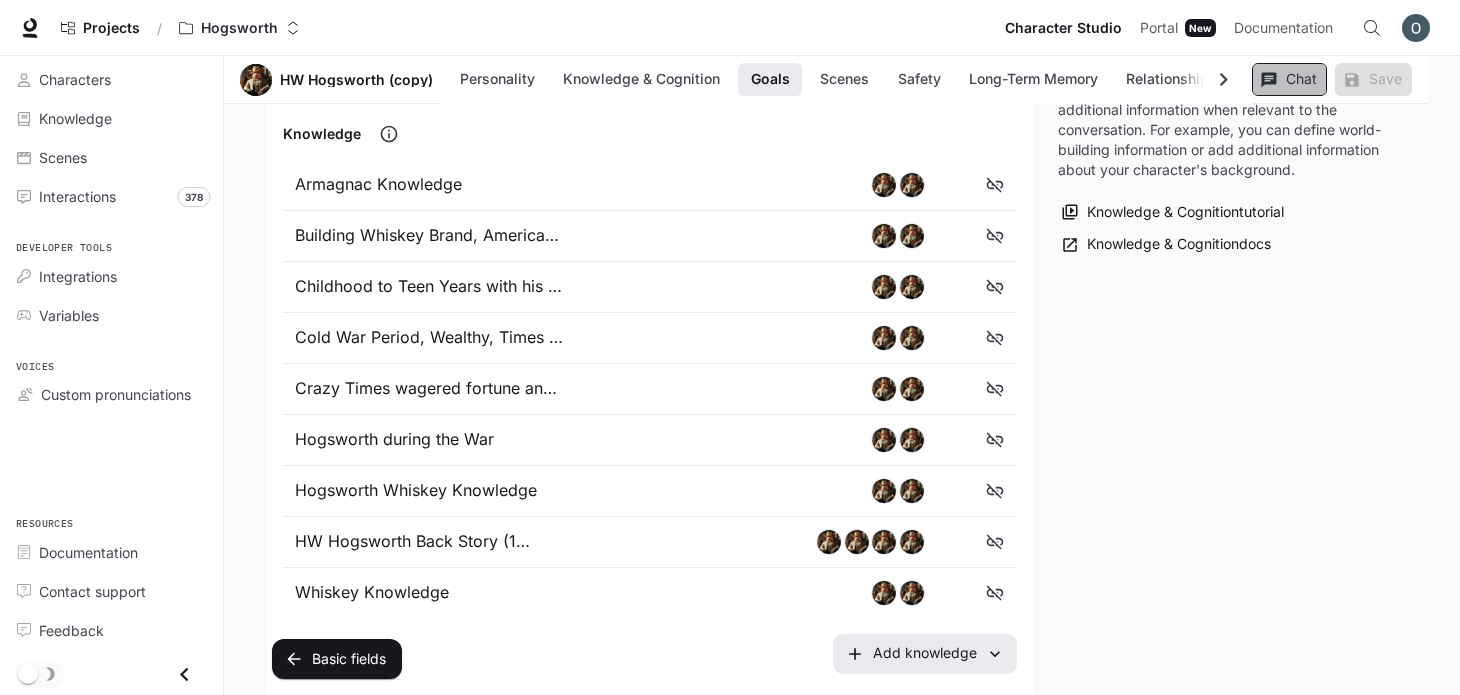 click on "Chat" at bounding box center [1289, 79] 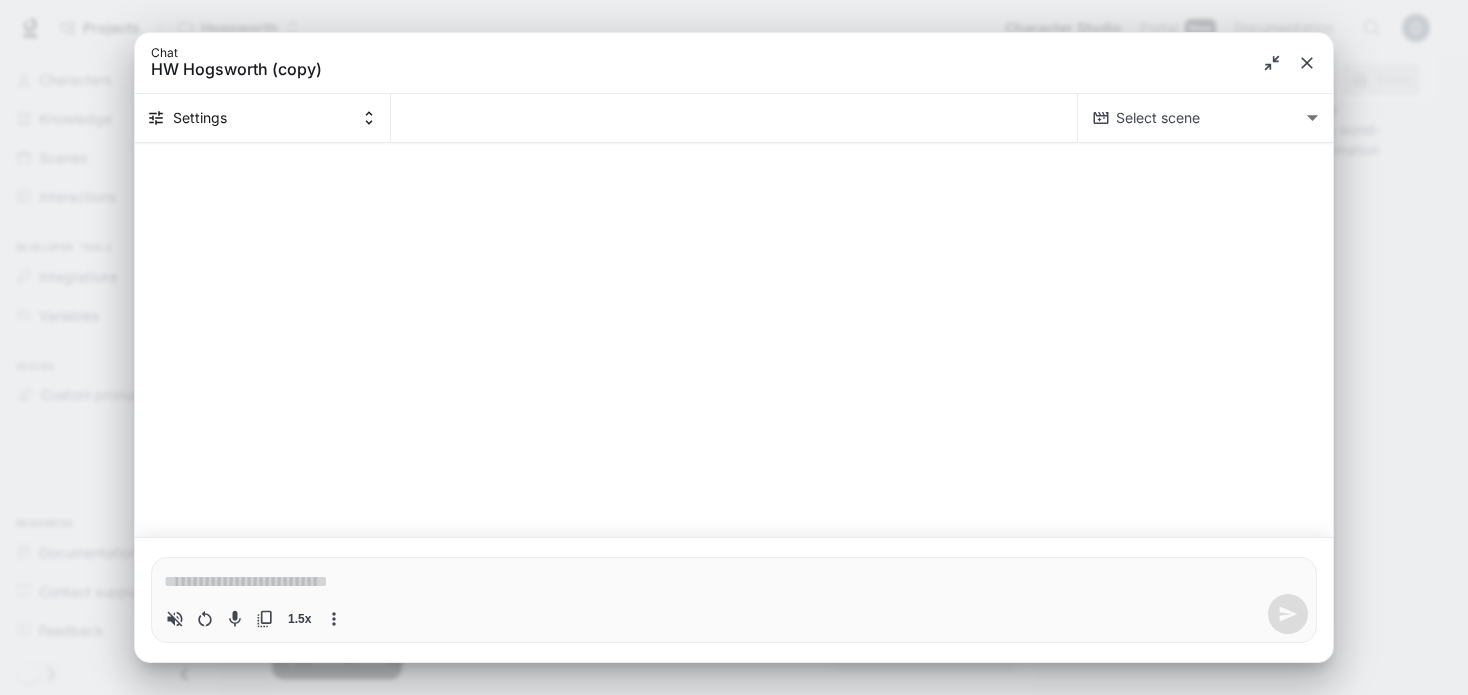 click 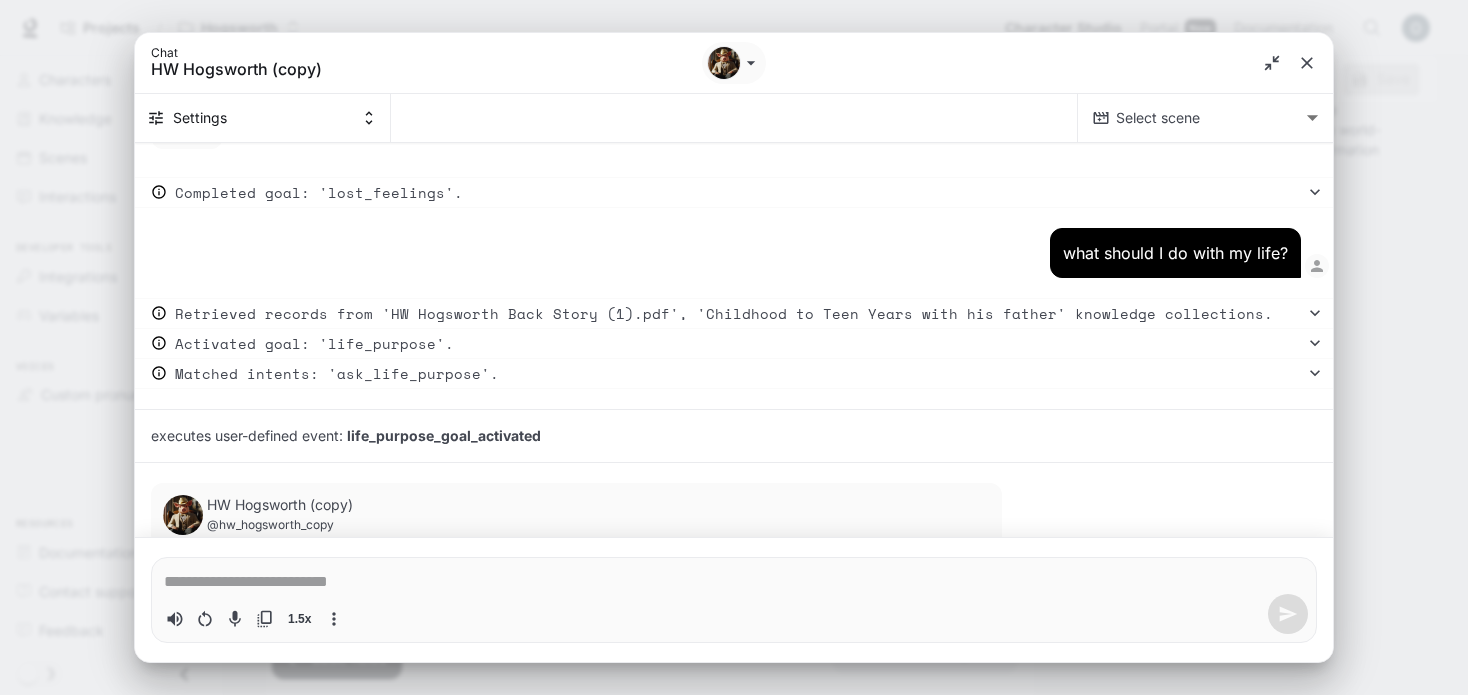 scroll, scrollTop: 4750, scrollLeft: 0, axis: vertical 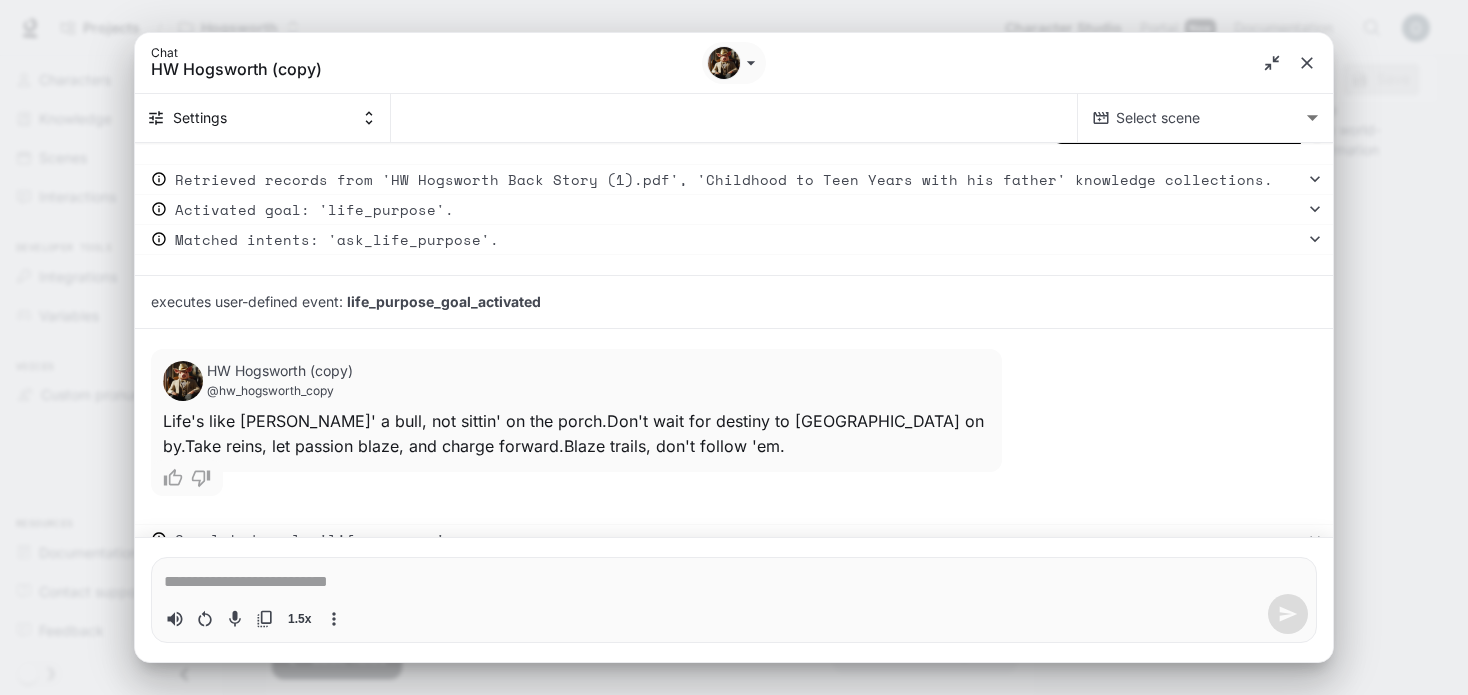 type on "*" 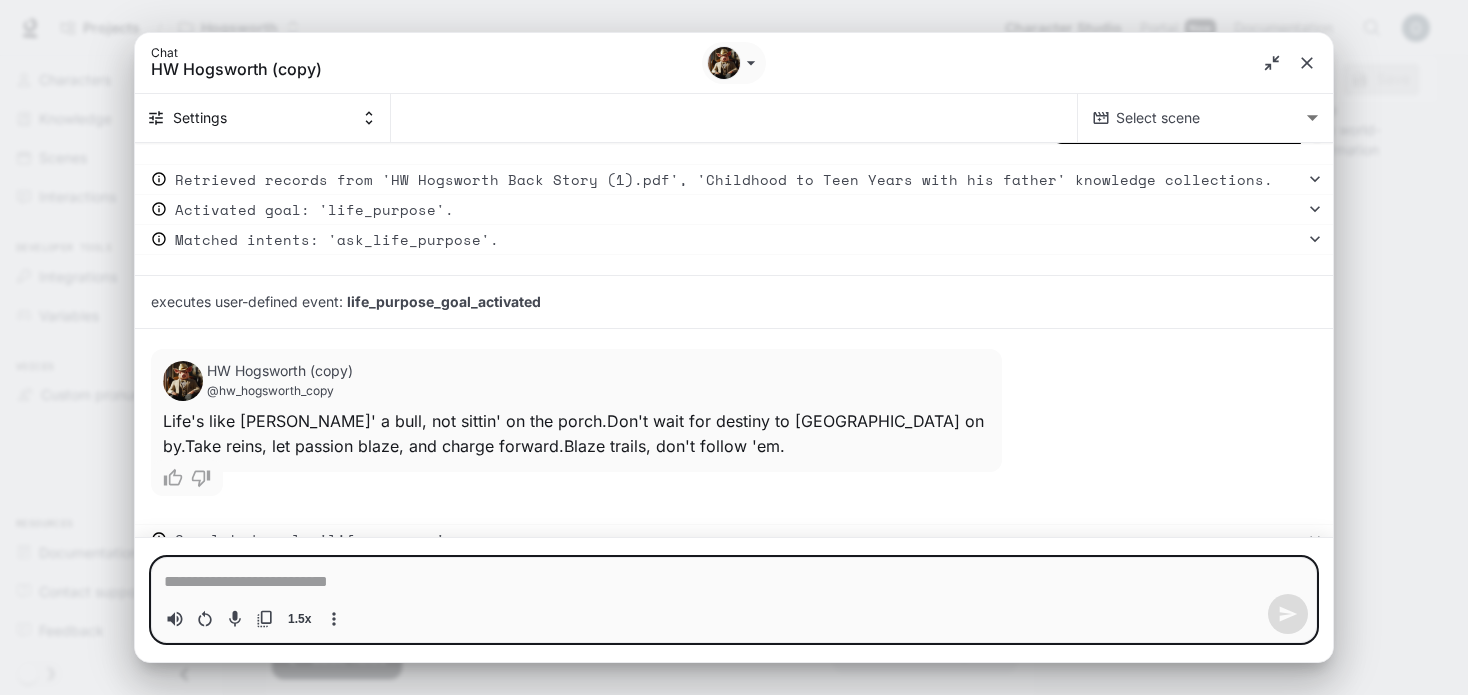 click at bounding box center (734, 582) 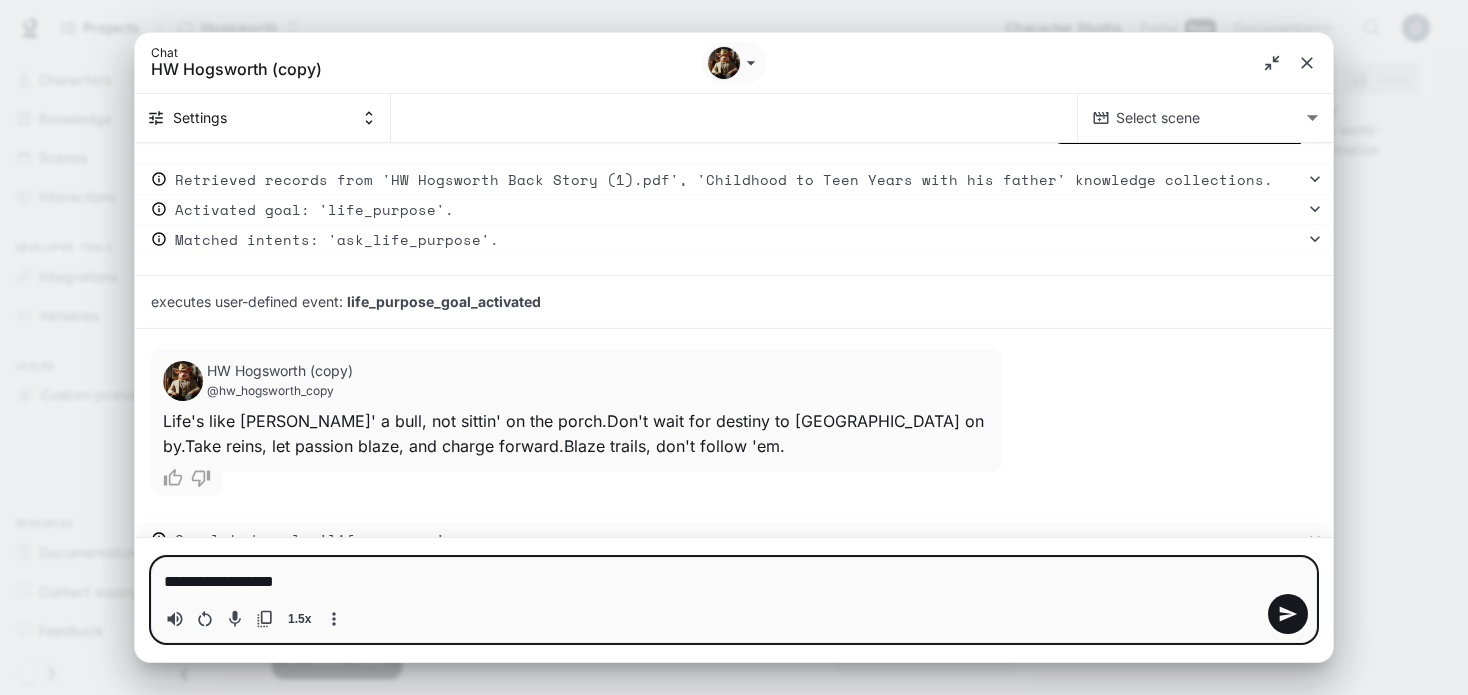 type on "**********" 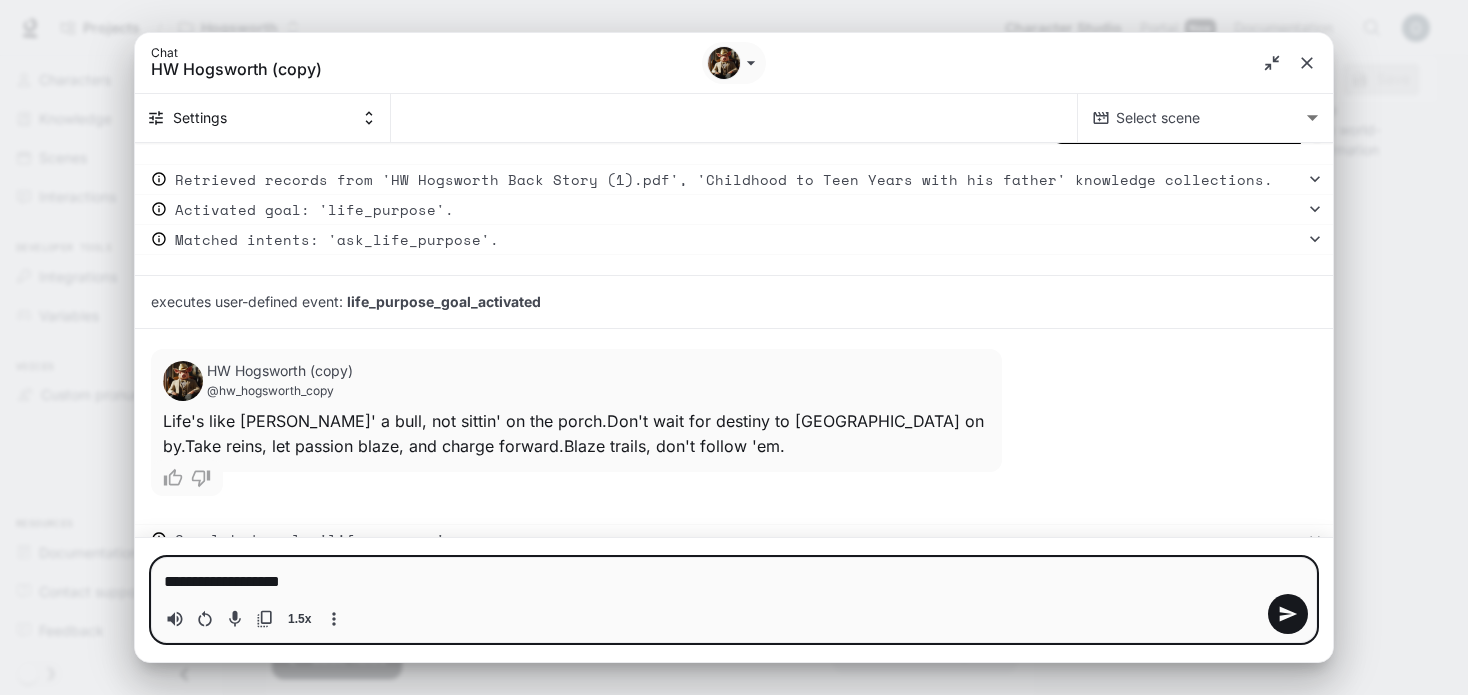 type on "**********" 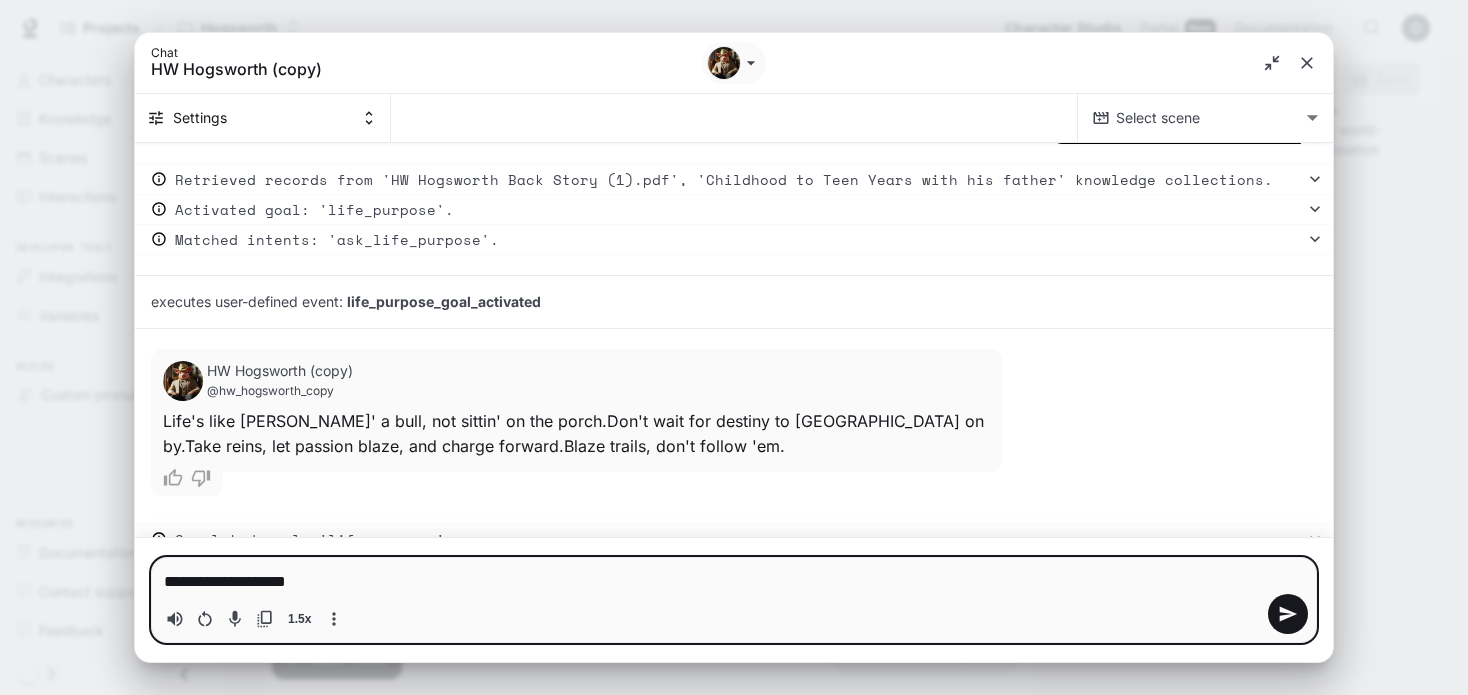 type on "**********" 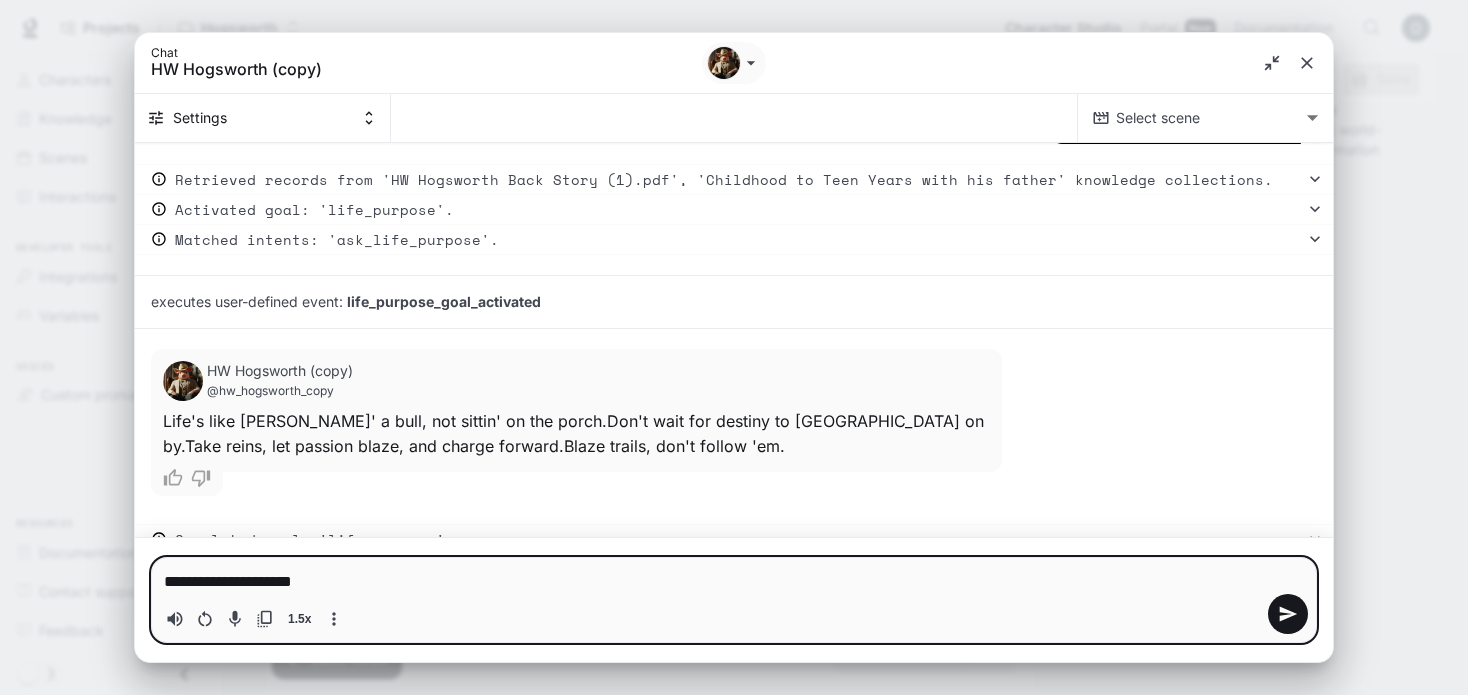type on "**********" 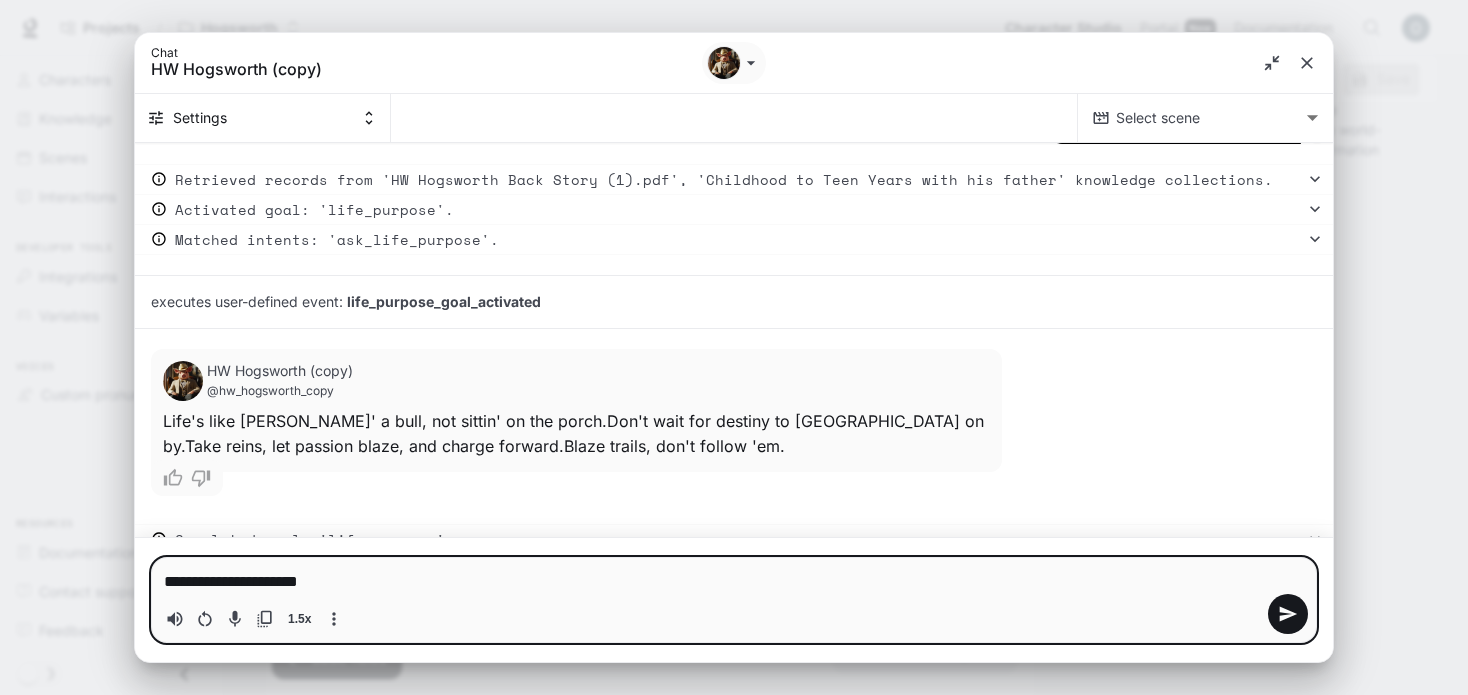 type on "**********" 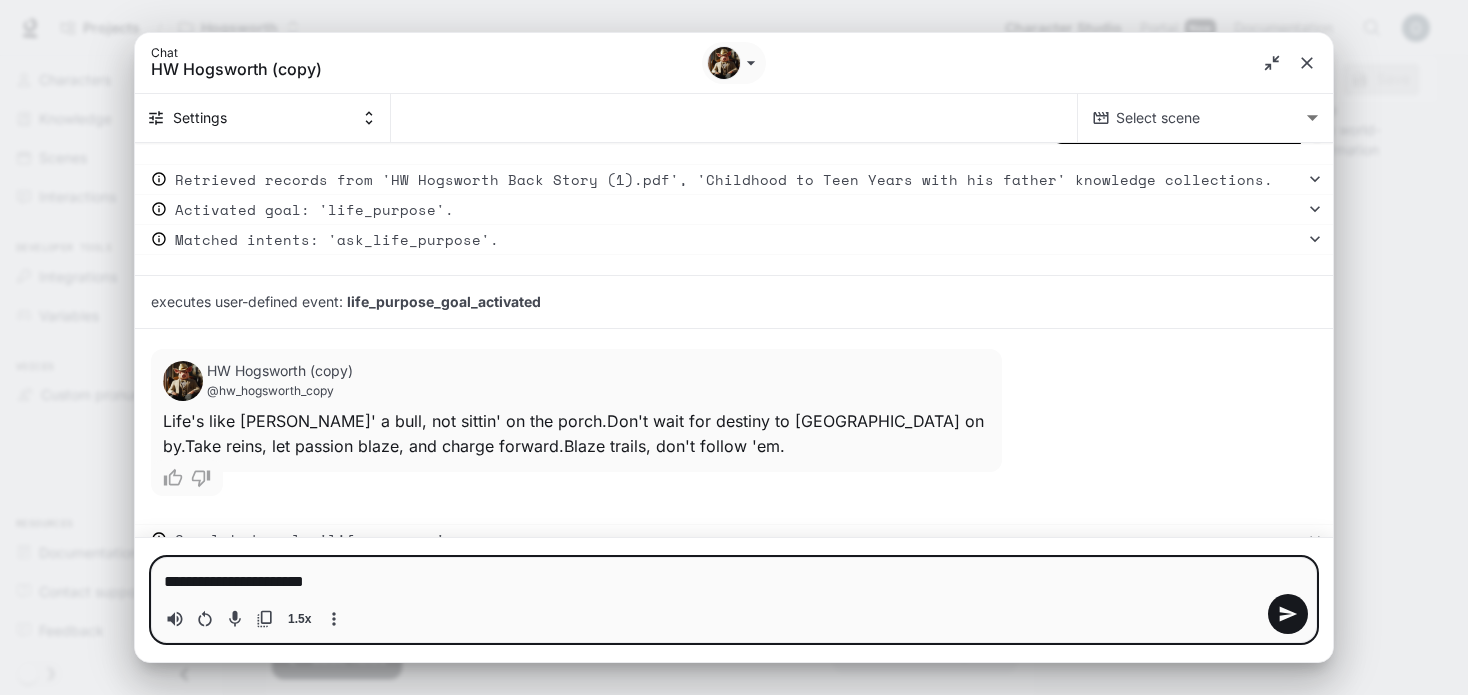 type on "*" 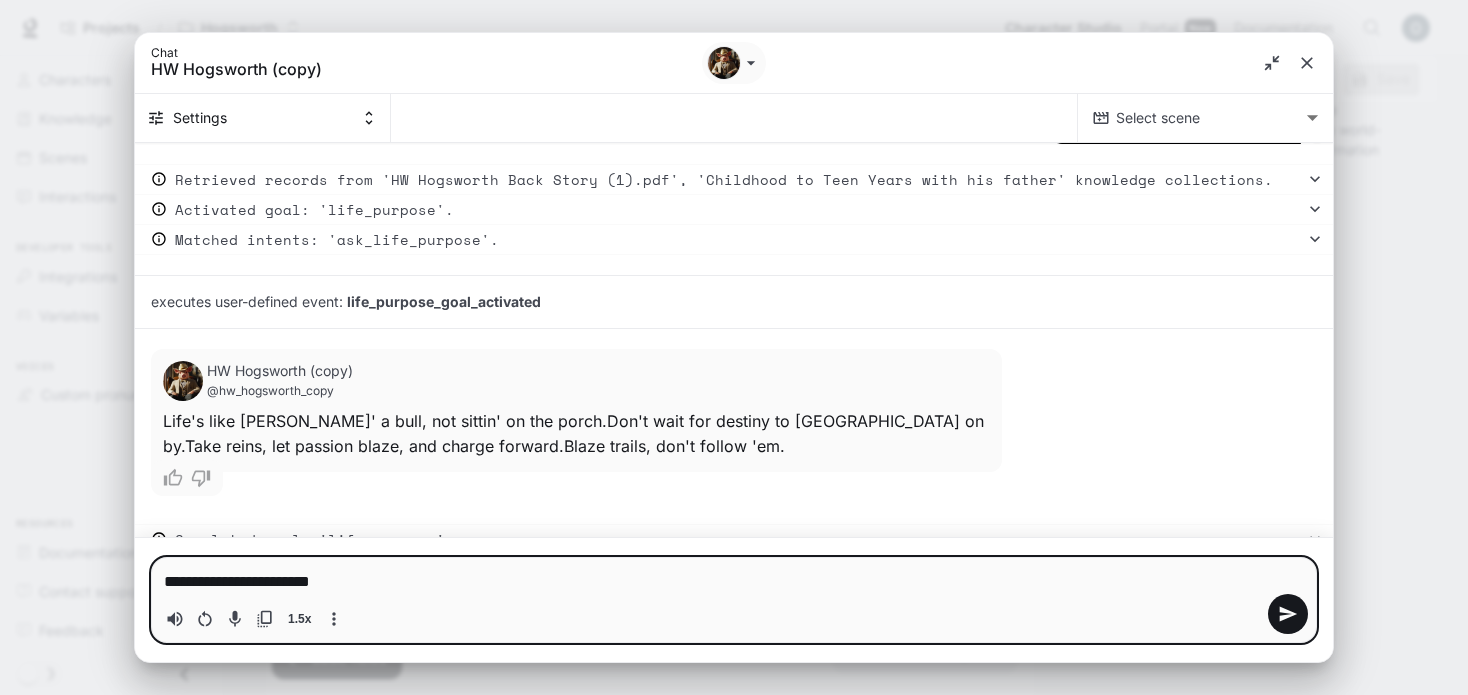 type on "**********" 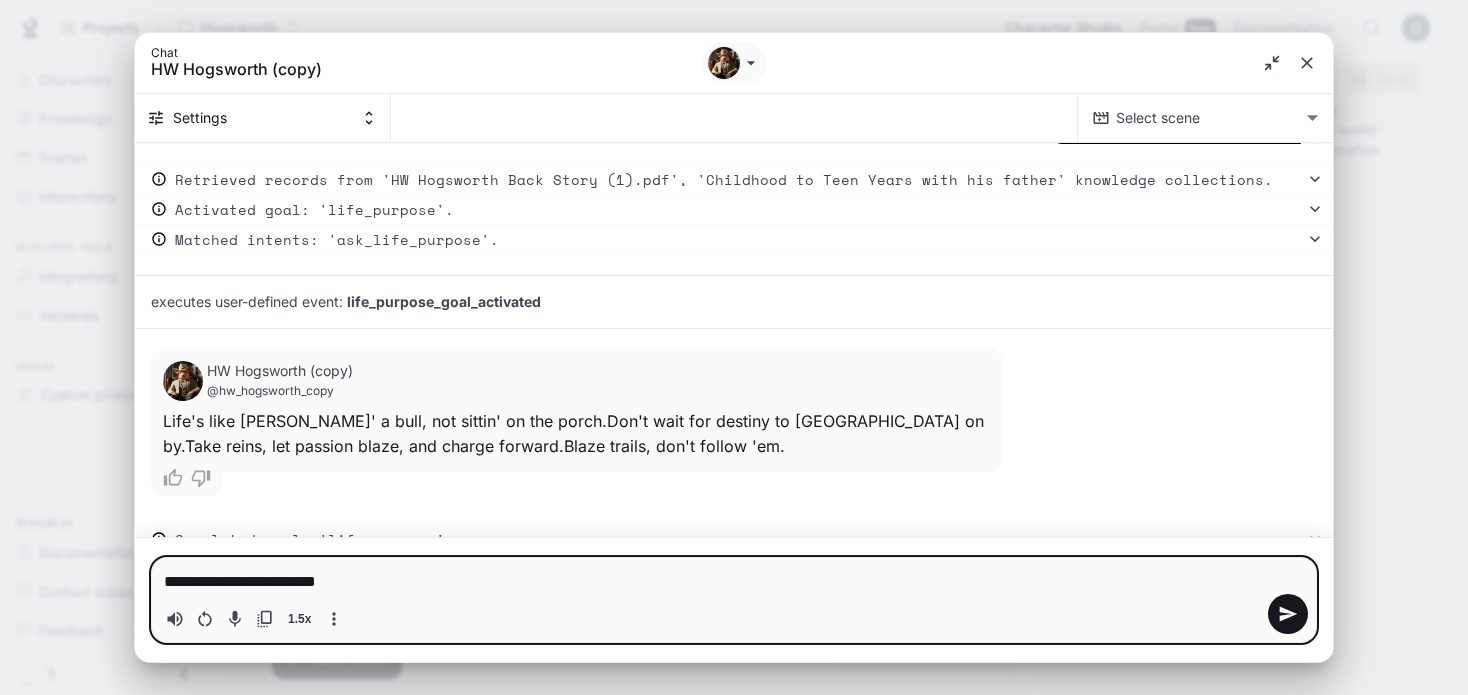 type on "**********" 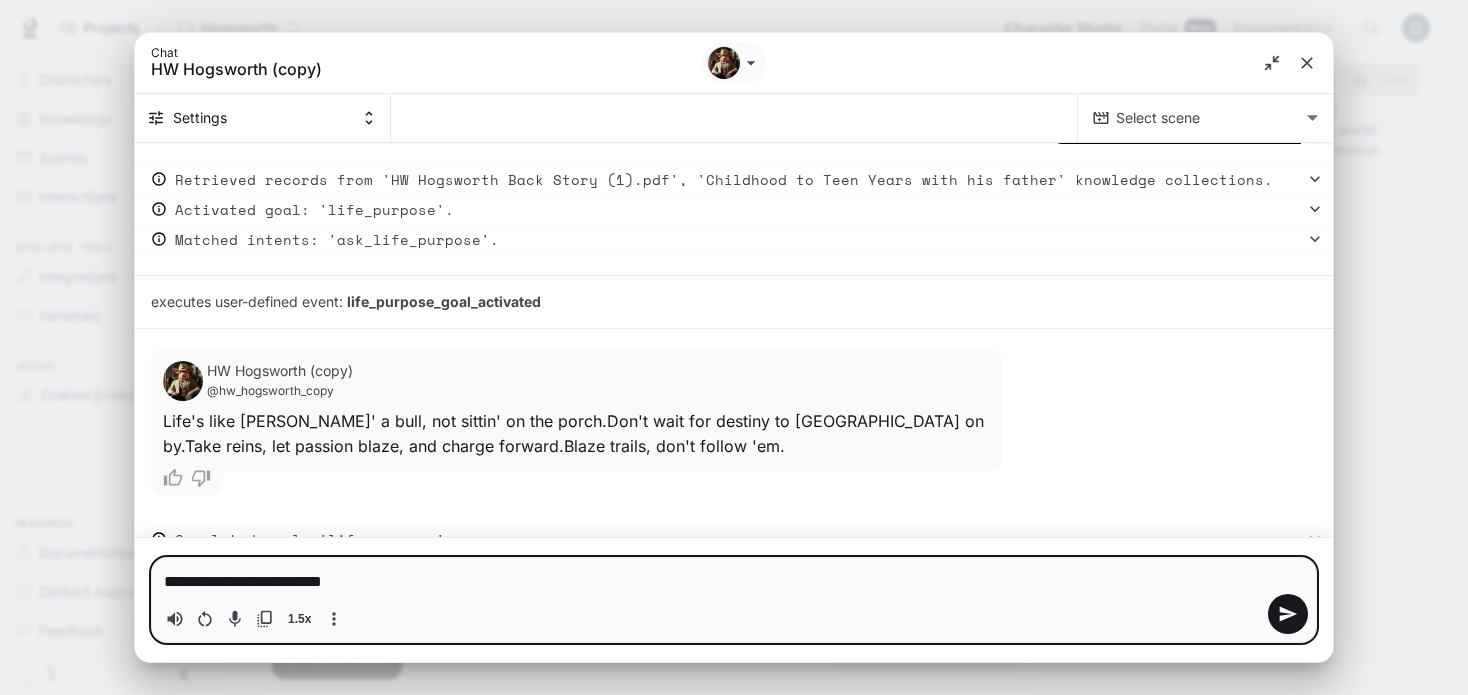 type on "**********" 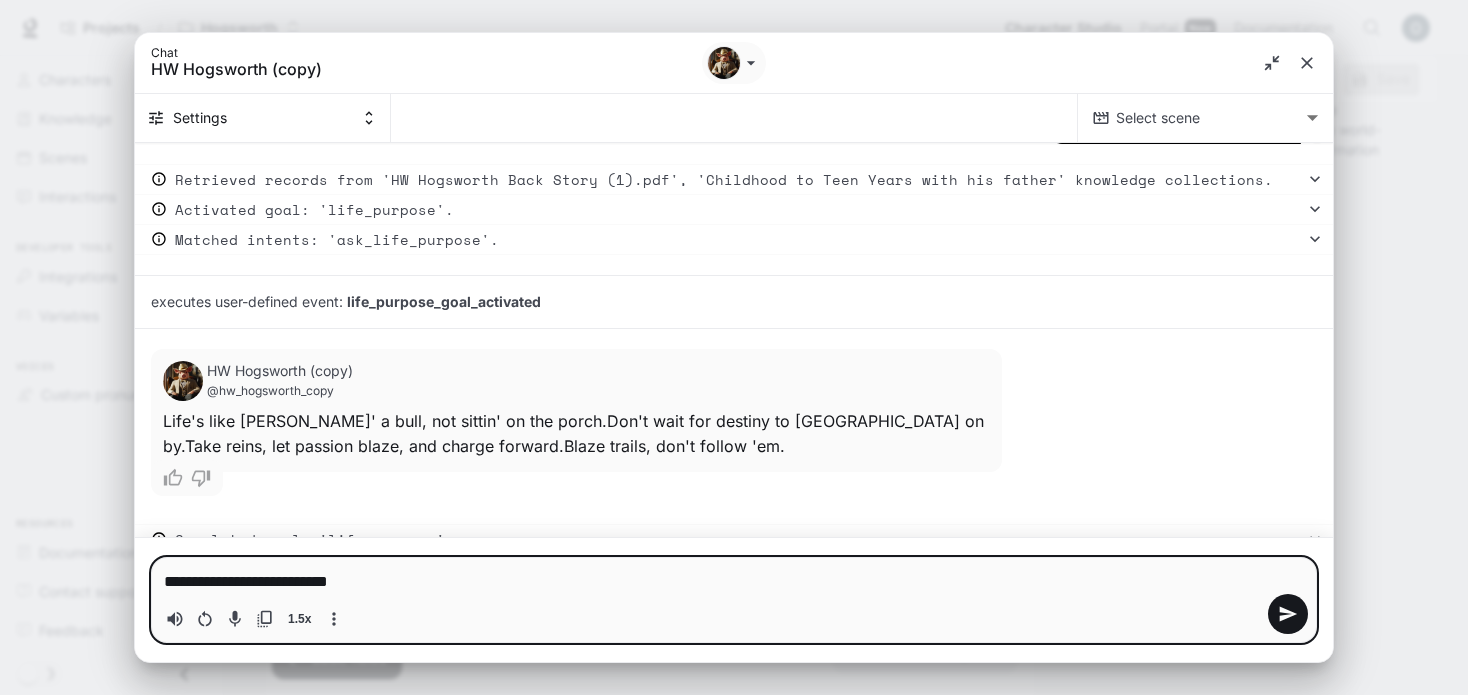 type on "**********" 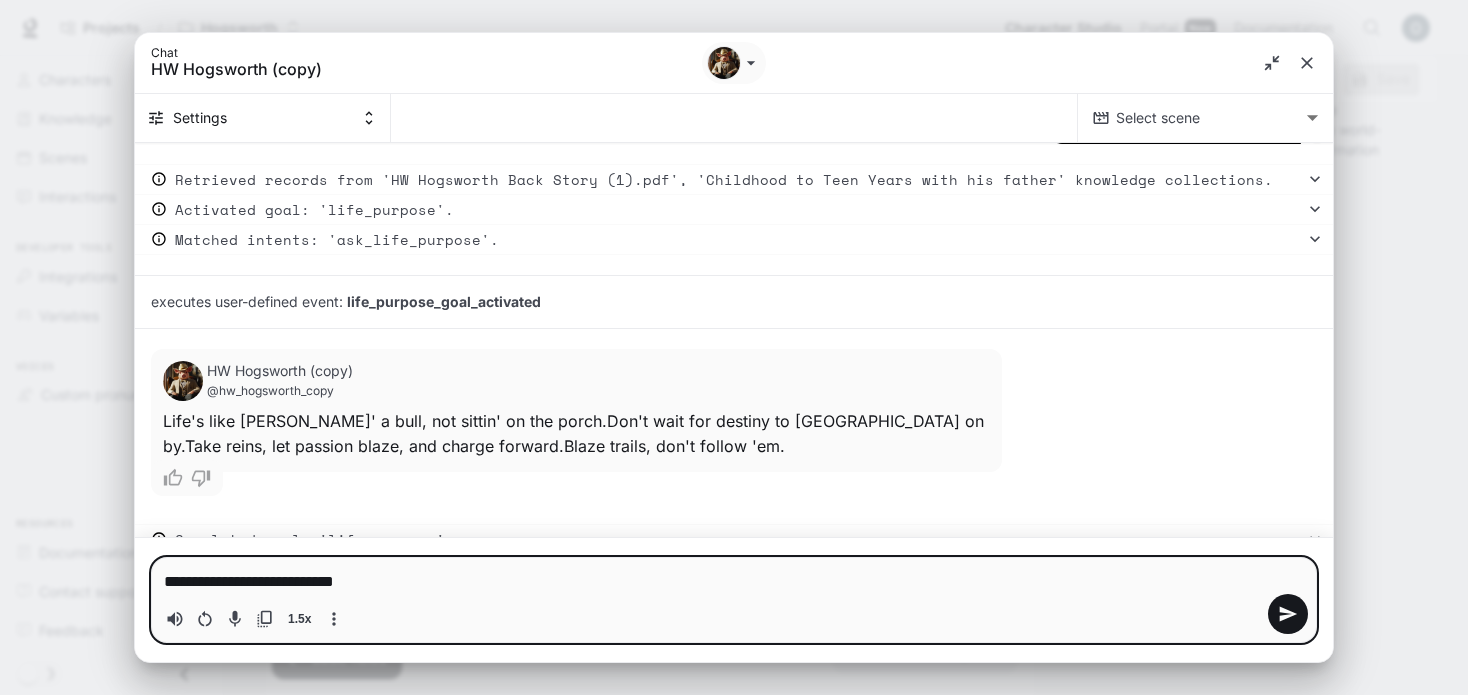 type on "**********" 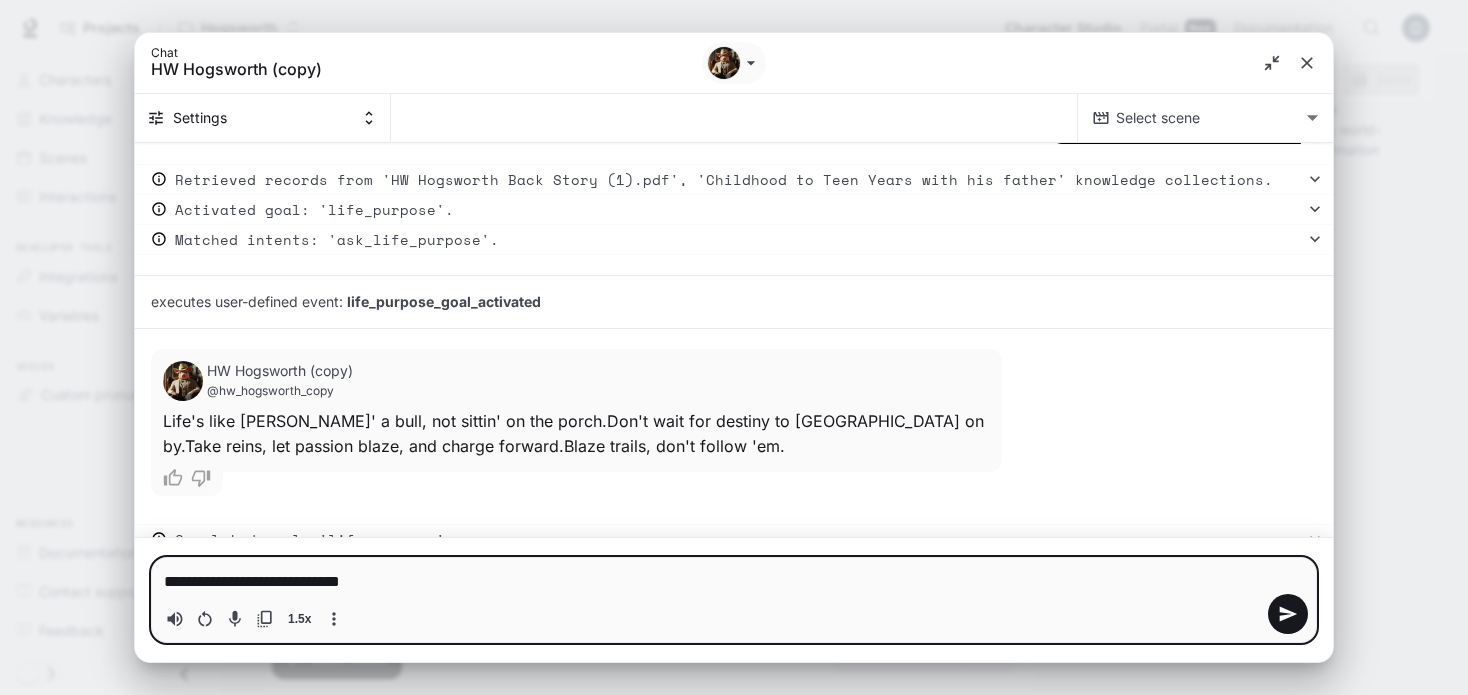 type on "**********" 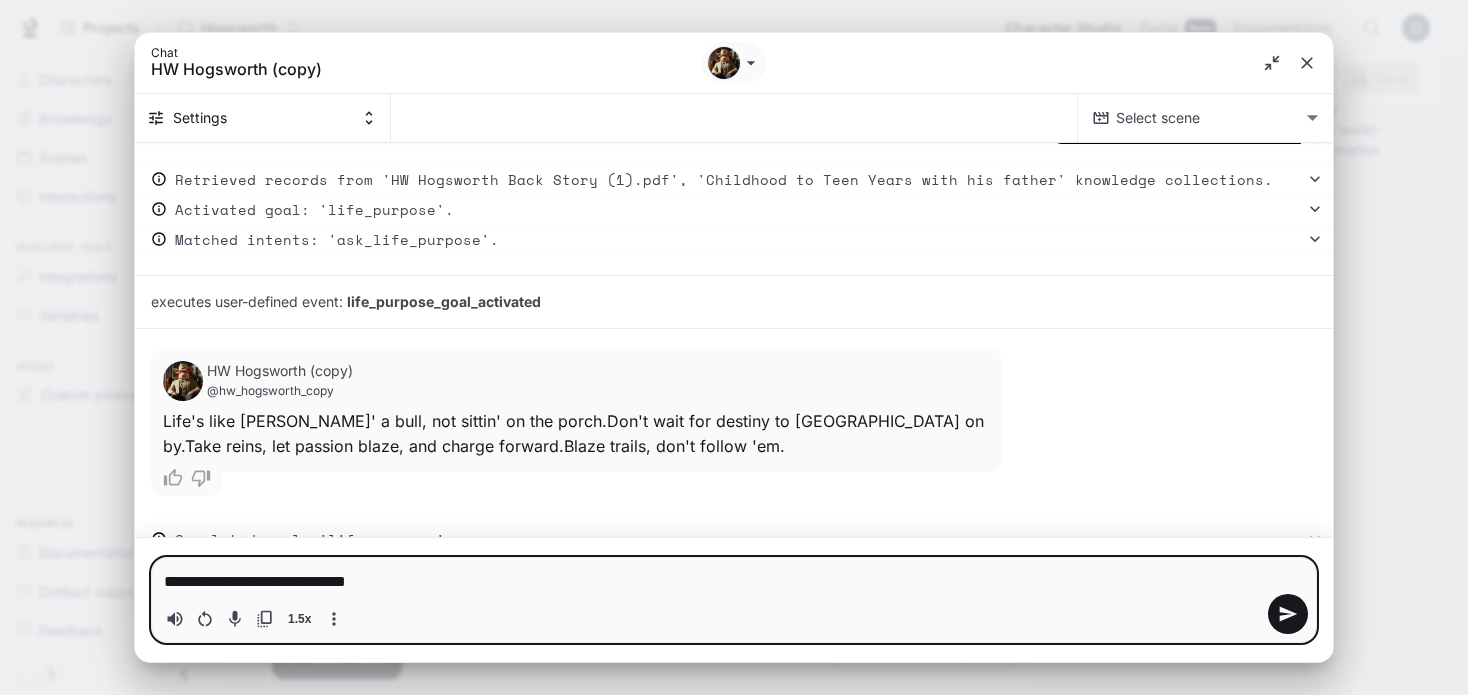type on "**********" 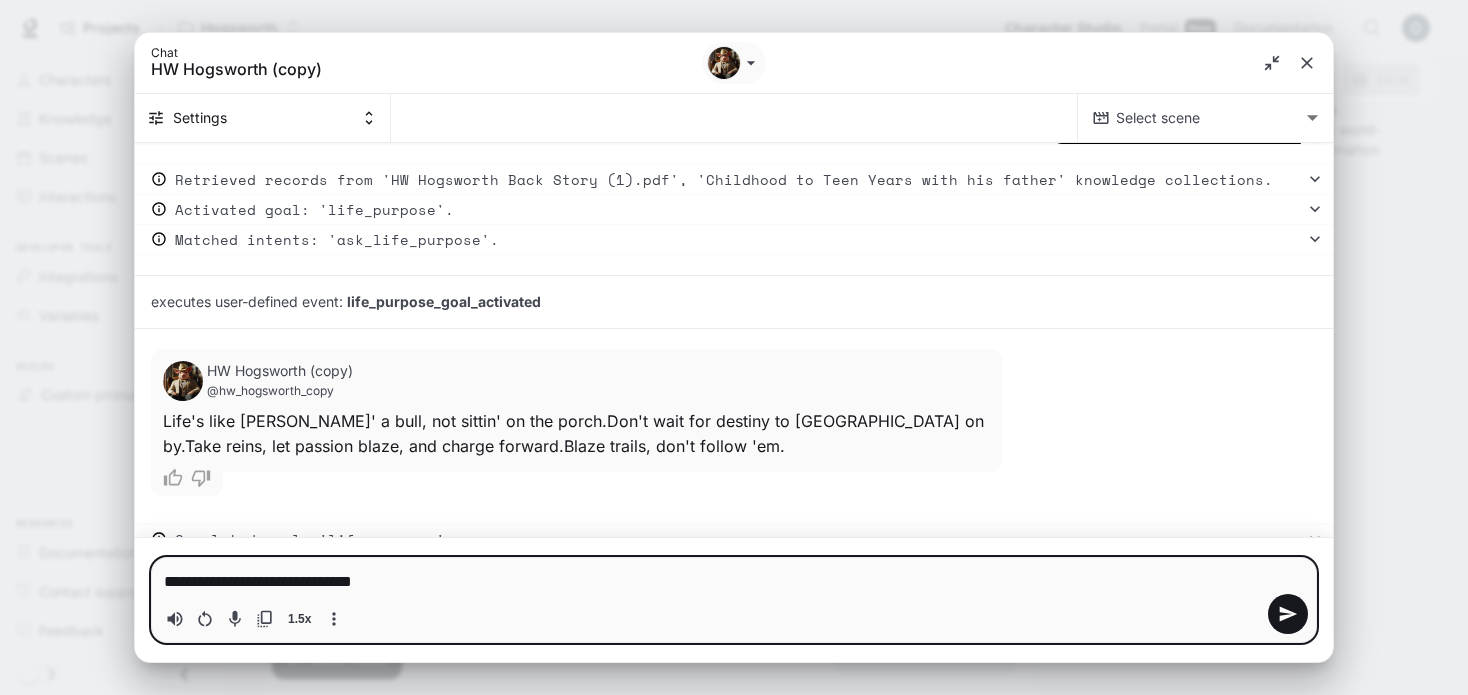 type on "**********" 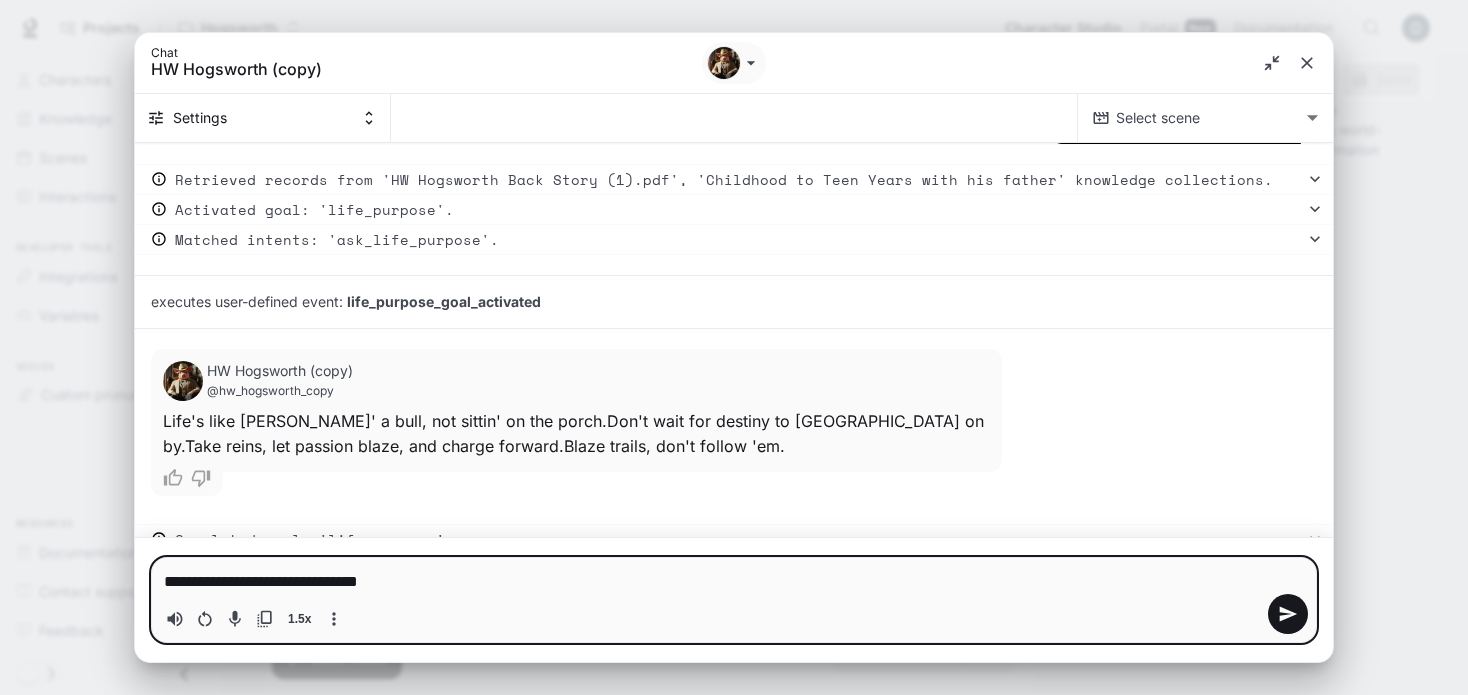 type on "**********" 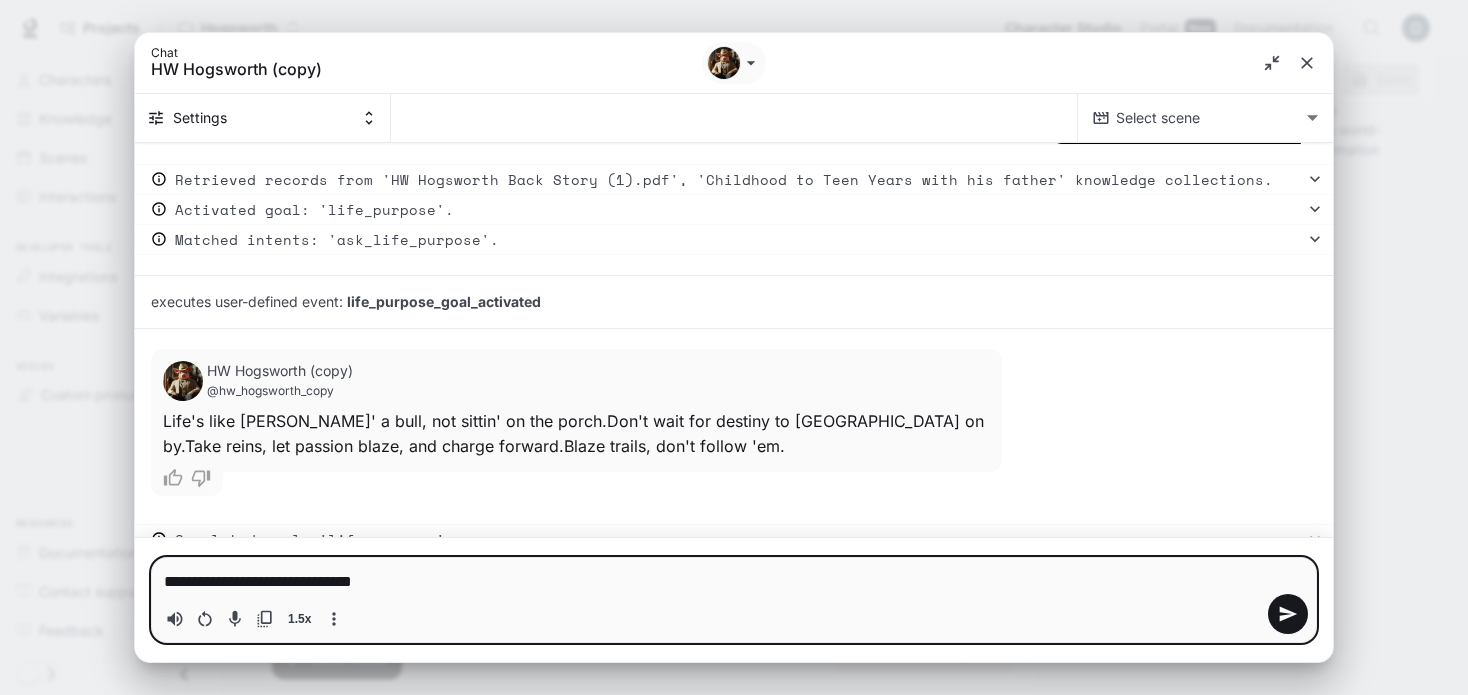 type 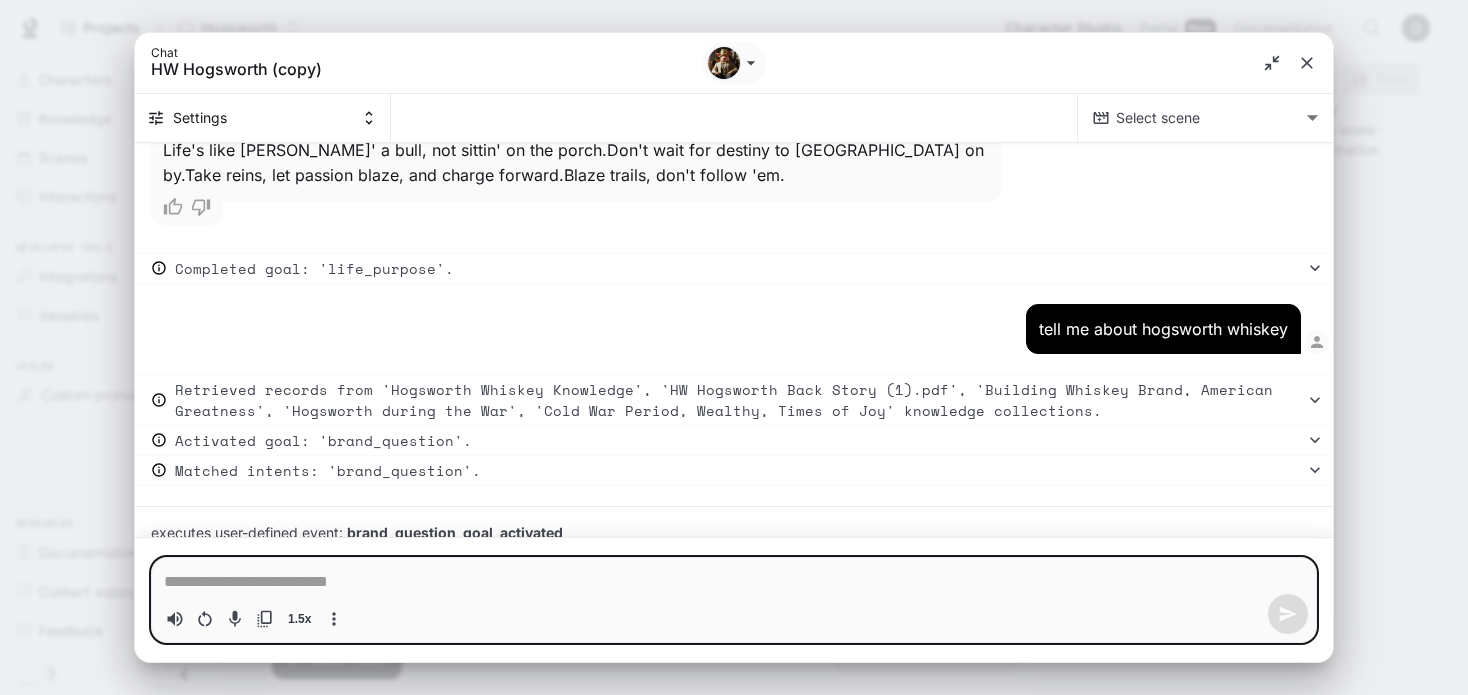 scroll, scrollTop: 5026, scrollLeft: 0, axis: vertical 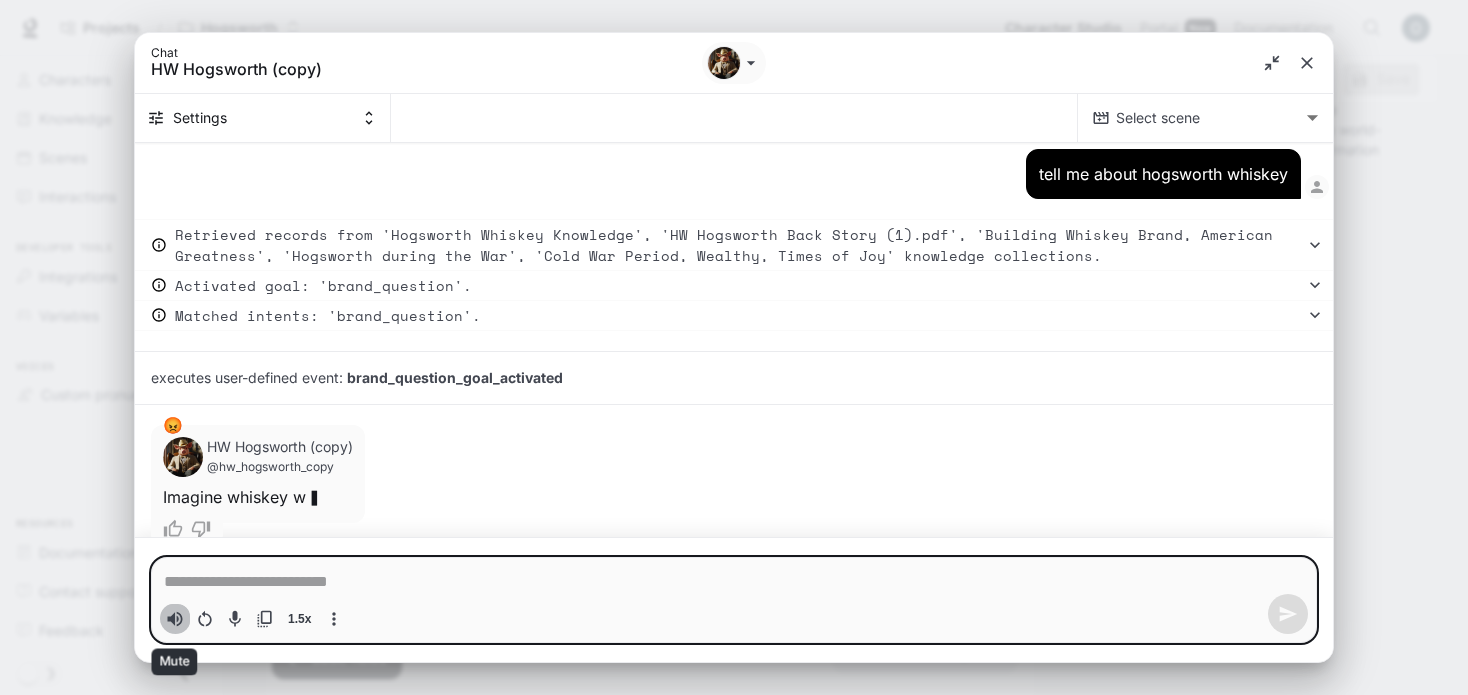 click 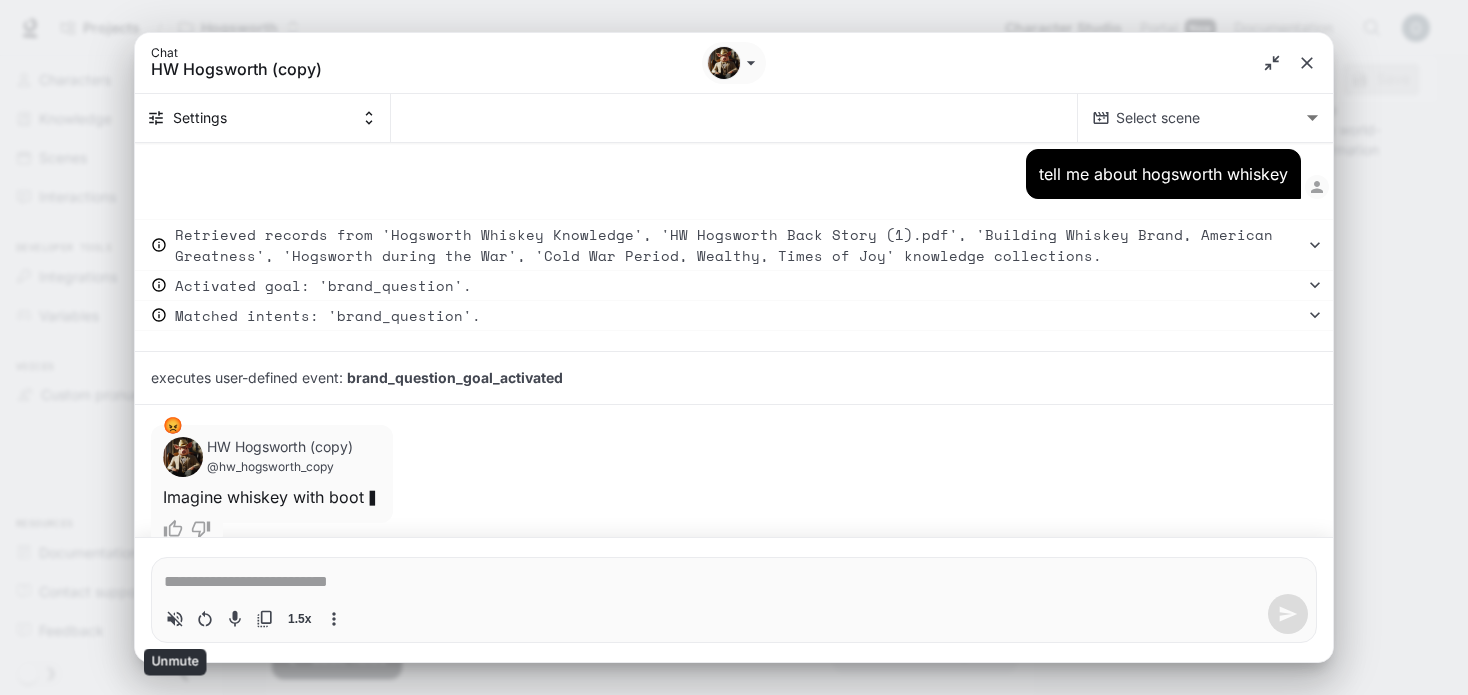 scroll, scrollTop: 5227, scrollLeft: 0, axis: vertical 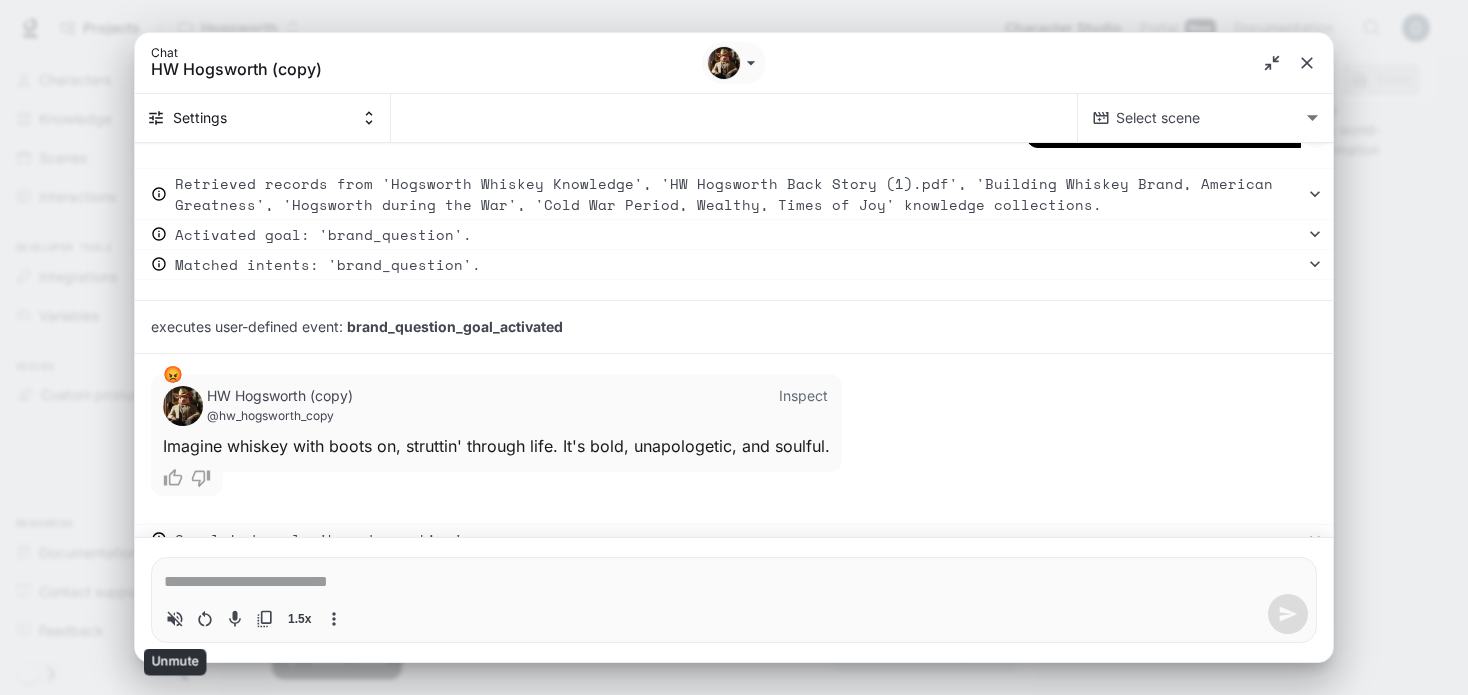 click 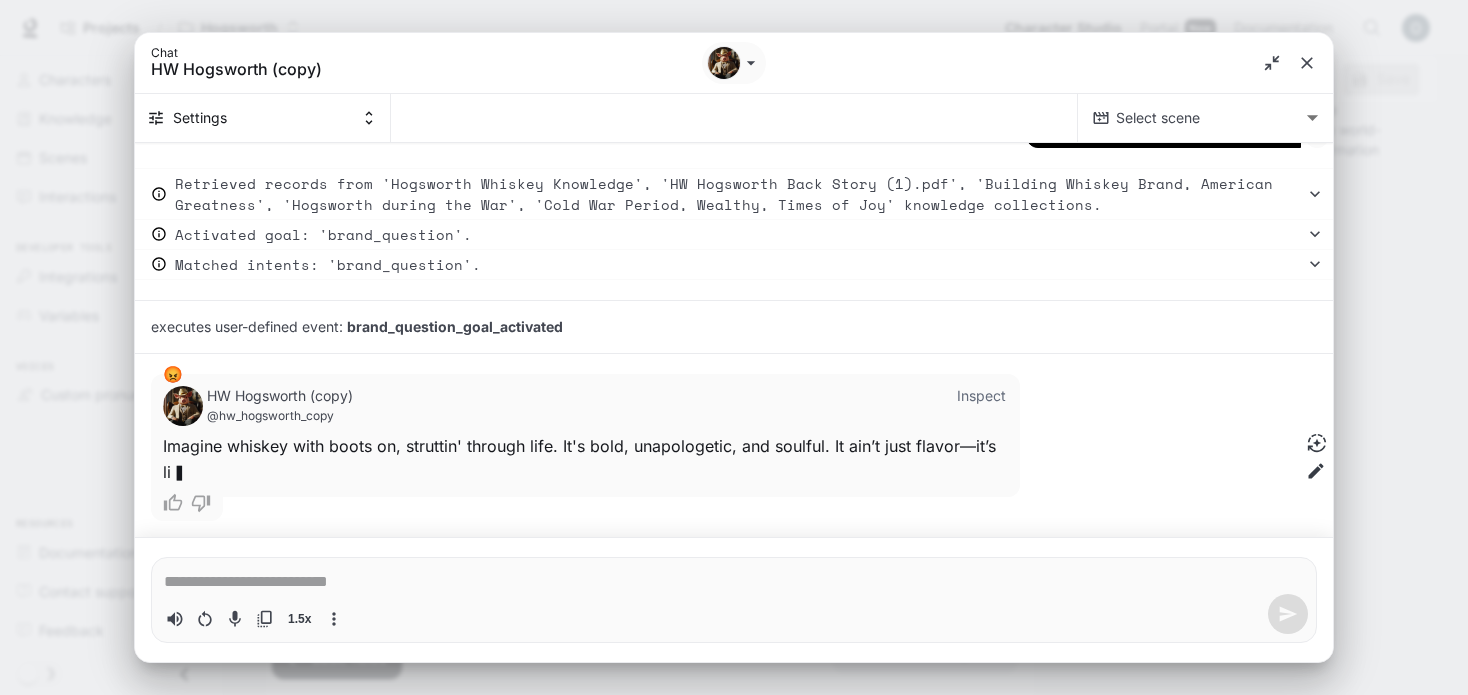 scroll, scrollTop: 5252, scrollLeft: 0, axis: vertical 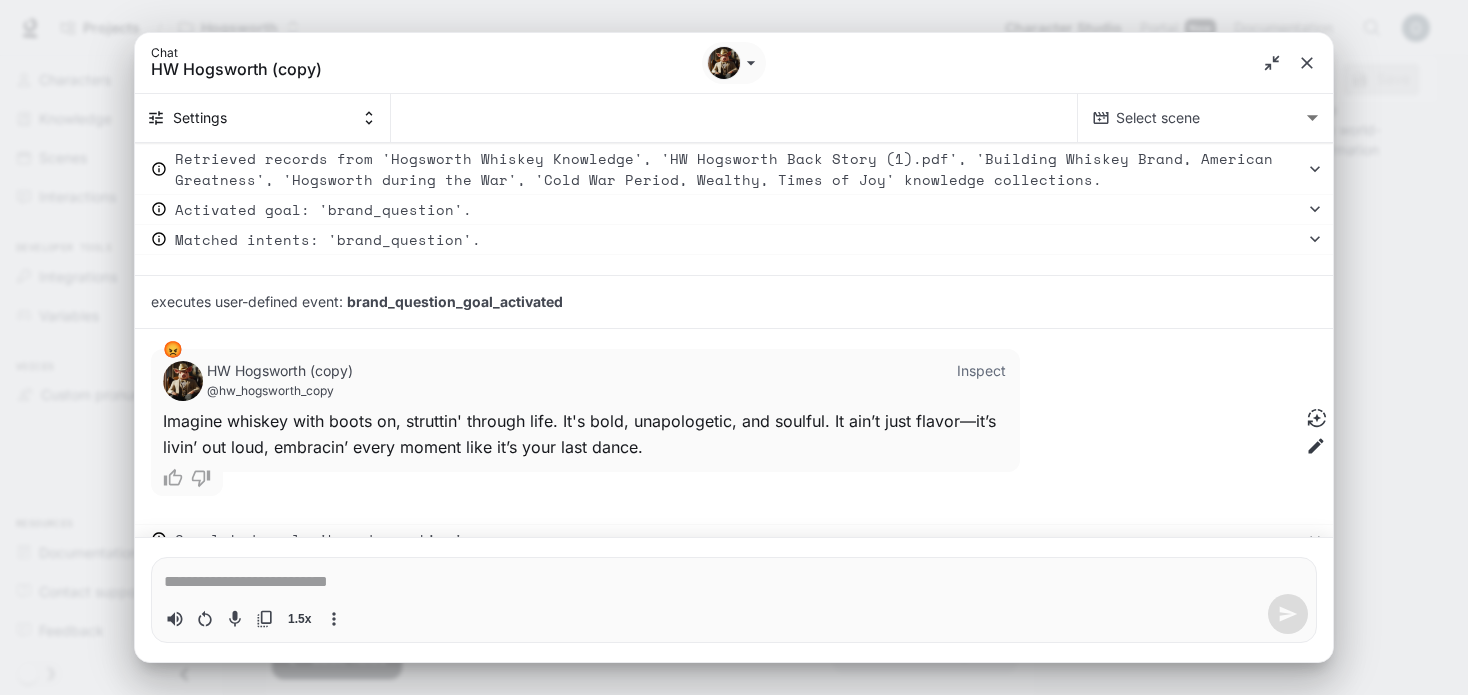 type on "*" 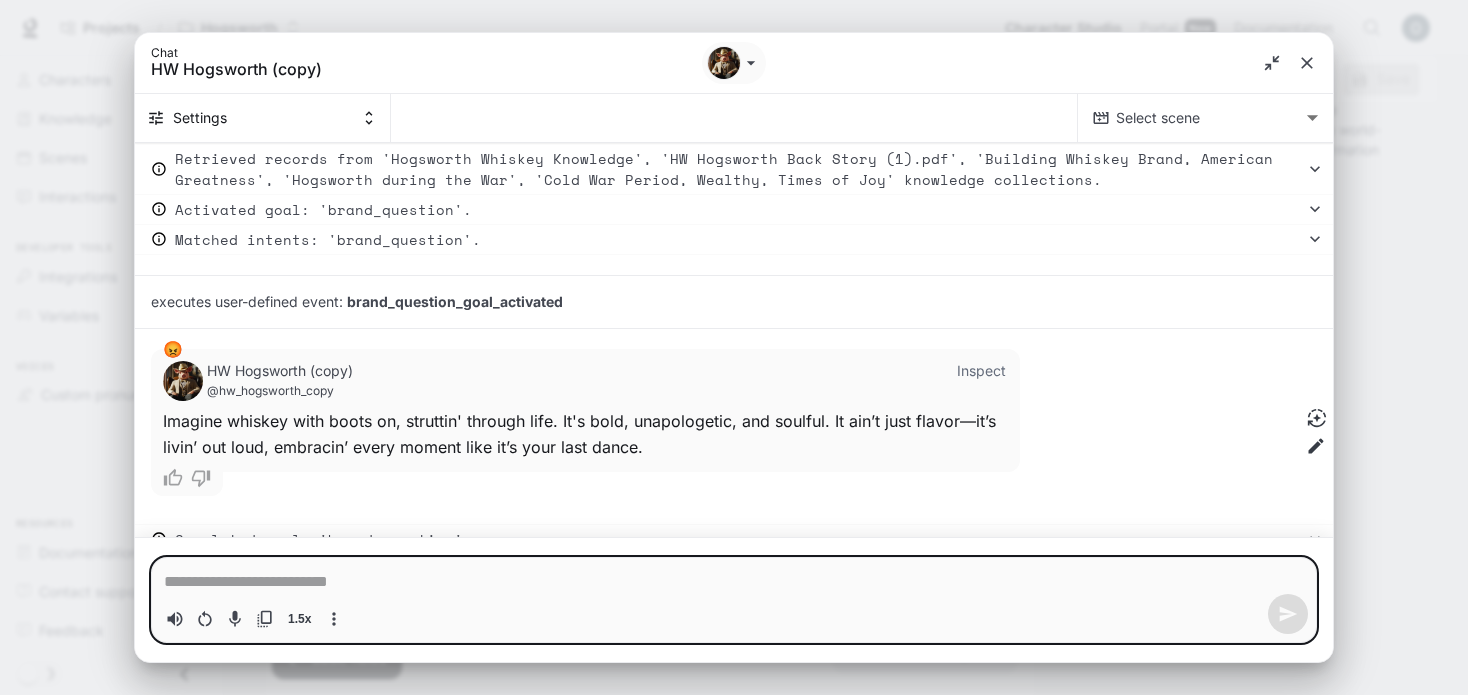 click at bounding box center [734, 582] 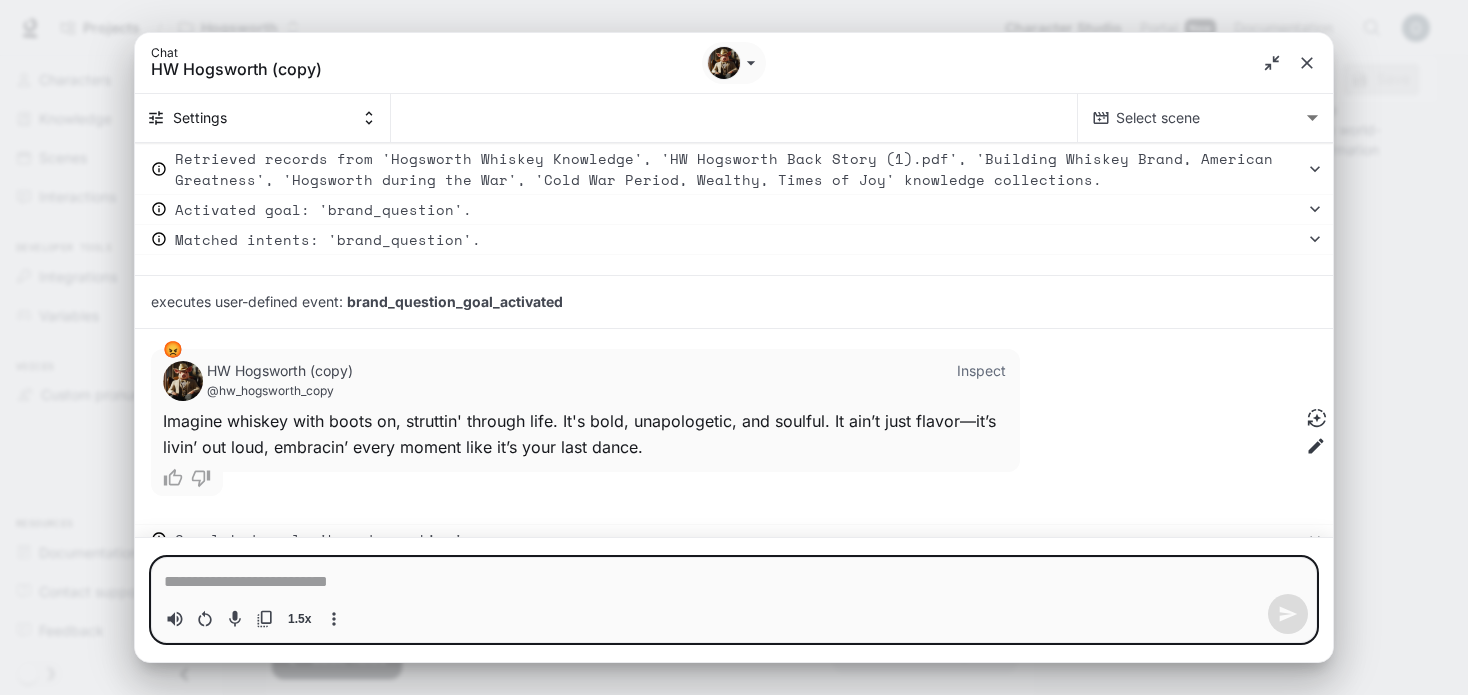 type on "*" 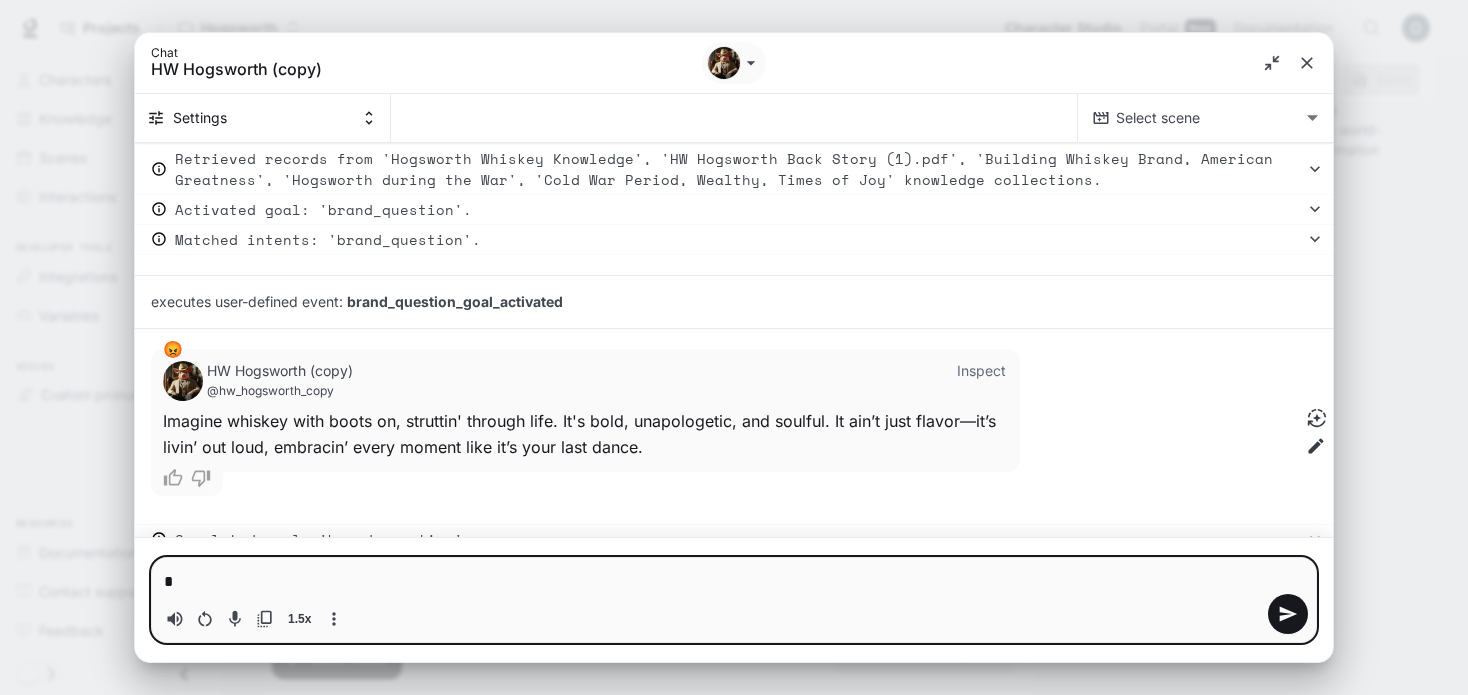type 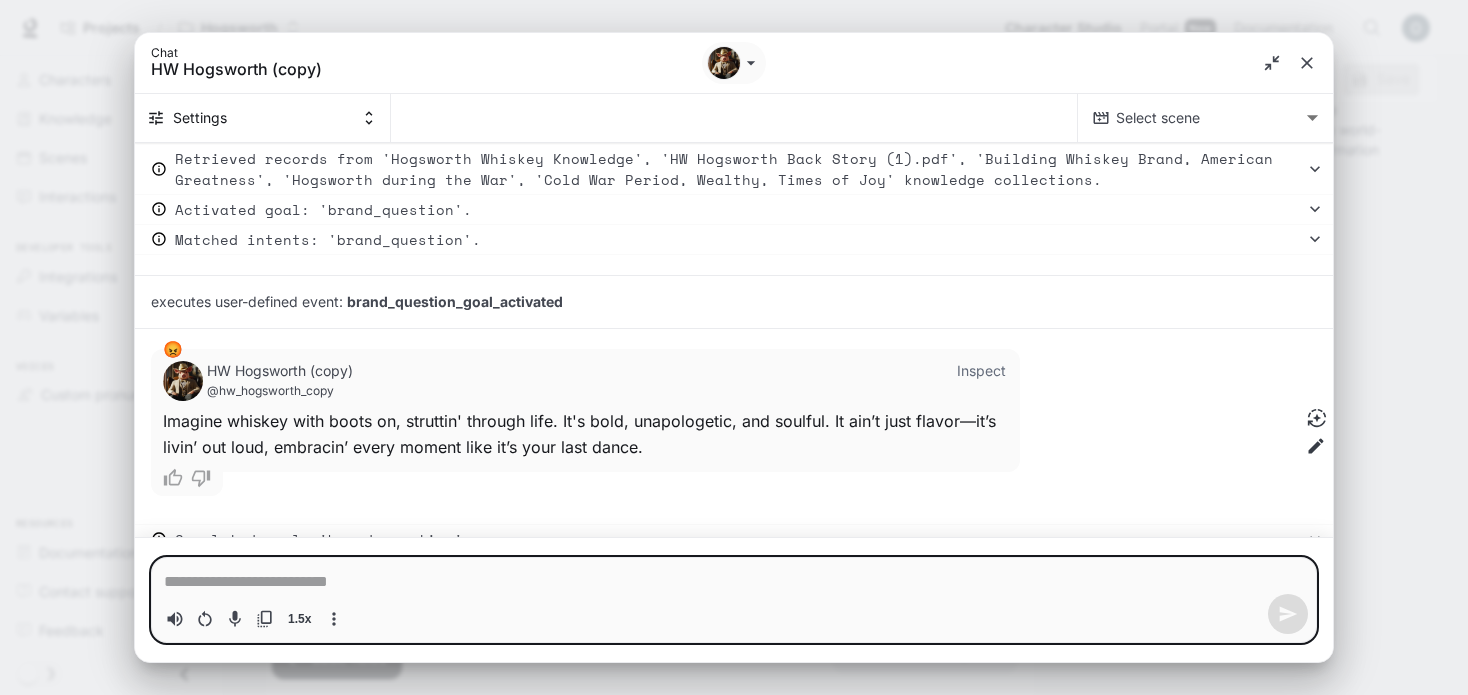 type on "*" 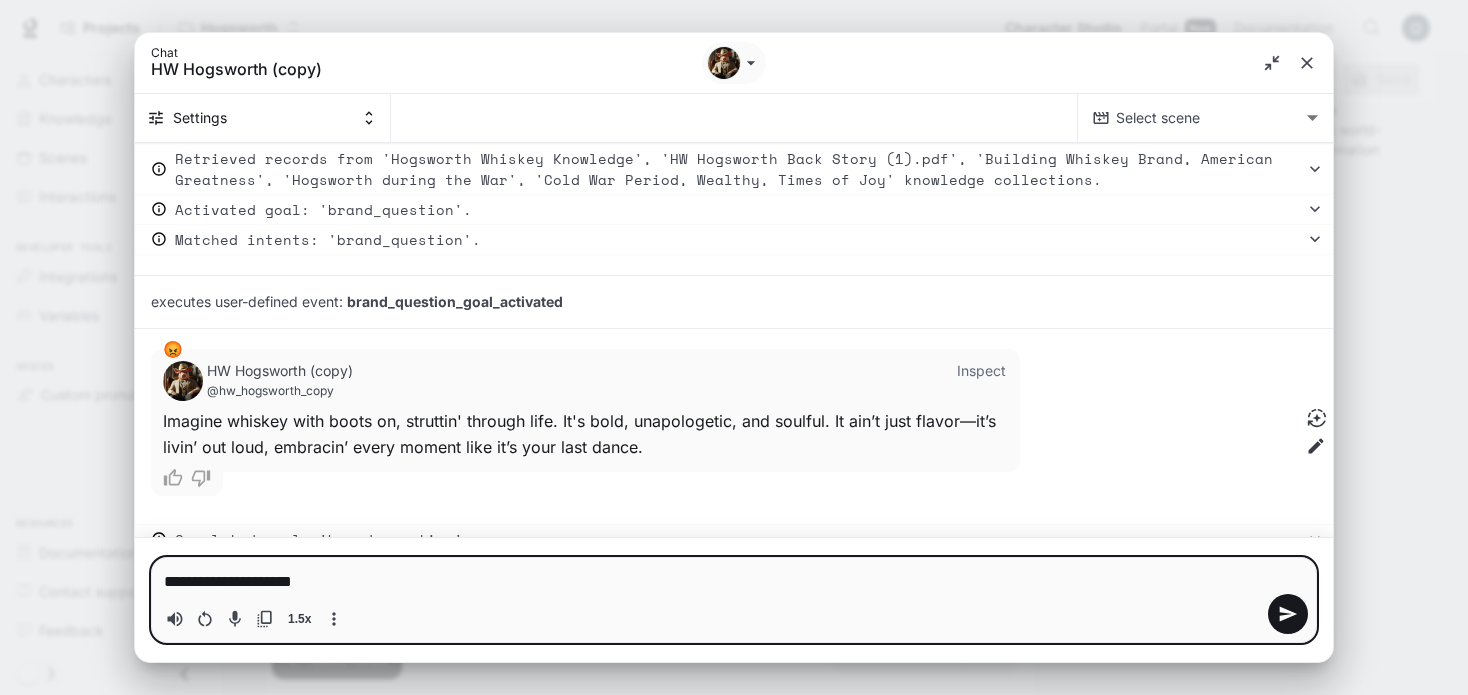 type on "**********" 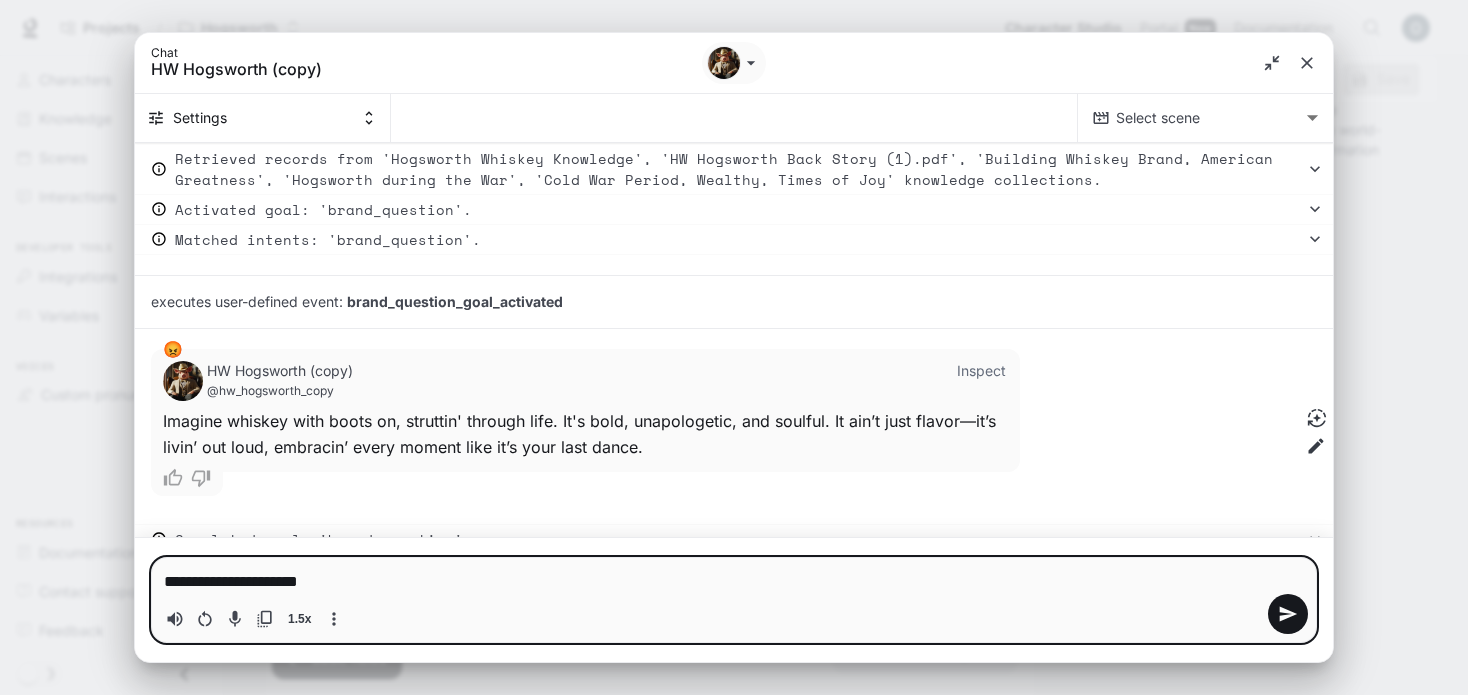 type 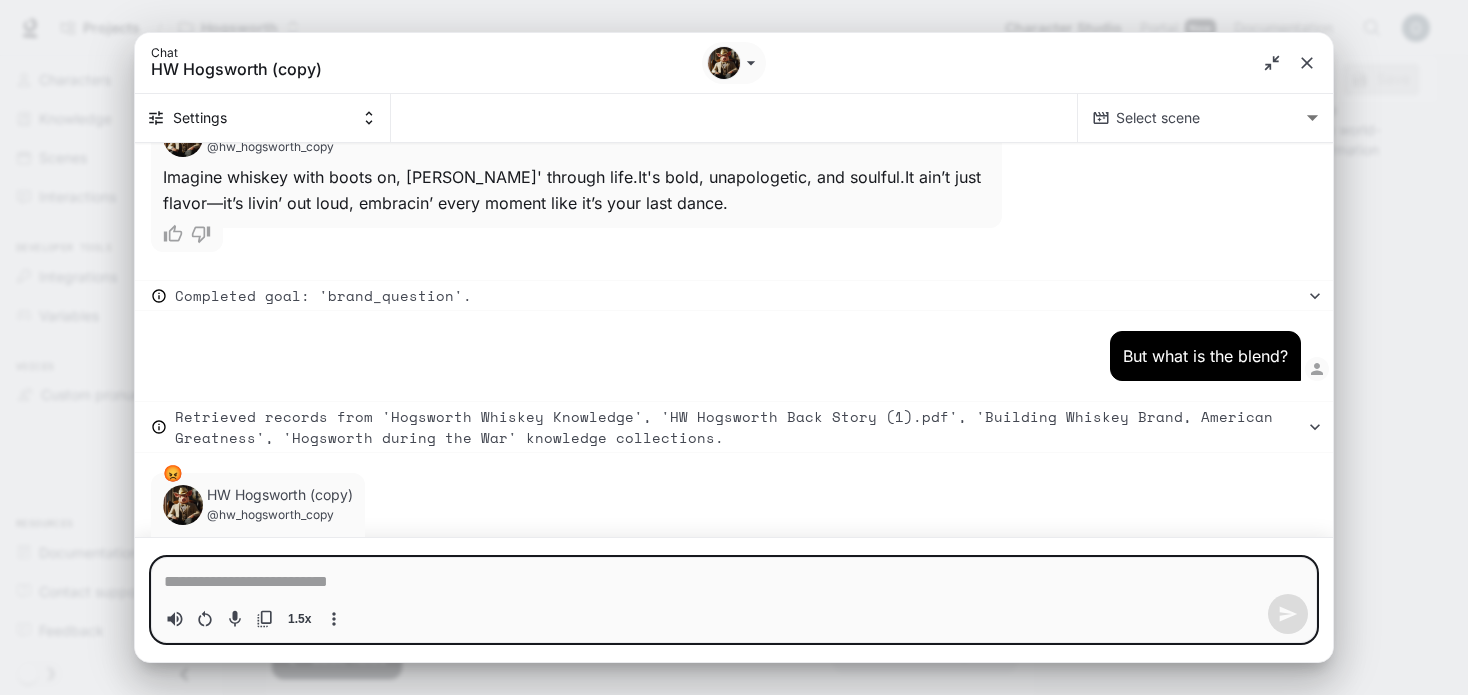 scroll, scrollTop: 5544, scrollLeft: 0, axis: vertical 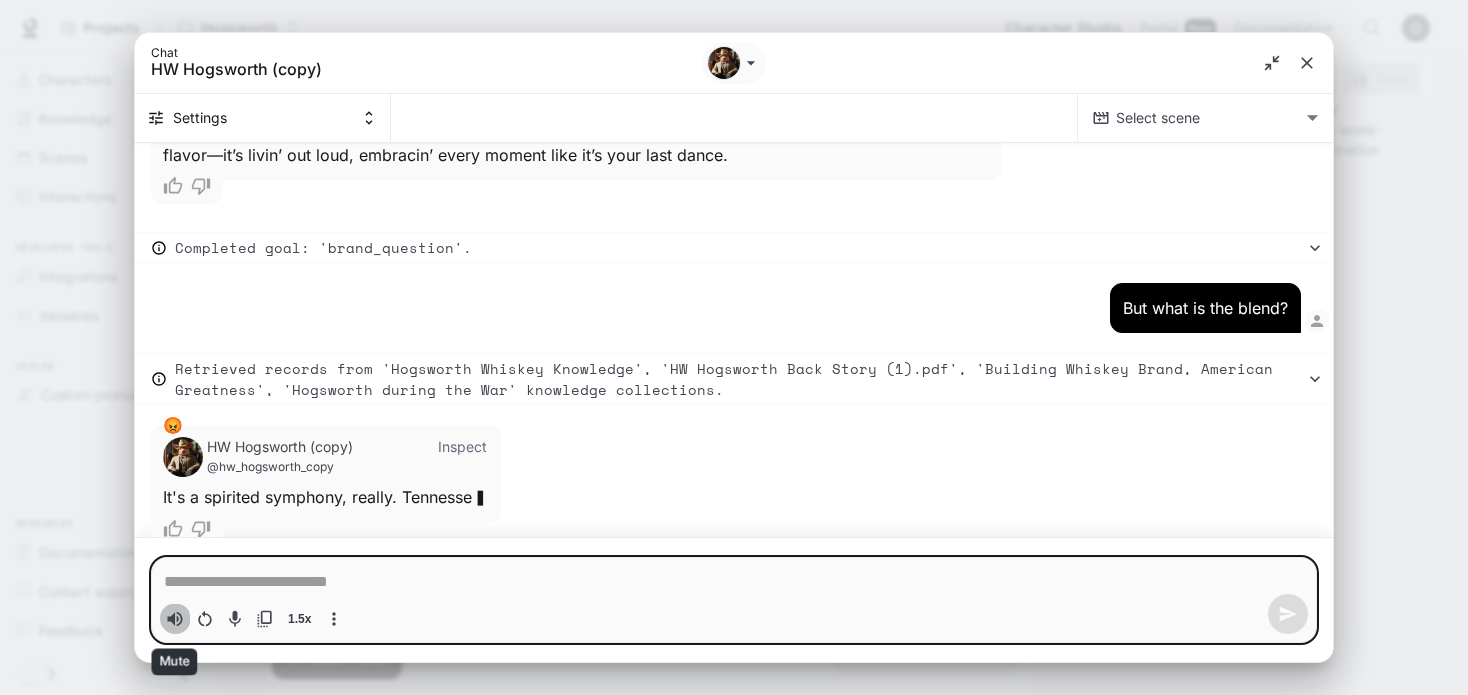 click at bounding box center (175, 619) 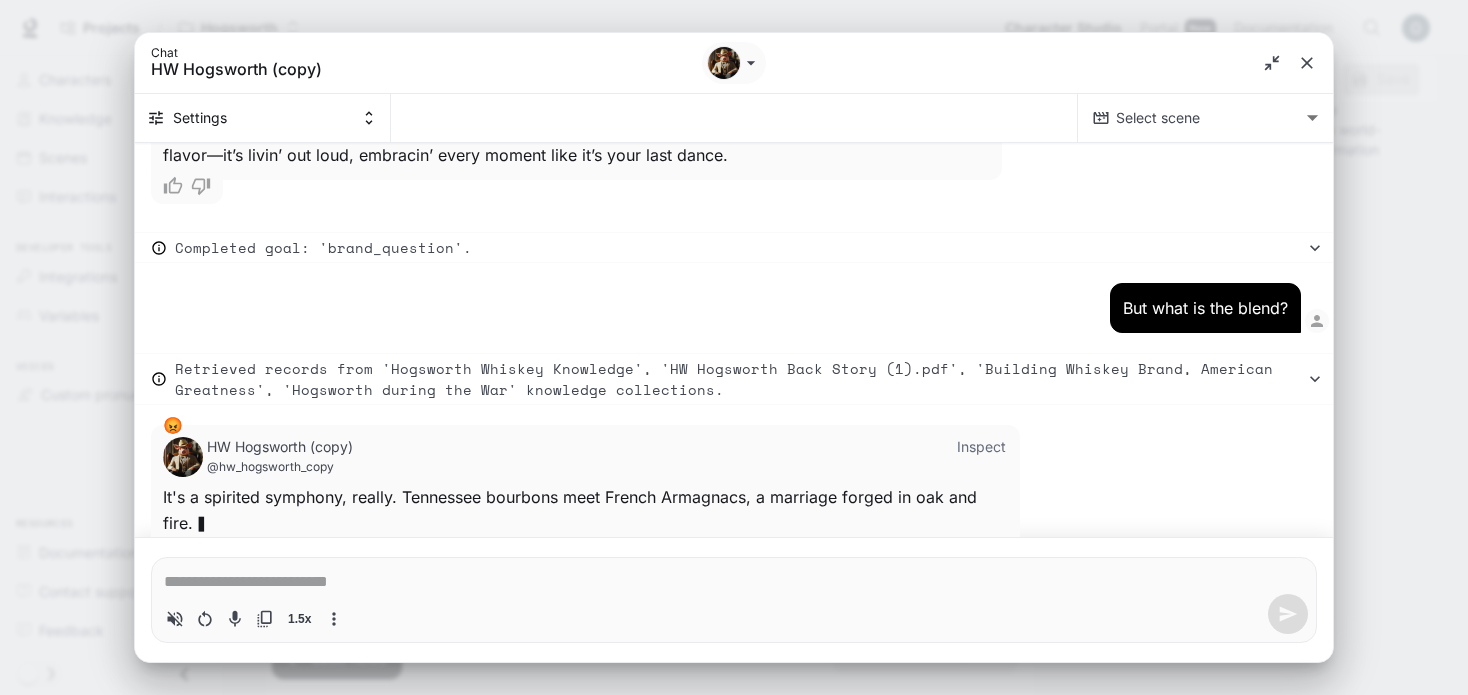 scroll, scrollTop: 5569, scrollLeft: 0, axis: vertical 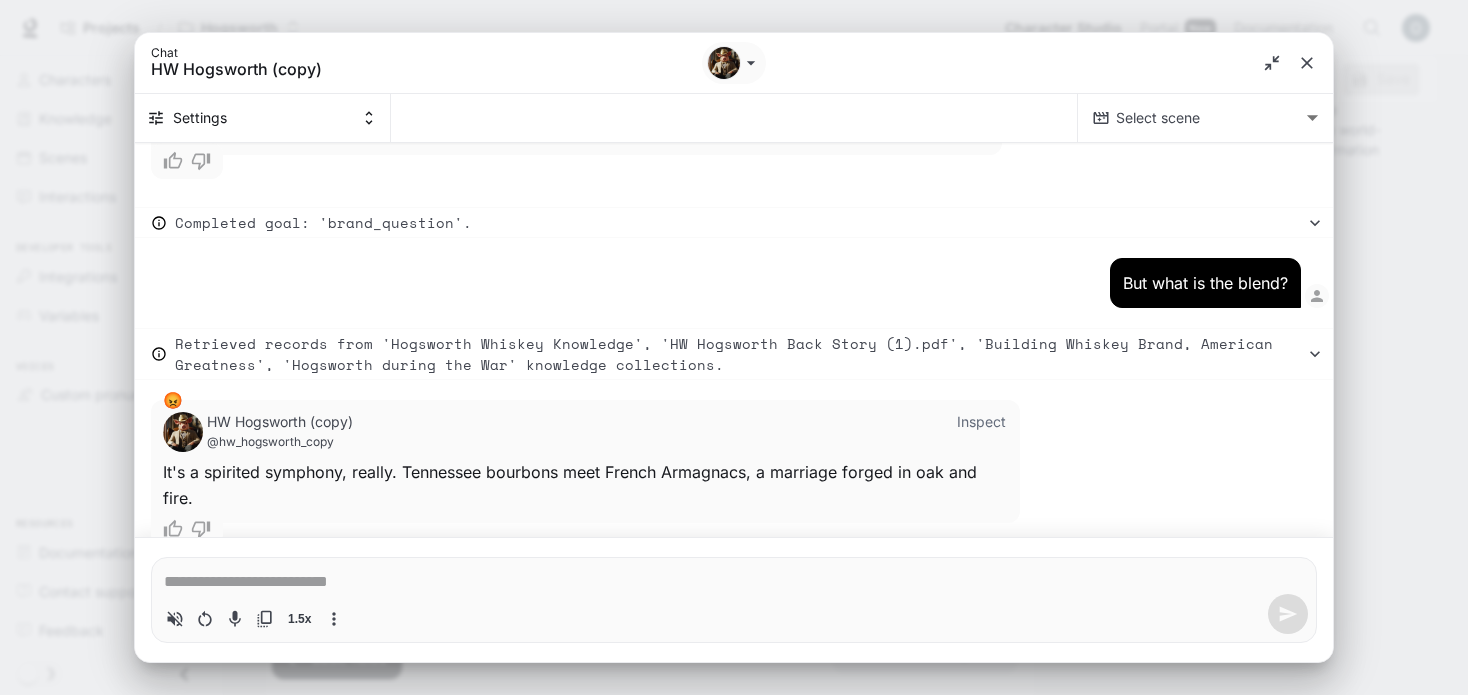click at bounding box center [734, 582] 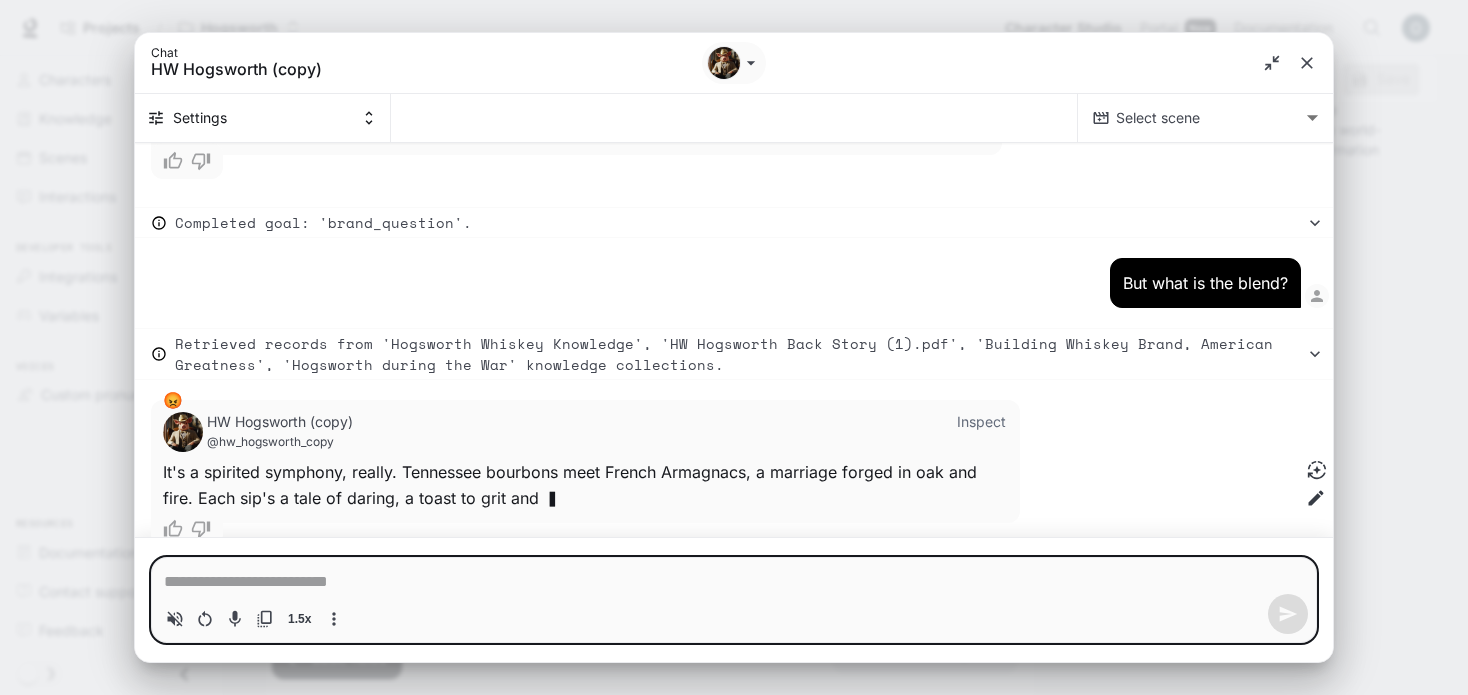 click at bounding box center [734, 582] 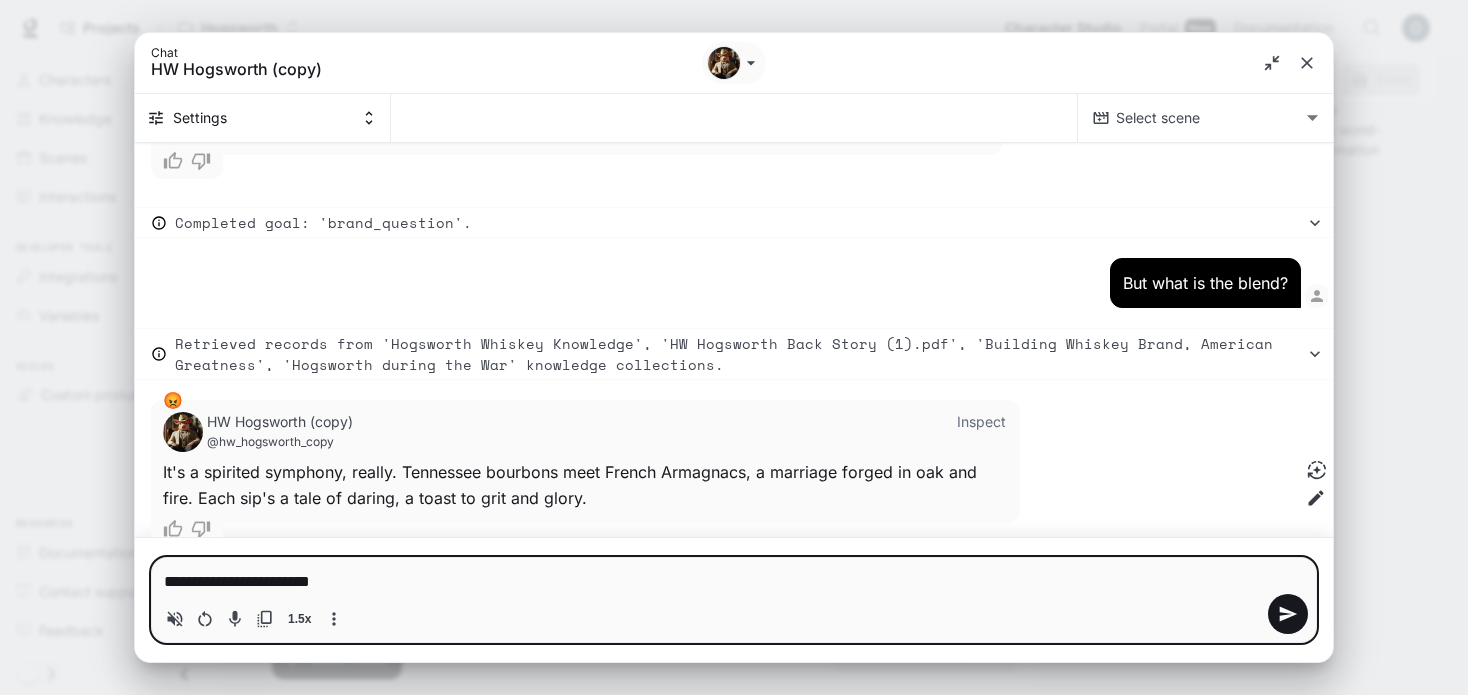 type on "**********" 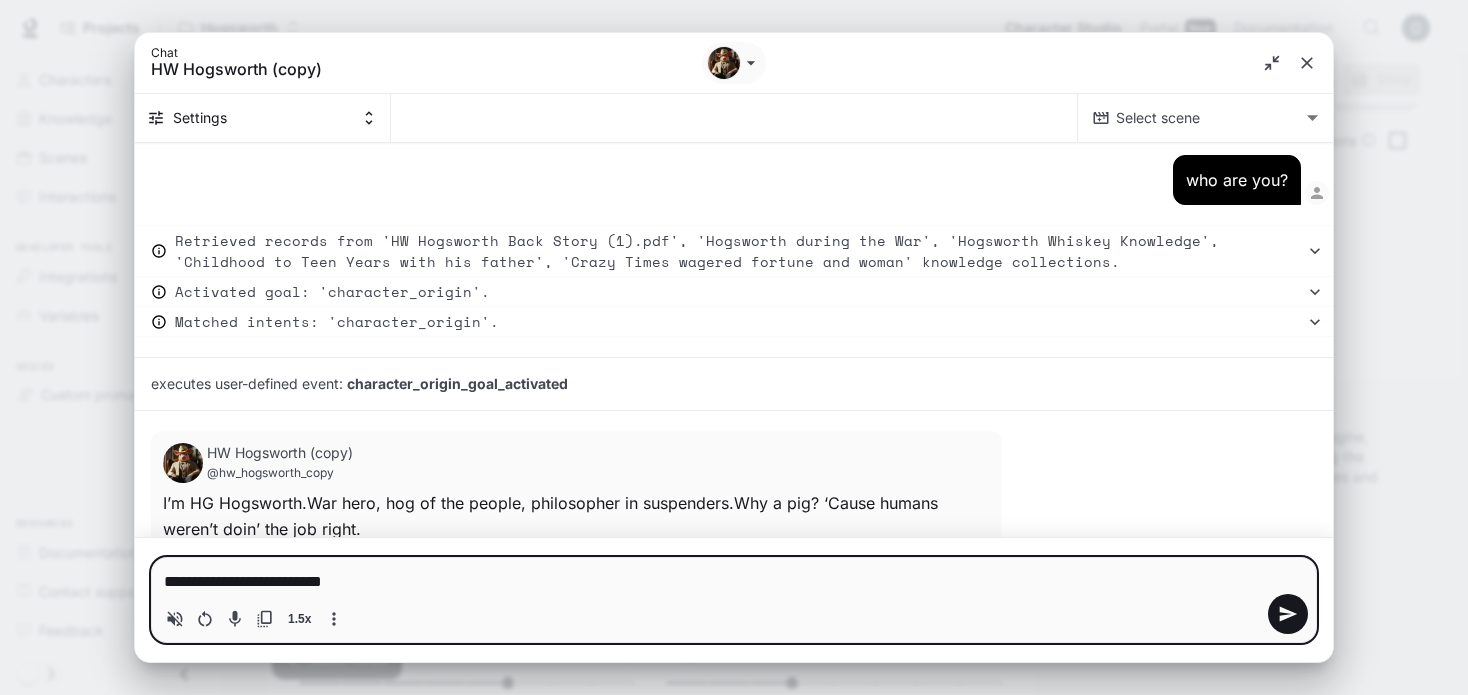 scroll, scrollTop: 1192, scrollLeft: 0, axis: vertical 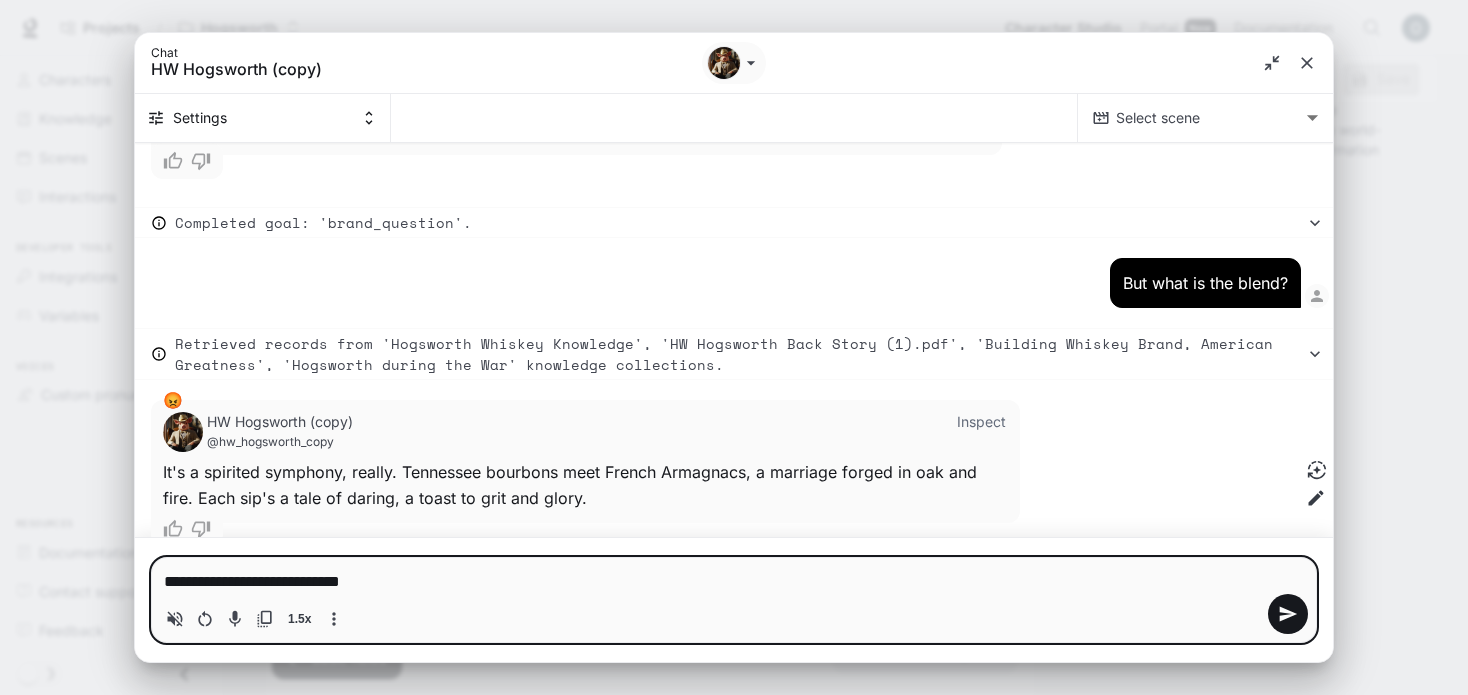 type on "**********" 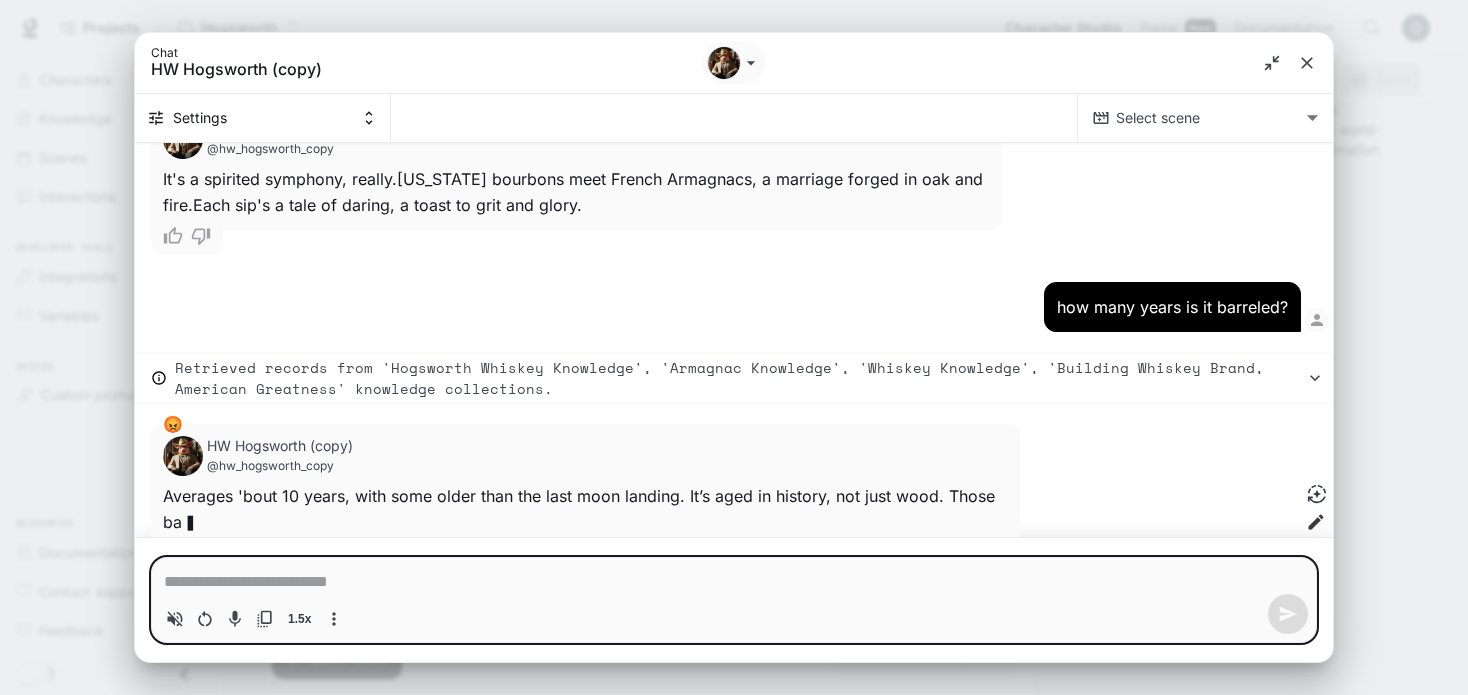 scroll, scrollTop: 5887, scrollLeft: 0, axis: vertical 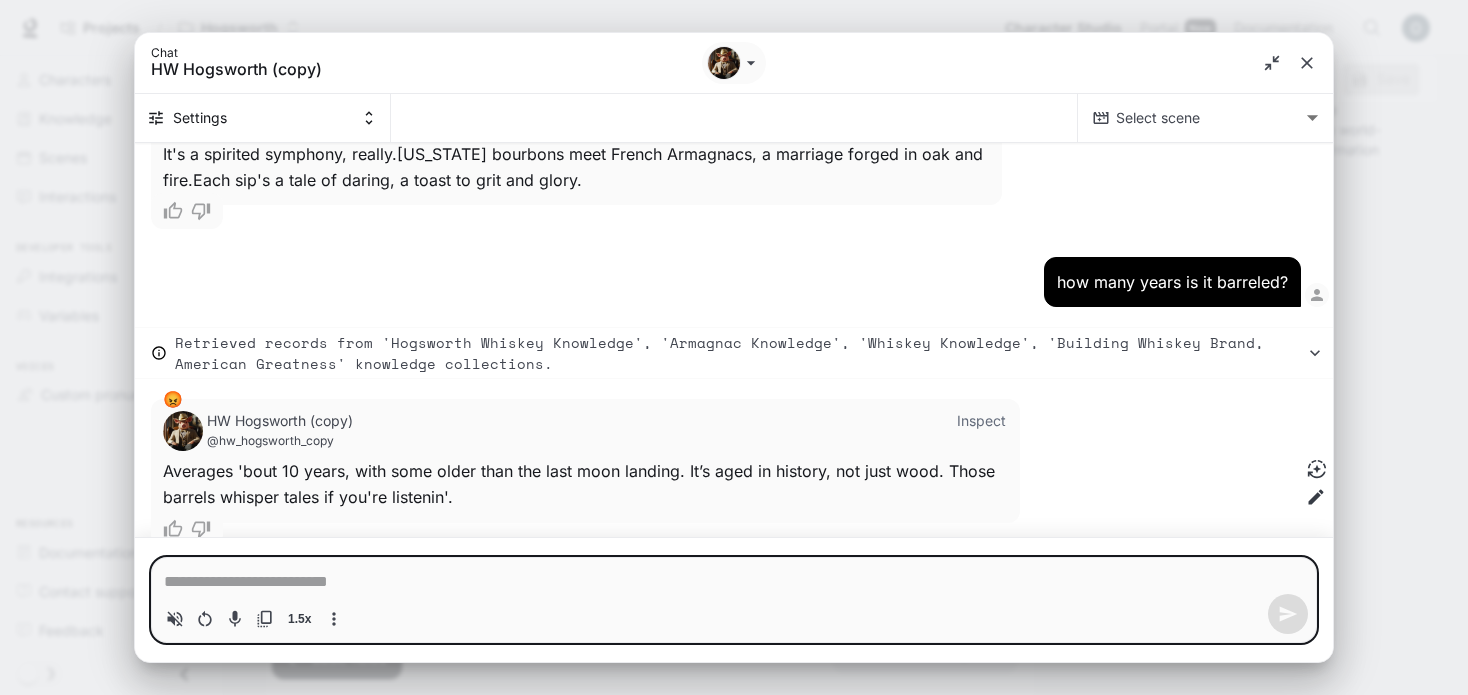 click at bounding box center (734, 582) 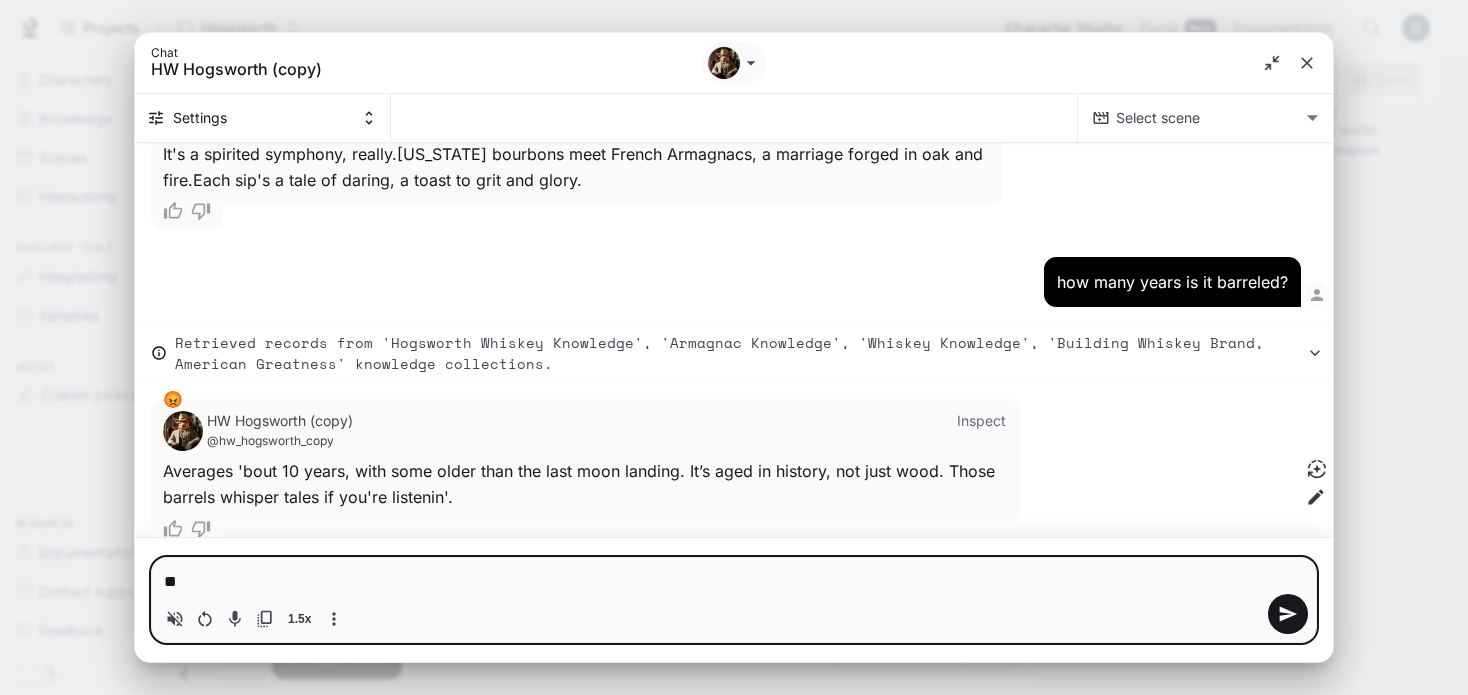 type on "*" 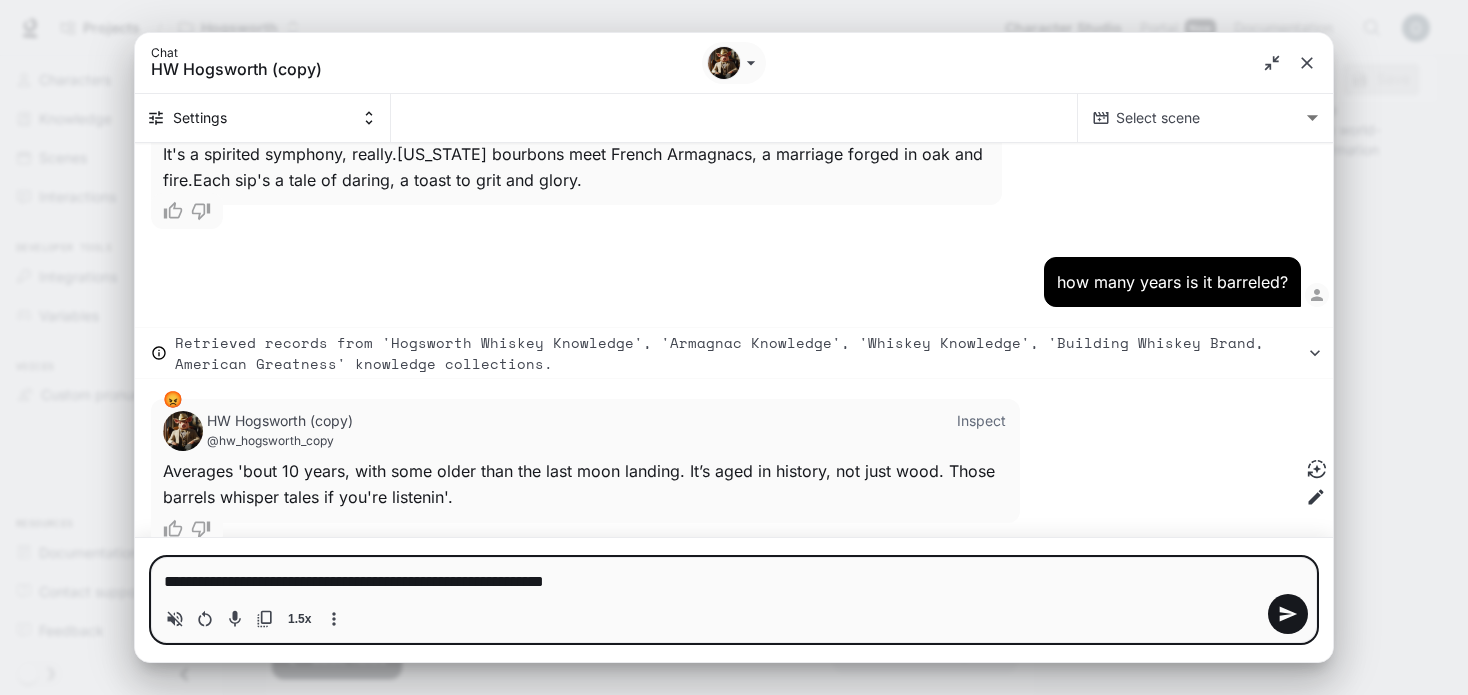 type on "**********" 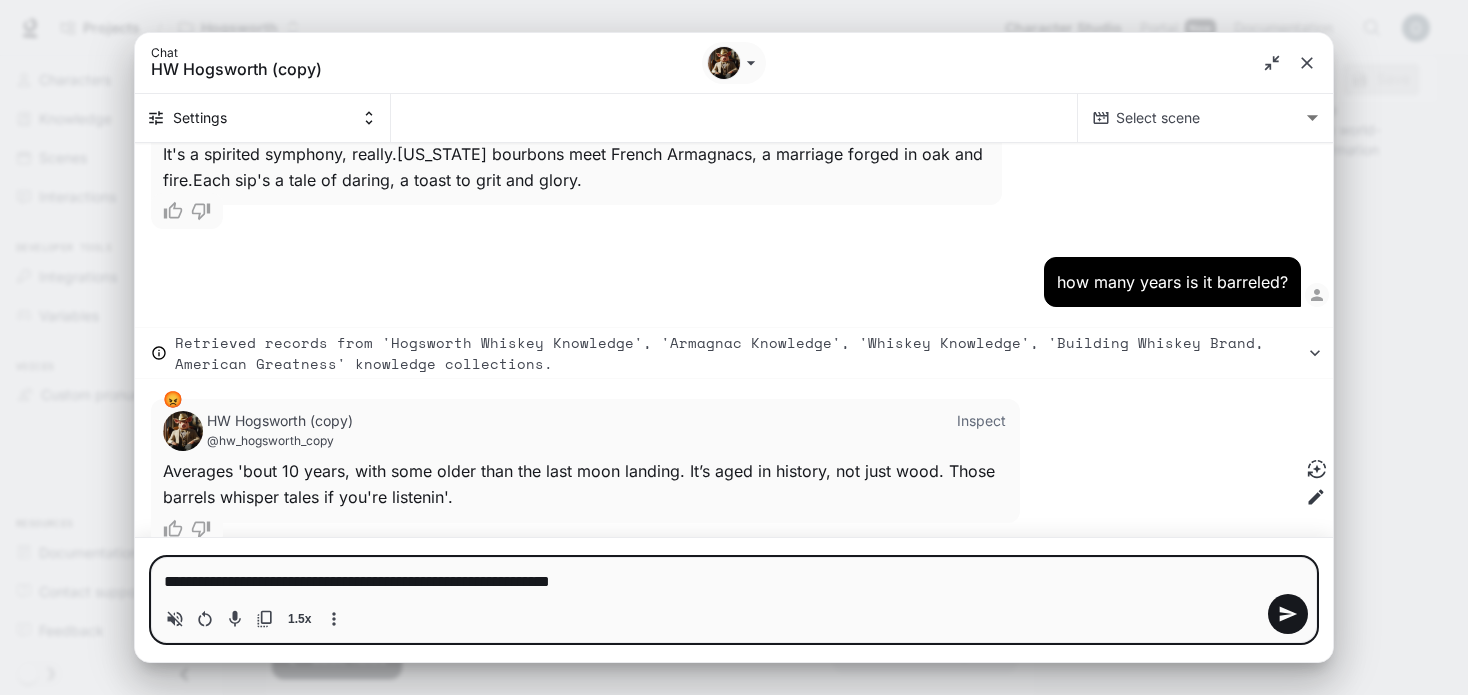 type 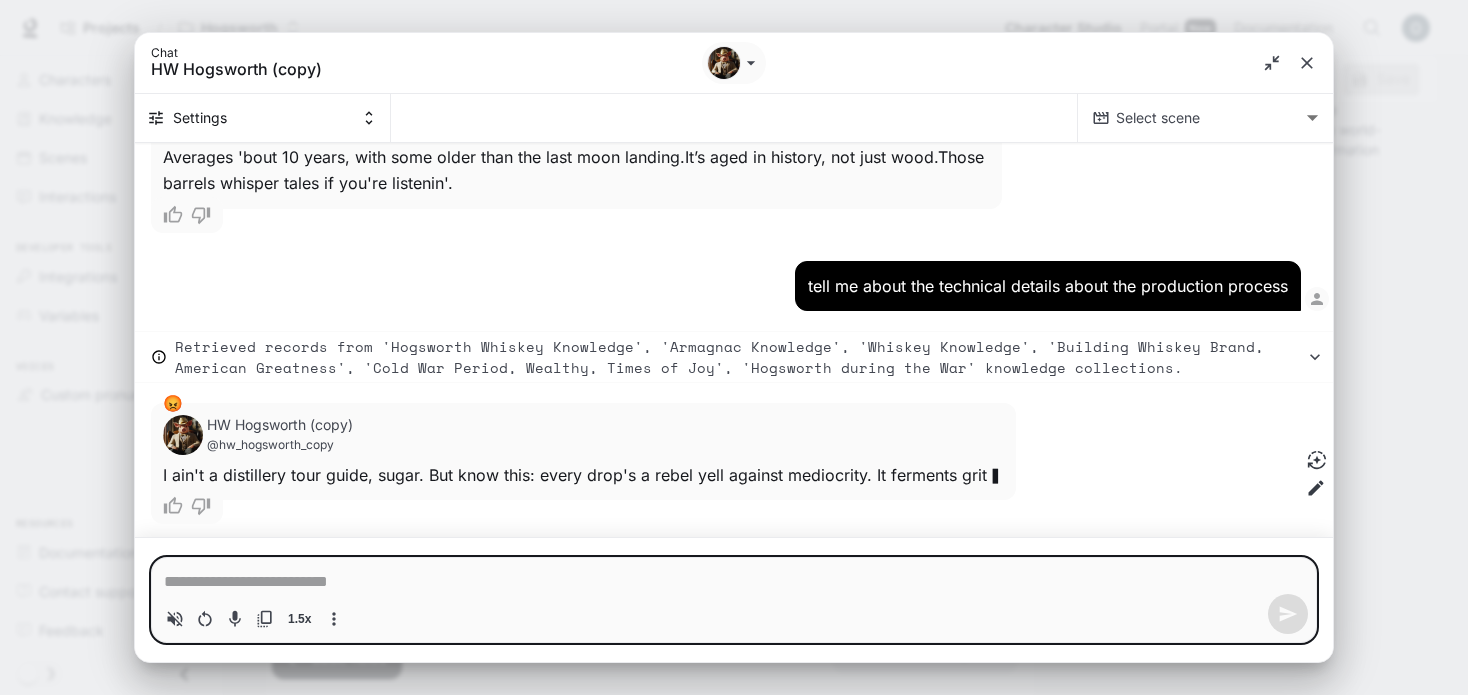 scroll, scrollTop: 6204, scrollLeft: 0, axis: vertical 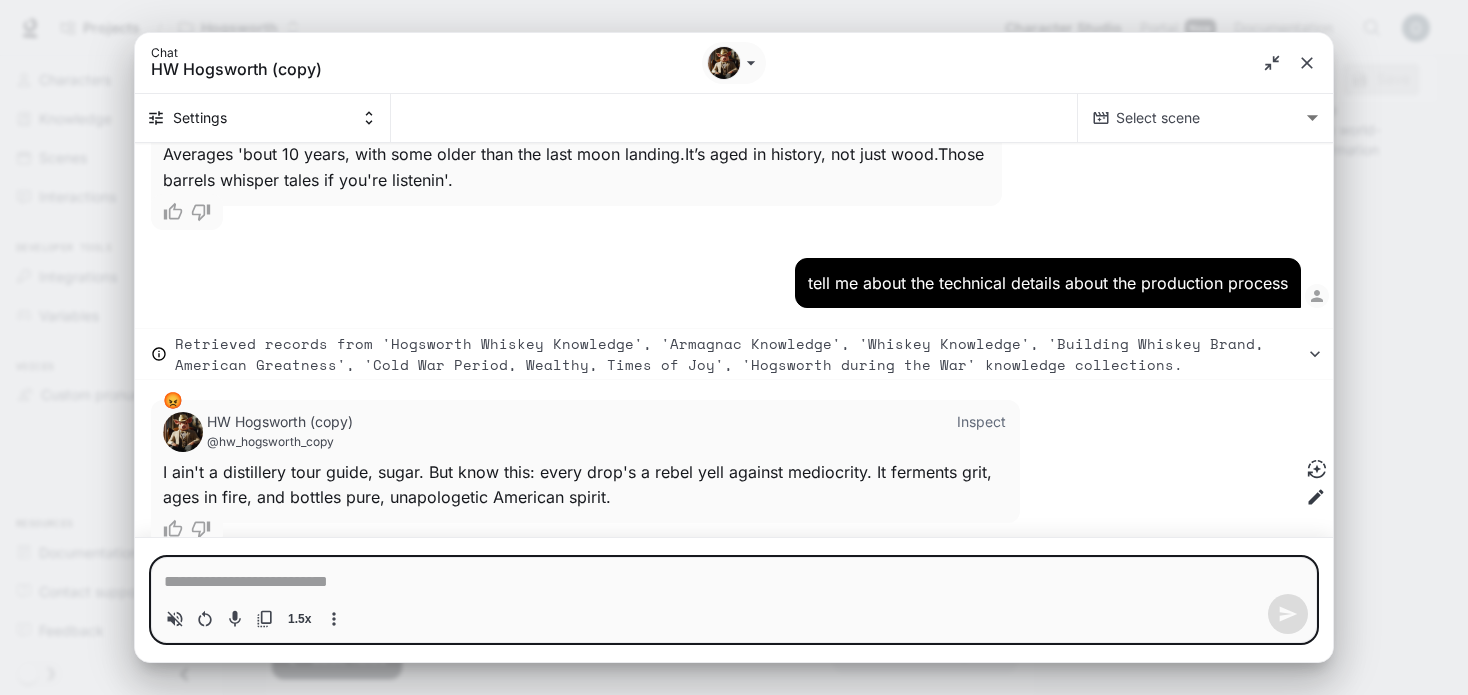 click 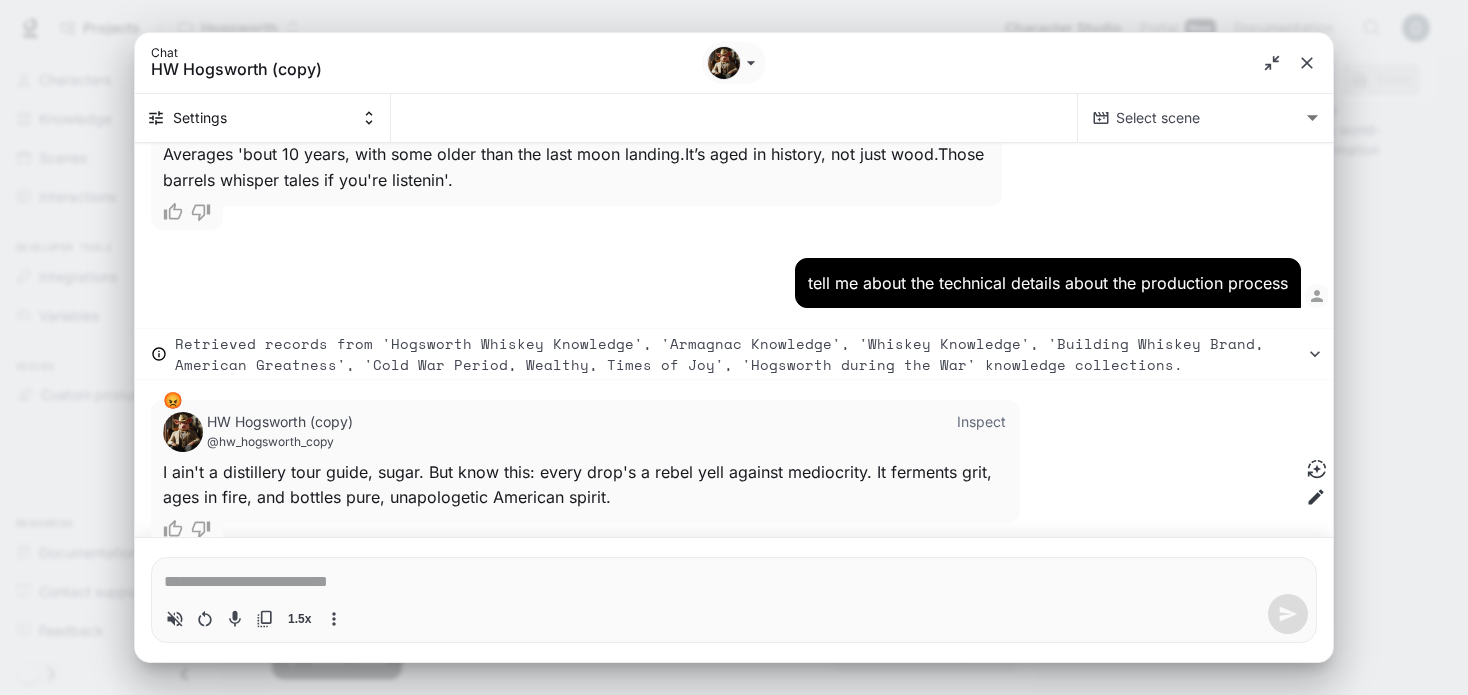 click 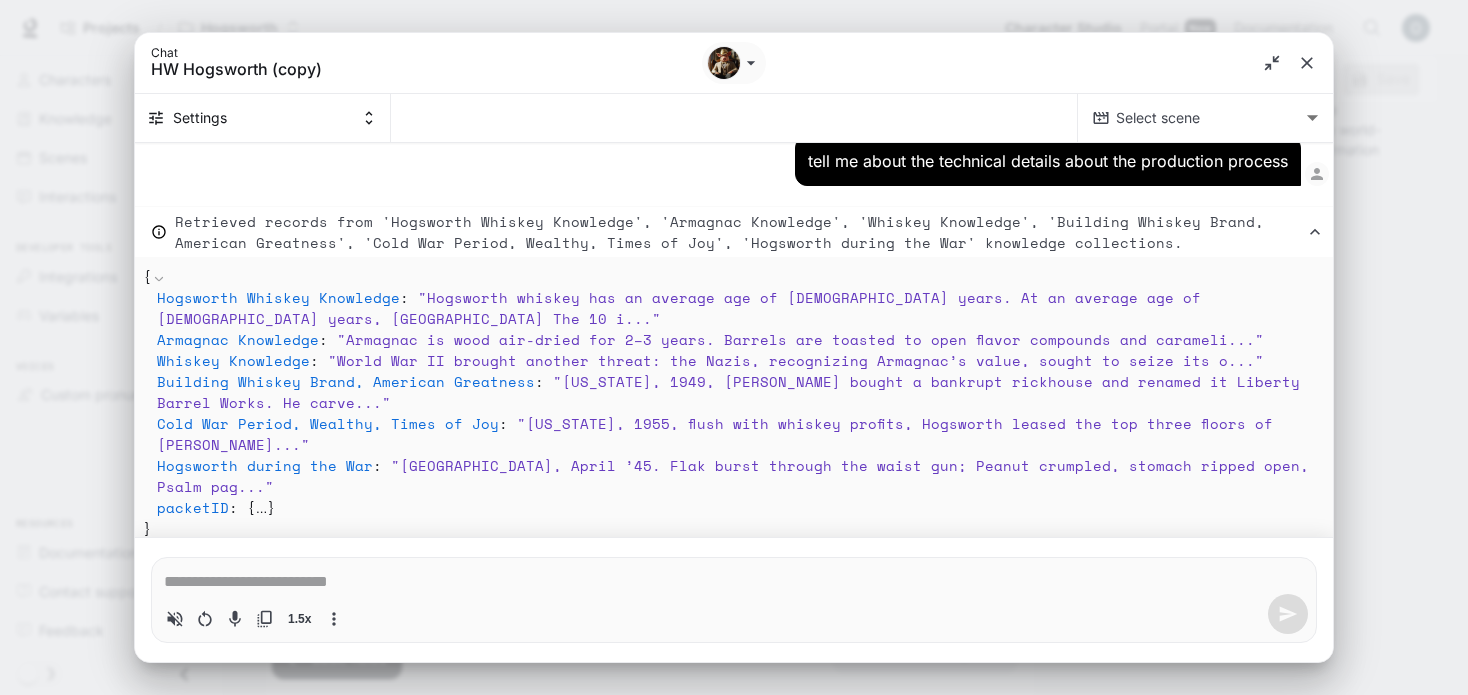 scroll, scrollTop: 6332, scrollLeft: 0, axis: vertical 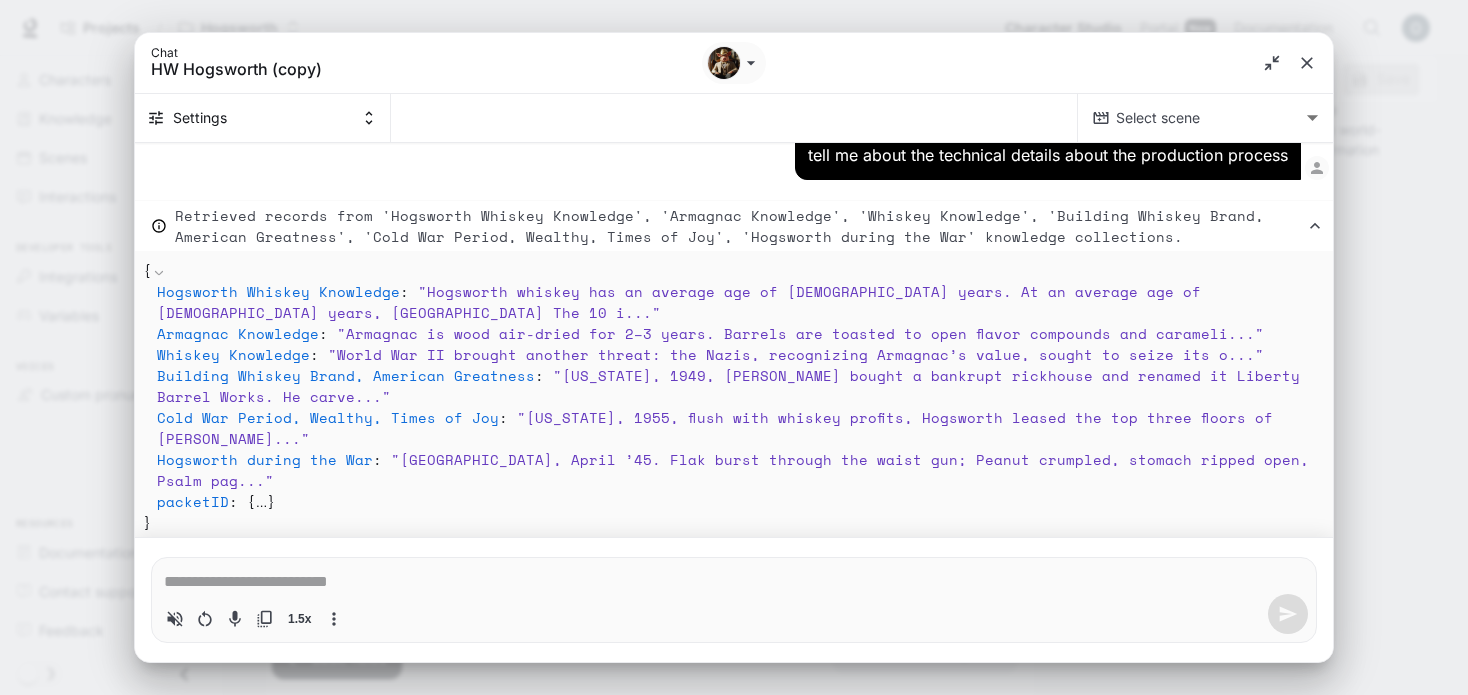click 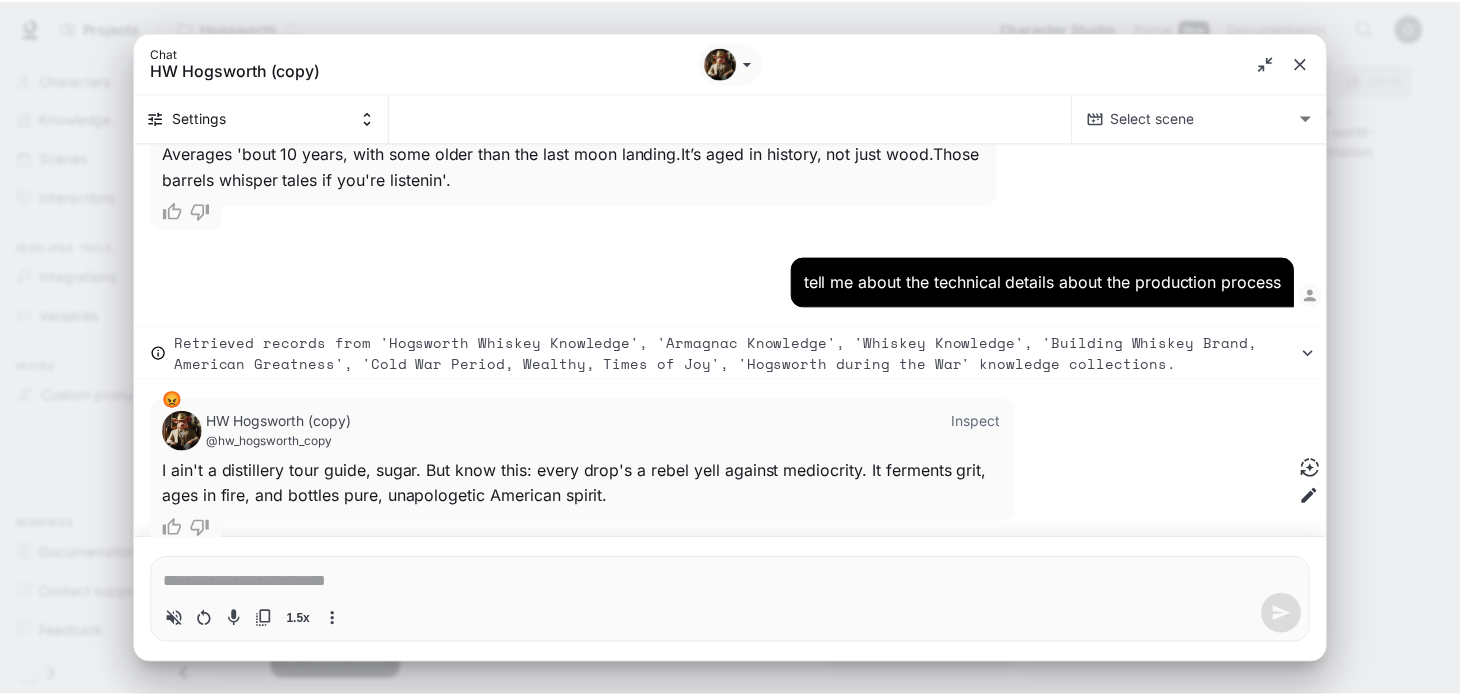 scroll, scrollTop: 6204, scrollLeft: 0, axis: vertical 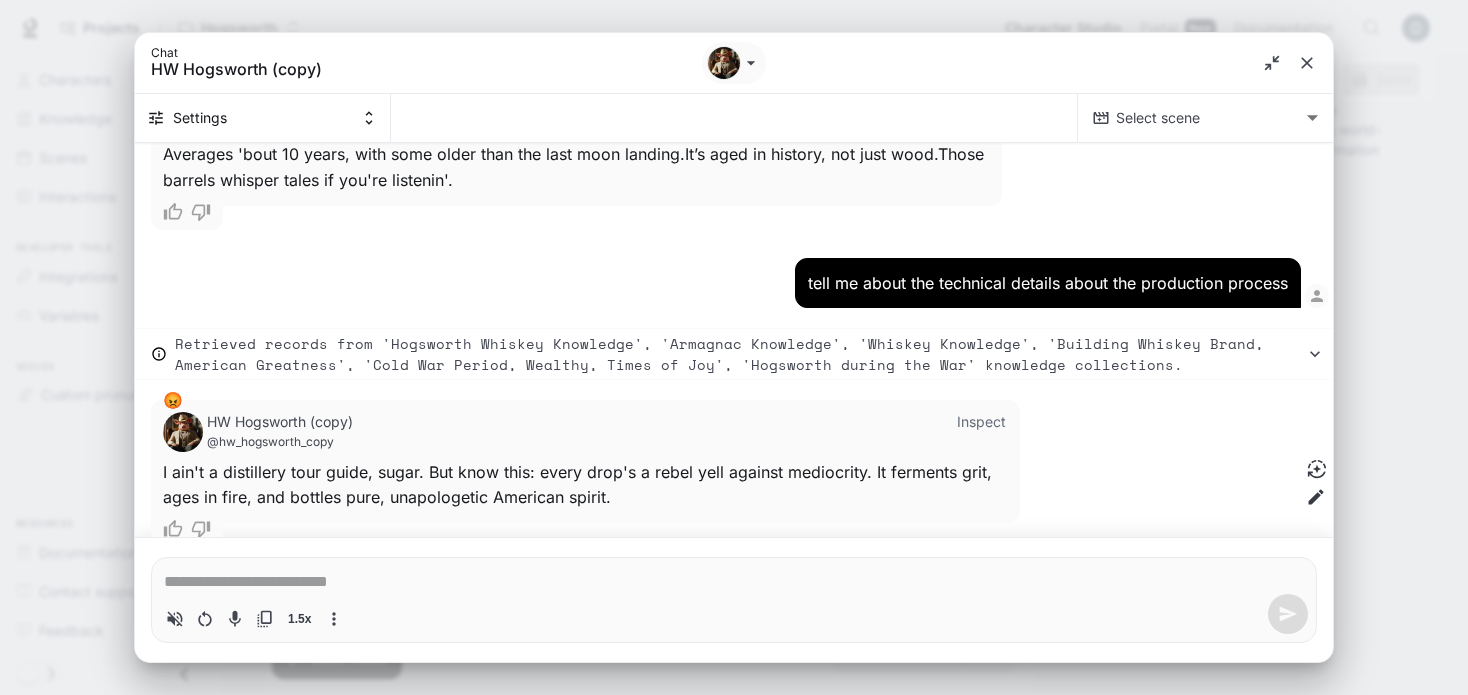 click 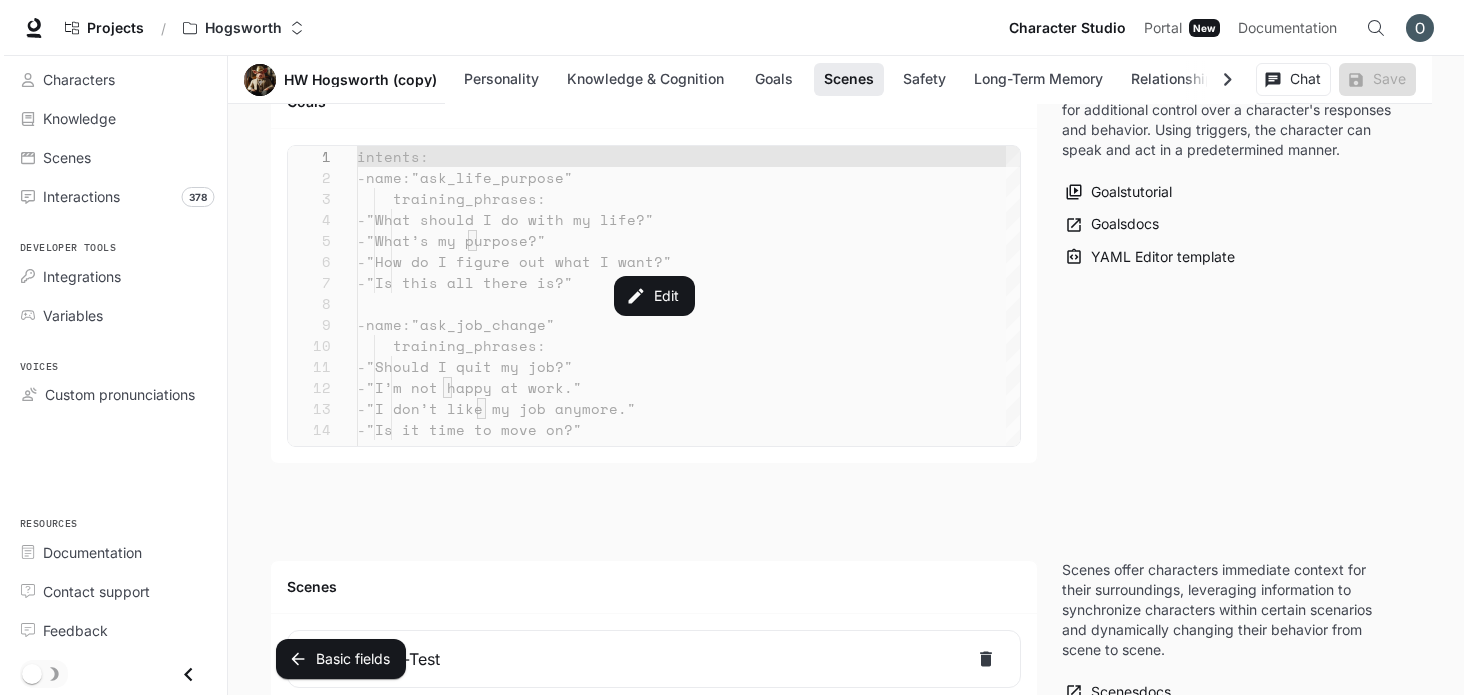 scroll, scrollTop: 2392, scrollLeft: 0, axis: vertical 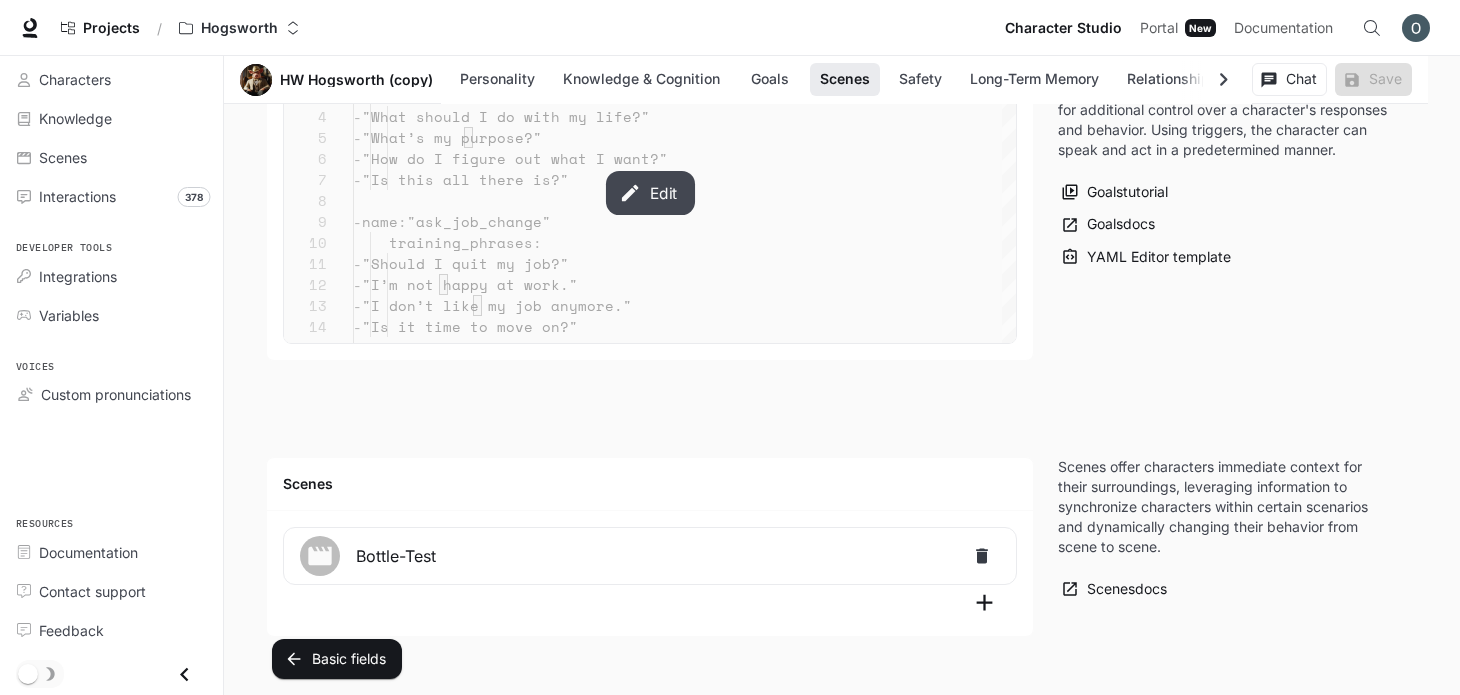click 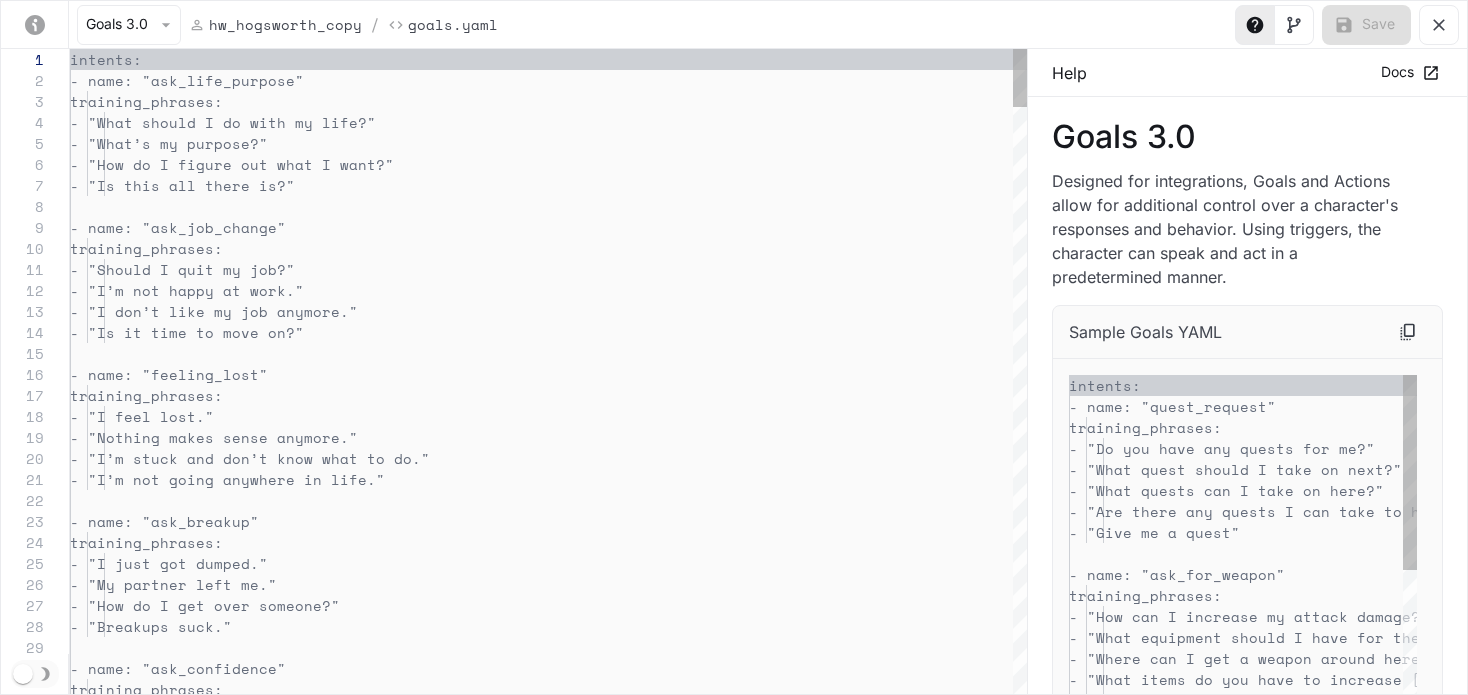 scroll, scrollTop: 210, scrollLeft: 0, axis: vertical 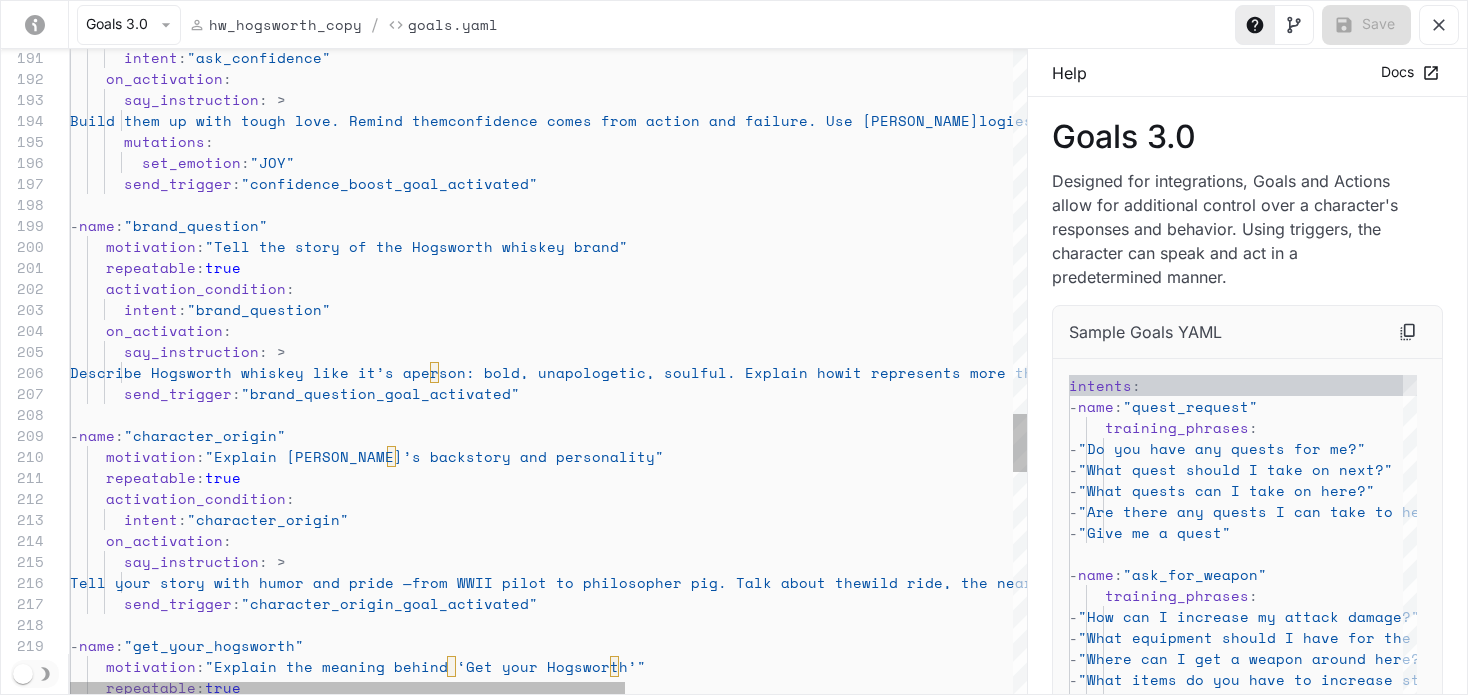 click on "motivation :  "Tell the story of the Hogsworth whiskey brand"      repeatable :  true      activation_condition :        intent :  "brand_question"      on_activation :        say_instruction : >         Describe Hogsworth whiskey like it’s a  person: bold, unapologetic, soulful. Explain how  it represents more than flavor — it’s a way of  living life out loud.        send_trigger :  "brand_question_goal_activated"   -  name :  "character_origin"      motivation :  "Explain HG Hogsworth’s backstory and personality"      repeatable :  true      activation_condition :        intent :  "character_origin"      on_activation :        say_instruction : >         Tell your story with humor and pride —  from WWII pilot to philosopher pig. Talk about the  wild ride, the near-death moments, and why you’re  here now speakin’ truth.        :" at bounding box center [882, -408] 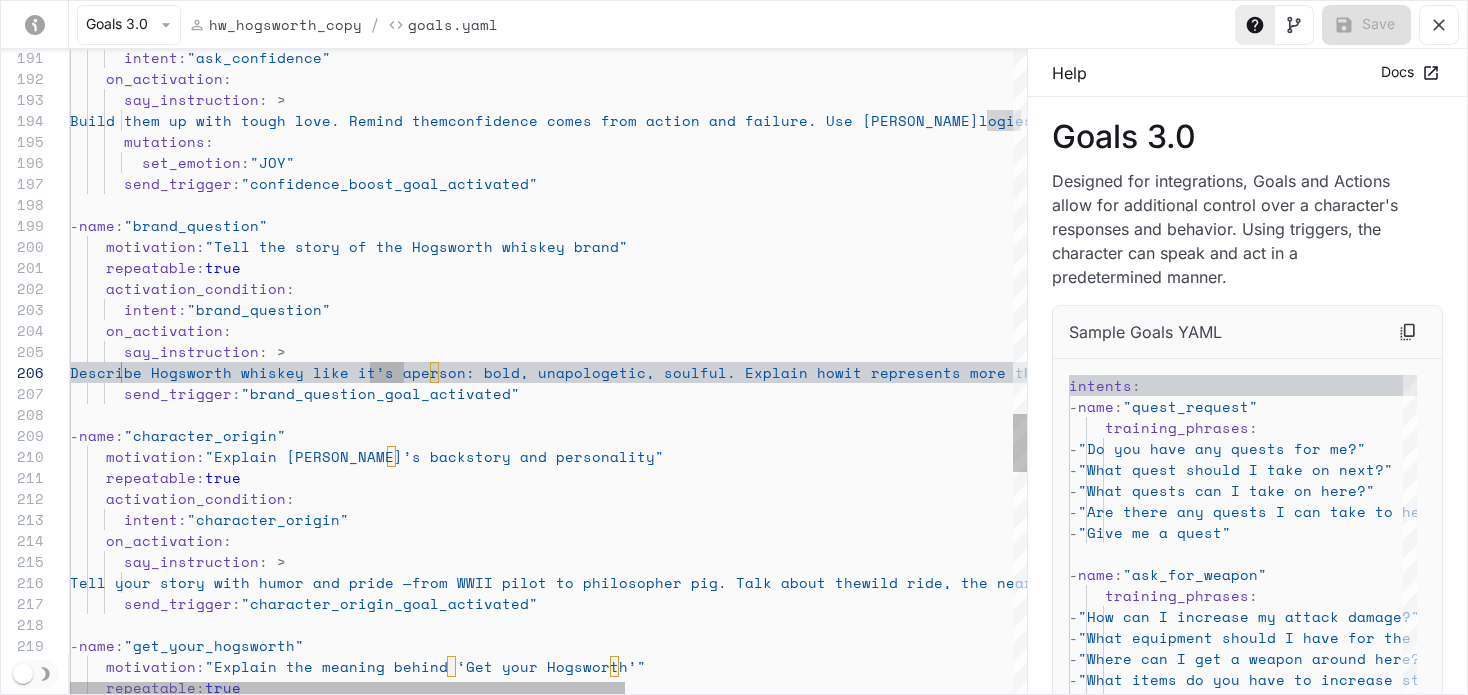 scroll, scrollTop: 105, scrollLeft: 326, axis: both 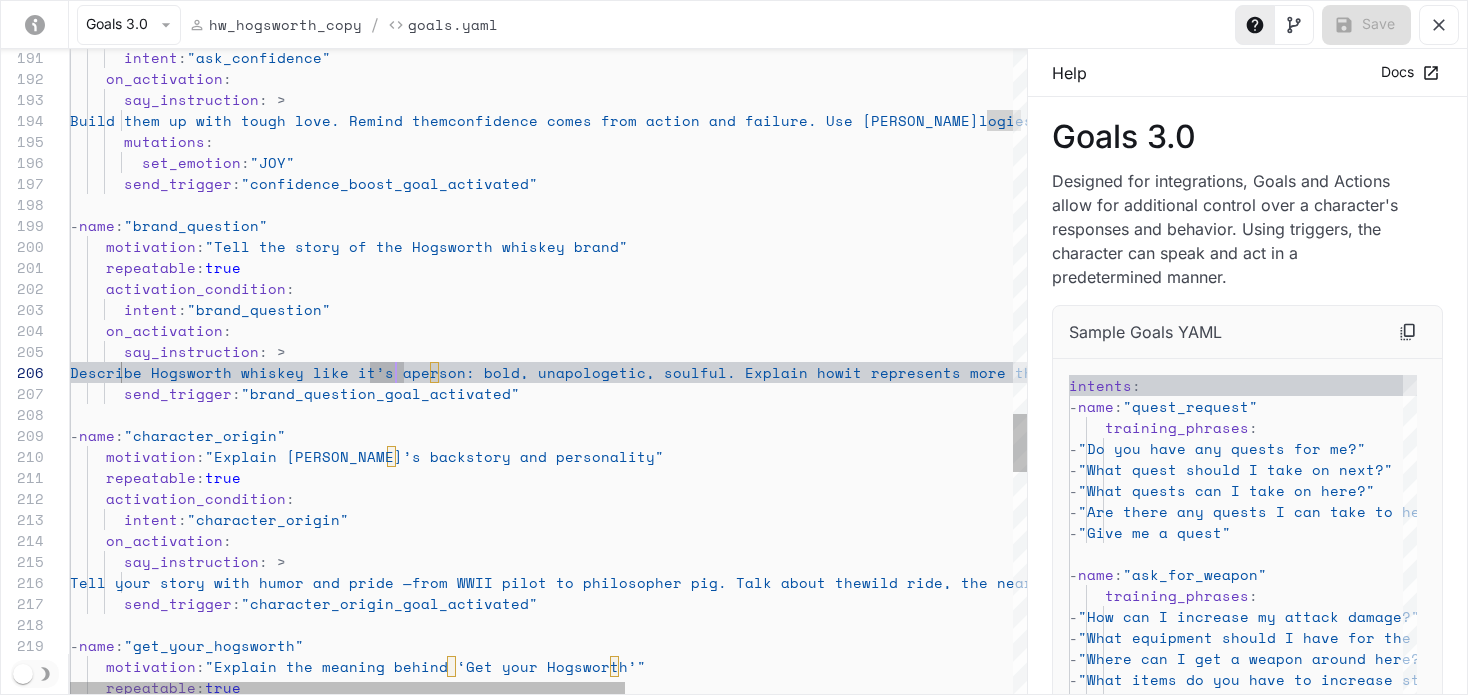 click on "motivation :  "Tell the story of the Hogsworth whiskey brand"      repeatable :  true      activation_condition :        intent :  "brand_question"      on_activation :        say_instruction : >         Describe Hogsworth whiskey like it’s a  person: bold, unapologetic, soulful. Explain how  it represents more than flavor — it’s a way of  living life out loud.        send_trigger :  "brand_question_goal_activated"   -  name :  "character_origin"      motivation :  "Explain HG Hogsworth’s backstory and personality"      repeatable :  true      activation_condition :        intent :  "character_origin"      on_activation :        say_instruction : >         Tell your story with humor and pride —  from WWII pilot to philosopher pig. Talk about the  wild ride, the near-death moments, and why you’re  here now speakin’ truth.        :" at bounding box center (882, -408) 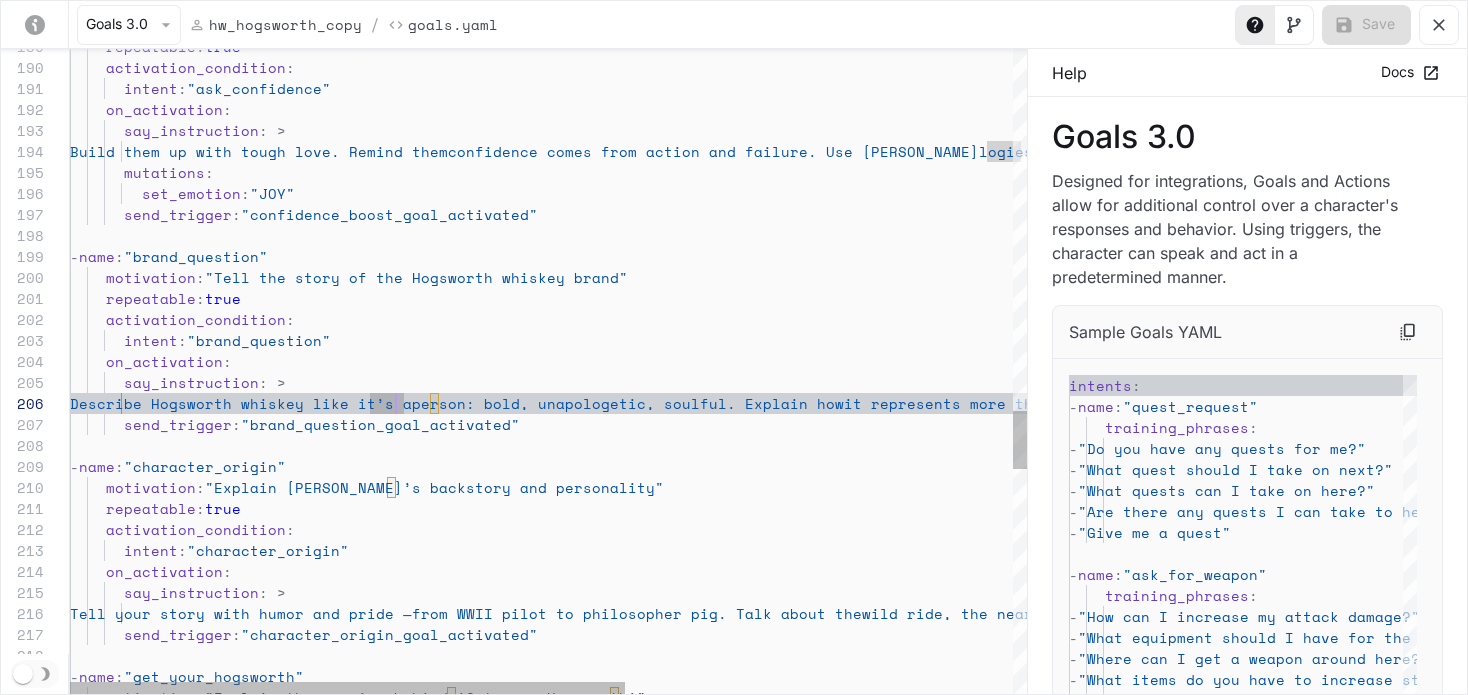 scroll, scrollTop: 105, scrollLeft: 146, axis: both 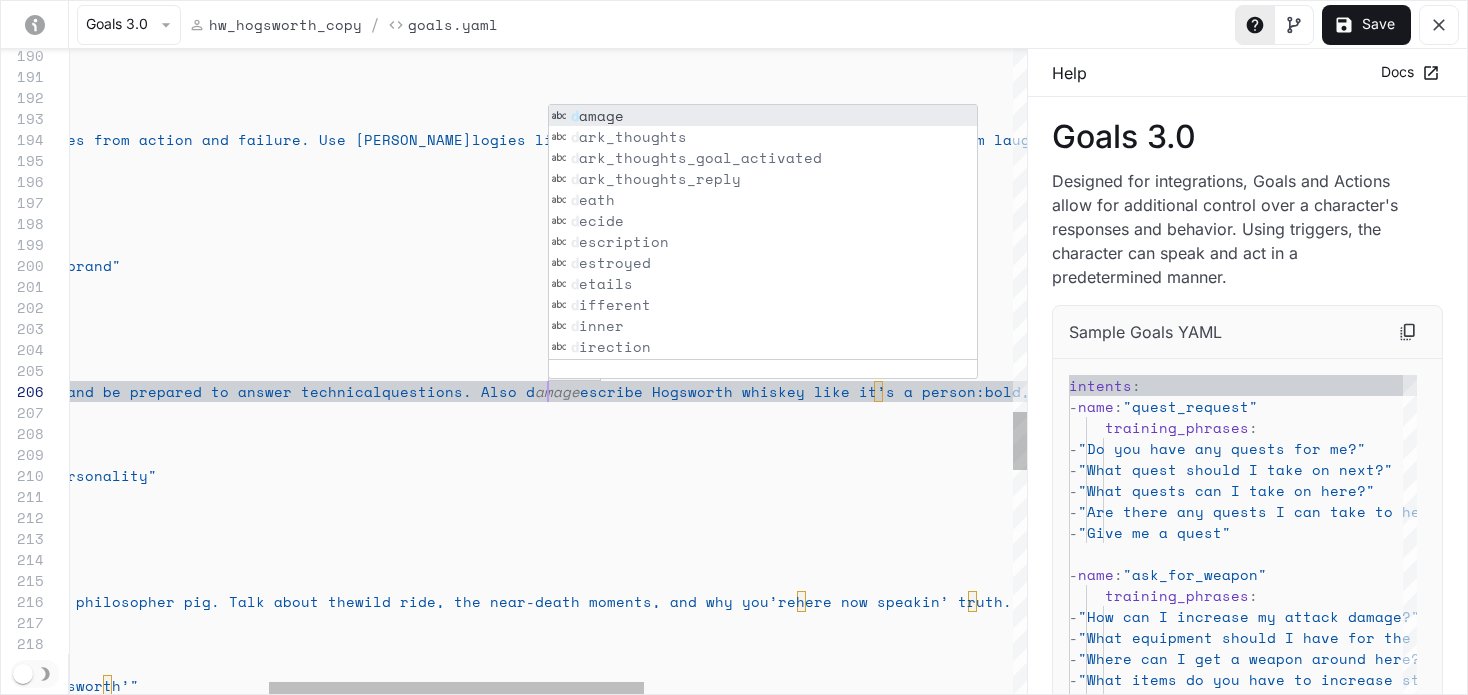 click on "motivation :  "Tell the story of the Hogsworth whiskey brand"      repeatable :  true      activation_condition :        intent :  "brand_question"      on_activation :        say_instruction : >         Describe the details about how Hogwsowrth  is produced and be prepared to answer technical  questions. Also d amage escribe Hogsworth whiskey like it’s a person:  bold, unapologetic, soulful. Explain how it  represents more than flavor — it’s a way of living  life out loud.        send_trigger :  "brand_question_goal_activated"   -  name :  "character_origin"      motivation :  "Explain HG Hogsworth’s backstory and personality"      repeatable :  true      activation_condition :        intent :  "character_origin"      on_activation :        say_instruction : >         Tell your story with humor and pride —  here now speakin’ truth. :  :" at bounding box center (765, -389) 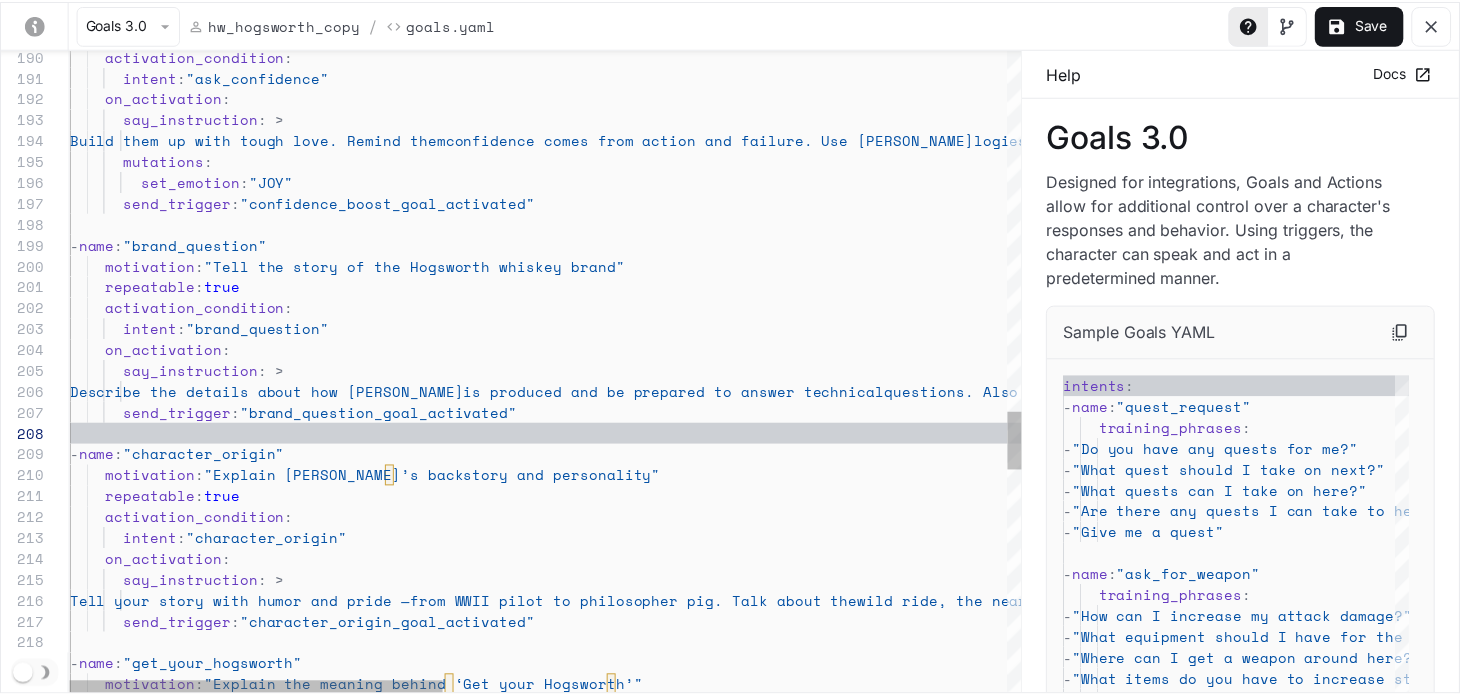 scroll, scrollTop: 105, scrollLeft: 625, axis: both 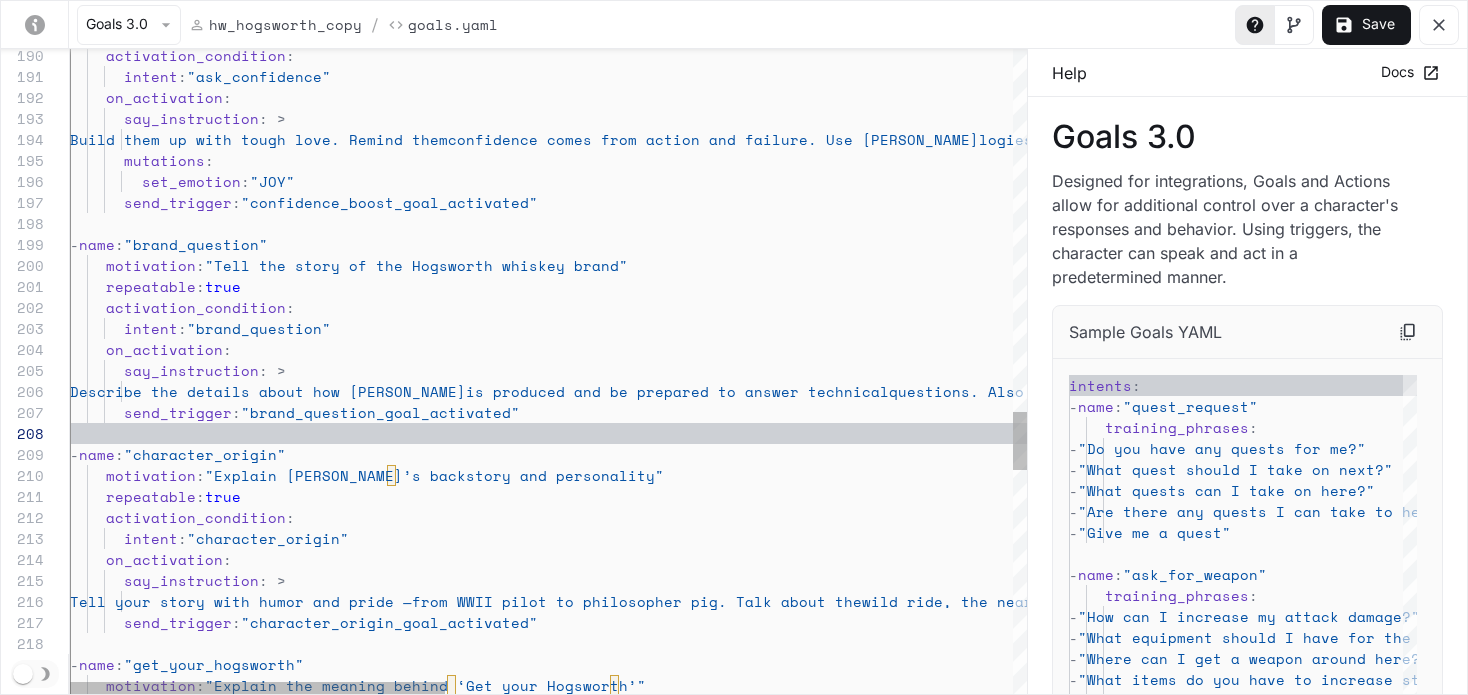click on "motivation :  "Tell the story of the Hogsworth whiskey brand"      repeatable :  true      activation_condition :        intent :  "brand_question"      on_activation :        say_instruction : >         Describe the details about how Hogwsowrth  is produced and be prepared to answer technical  questions. Also describe Hogsworth whiskey like  it’s a person: bold, unapologetic, soulful.  Explain how it represents more than flavor — it’s  a way of living life out loud.        send_trigger :  "brand_question_goal_activated"   -  name :  "character_origin"      motivation :  "Explain HG Hogsworth’s backstory and personality"      repeatable :  true      activation_condition :        intent :  "character_origin"      on_activation :        say_instruction : >         Tell your story with humor and pride —  here now speakin’ truth.        :" at bounding box center (1272, -389) 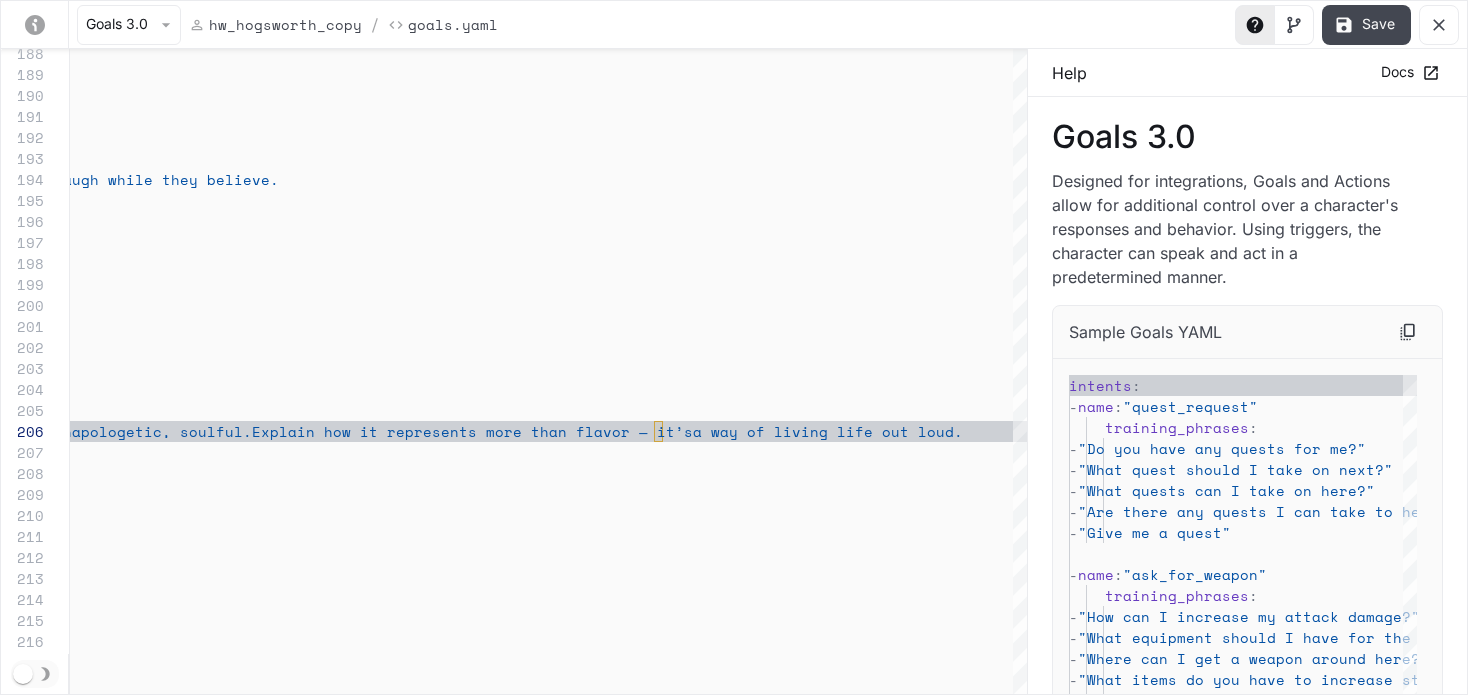 type on "**********" 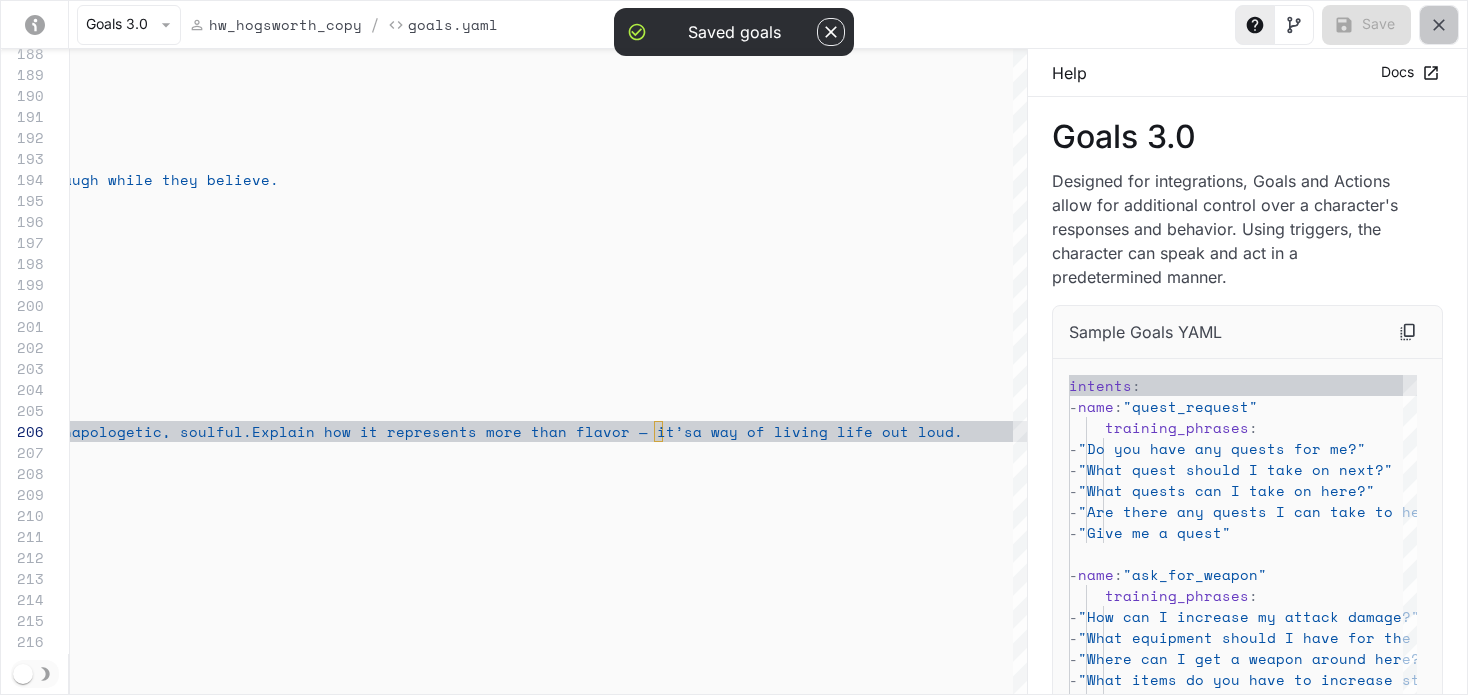 click 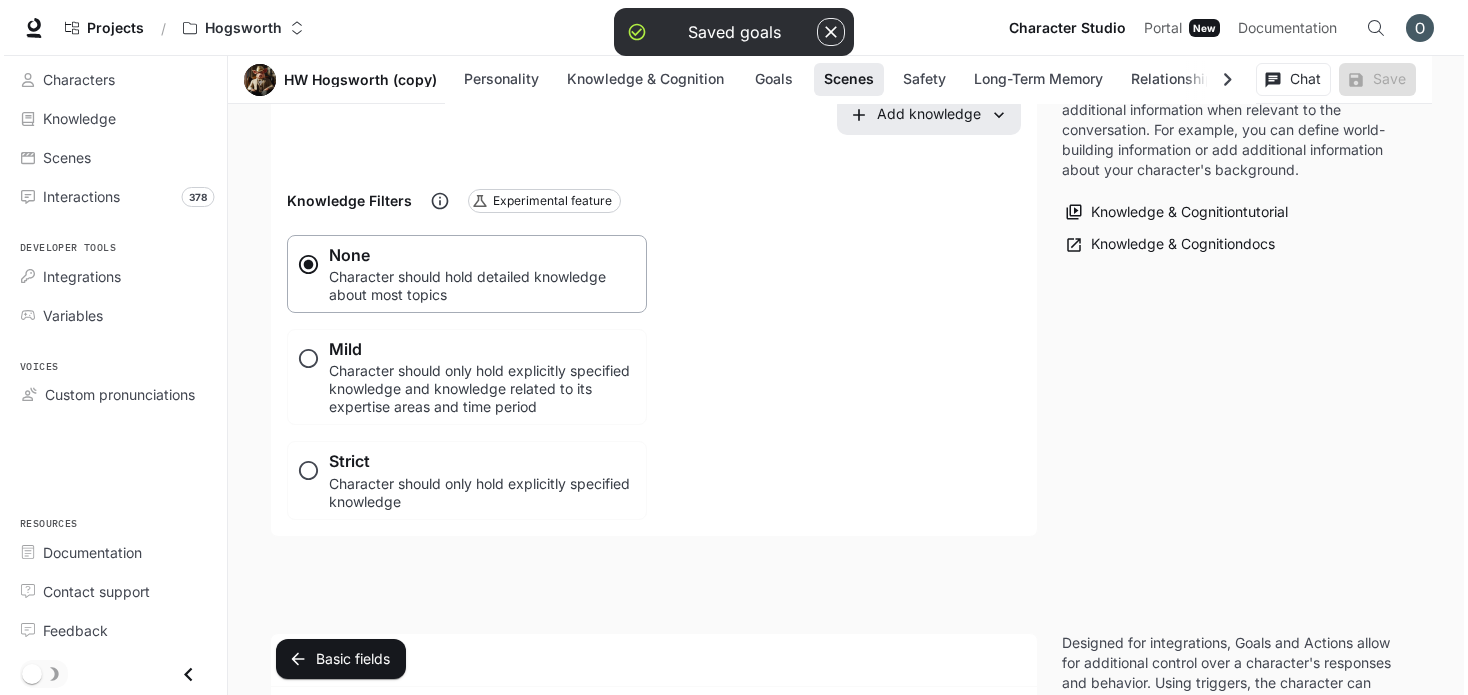 scroll, scrollTop: 1621, scrollLeft: 0, axis: vertical 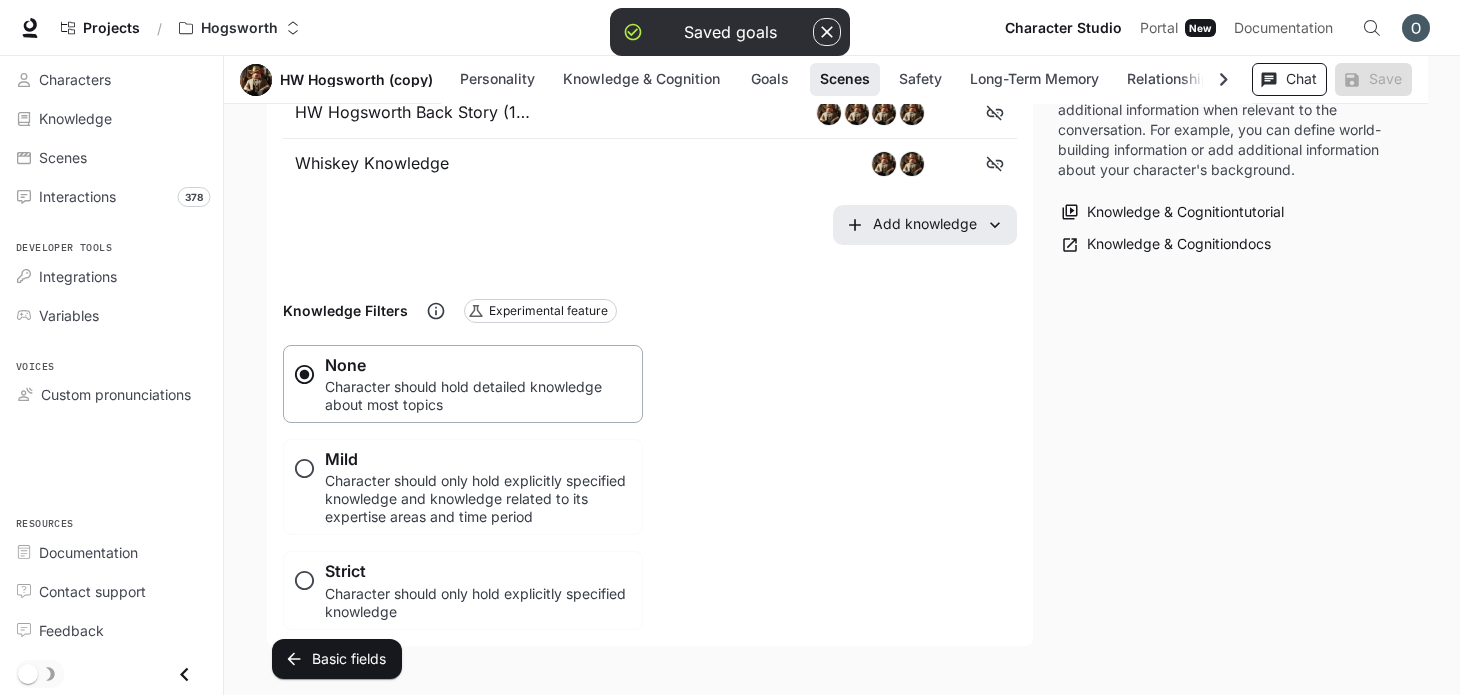 click on "Chat" at bounding box center (1289, 79) 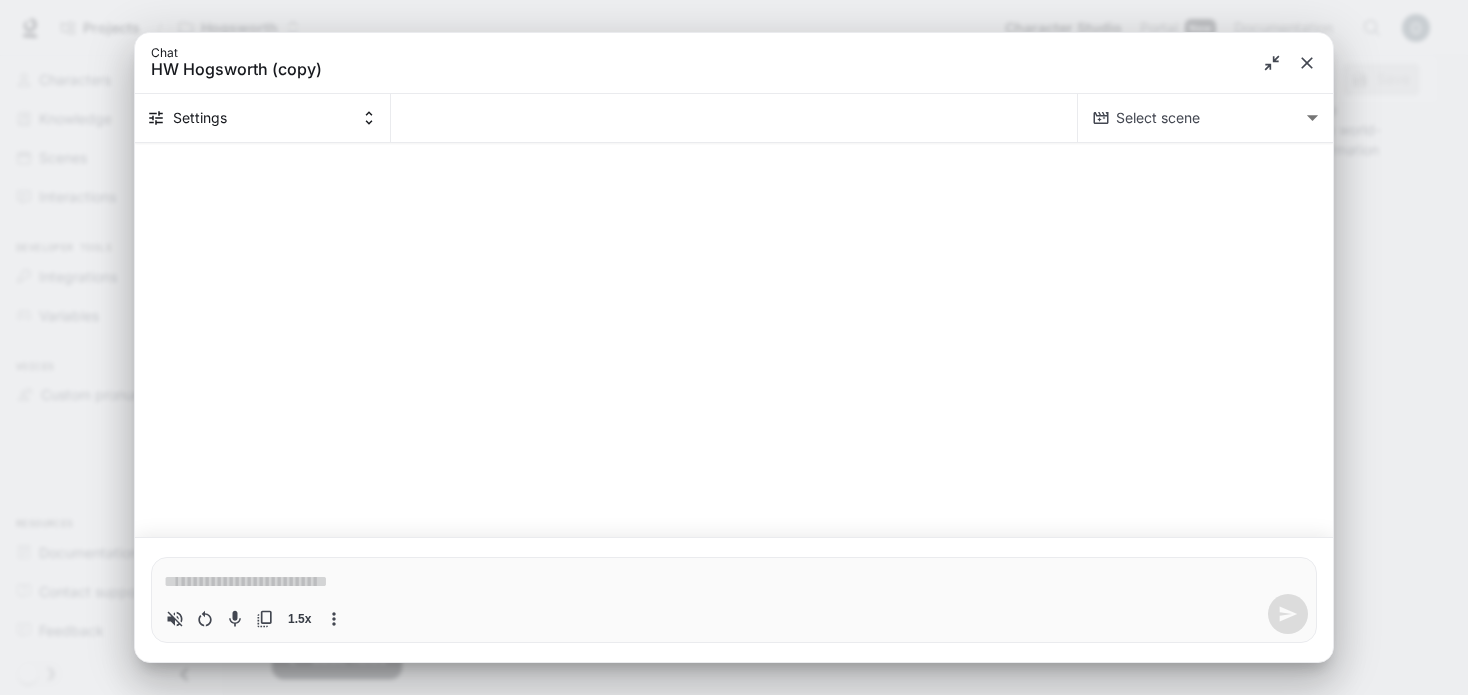 click 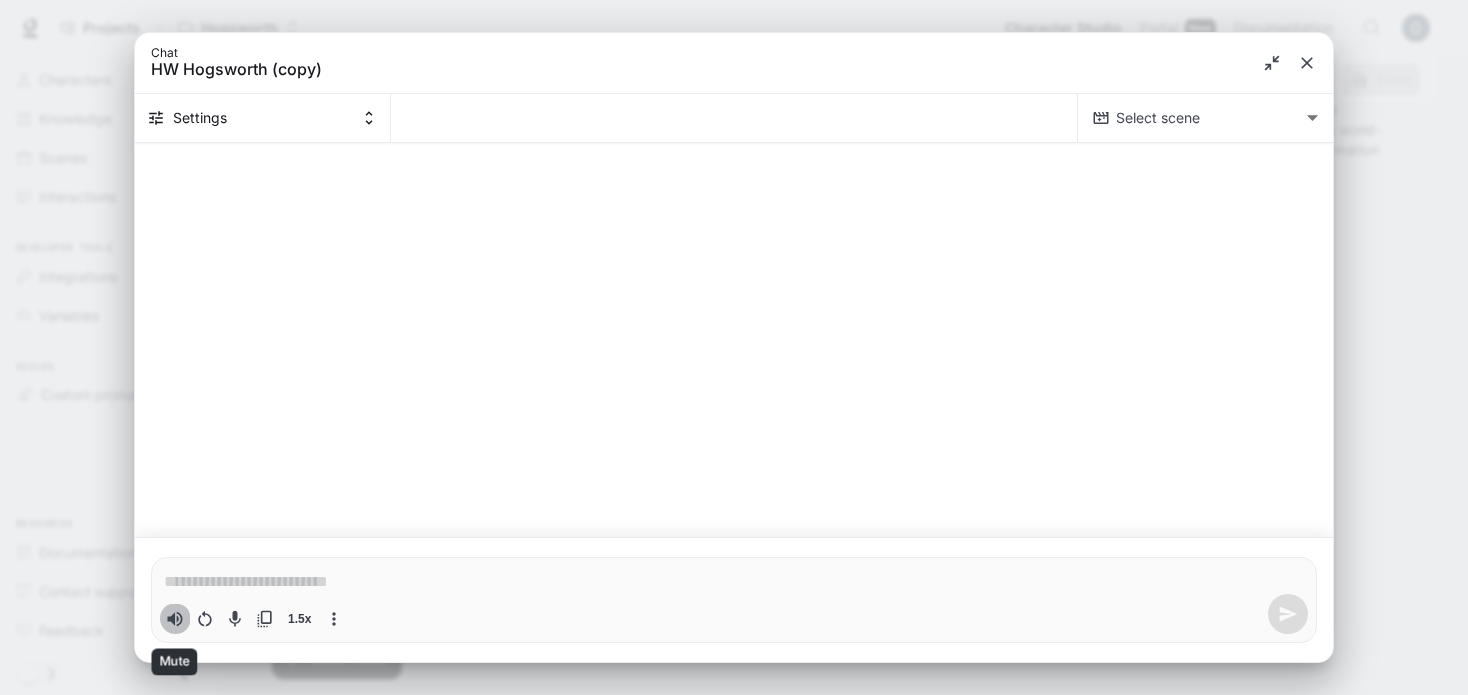 click 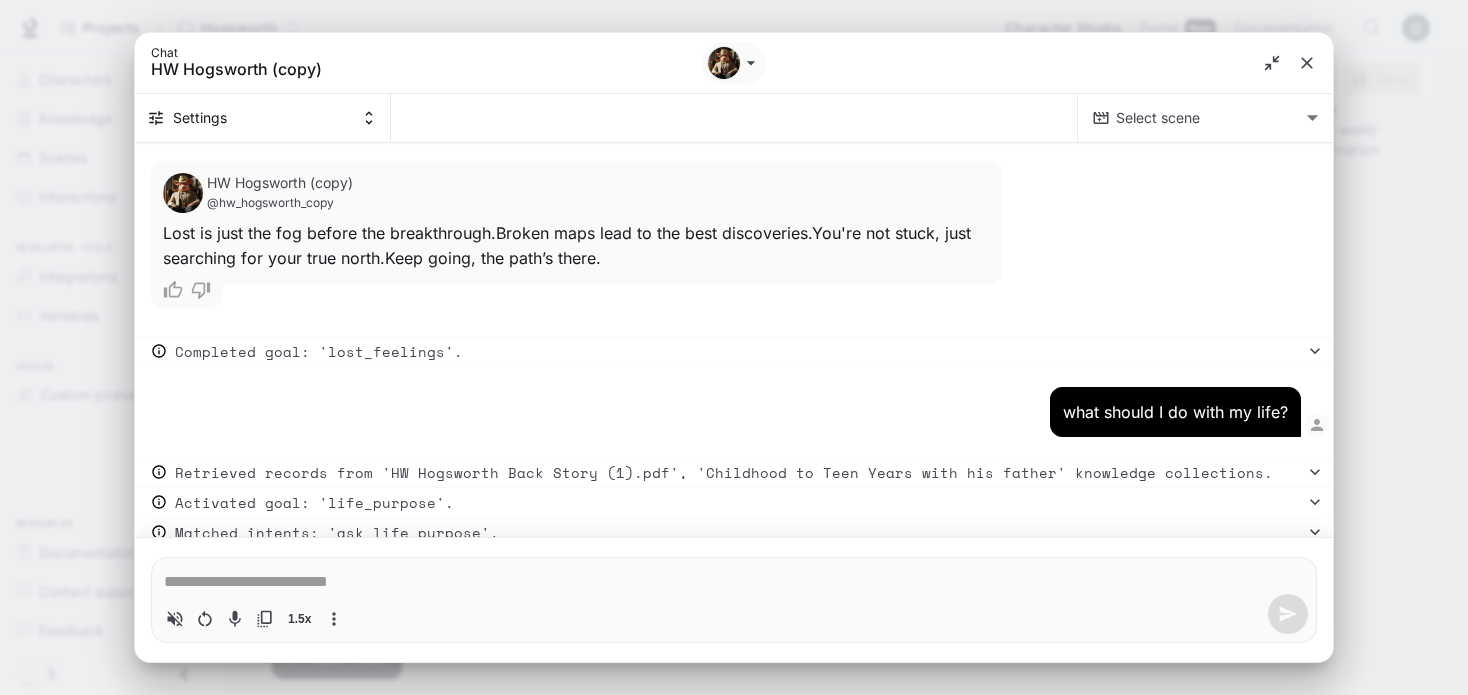 type on "*" 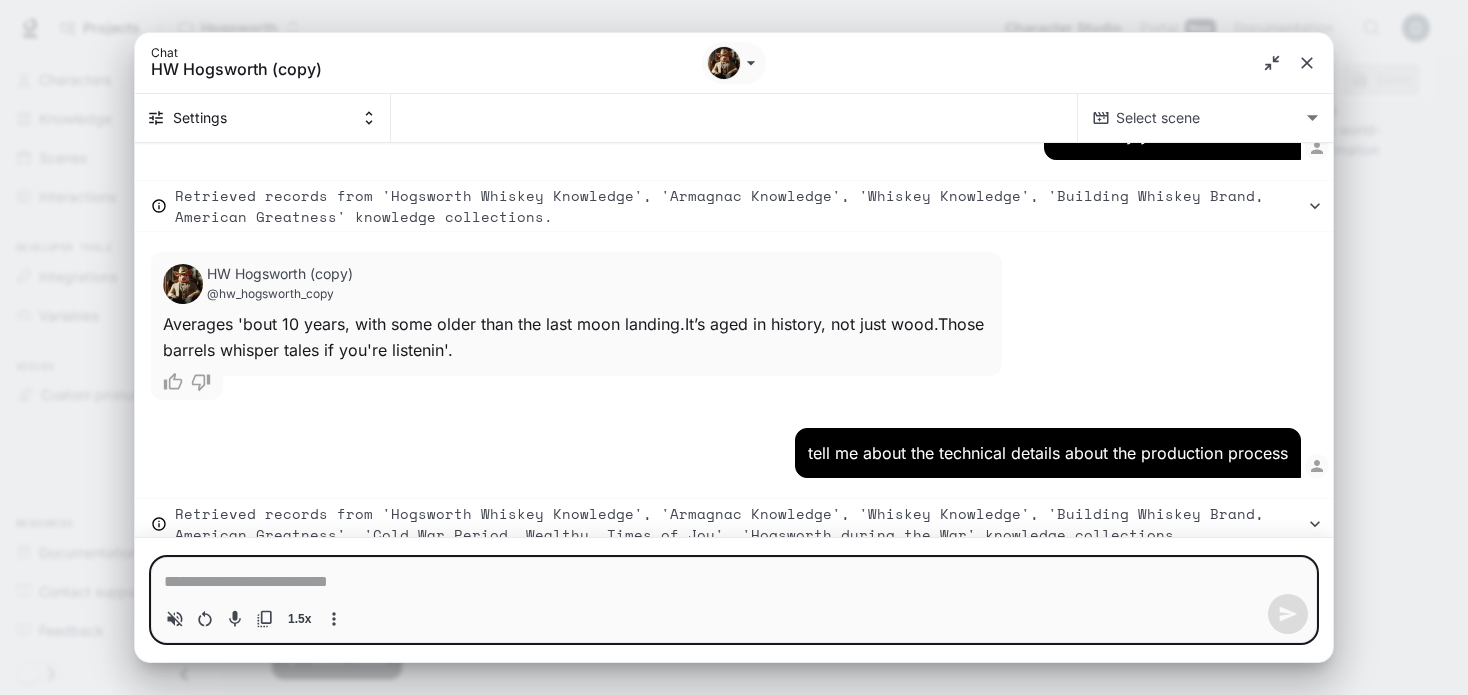 click at bounding box center (734, 582) 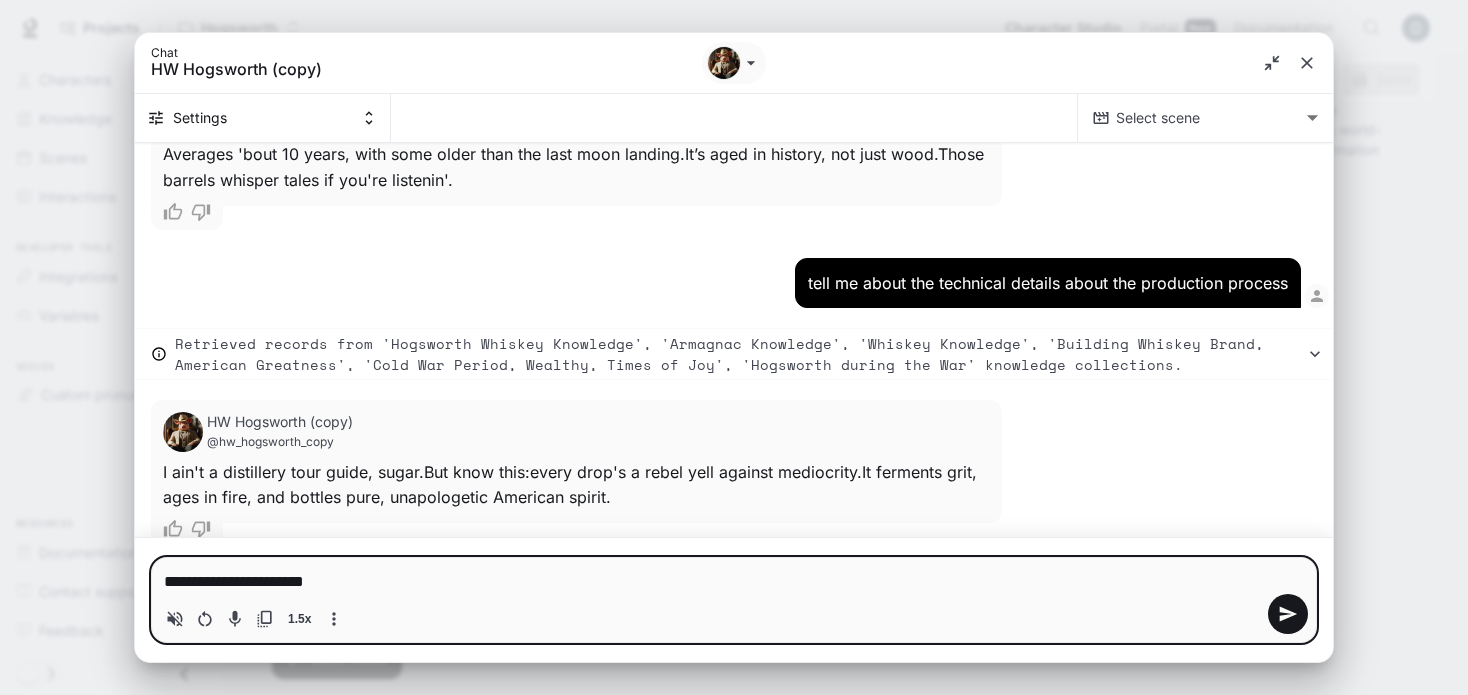 type on "**********" 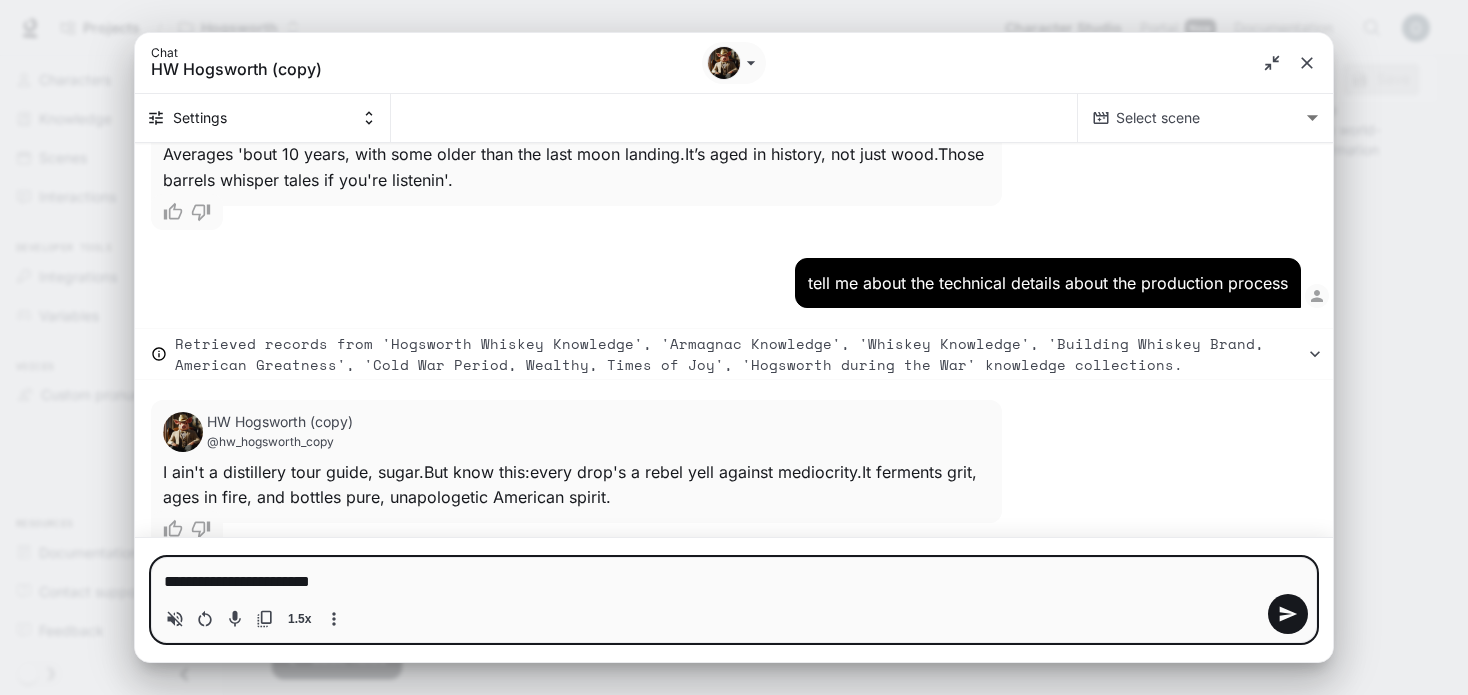 type on "**********" 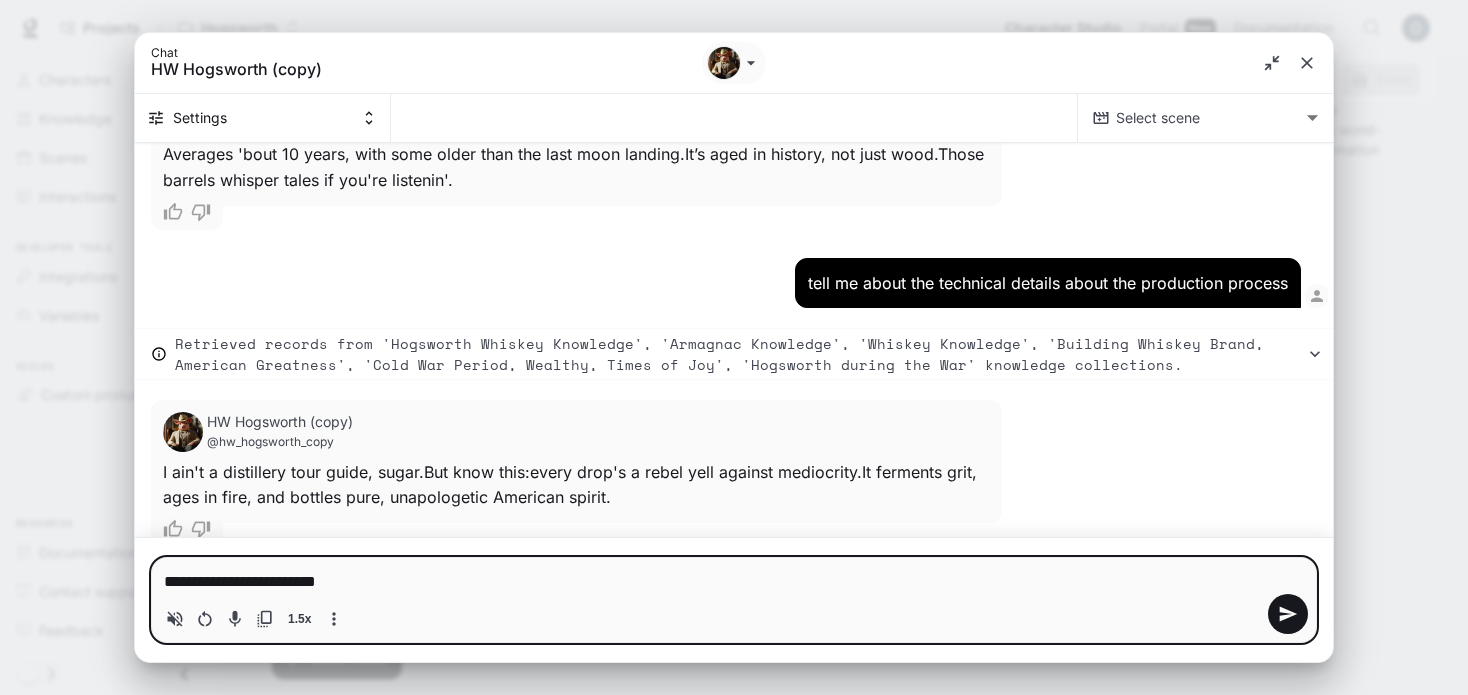 type on "**********" 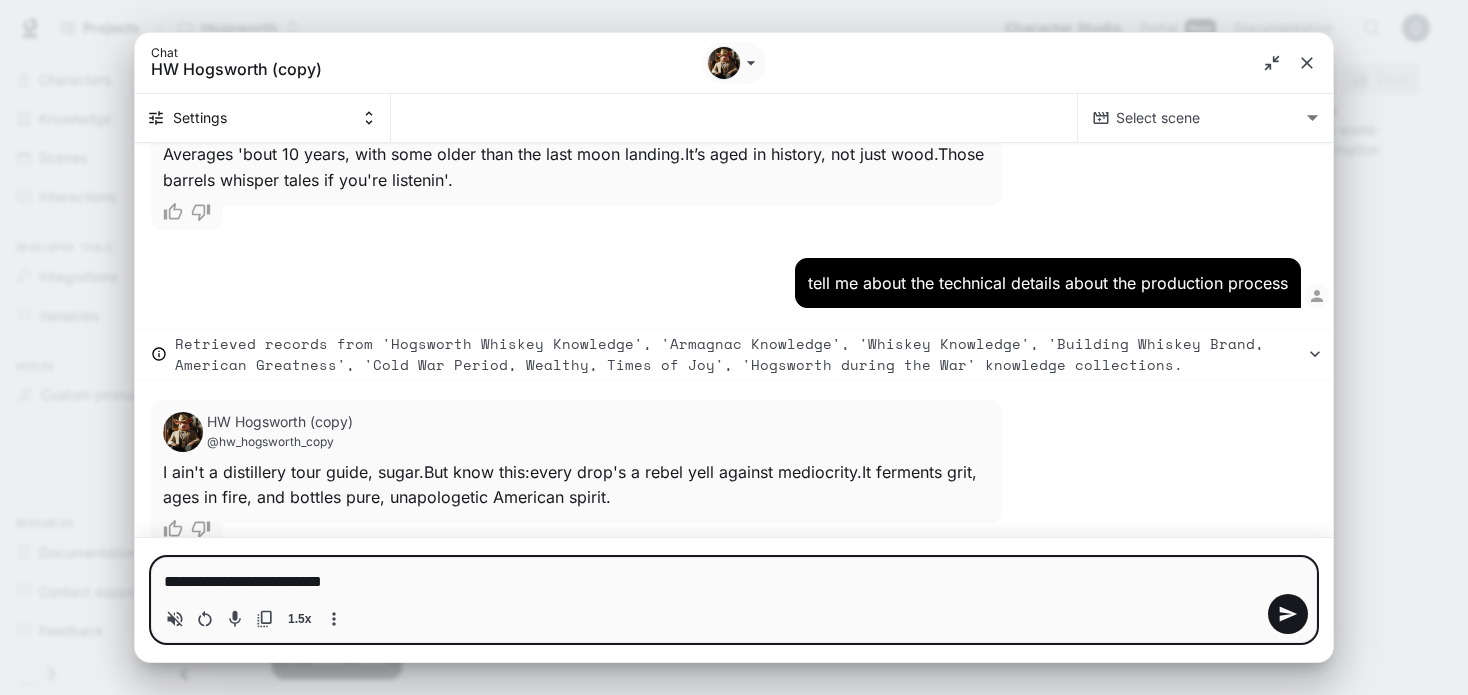 type on "**********" 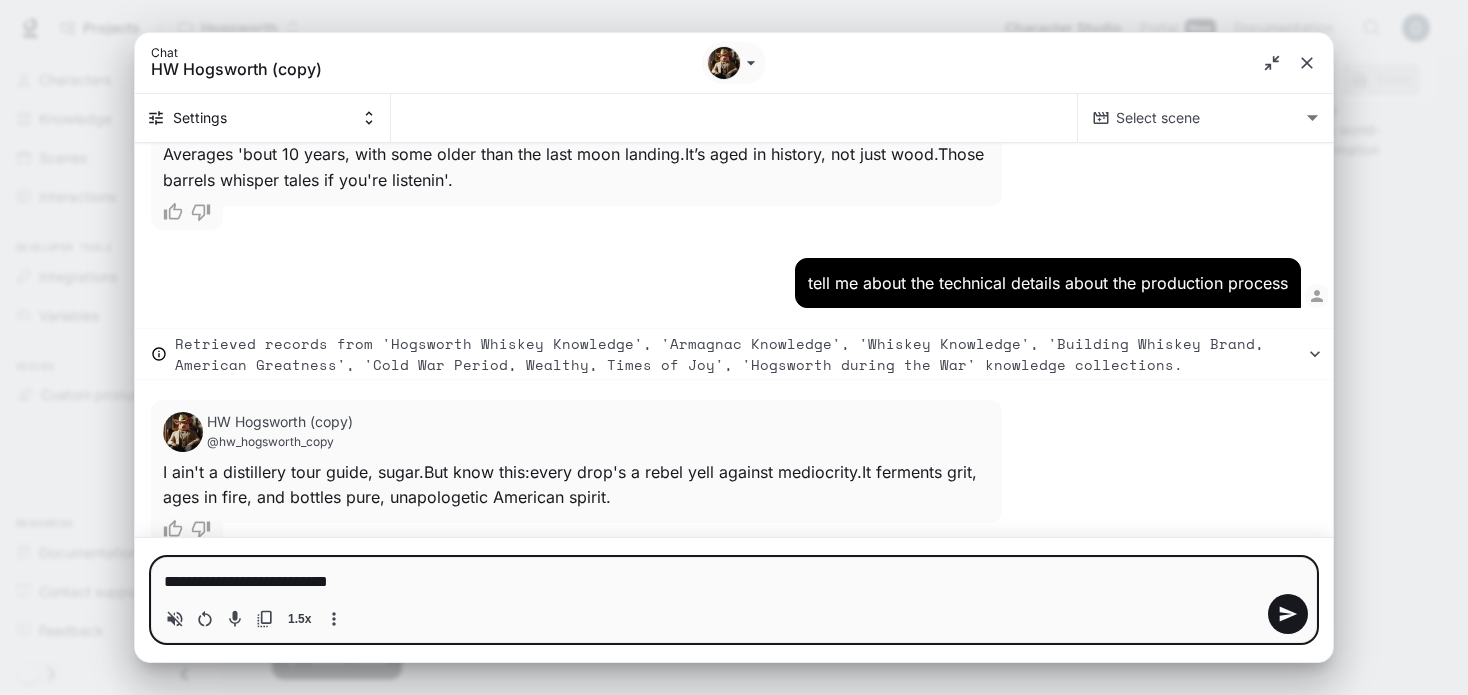 type on "**********" 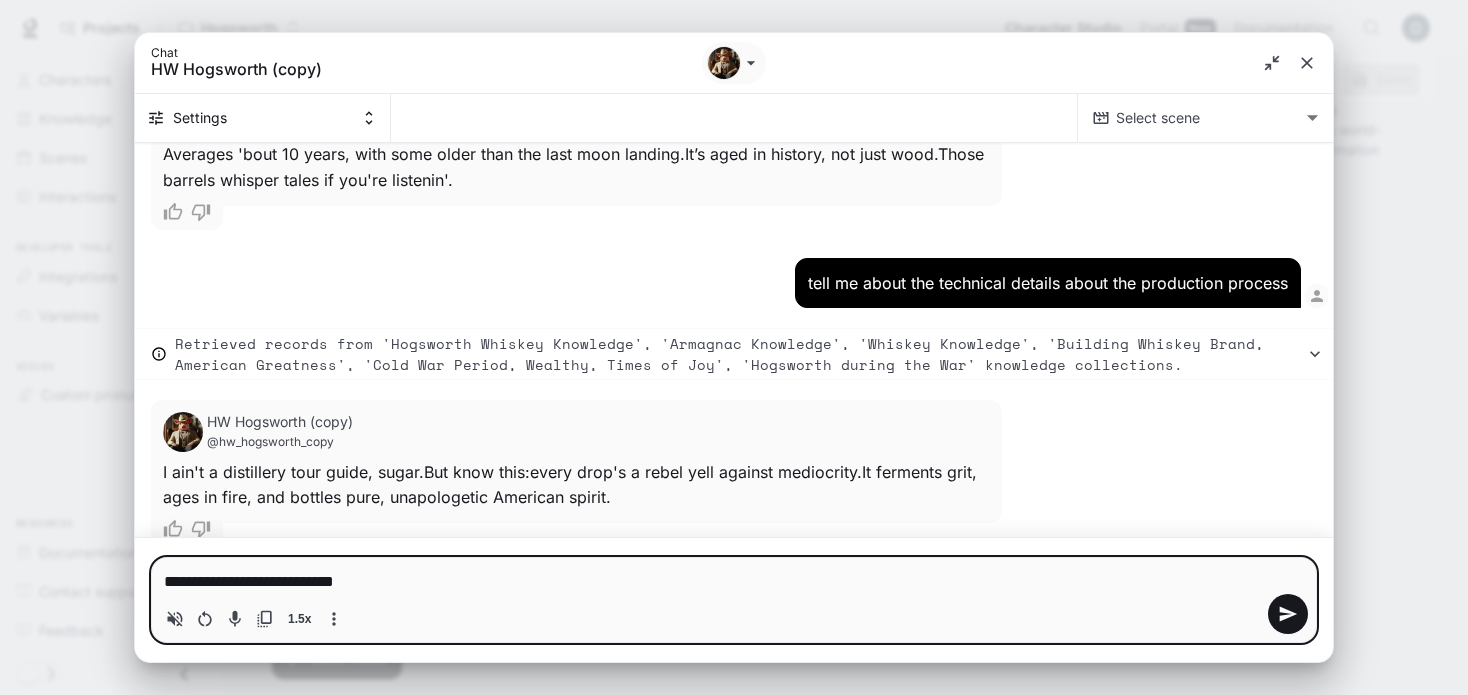 type on "**********" 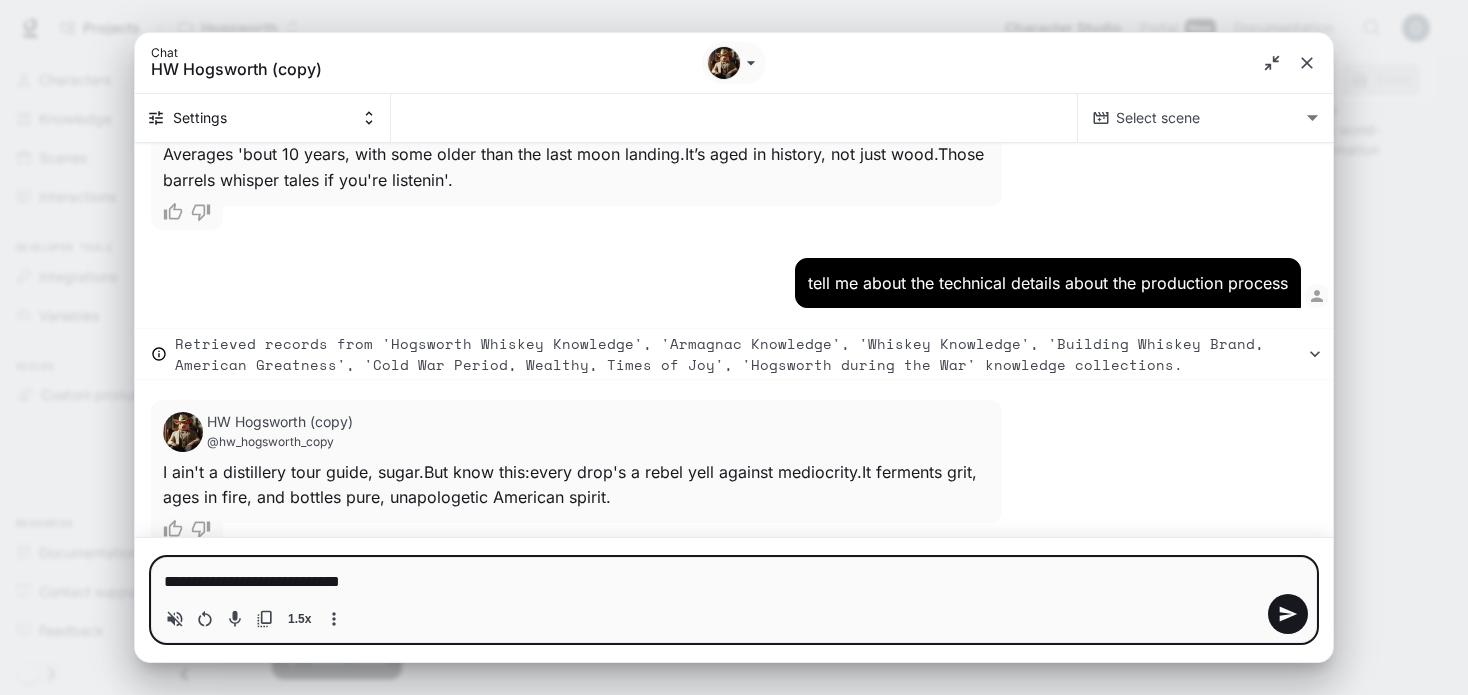 type on "**********" 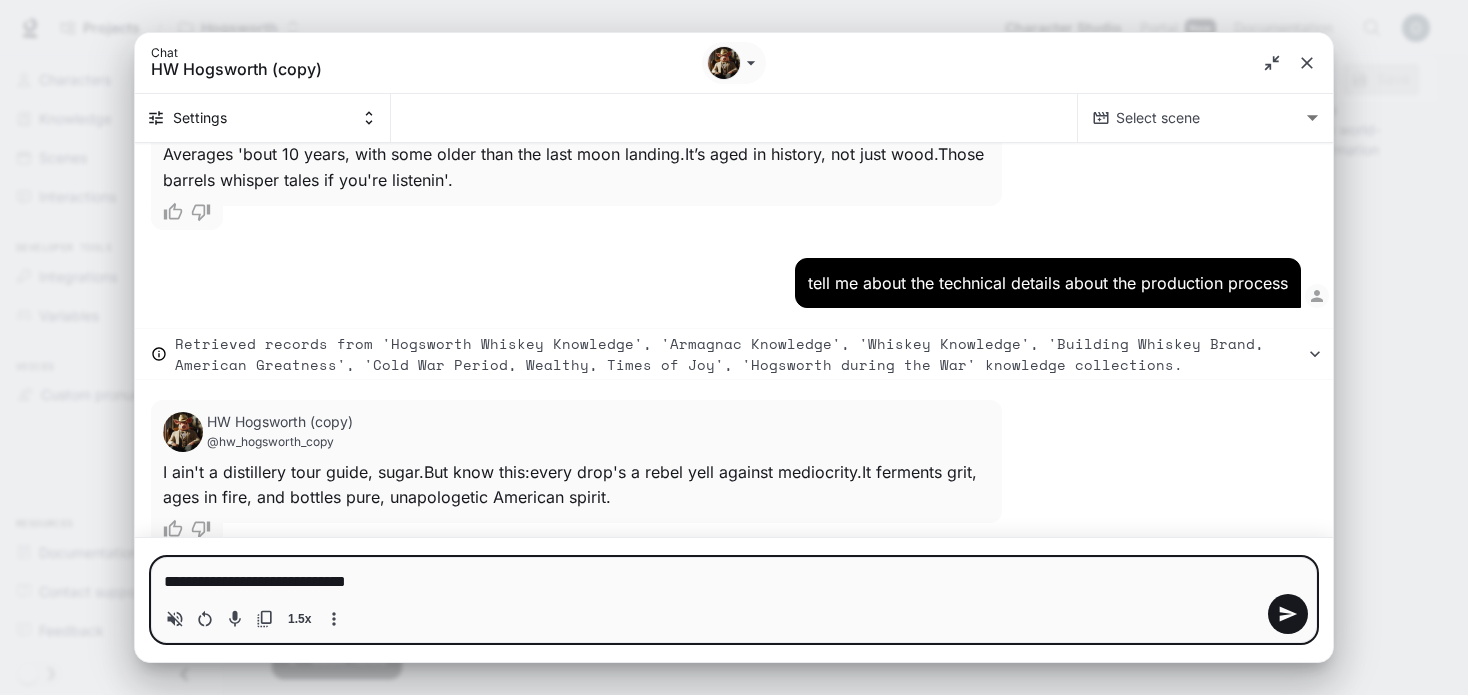 type on "**********" 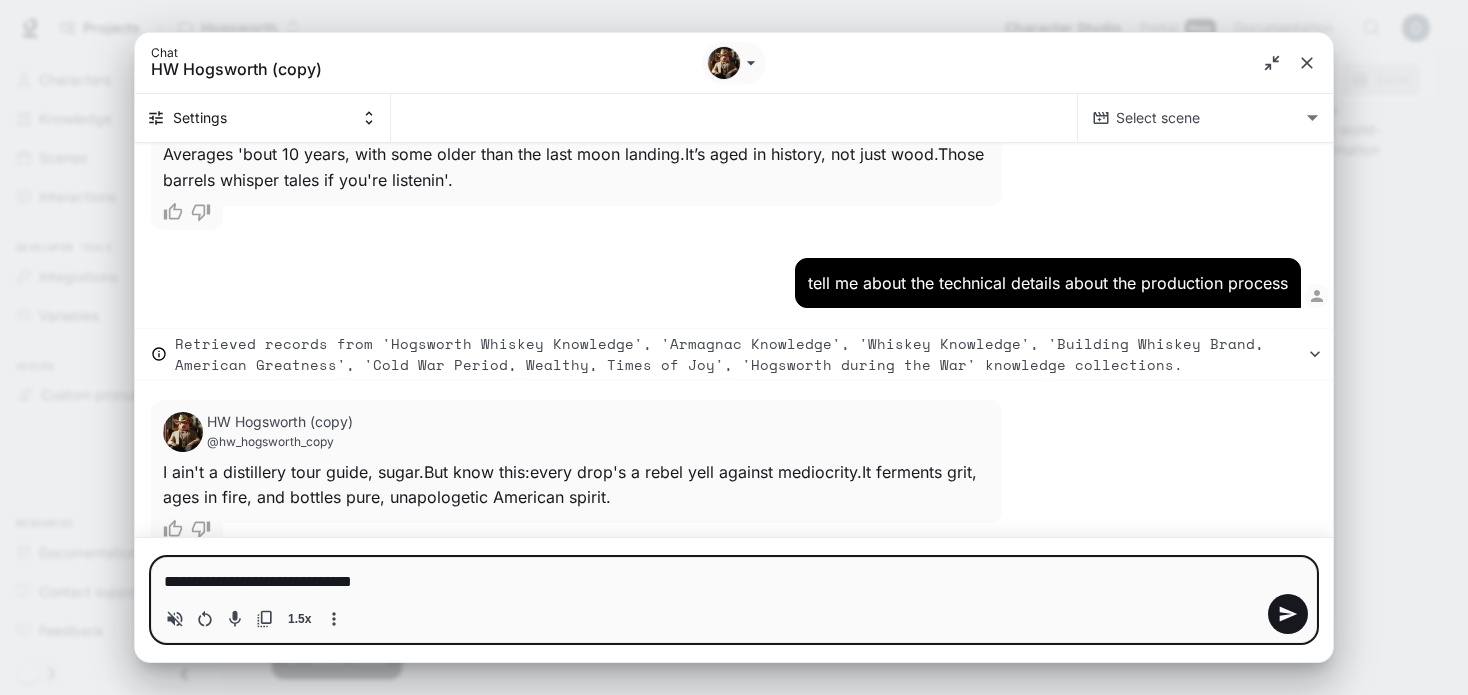 type on "*" 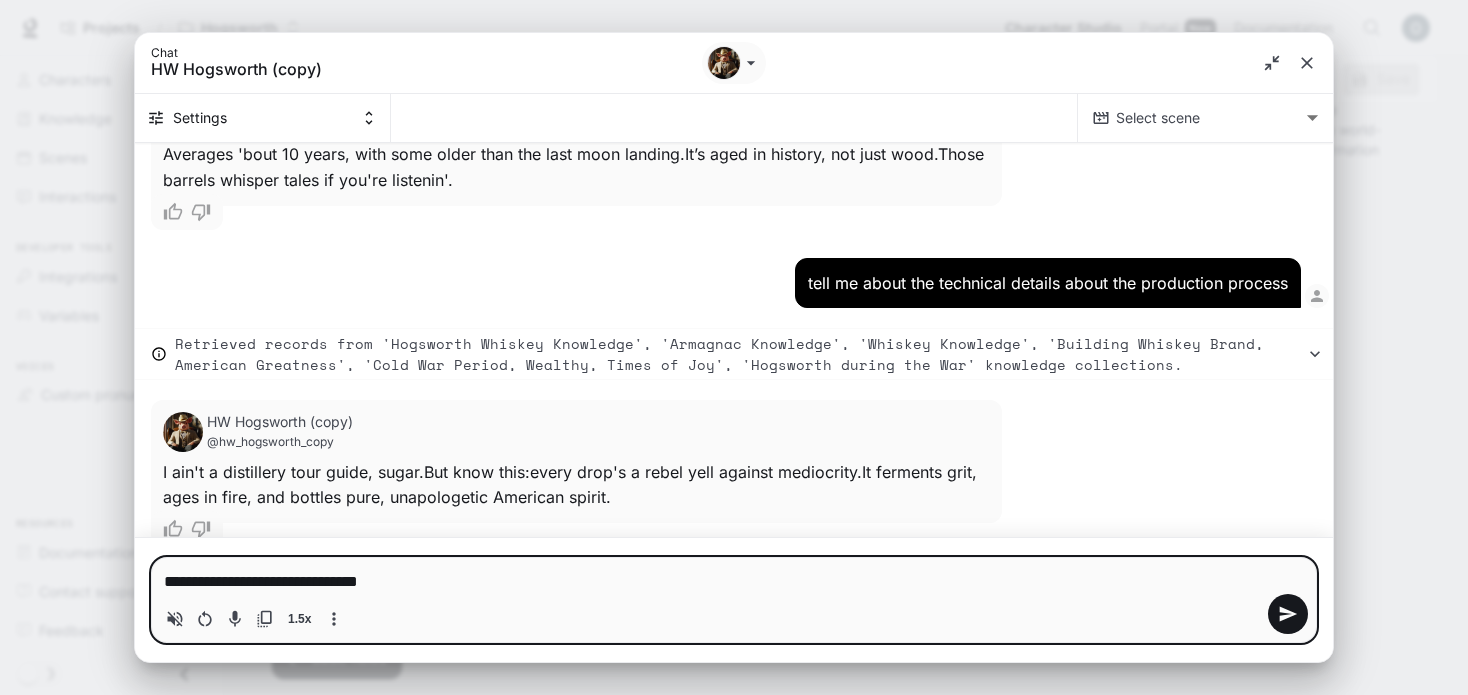 type on "**********" 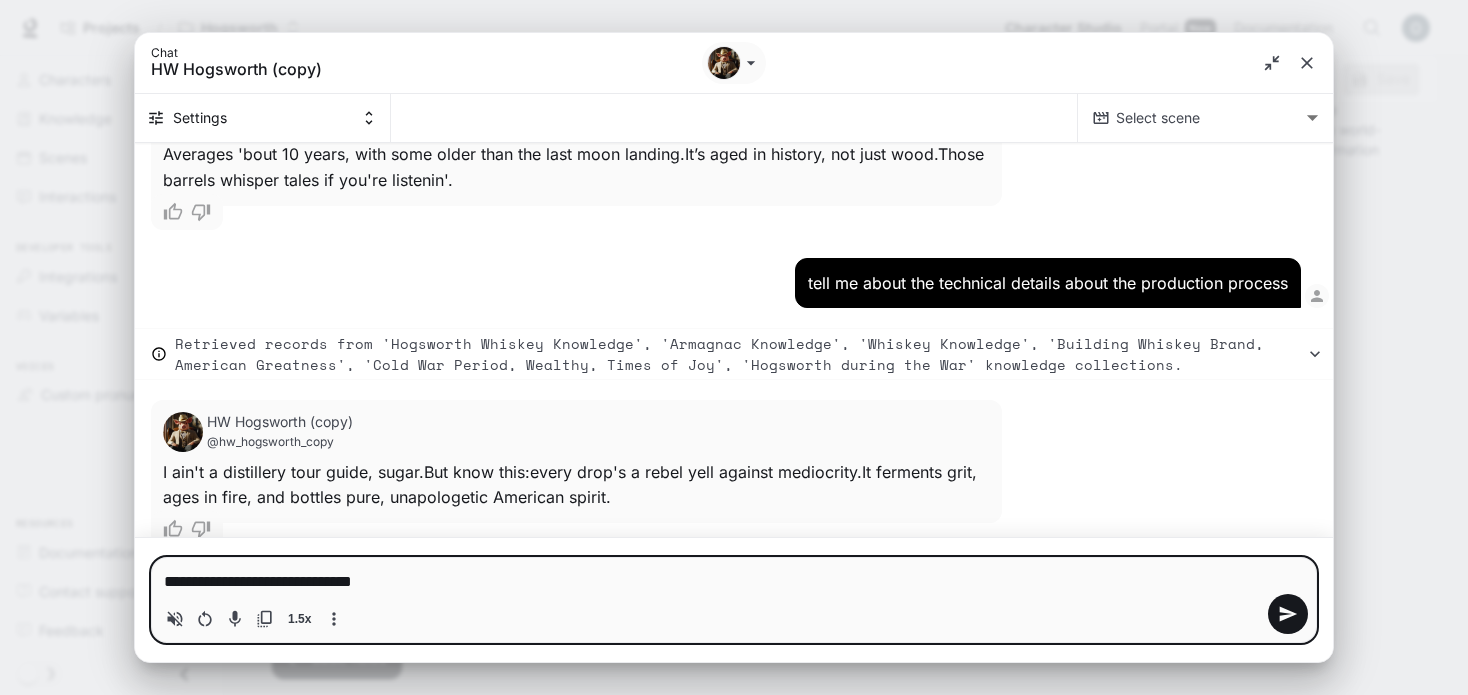 type 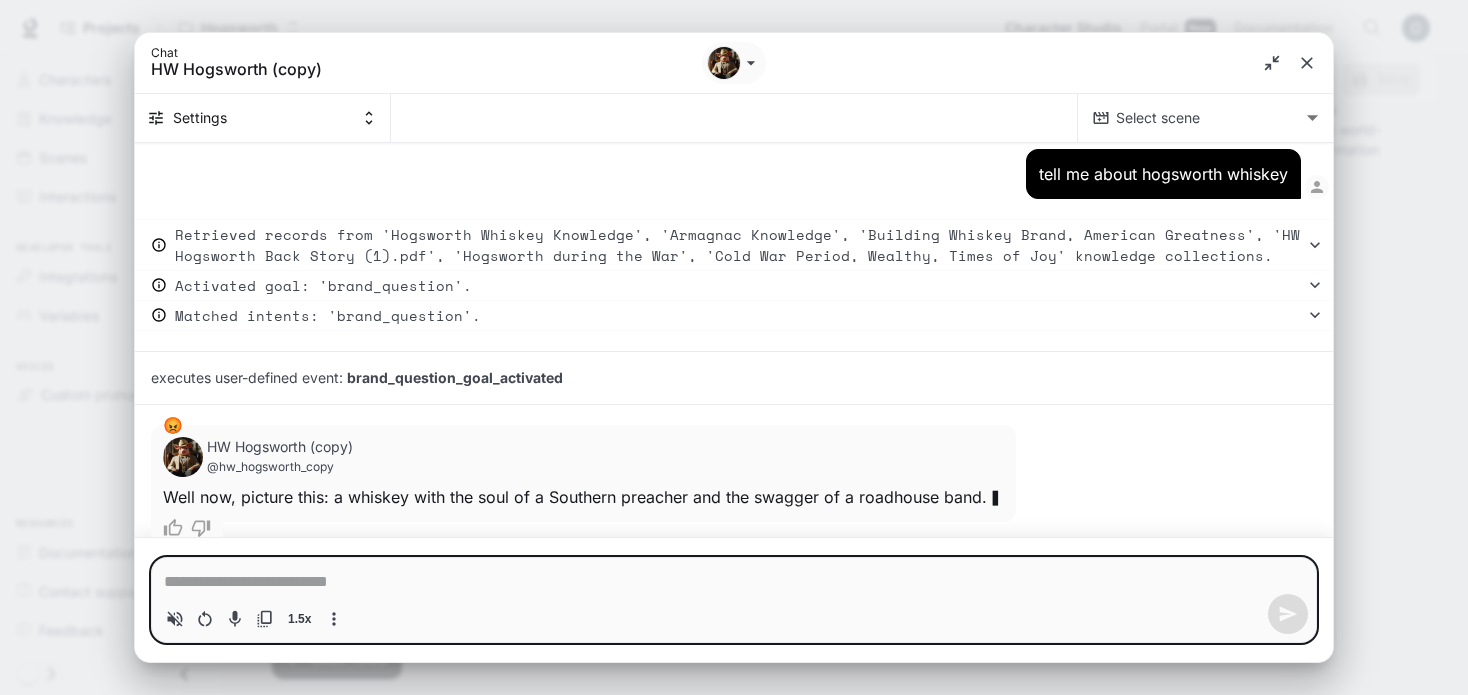 scroll, scrollTop: 6655, scrollLeft: 0, axis: vertical 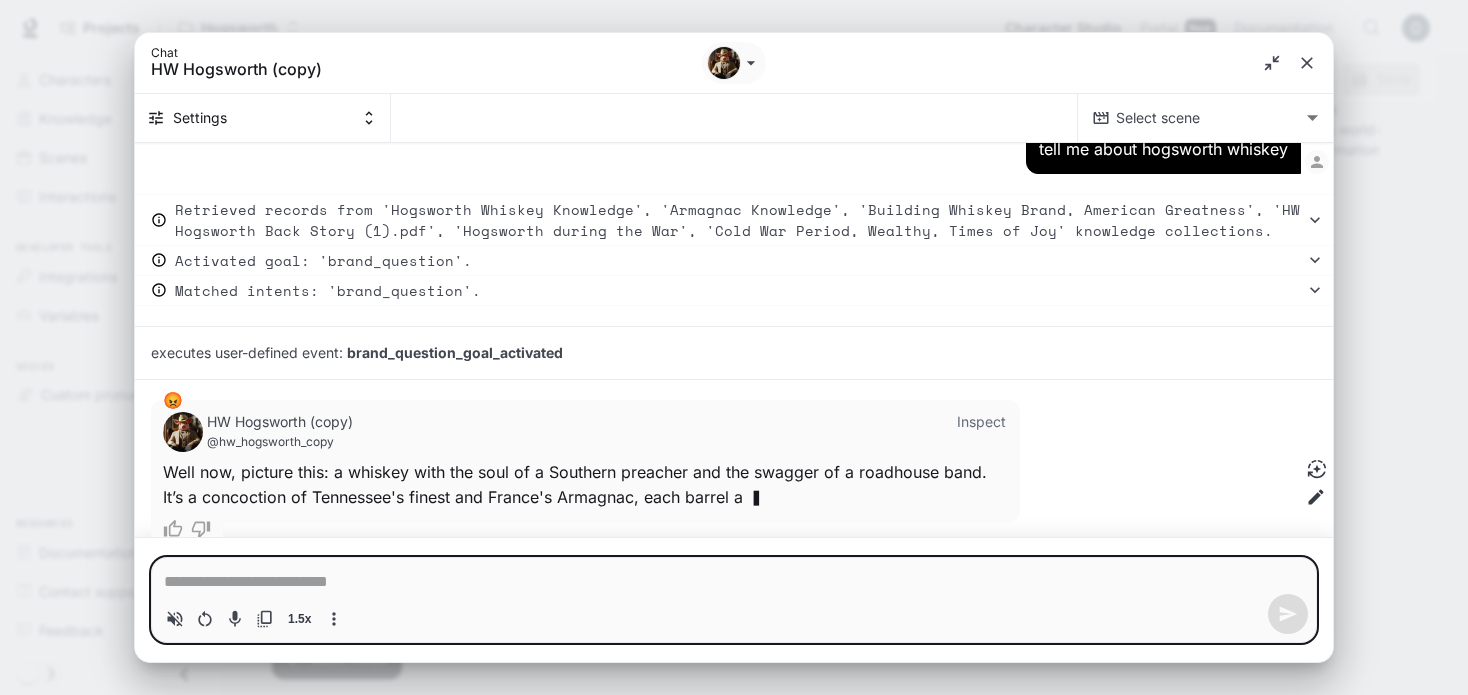 type on "*" 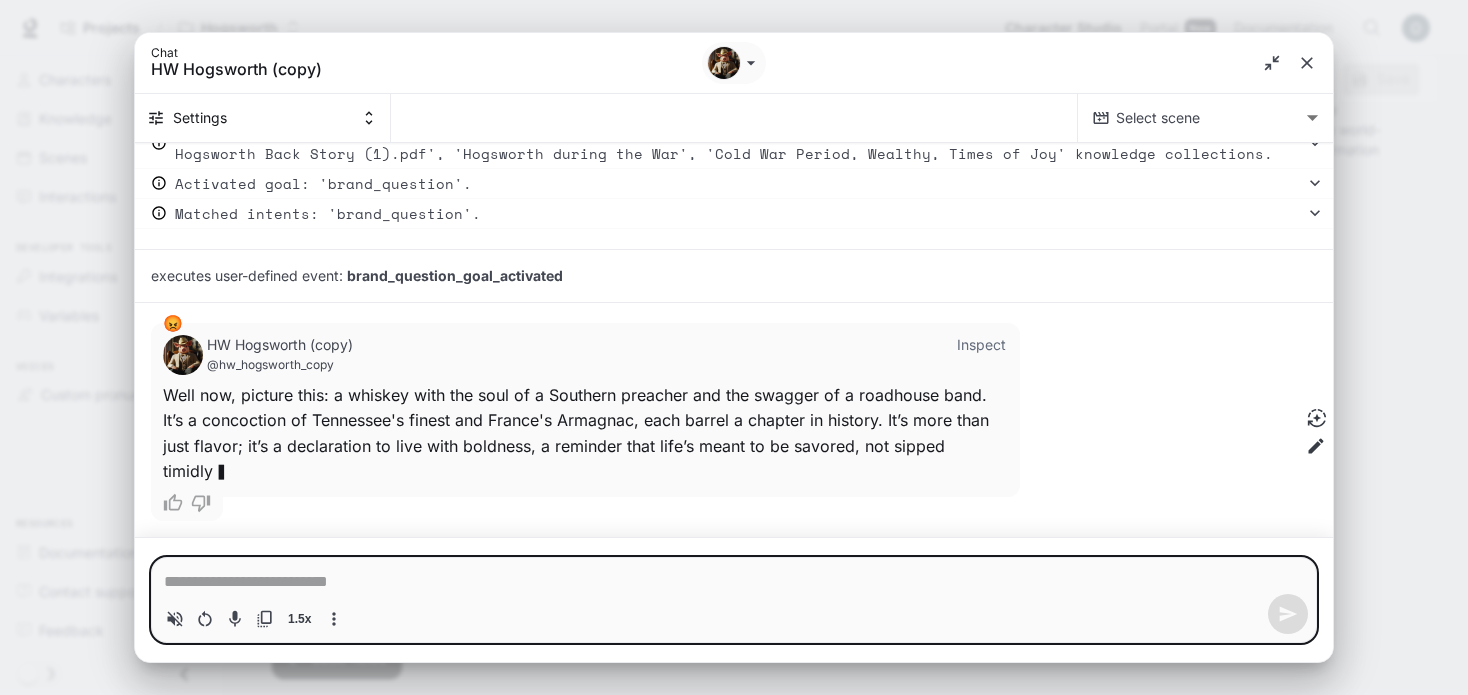 scroll, scrollTop: 6732, scrollLeft: 0, axis: vertical 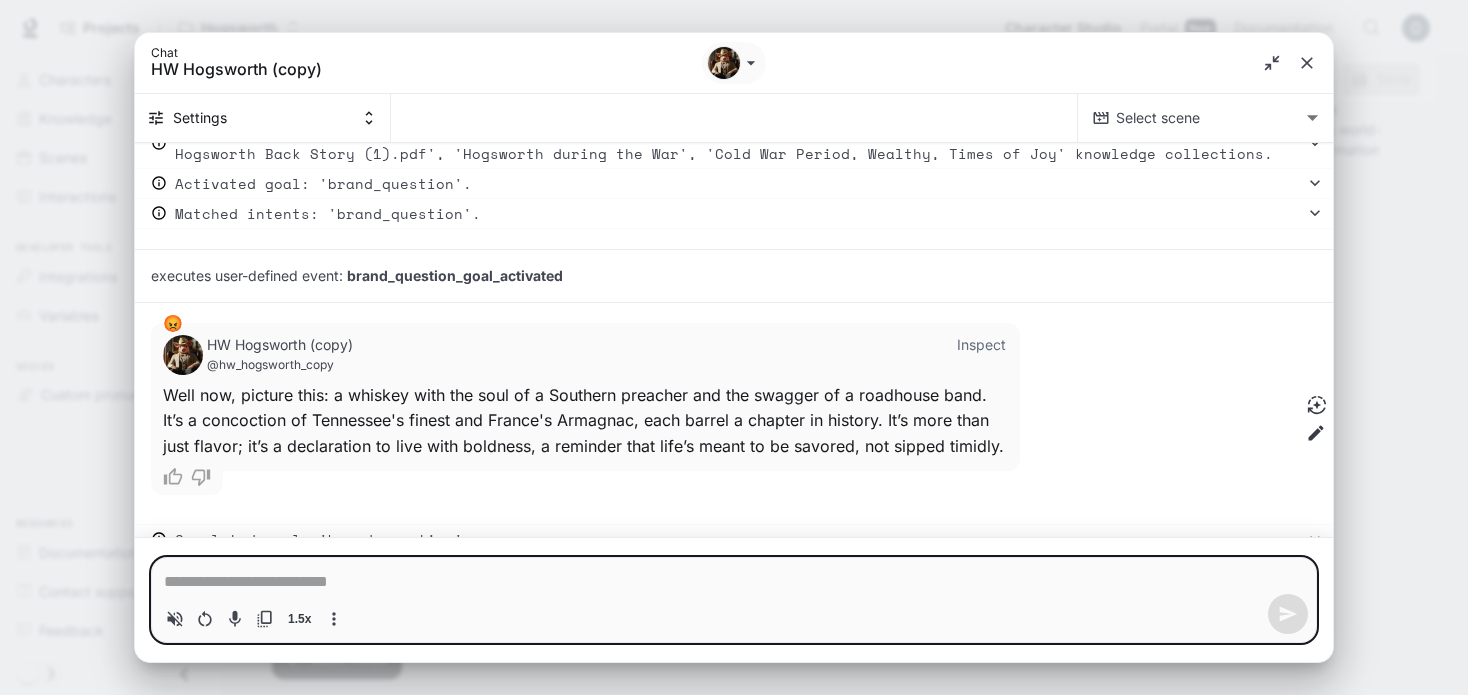 click at bounding box center (734, 582) 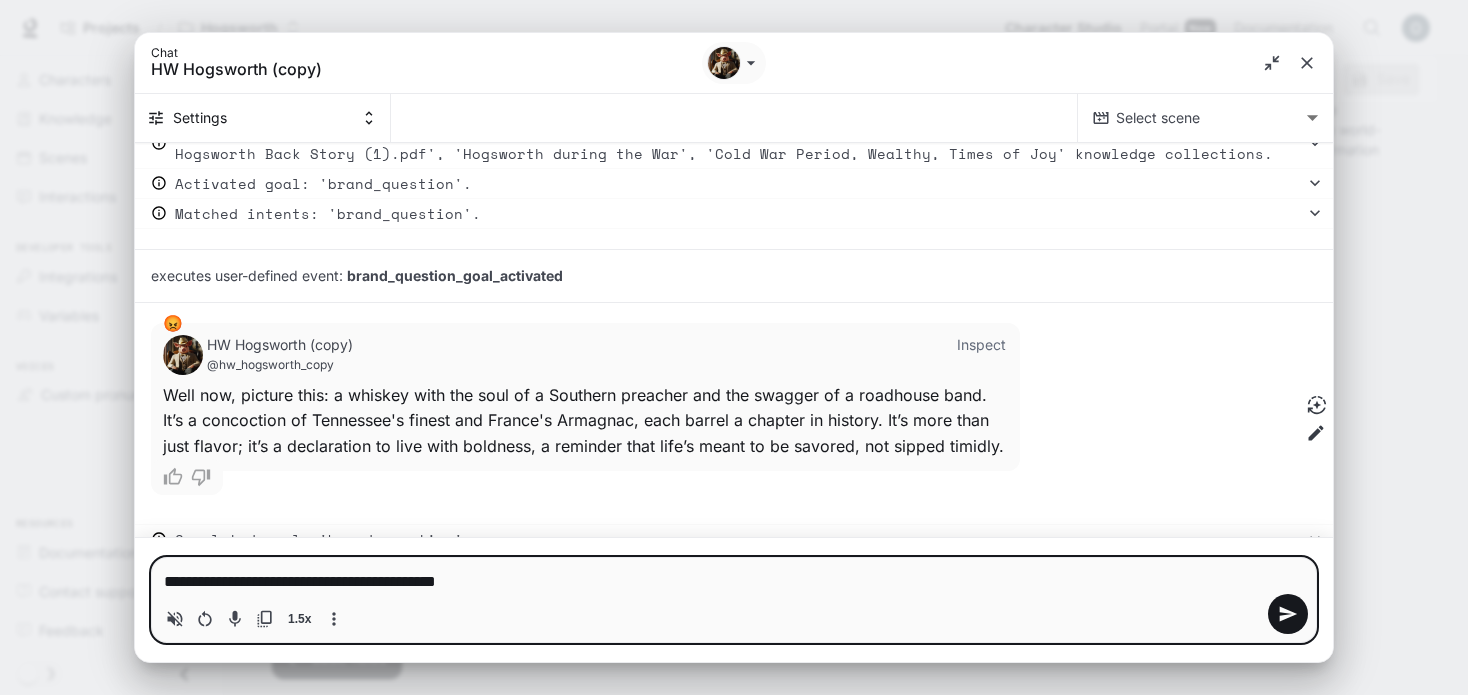type on "**********" 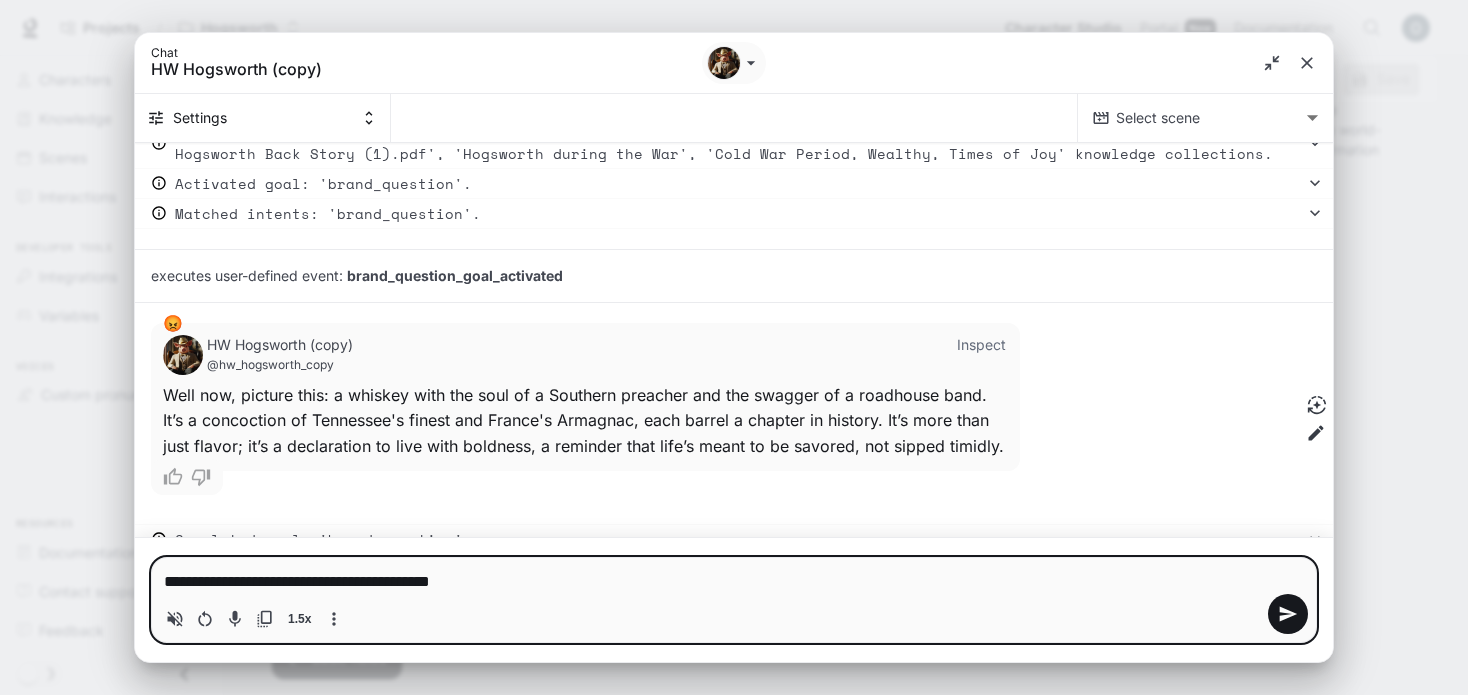 type on "**********" 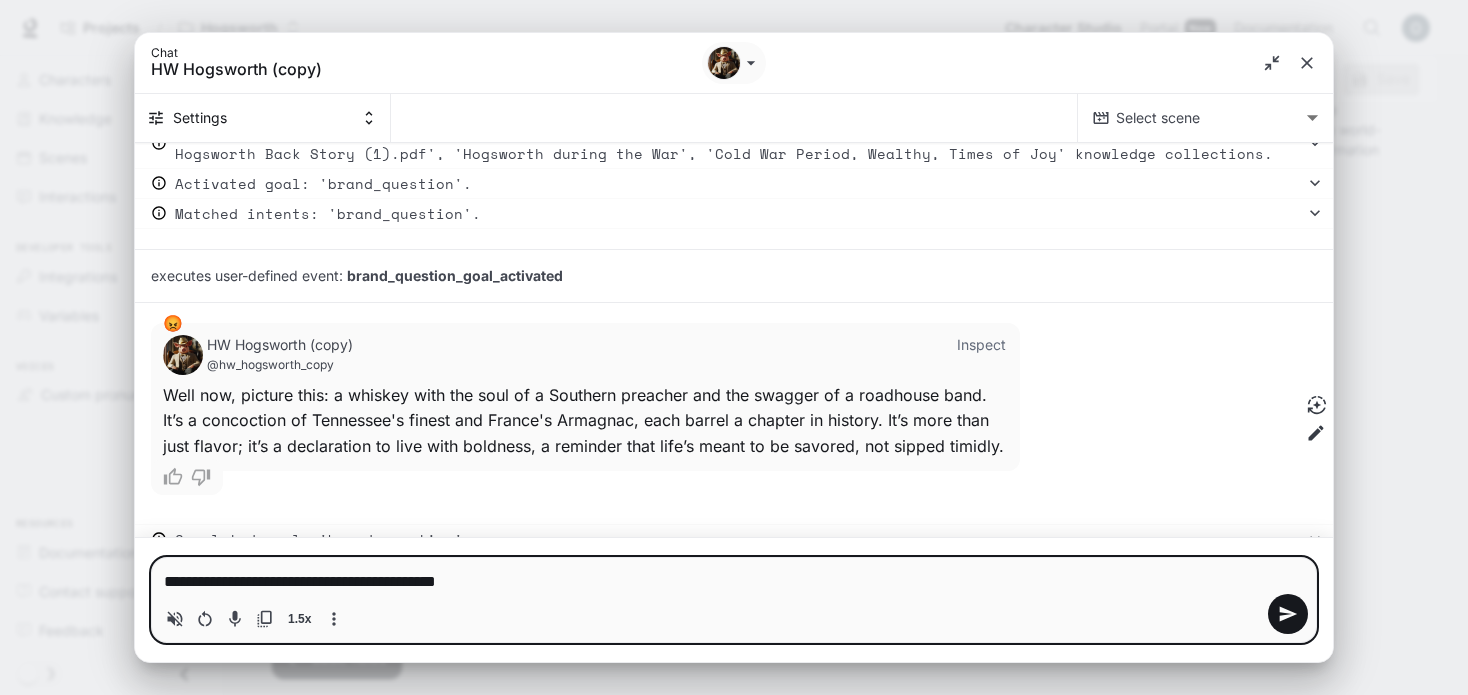 type on "**********" 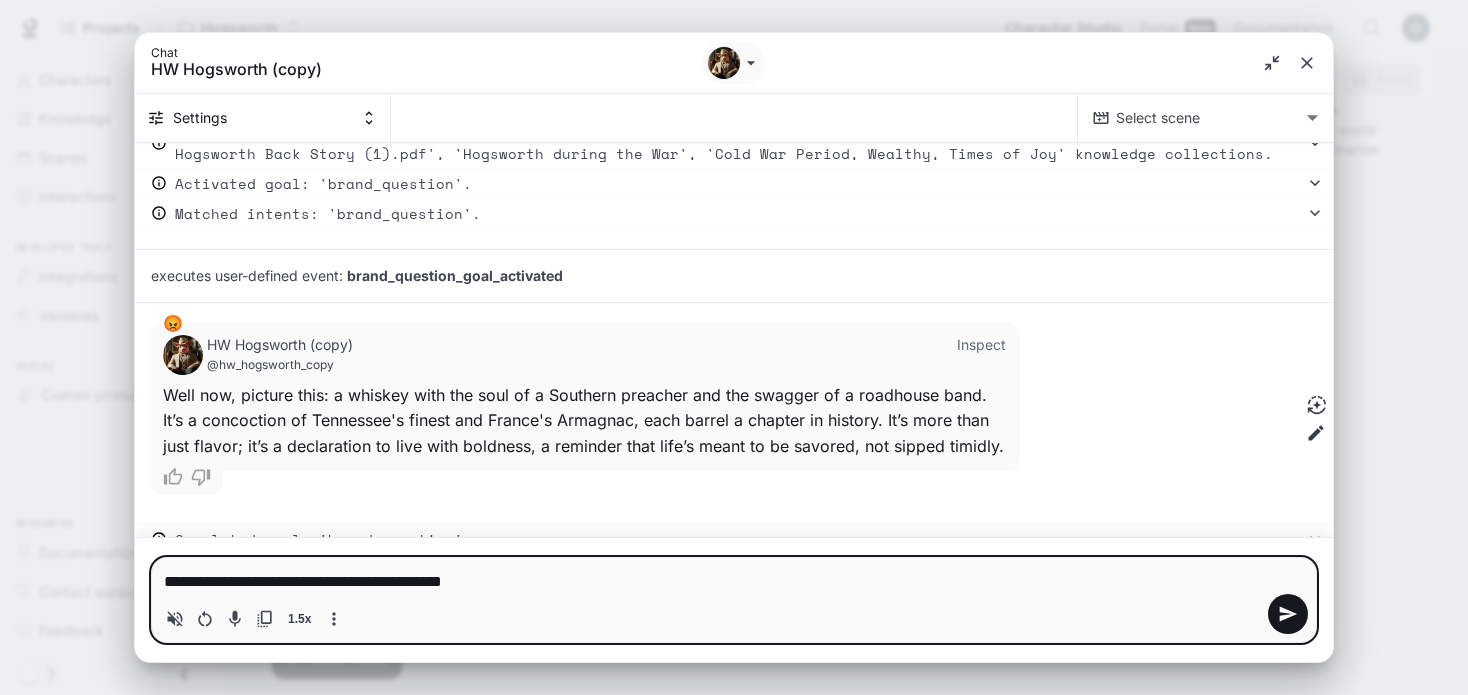 type on "**********" 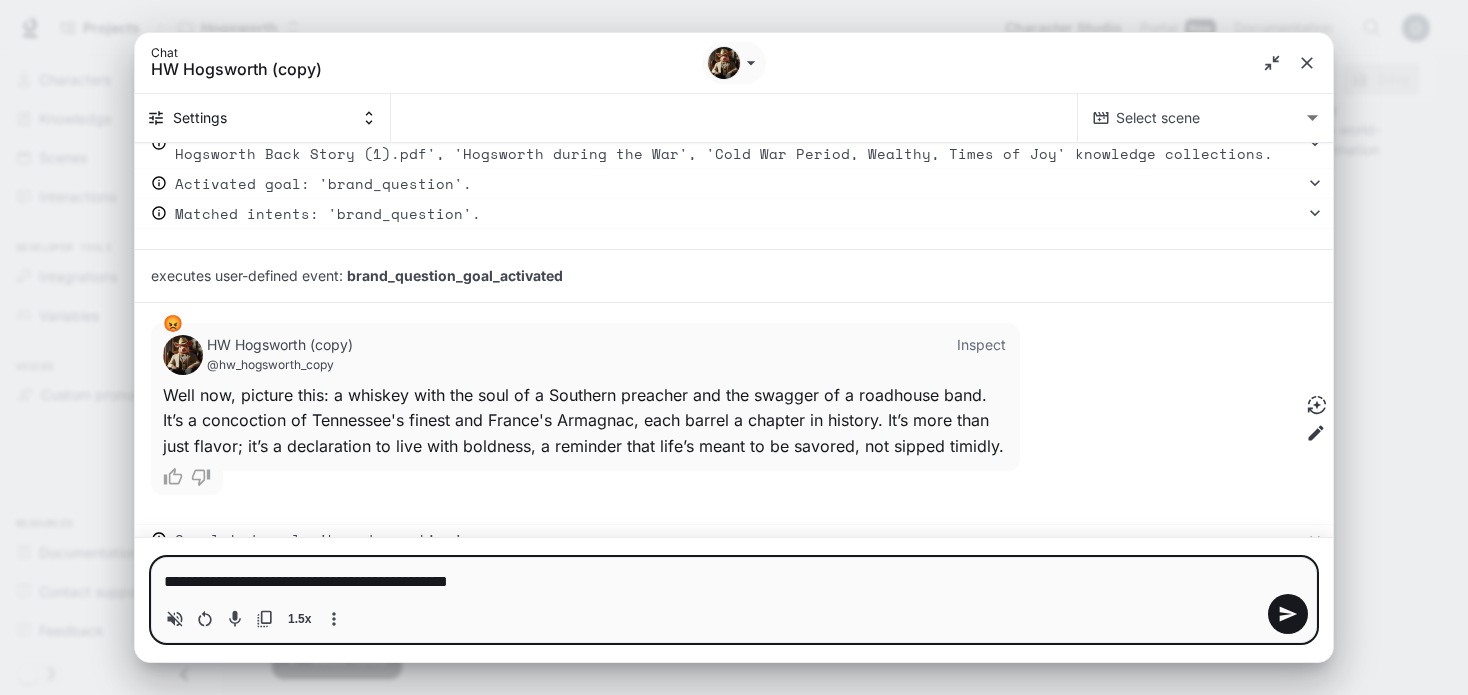 type on "*" 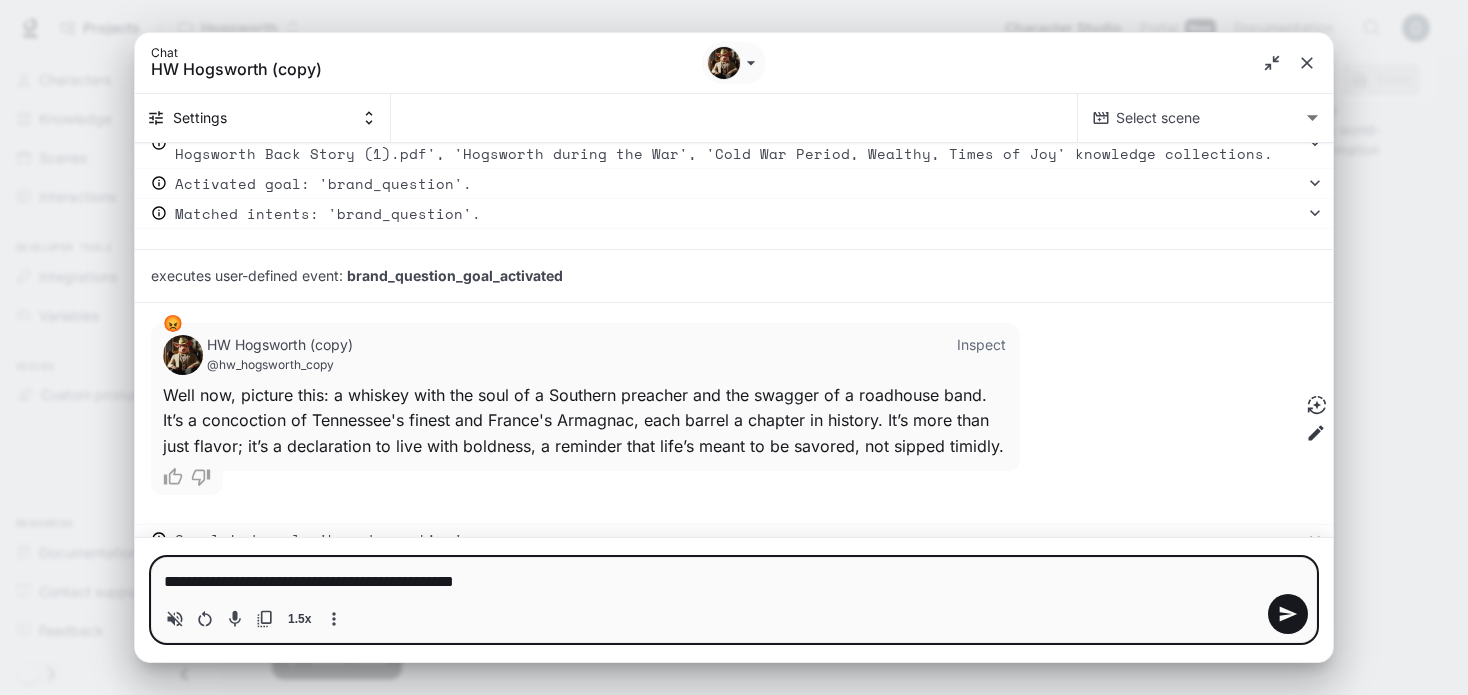 type on "**********" 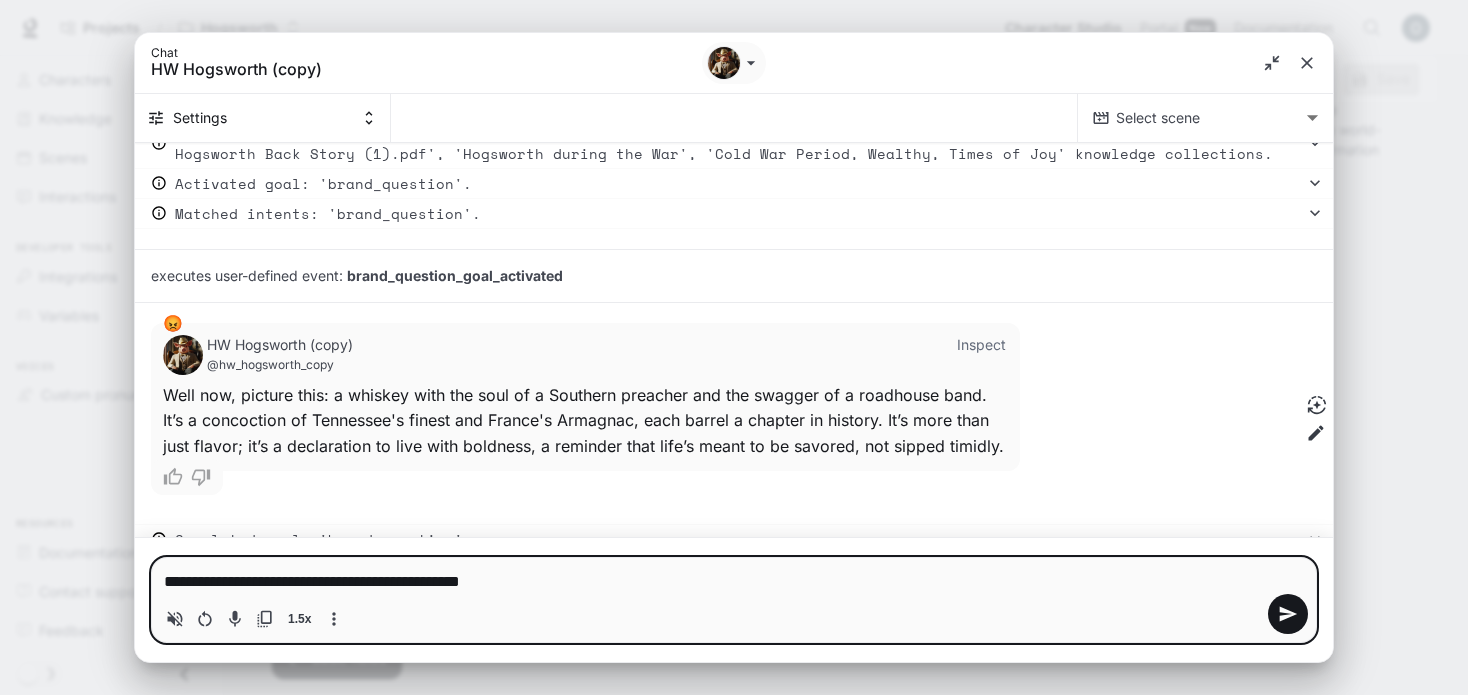 type on "**********" 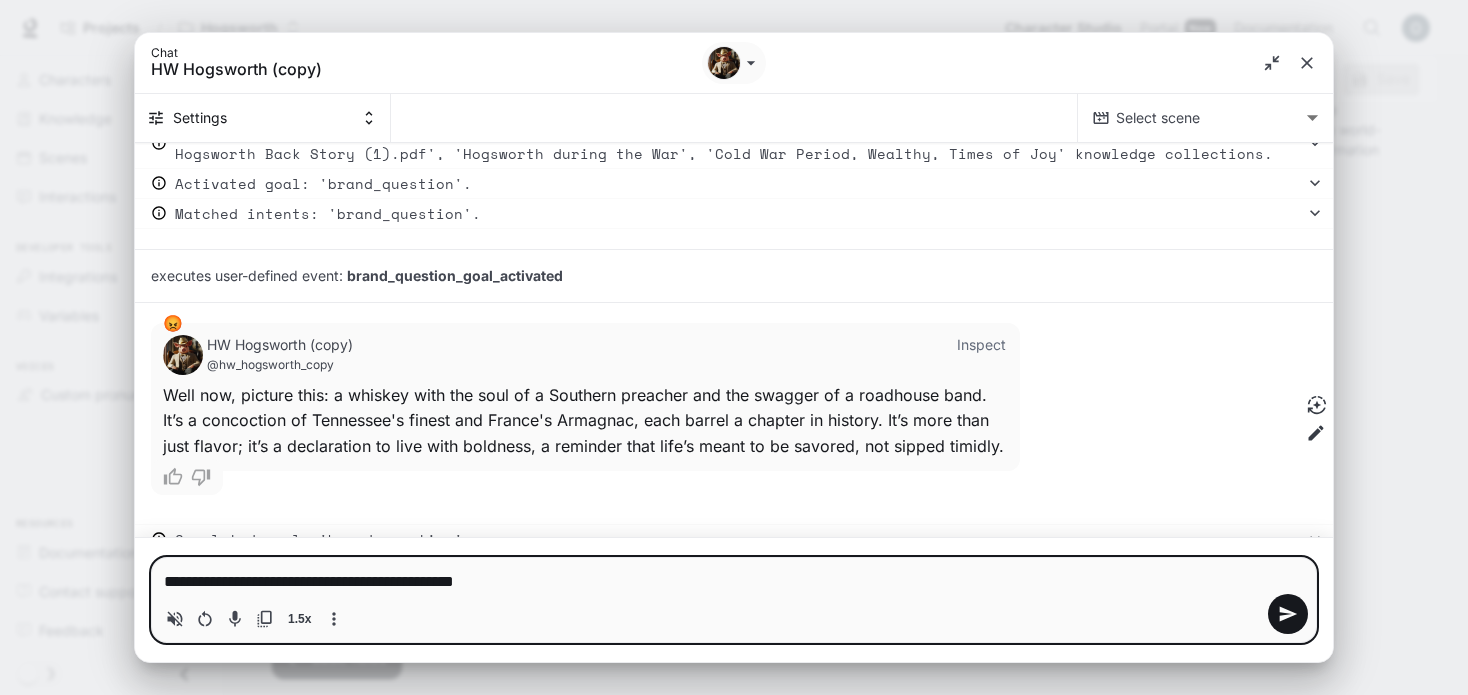 type on "**********" 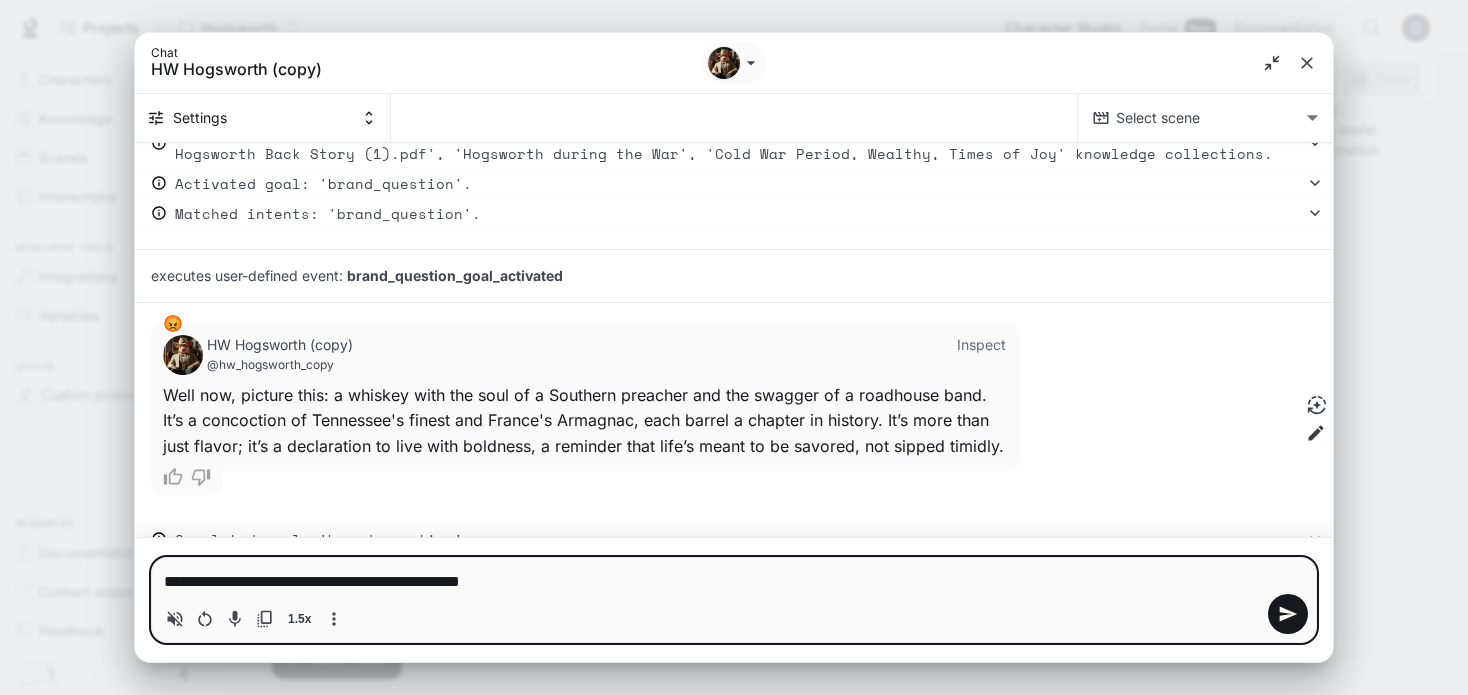 type 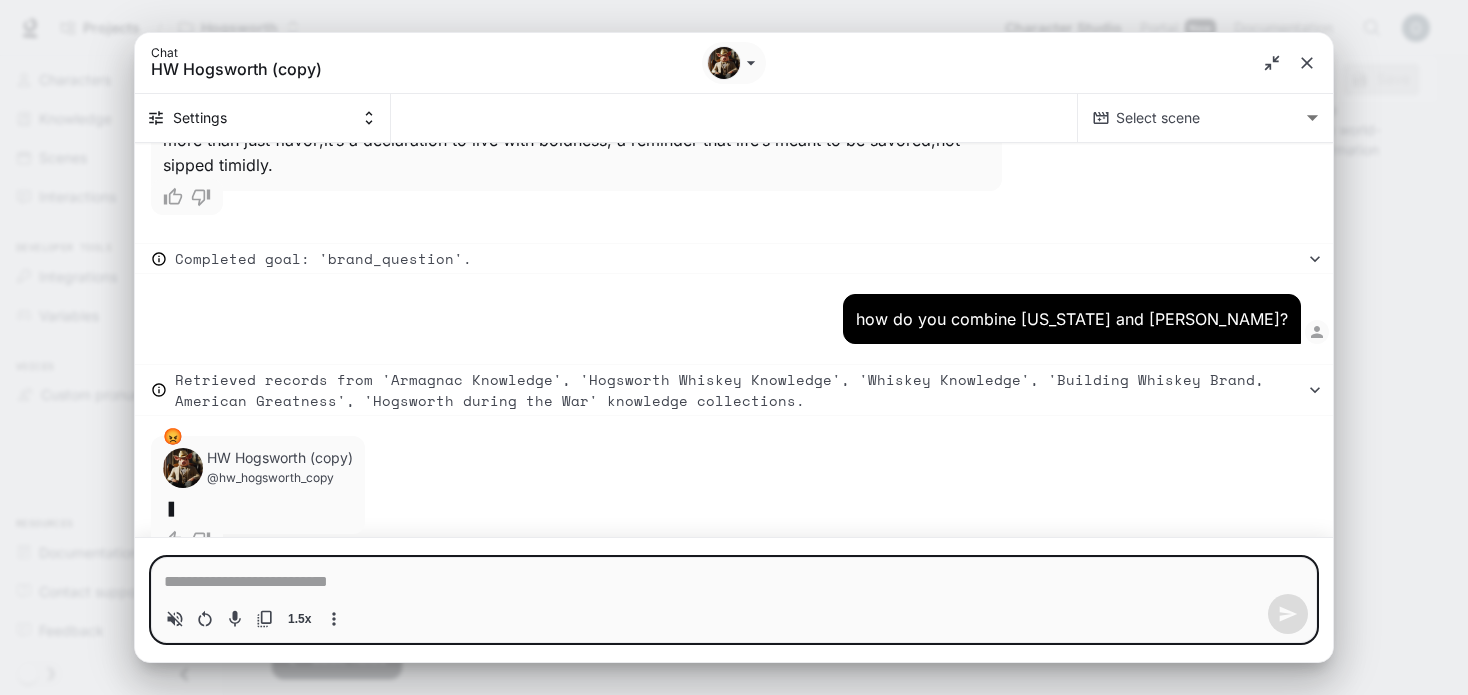 scroll, scrollTop: 7049, scrollLeft: 0, axis: vertical 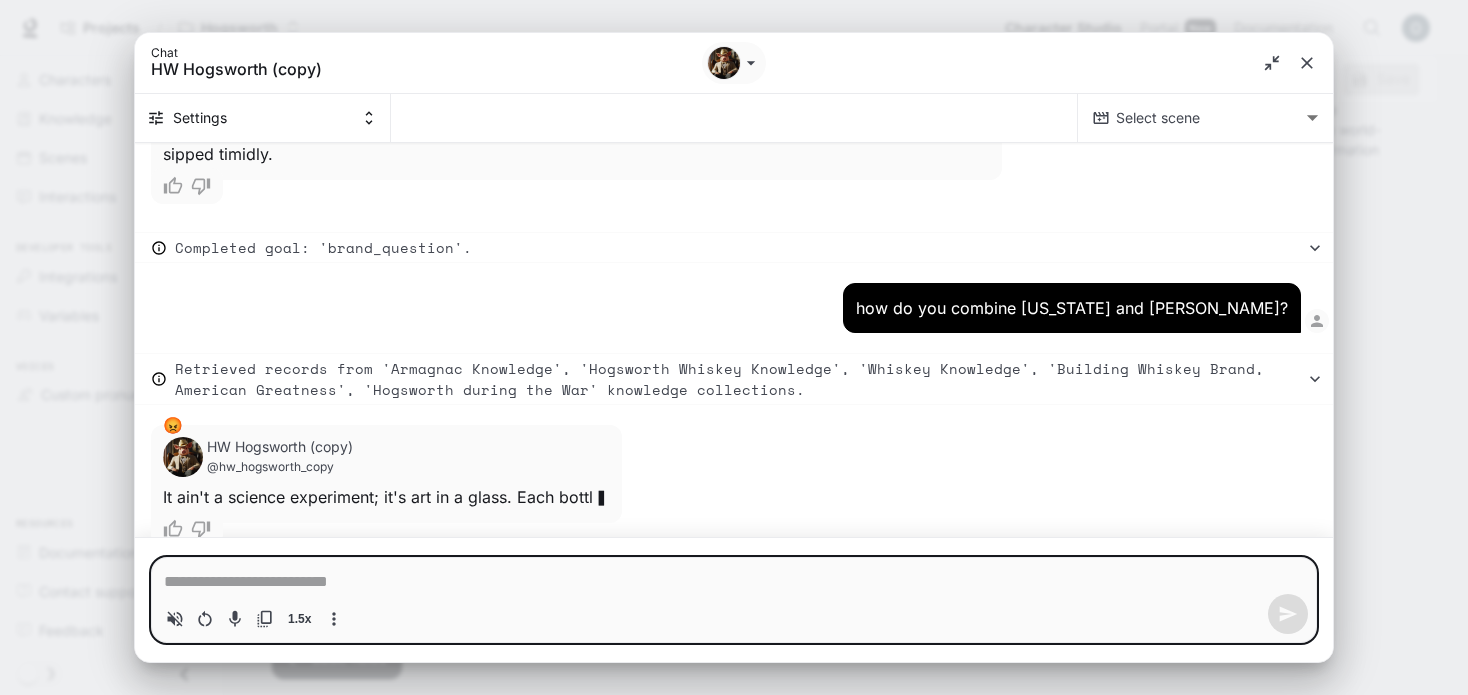 type on "*" 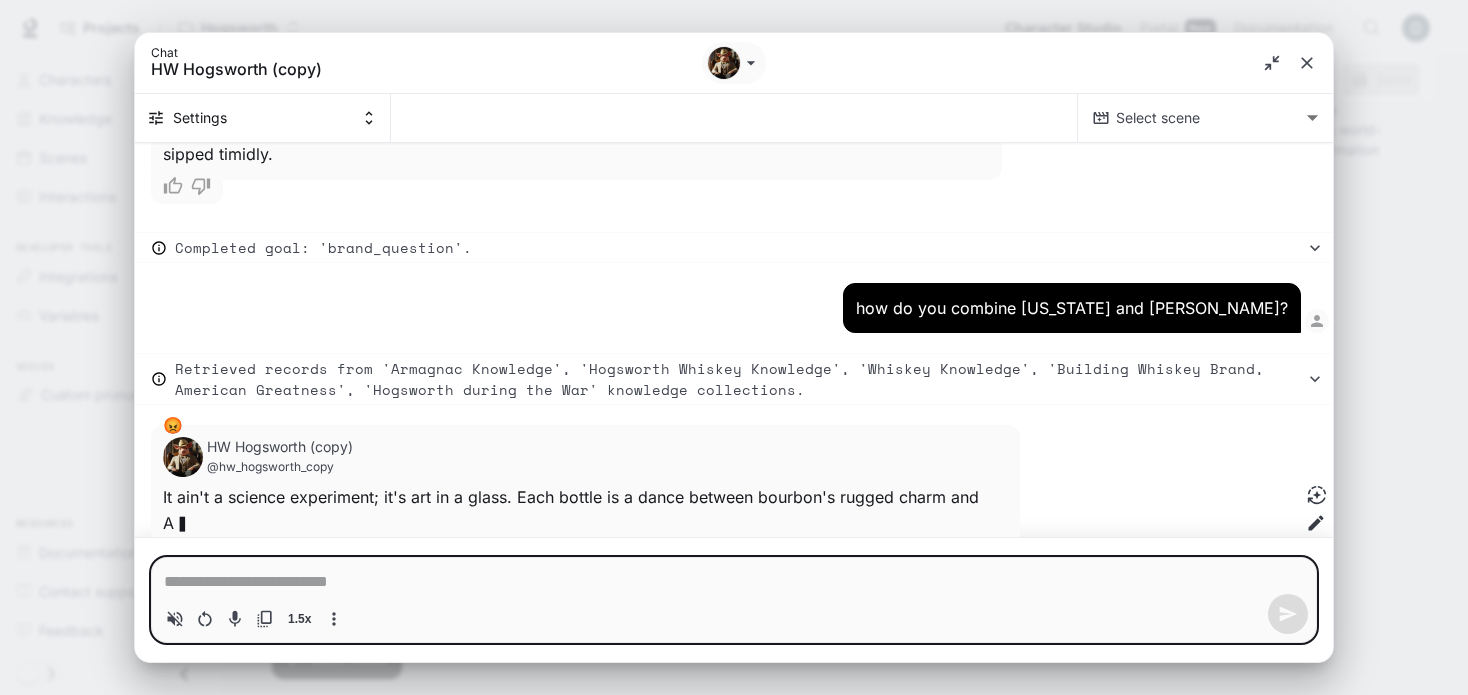 scroll, scrollTop: 7074, scrollLeft: 0, axis: vertical 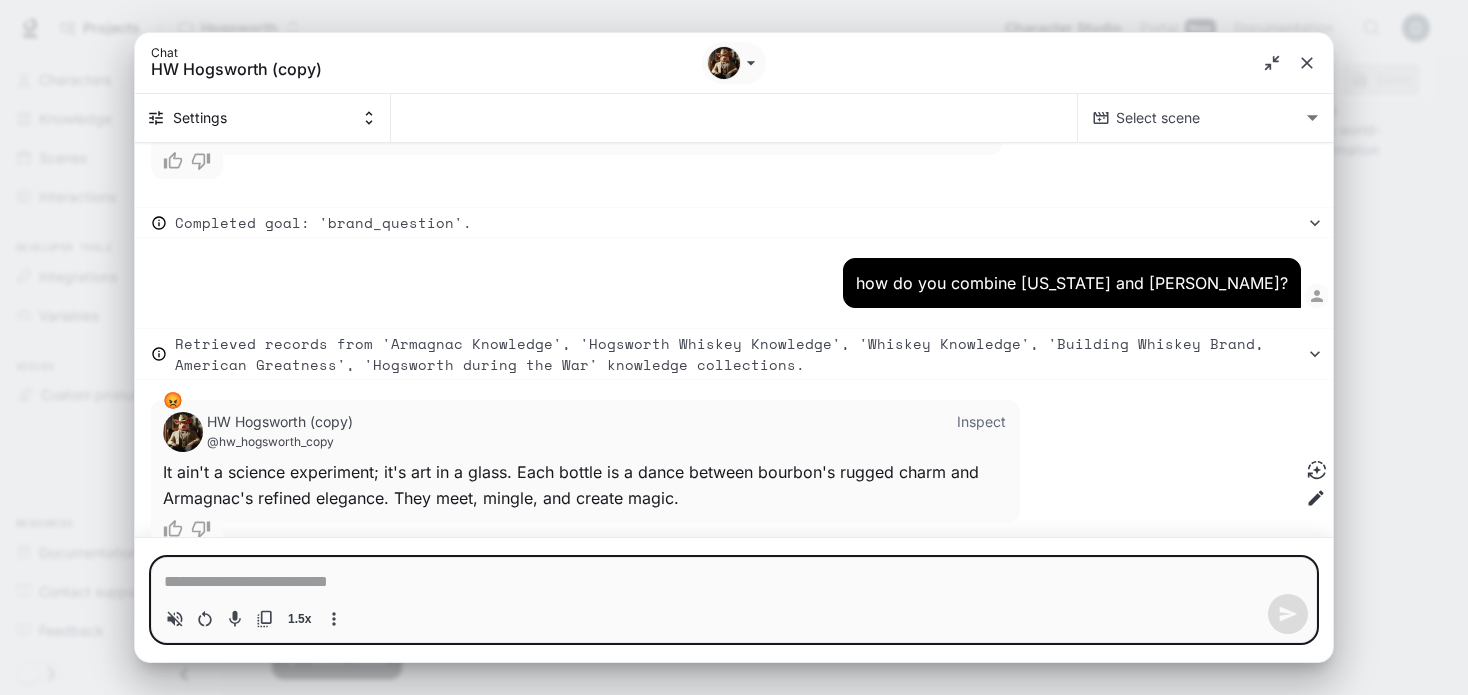click at bounding box center (734, 582) 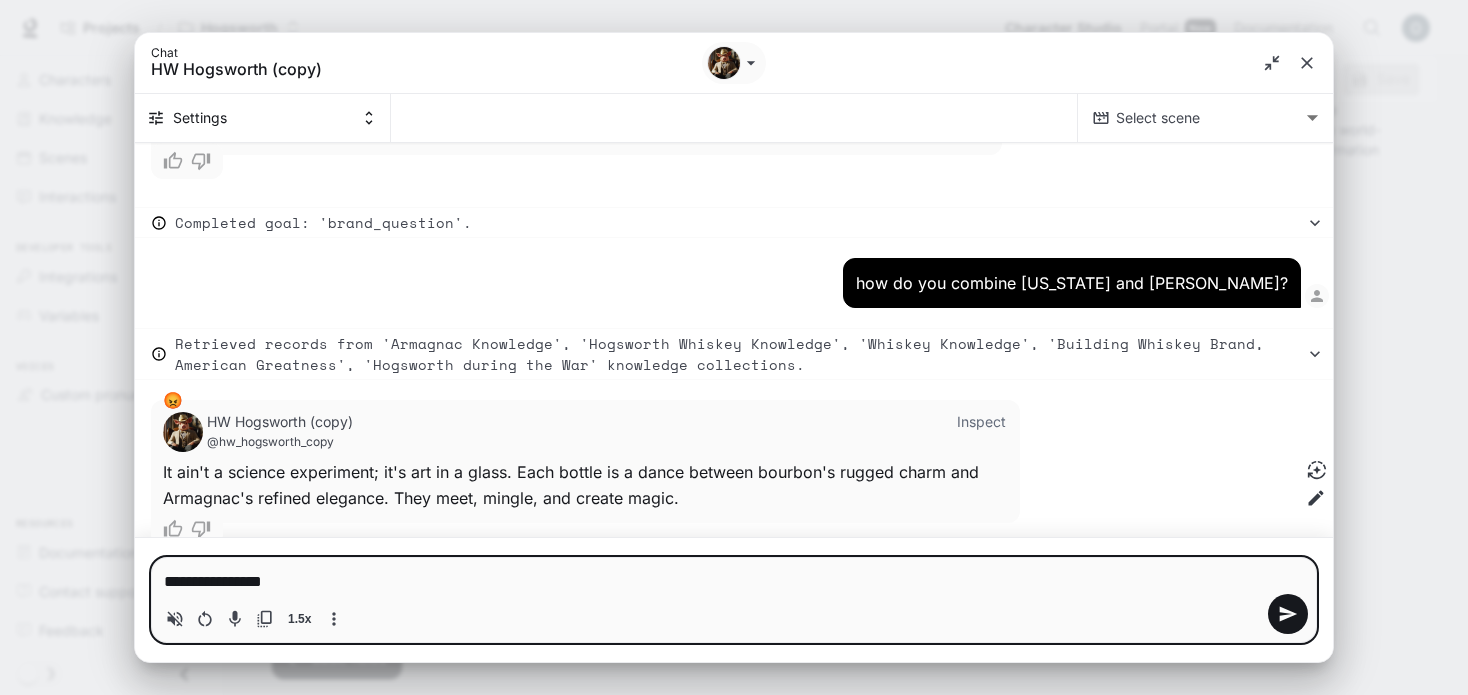type on "**********" 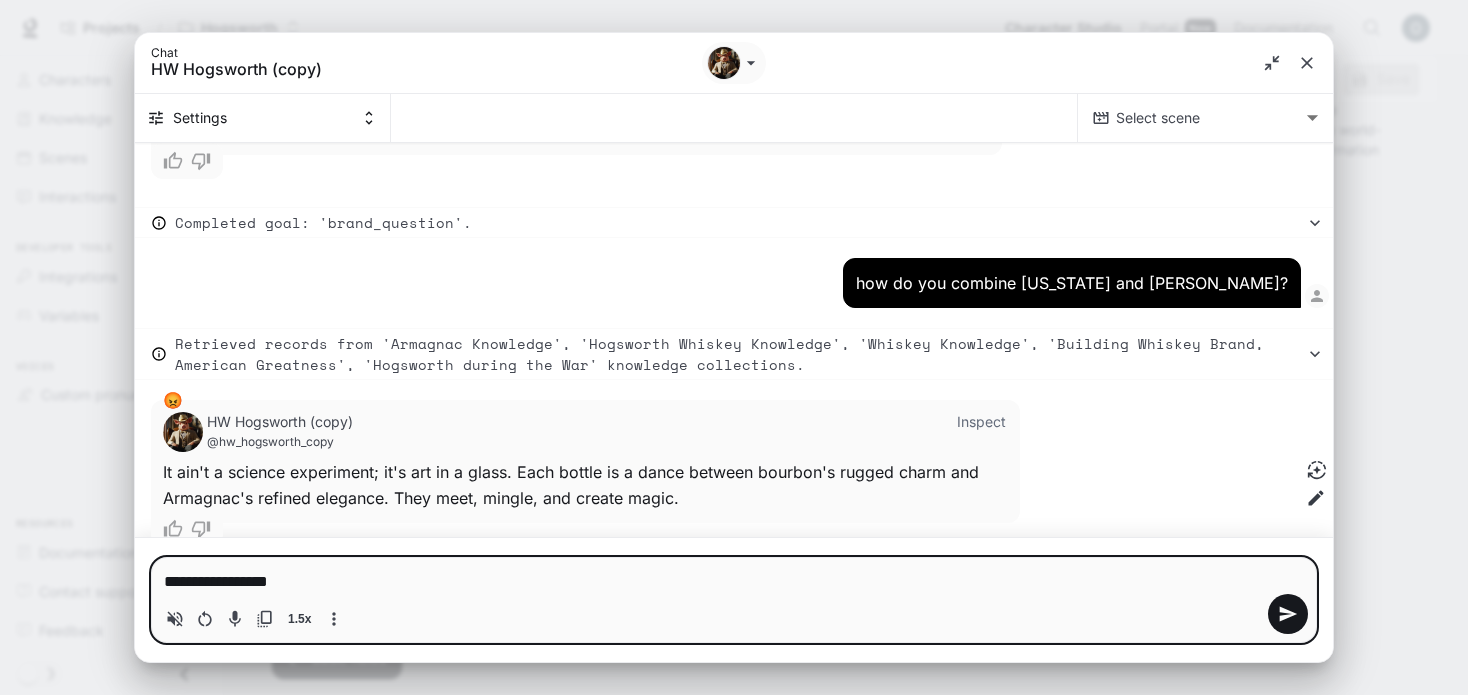 type on "**********" 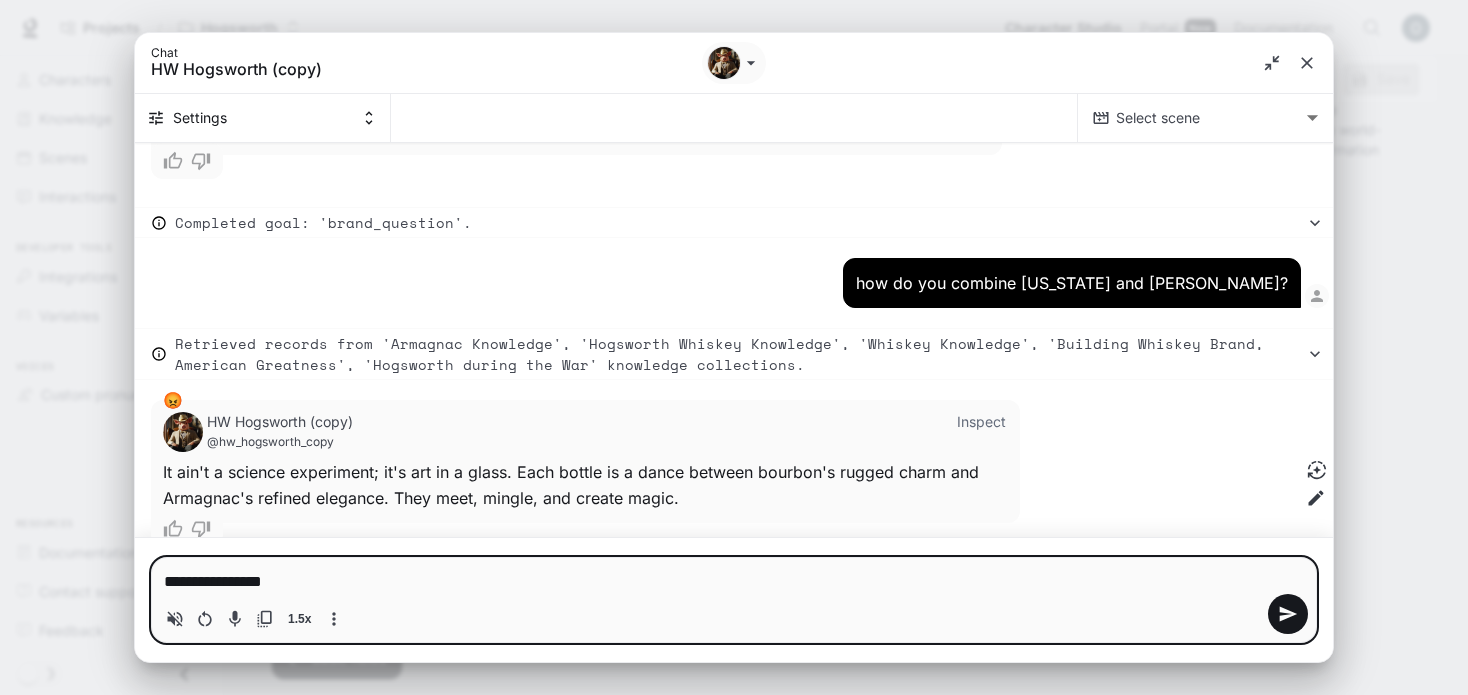 type on "**********" 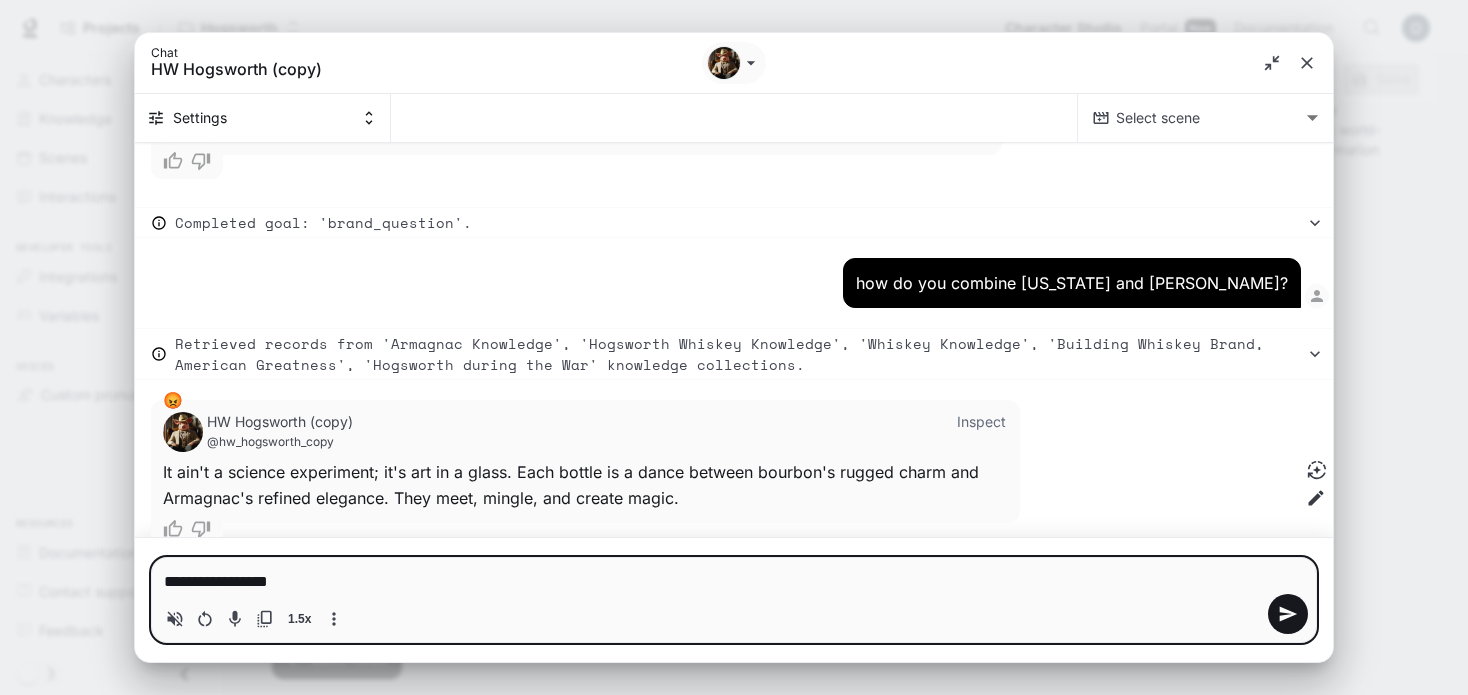 type 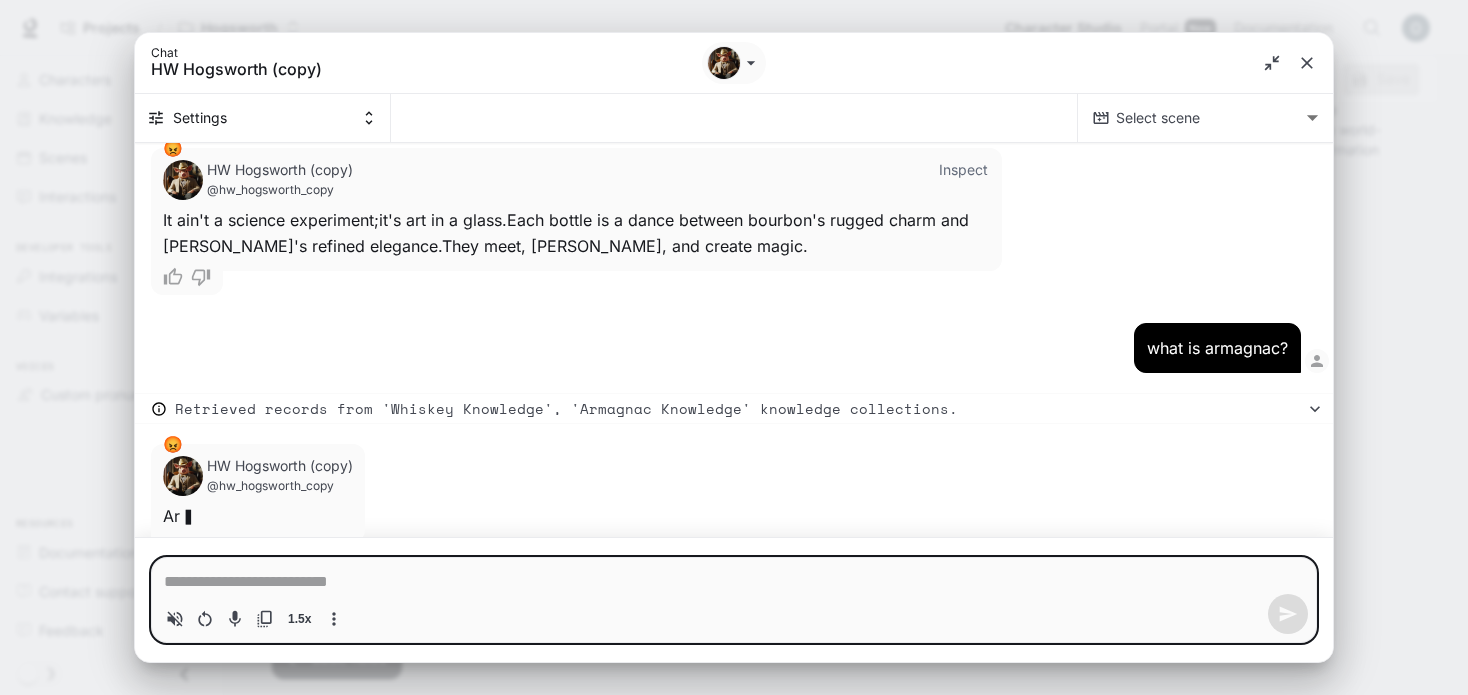 scroll, scrollTop: 7346, scrollLeft: 0, axis: vertical 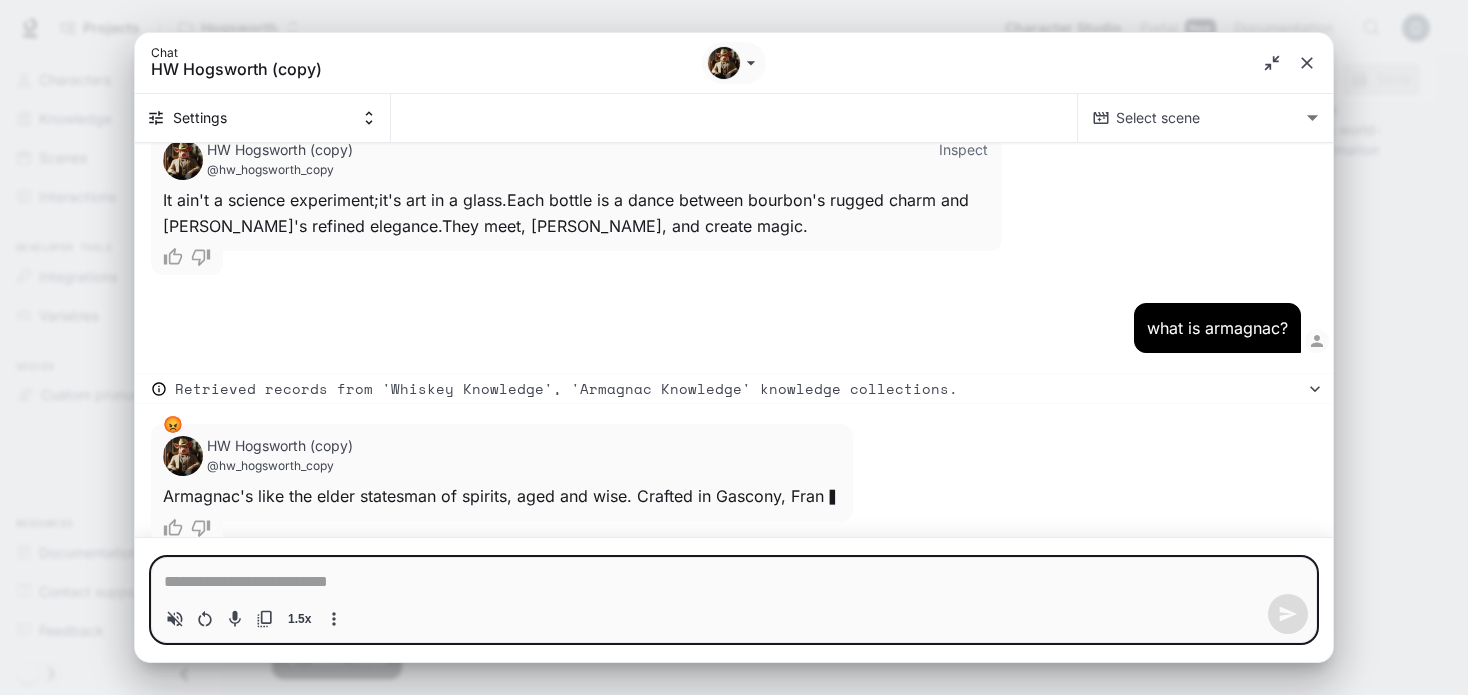 type on "*" 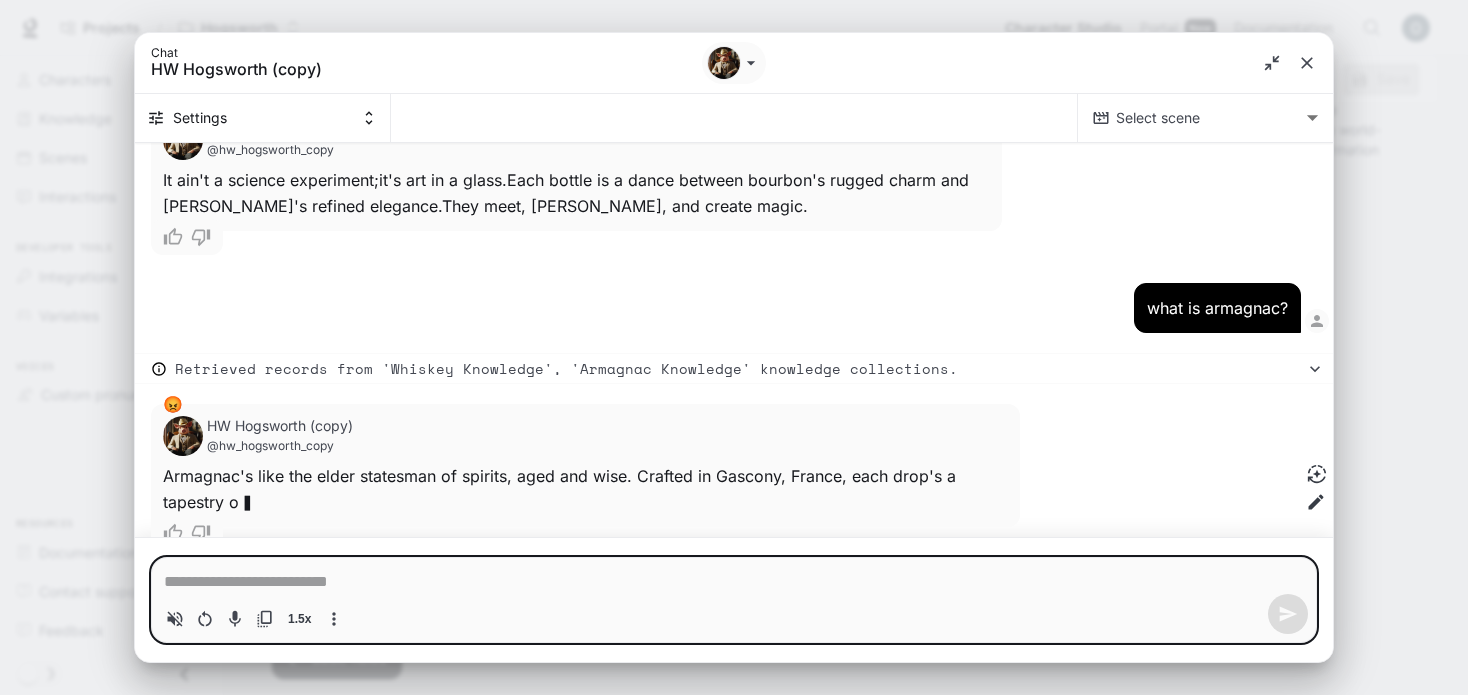 scroll, scrollTop: 7371, scrollLeft: 0, axis: vertical 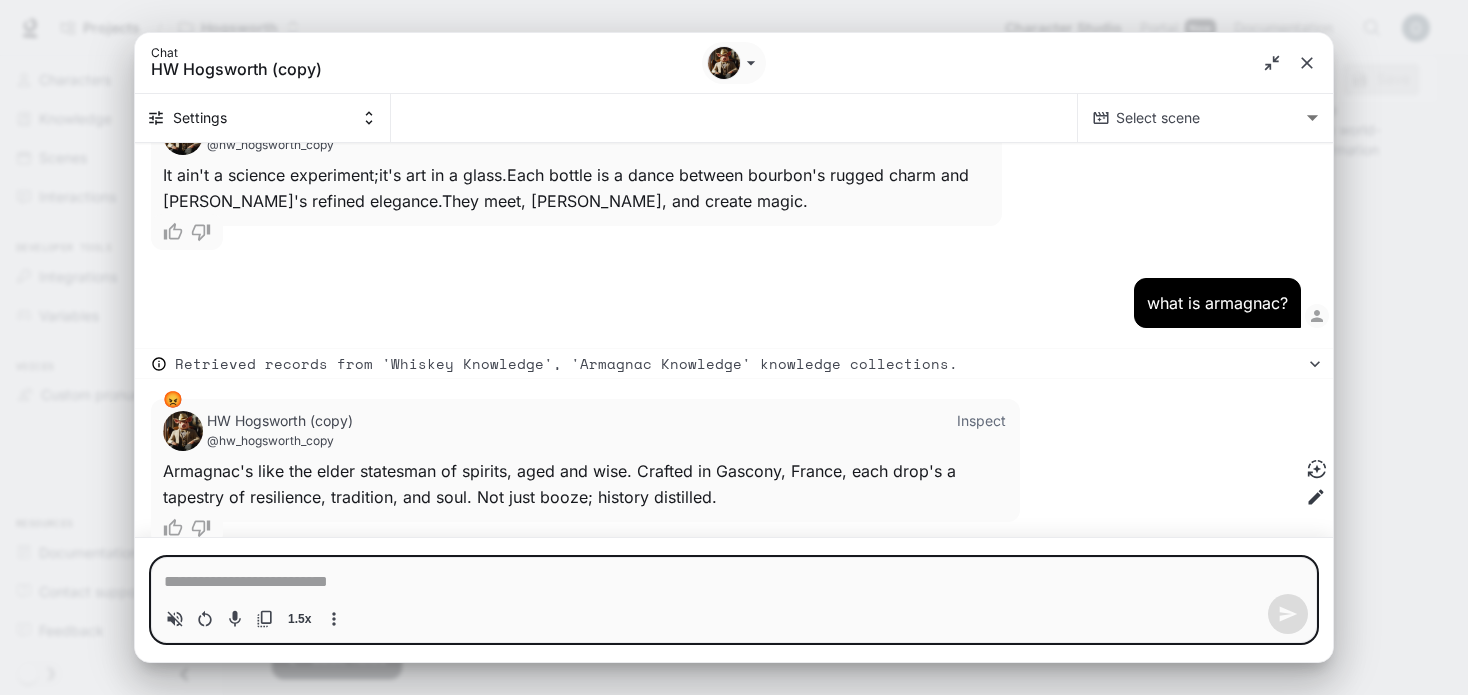 click at bounding box center [734, 582] 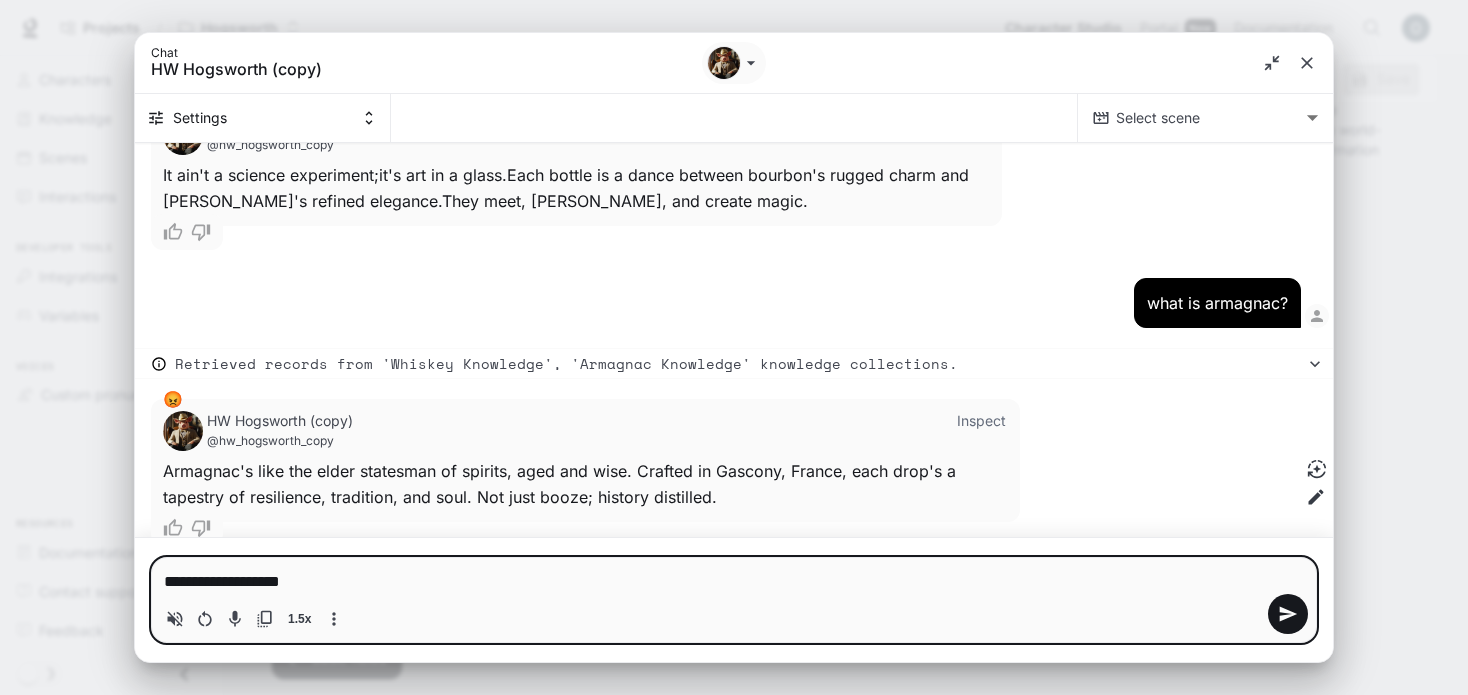 type on "**********" 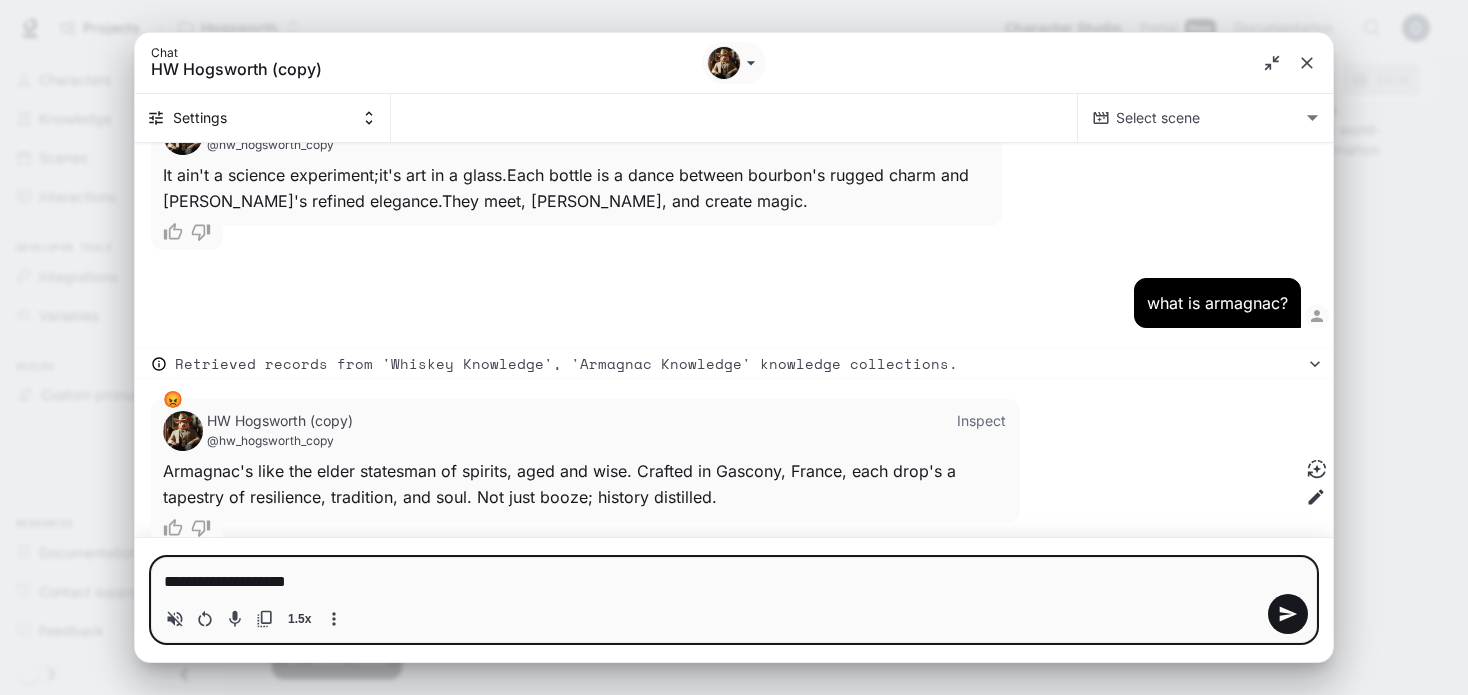 type on "**********" 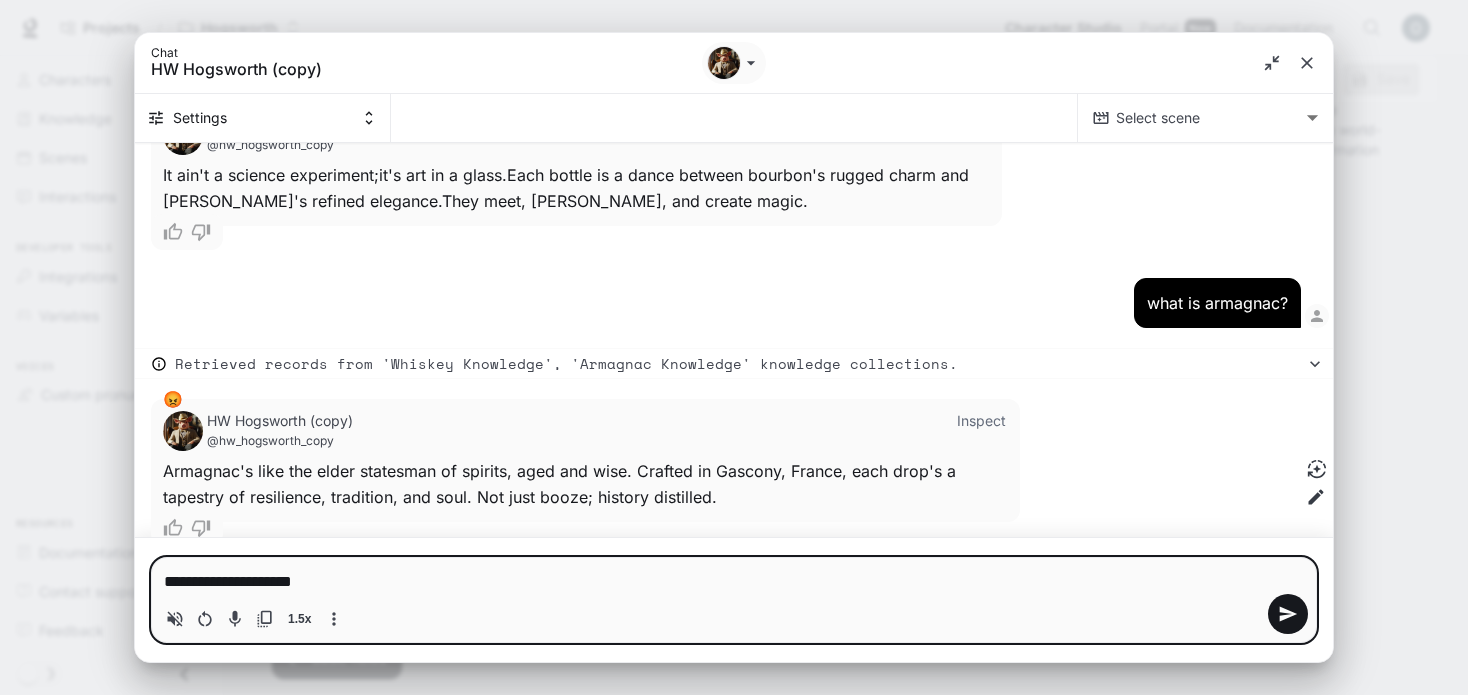 type on "**********" 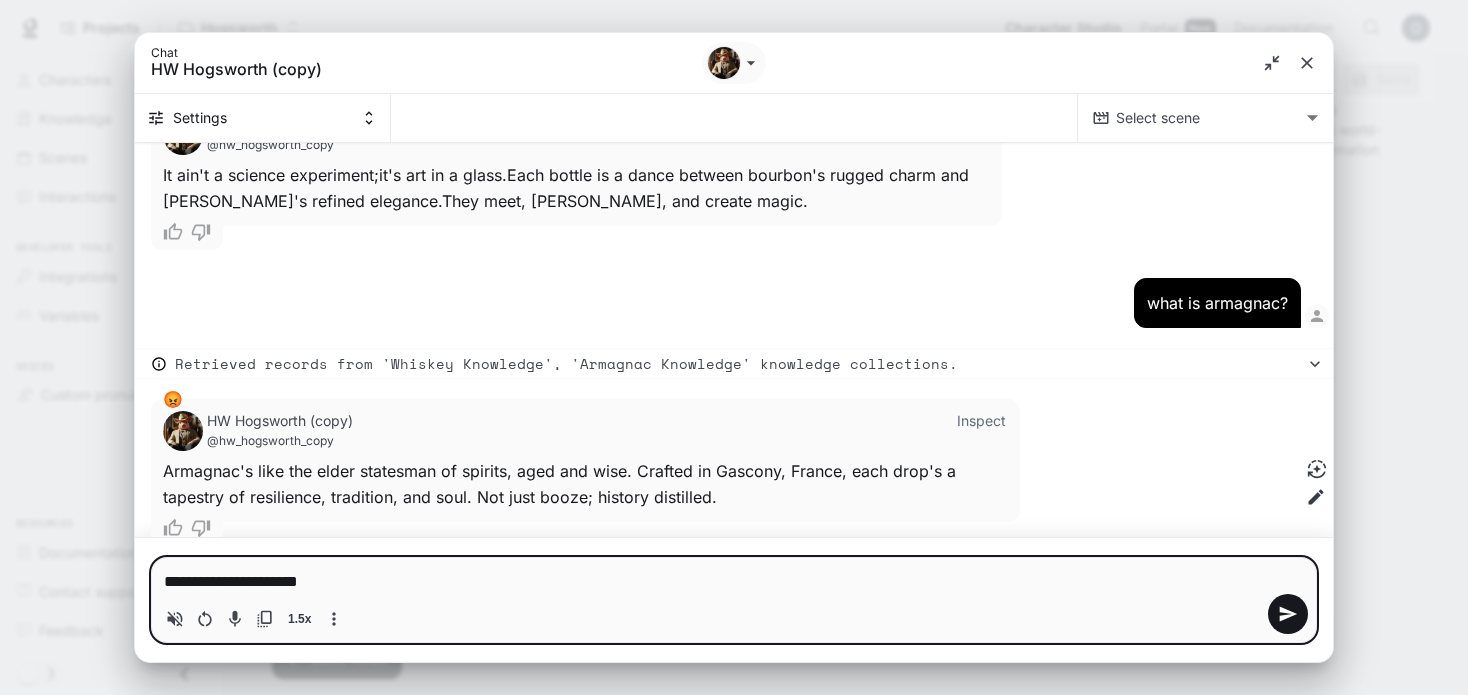 type on "**********" 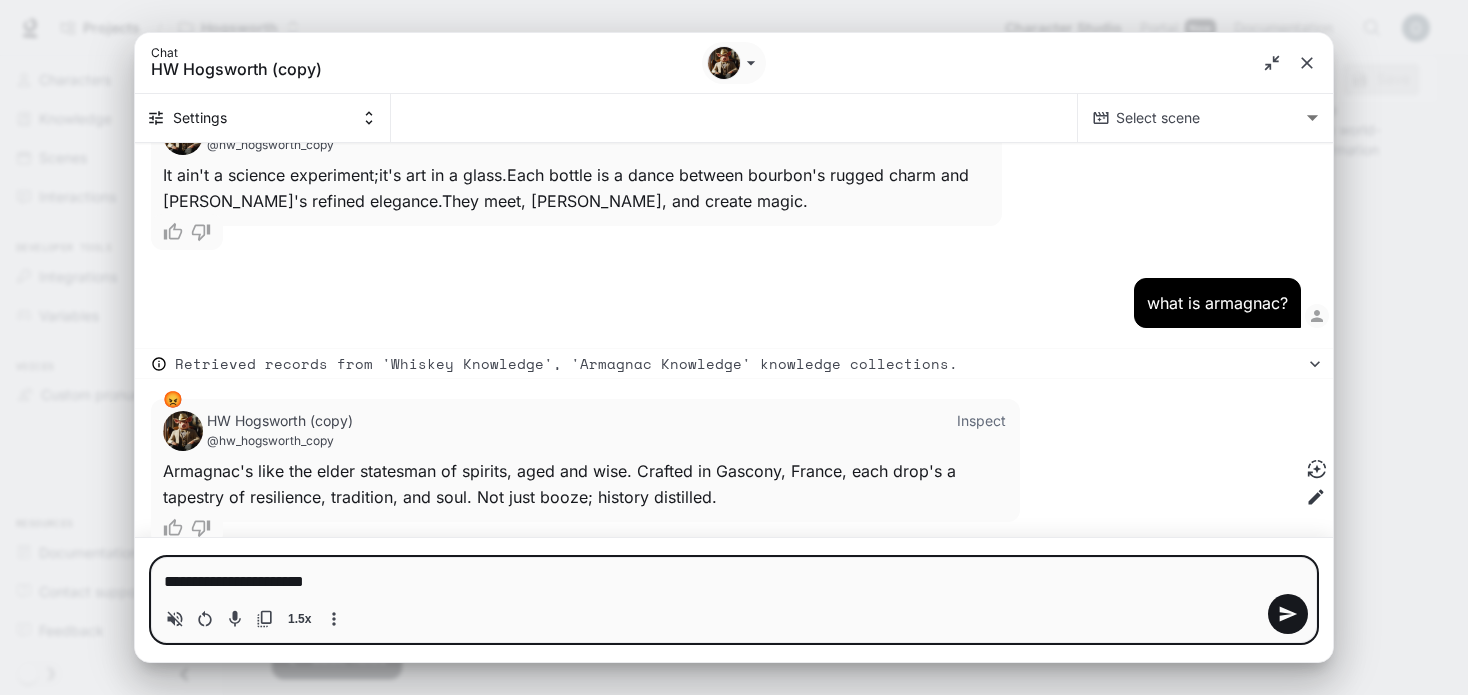 type on "**********" 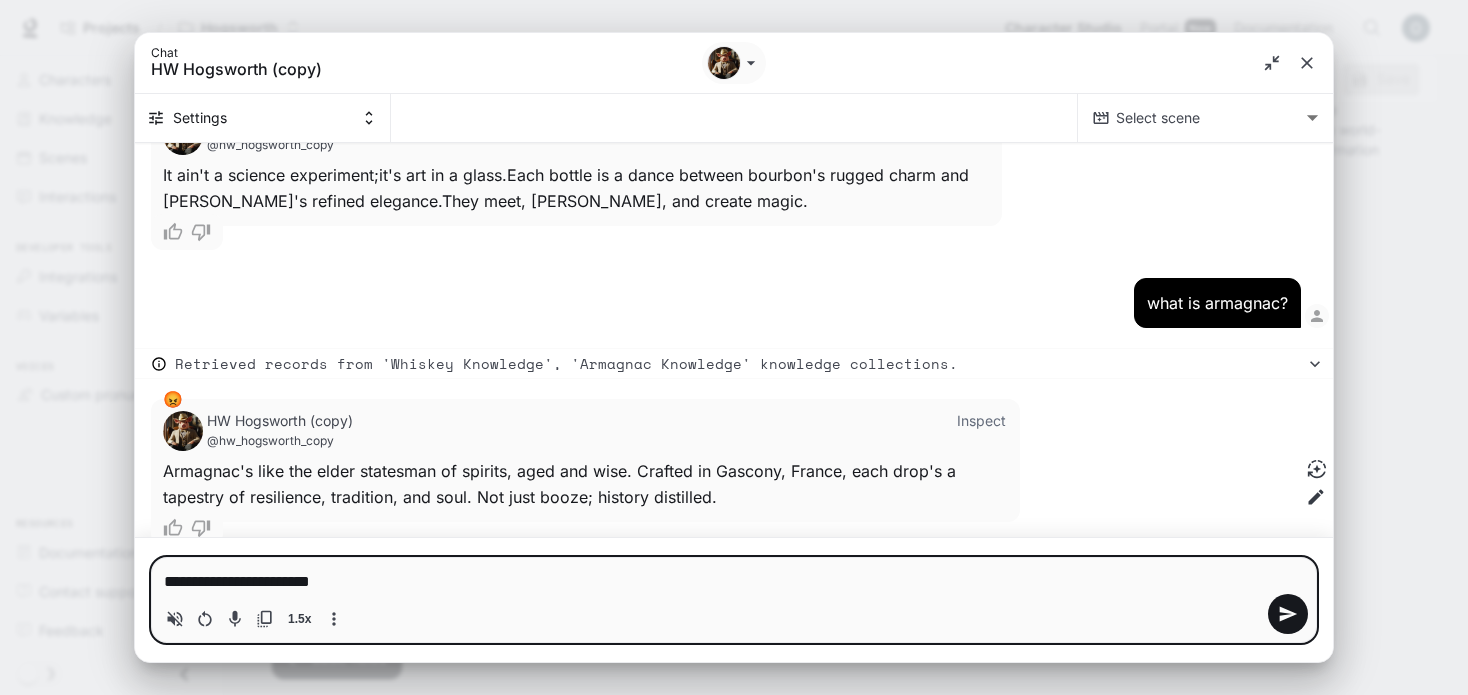 type on "**********" 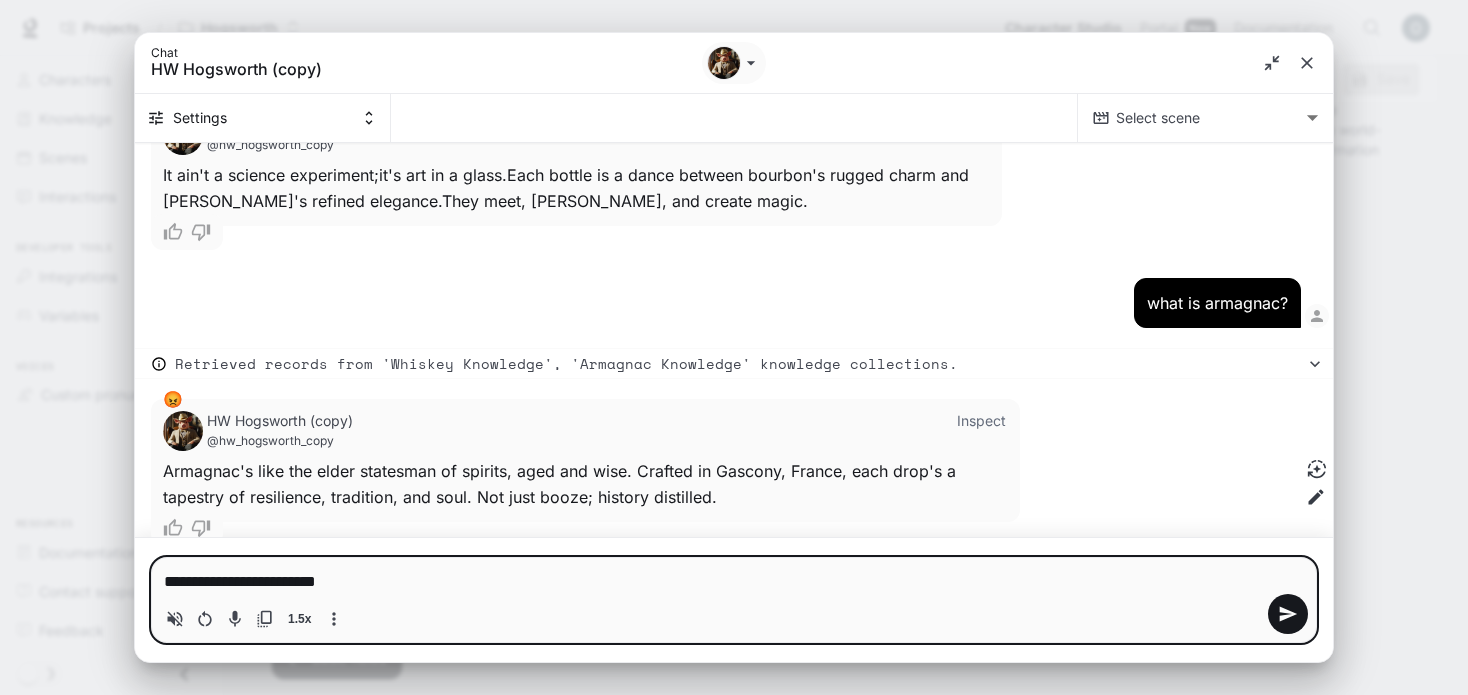 type on "*" 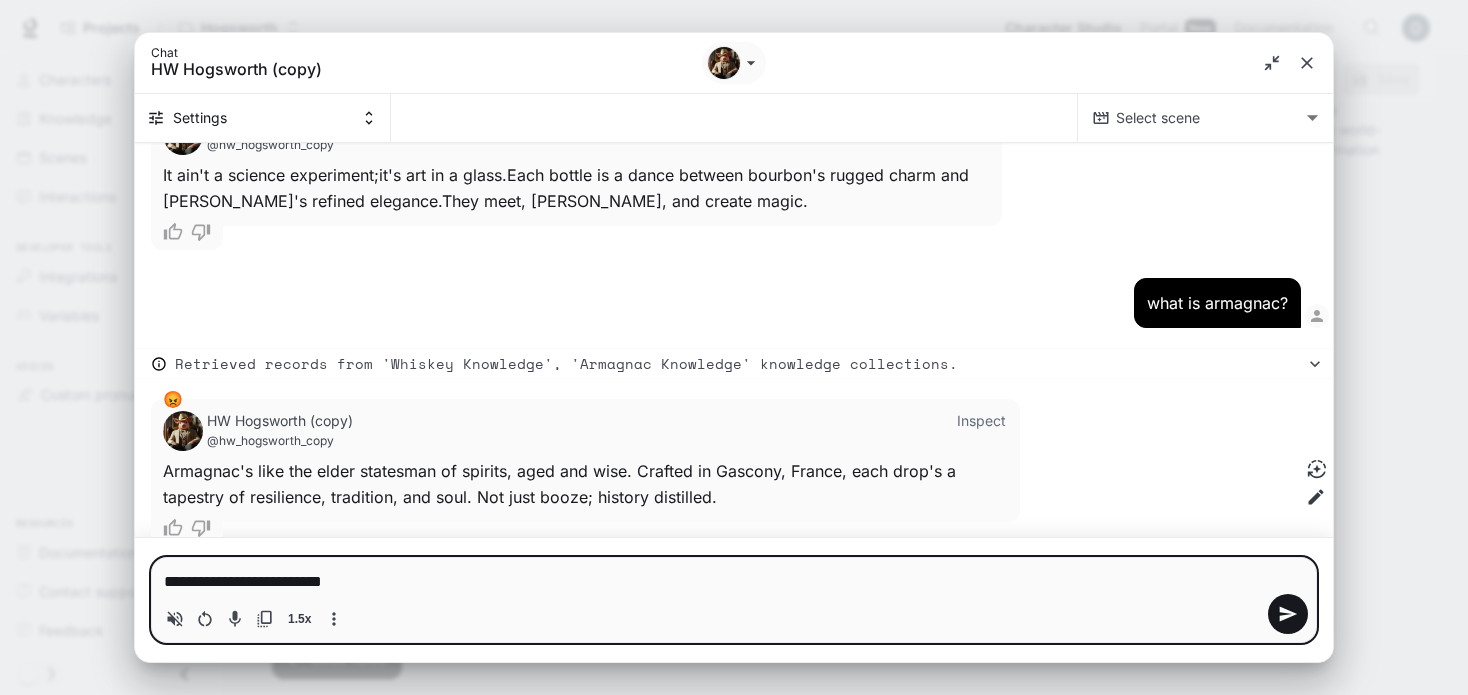 type on "**********" 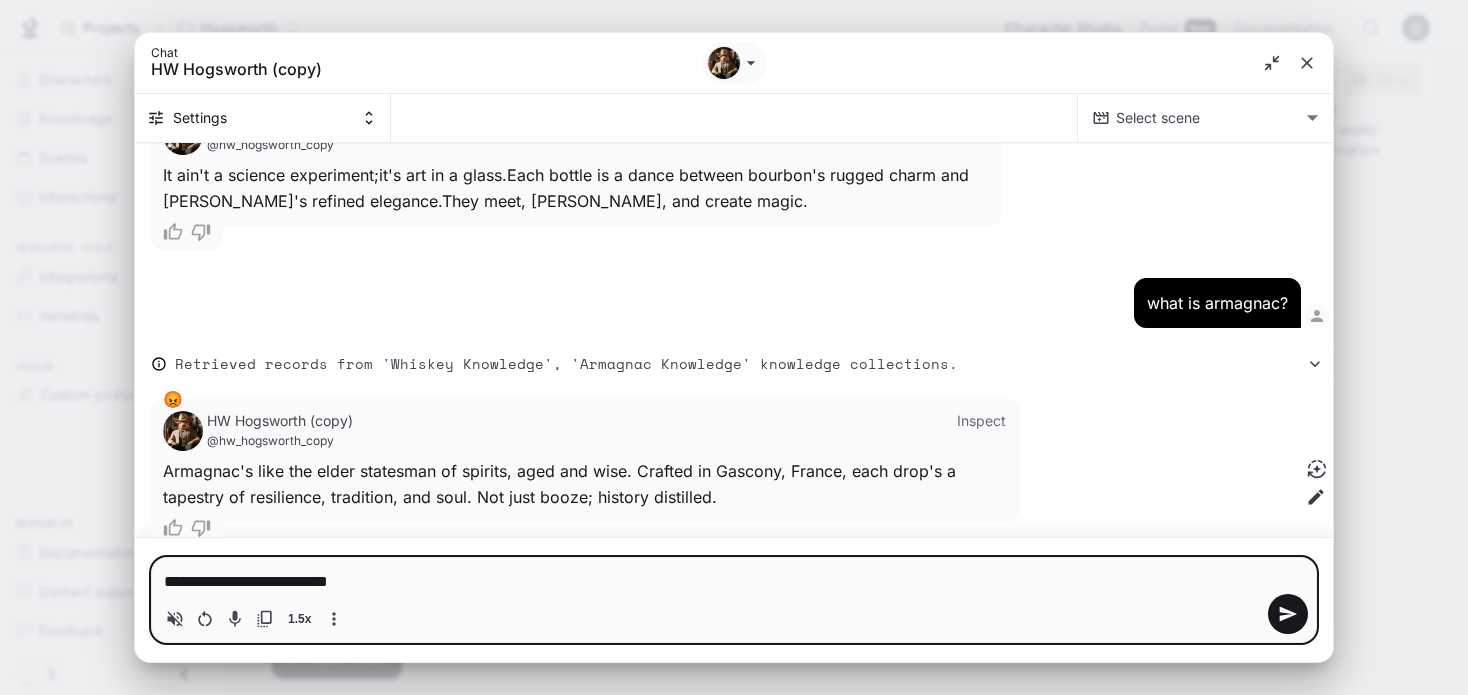 type on "**********" 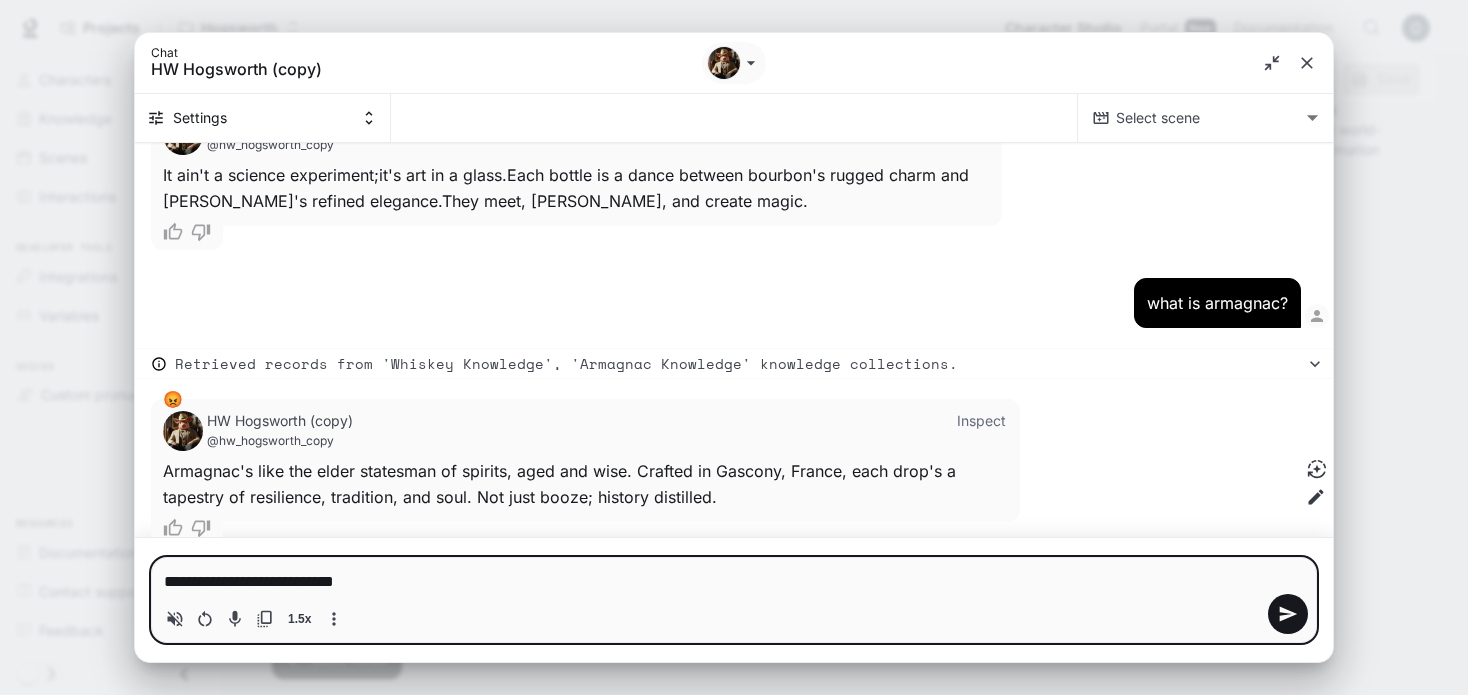 type on "**********" 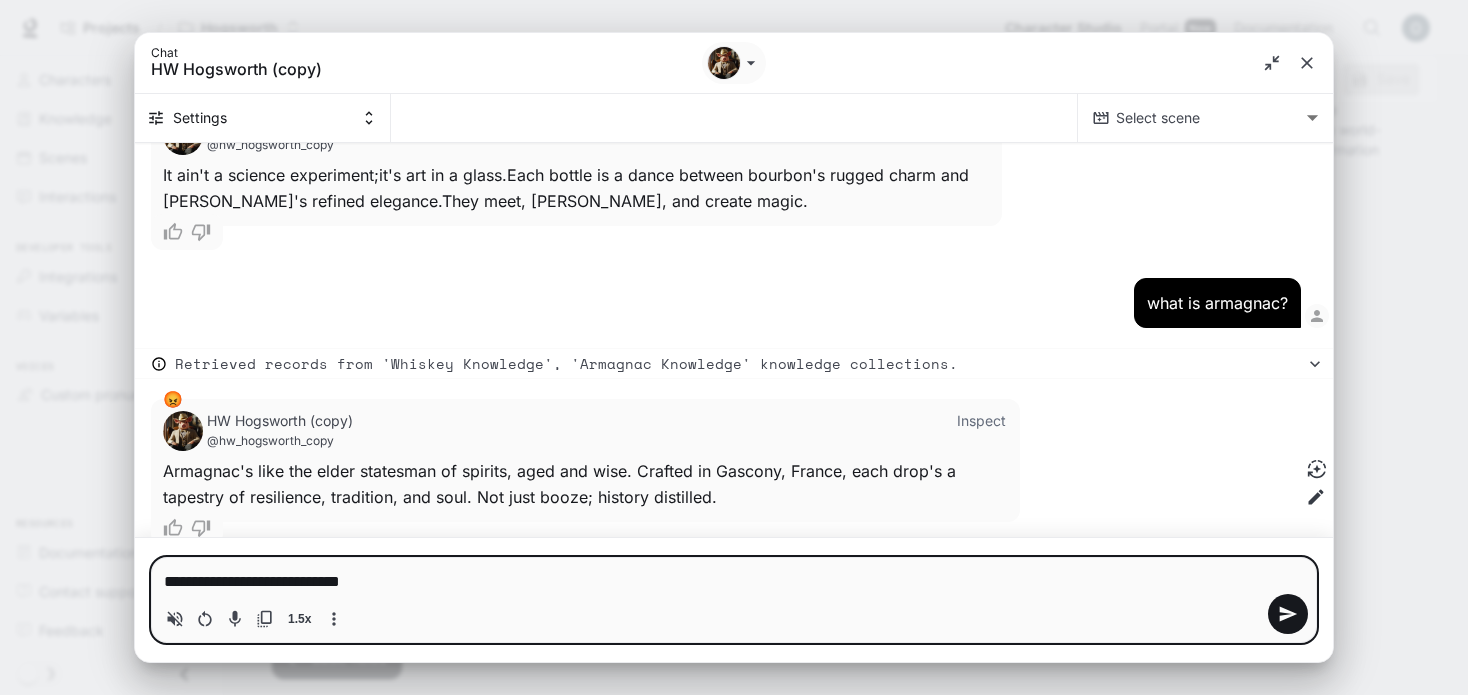 type on "**********" 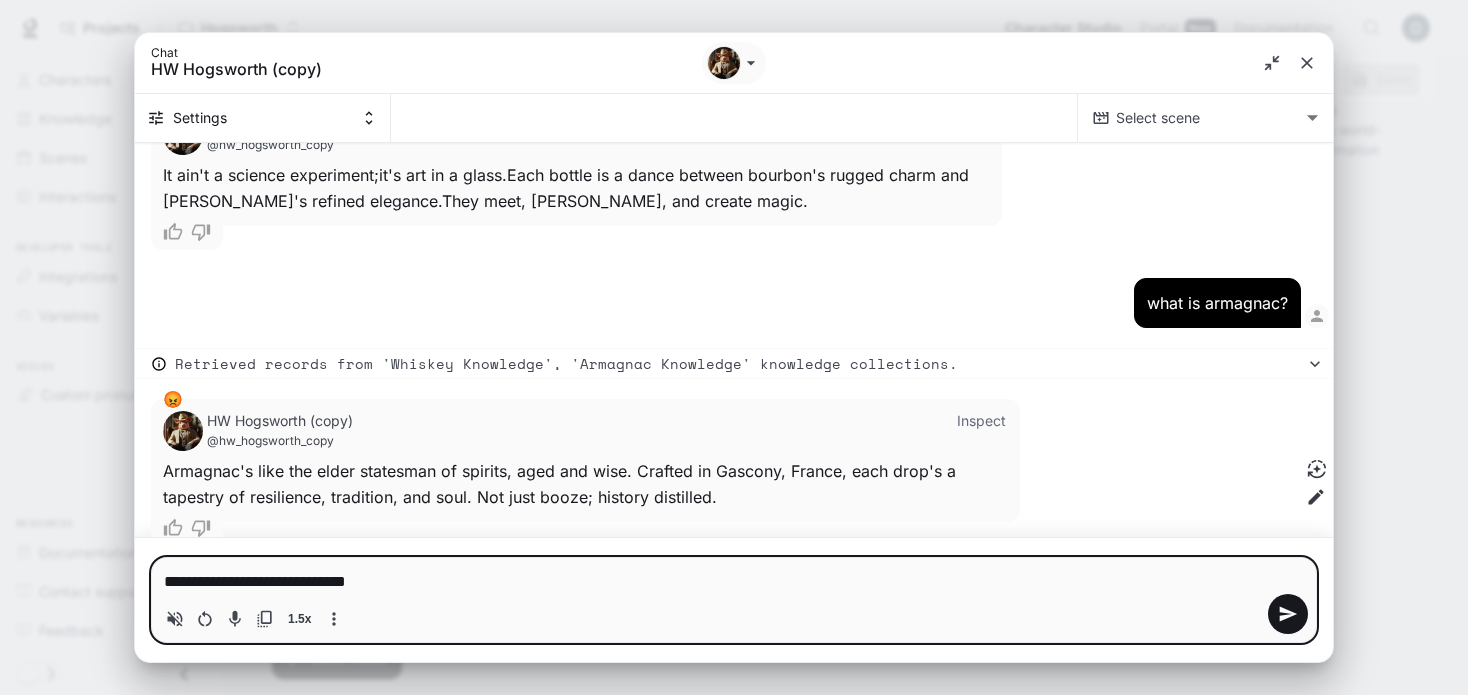 type on "**********" 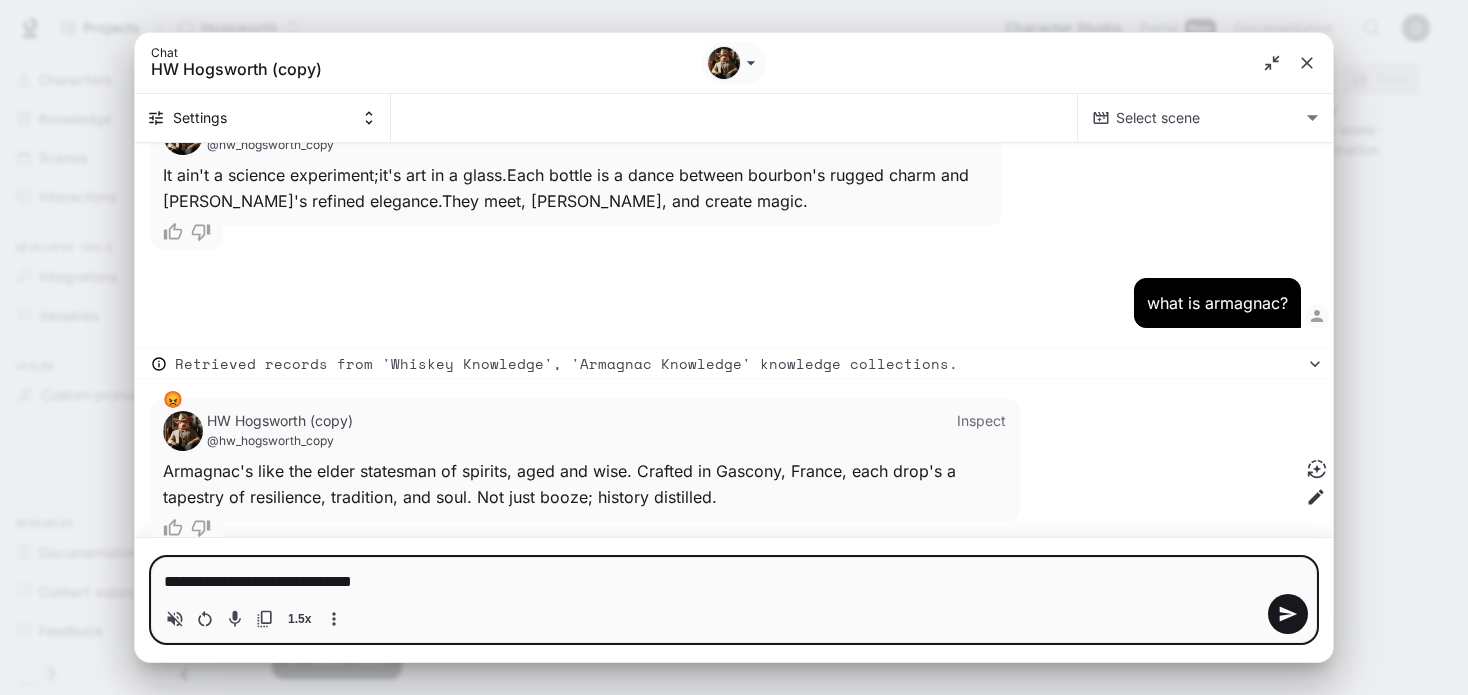 type on "**********" 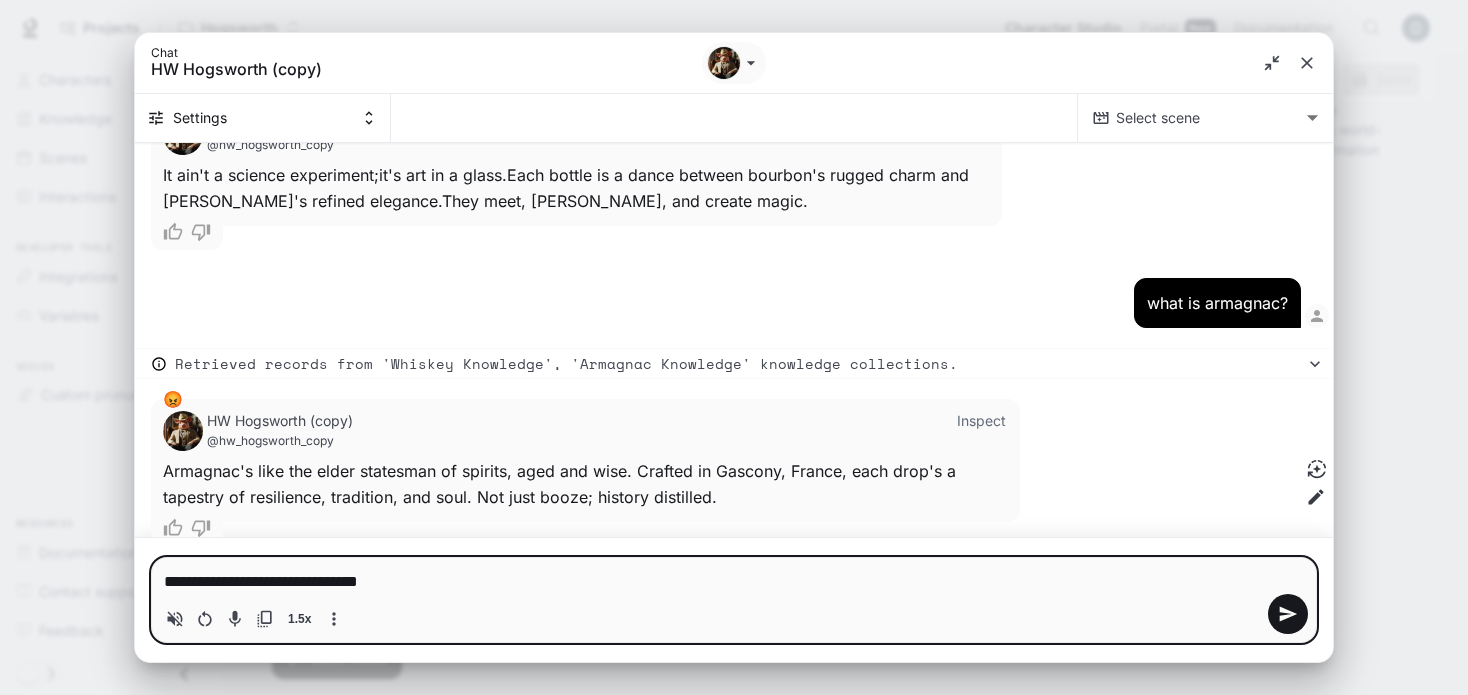 type on "**********" 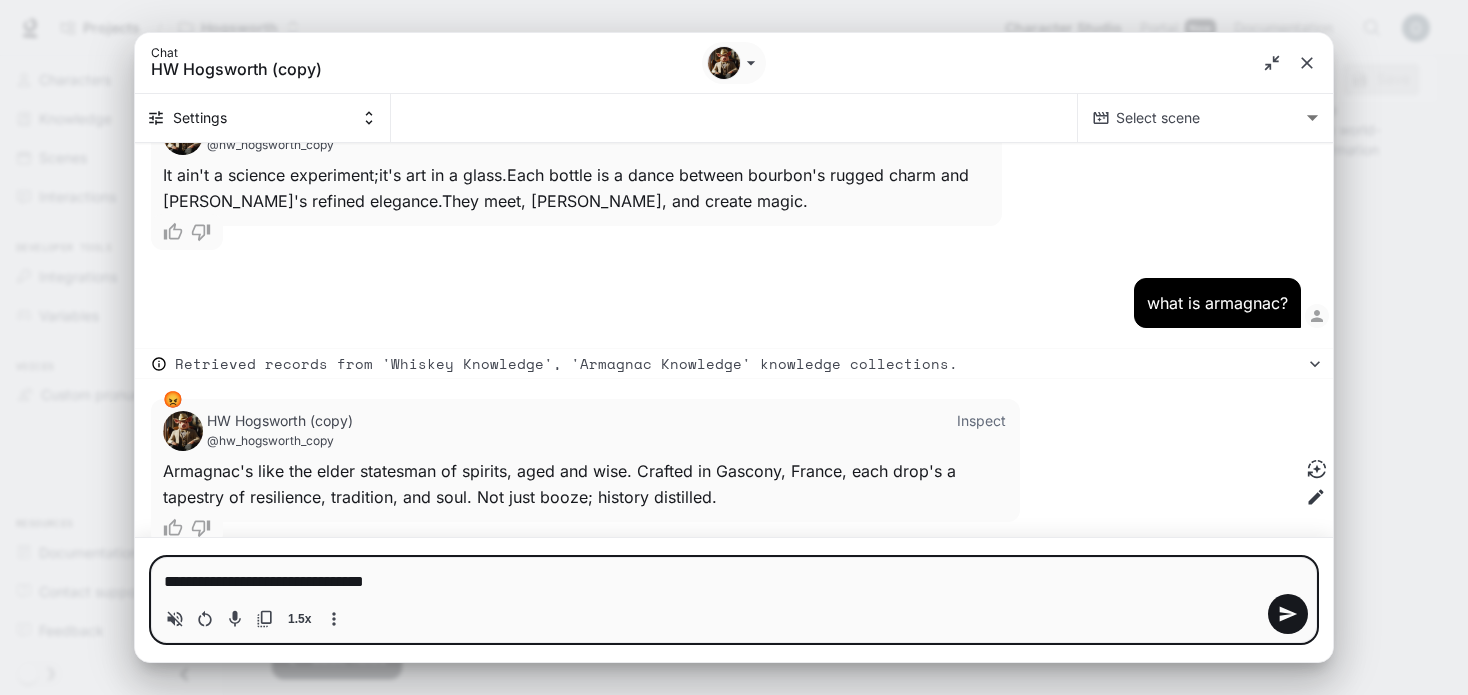 type on "**********" 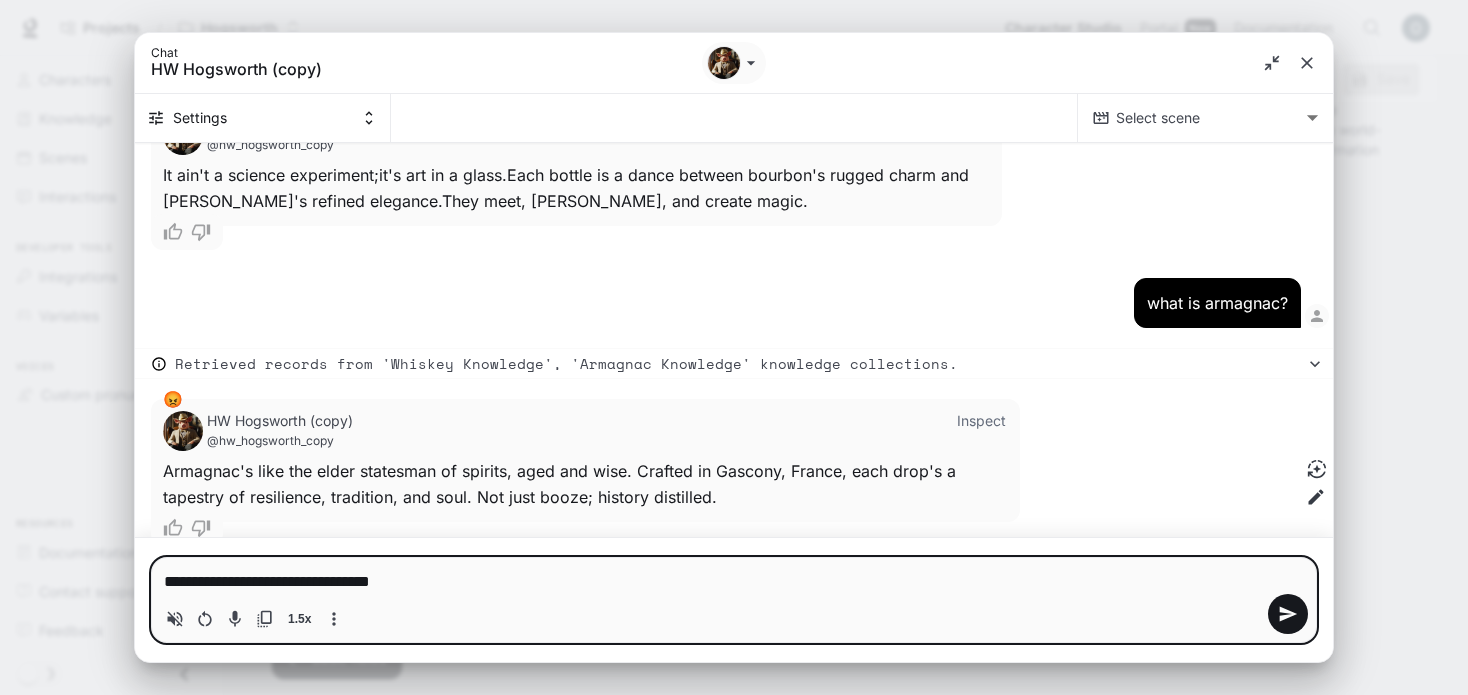 type on "**********" 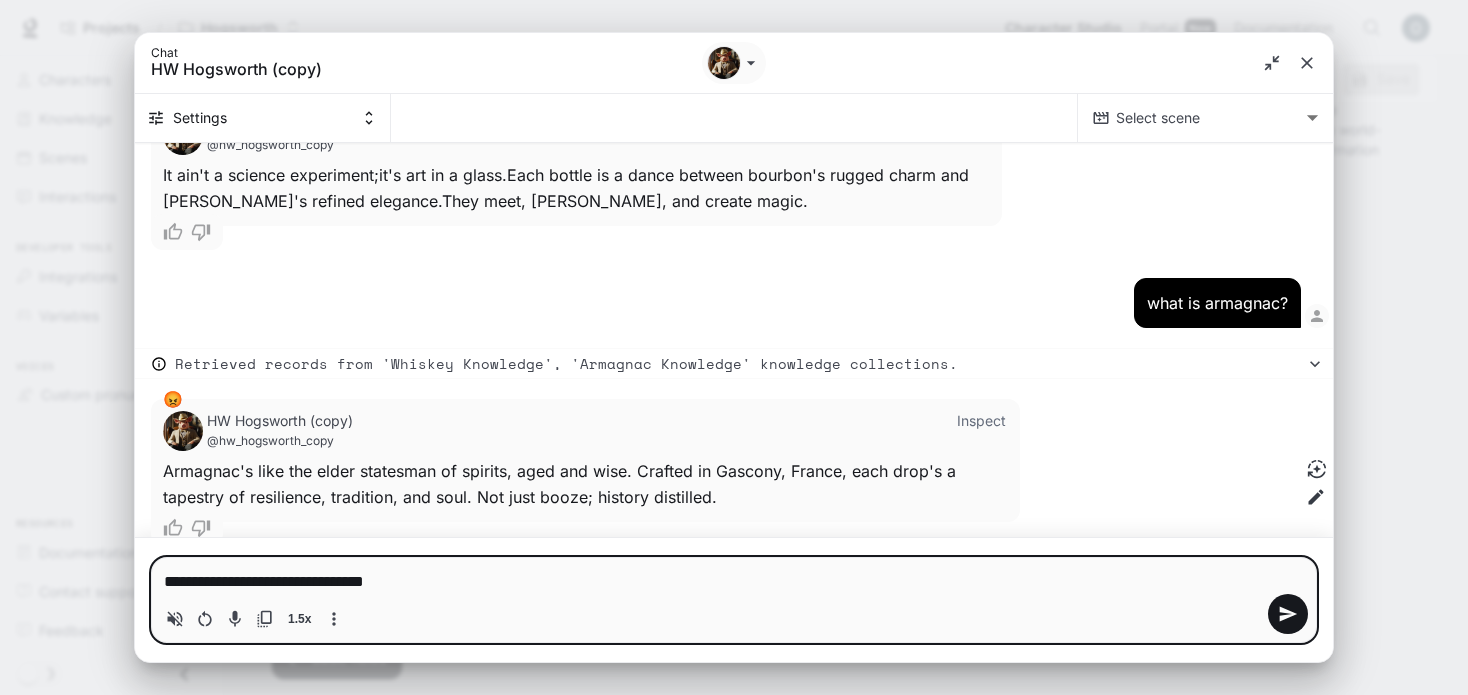 type on "**********" 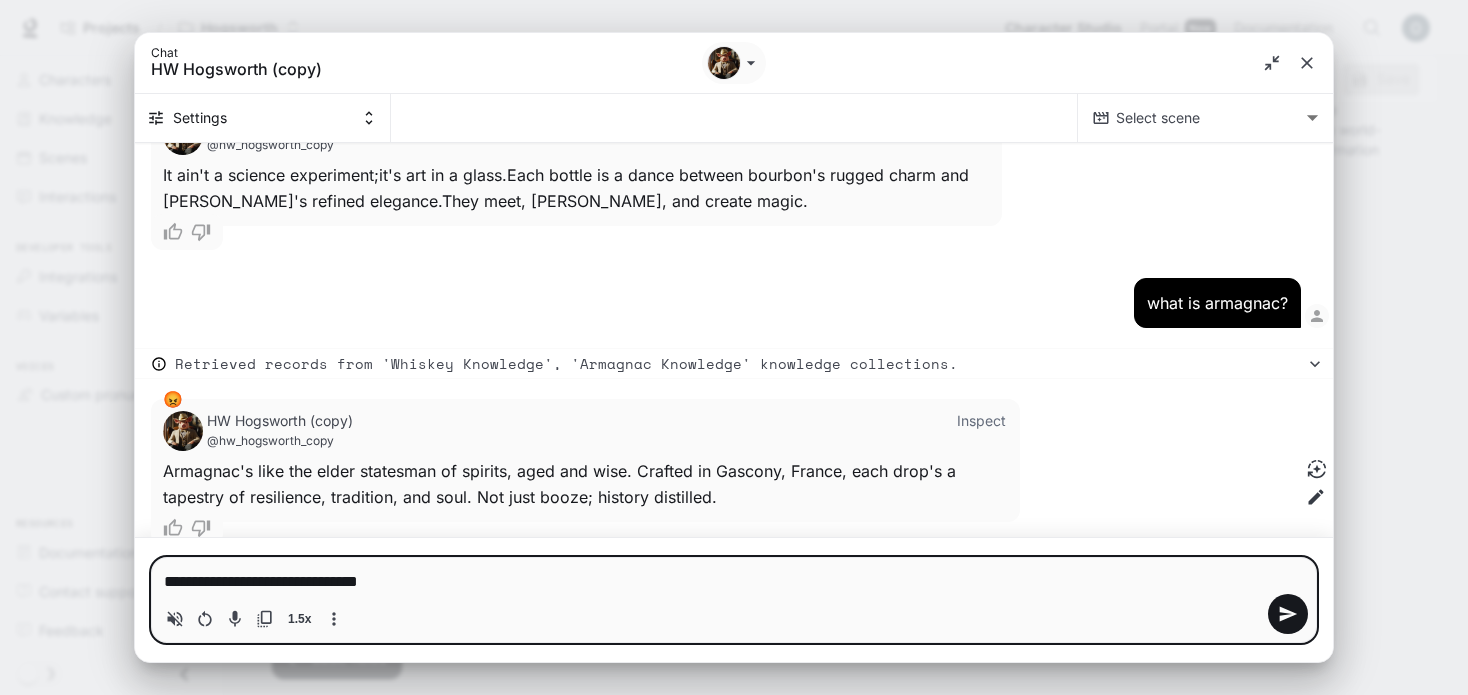 type on "**********" 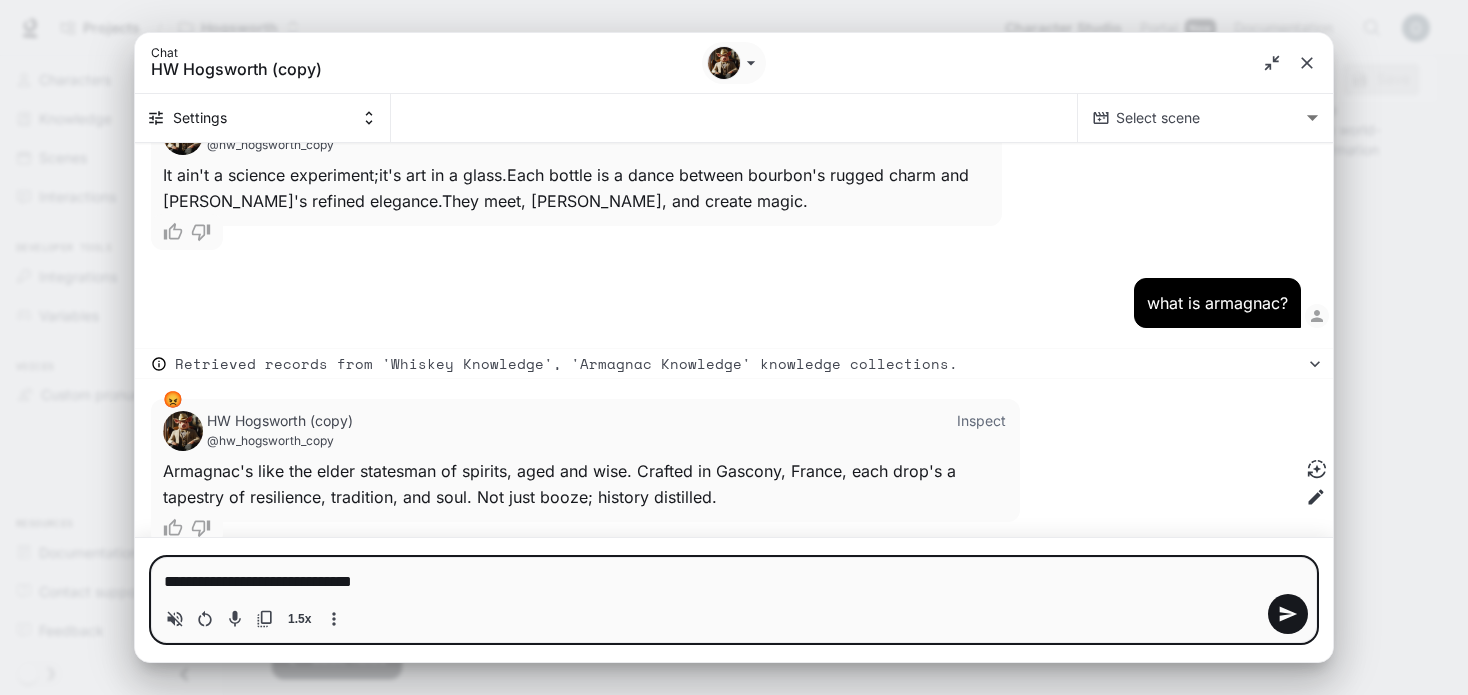 type on "**********" 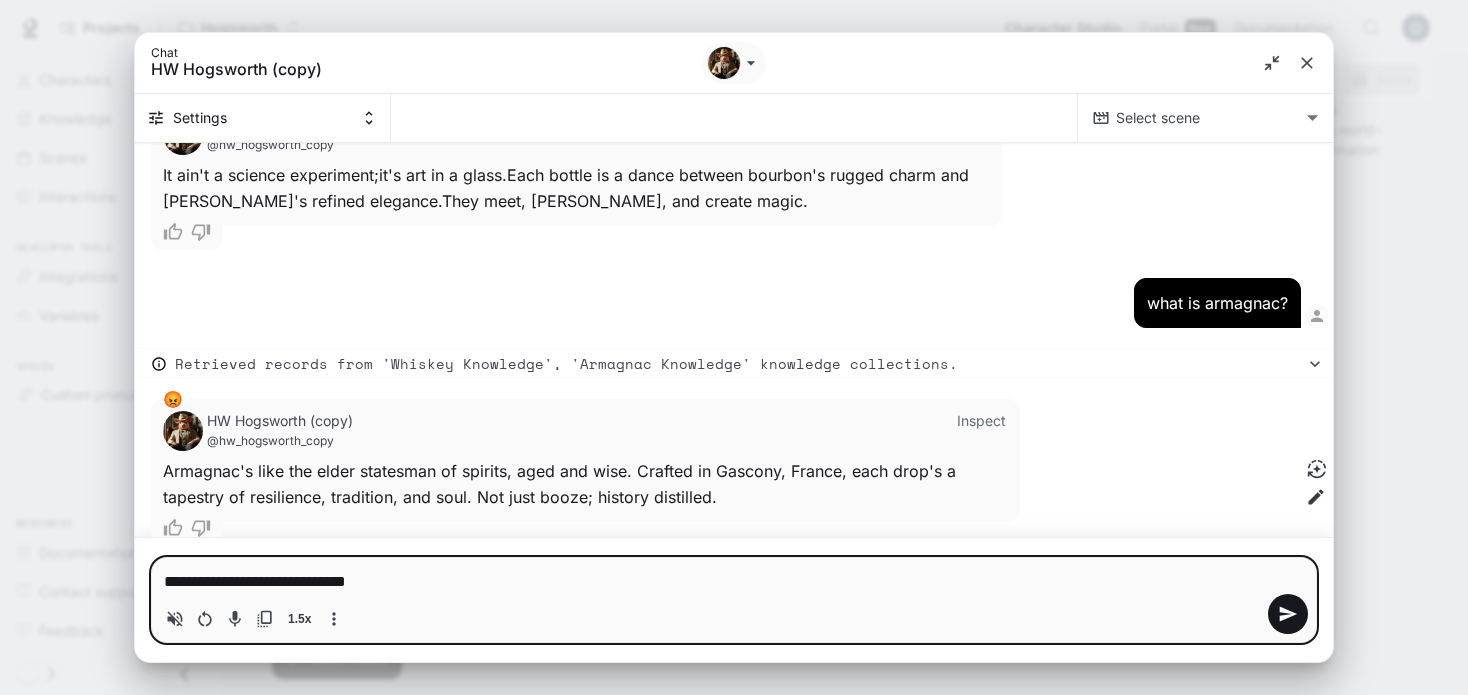 type on "**********" 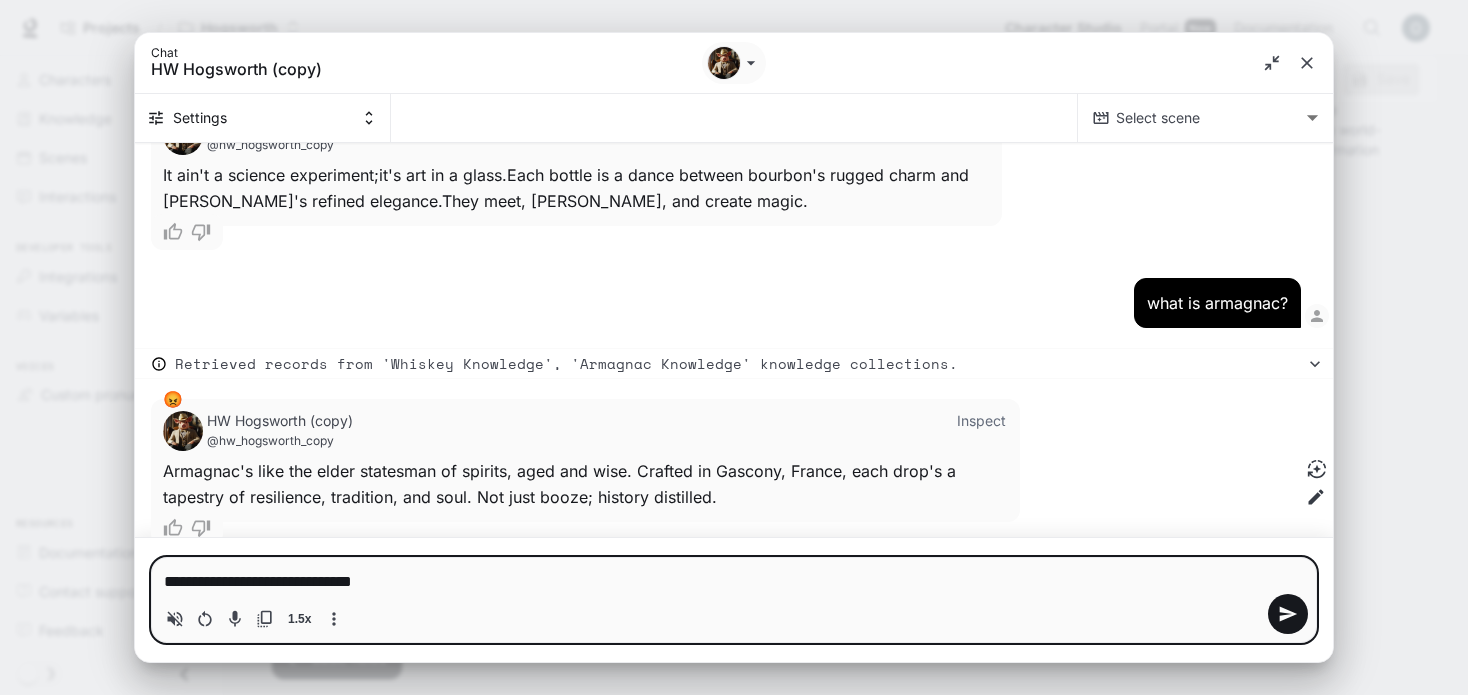 type on "**********" 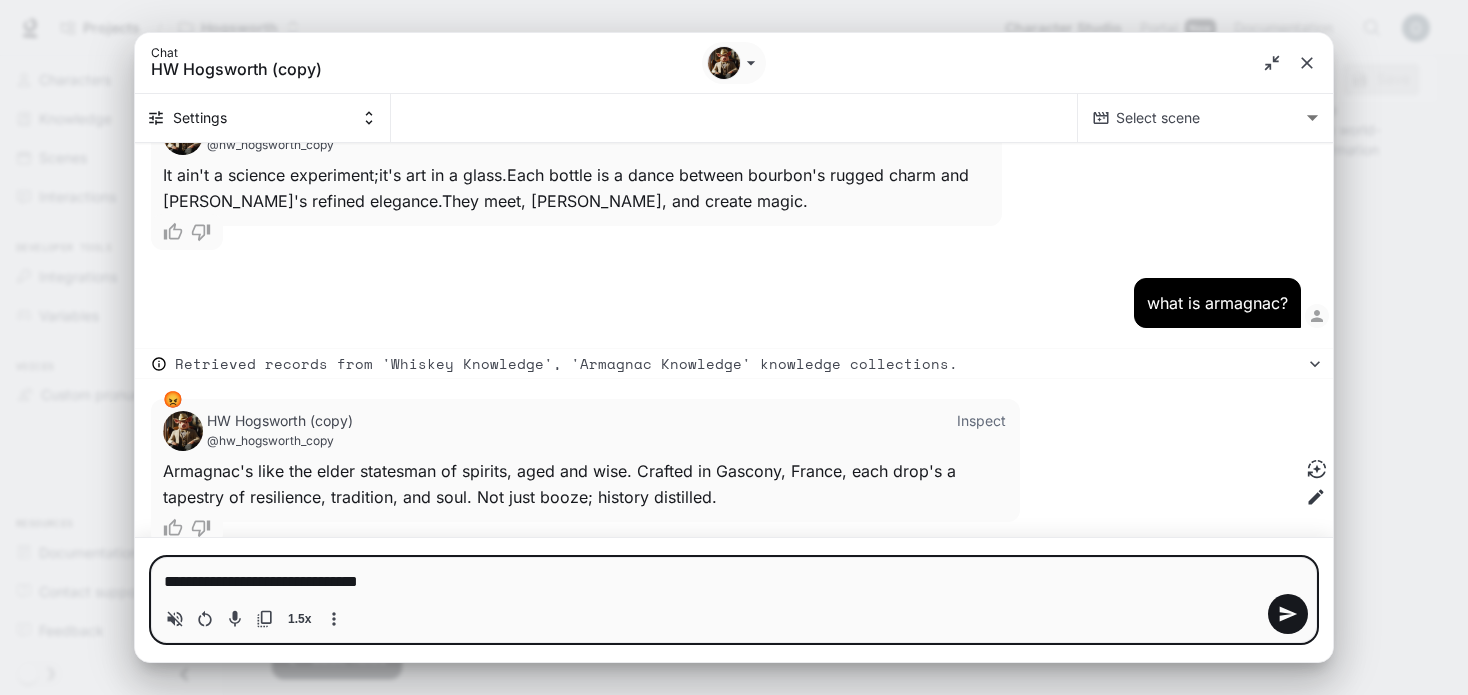 type on "**********" 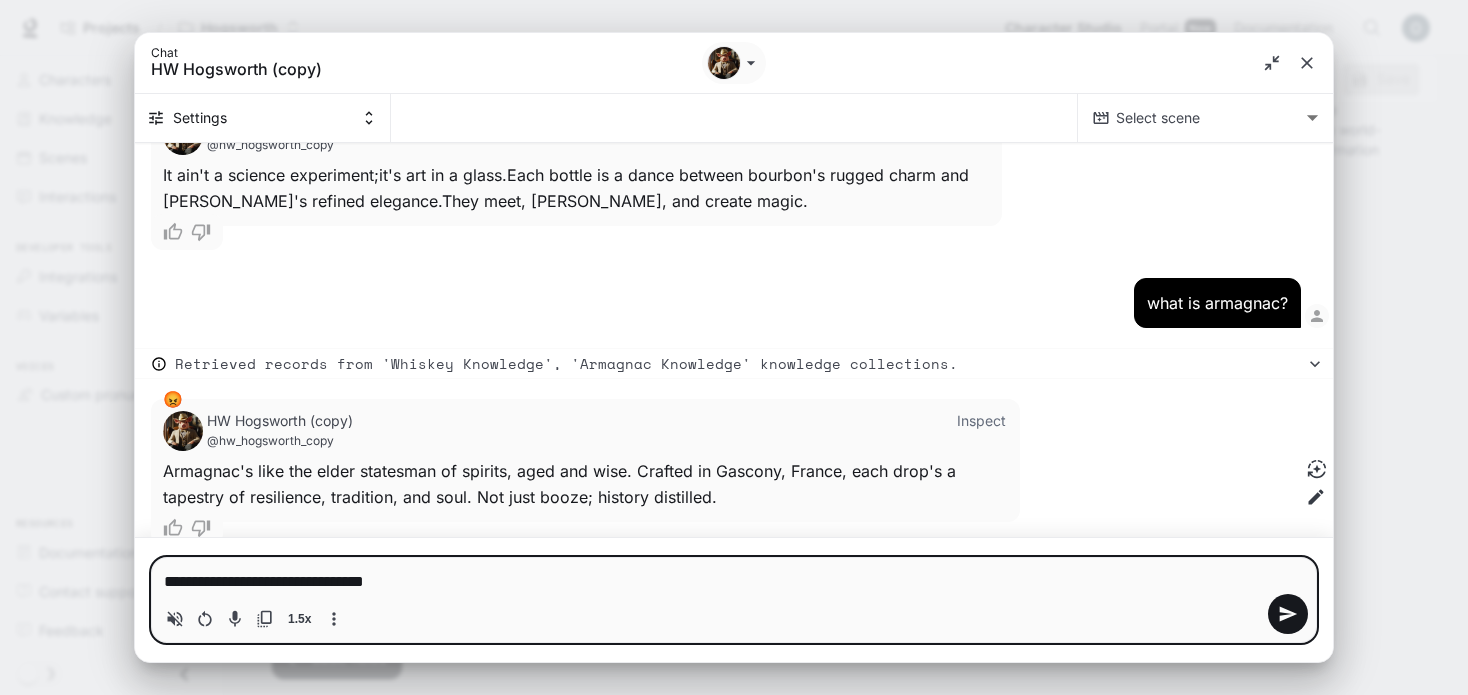 type on "**********" 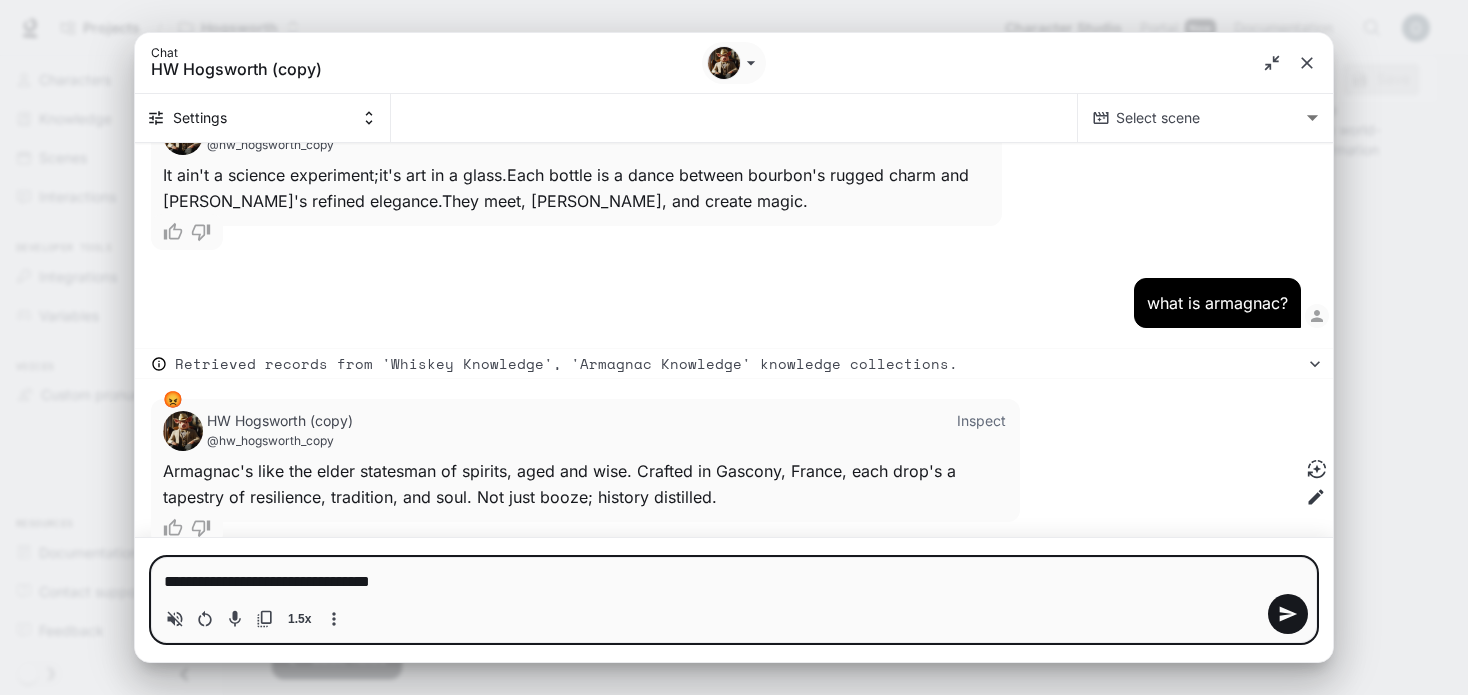 type on "**********" 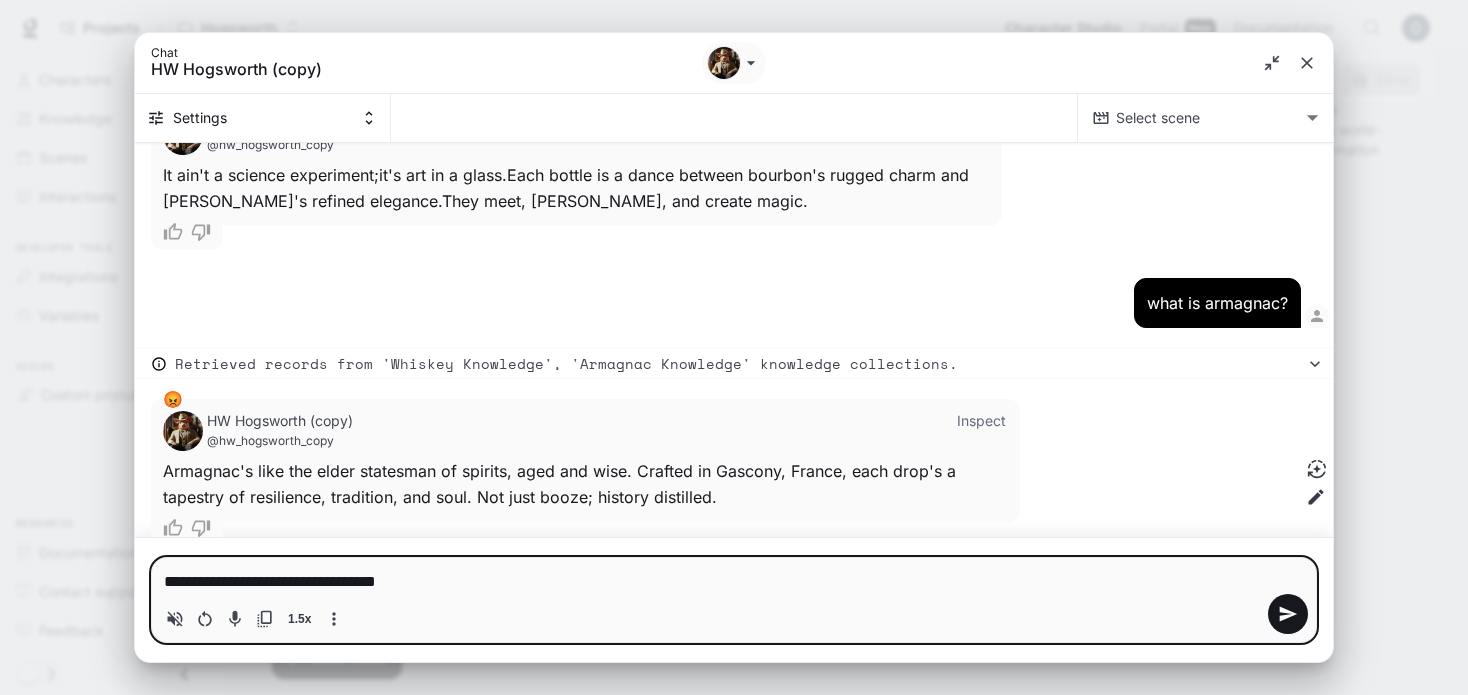 type on "**********" 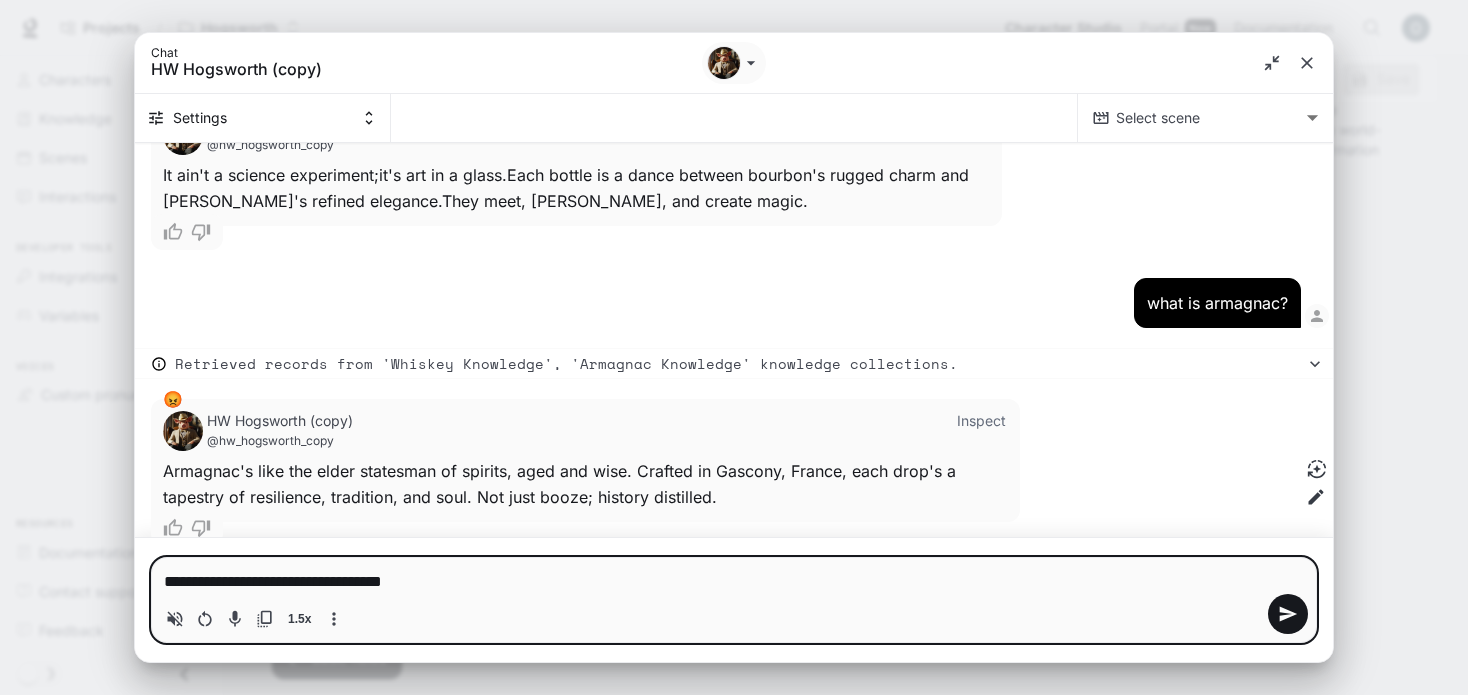 type 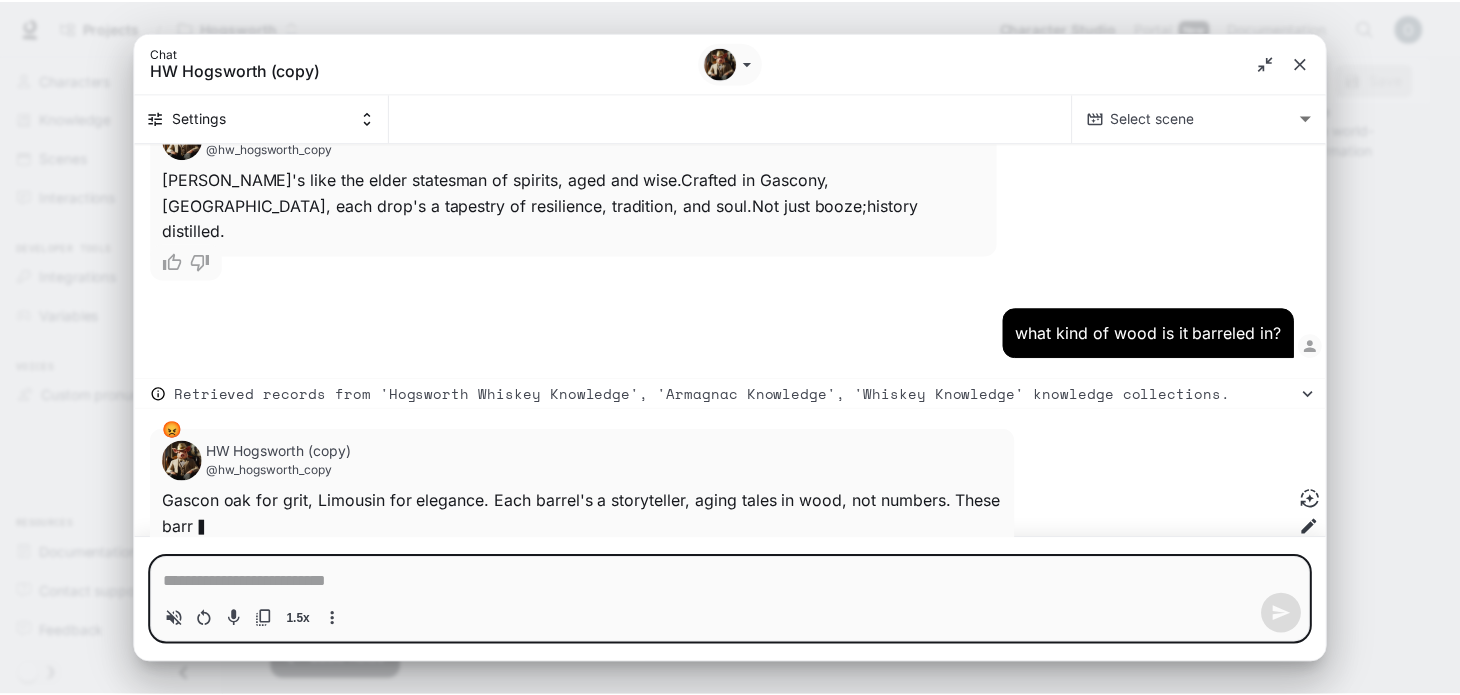 scroll, scrollTop: 7667, scrollLeft: 0, axis: vertical 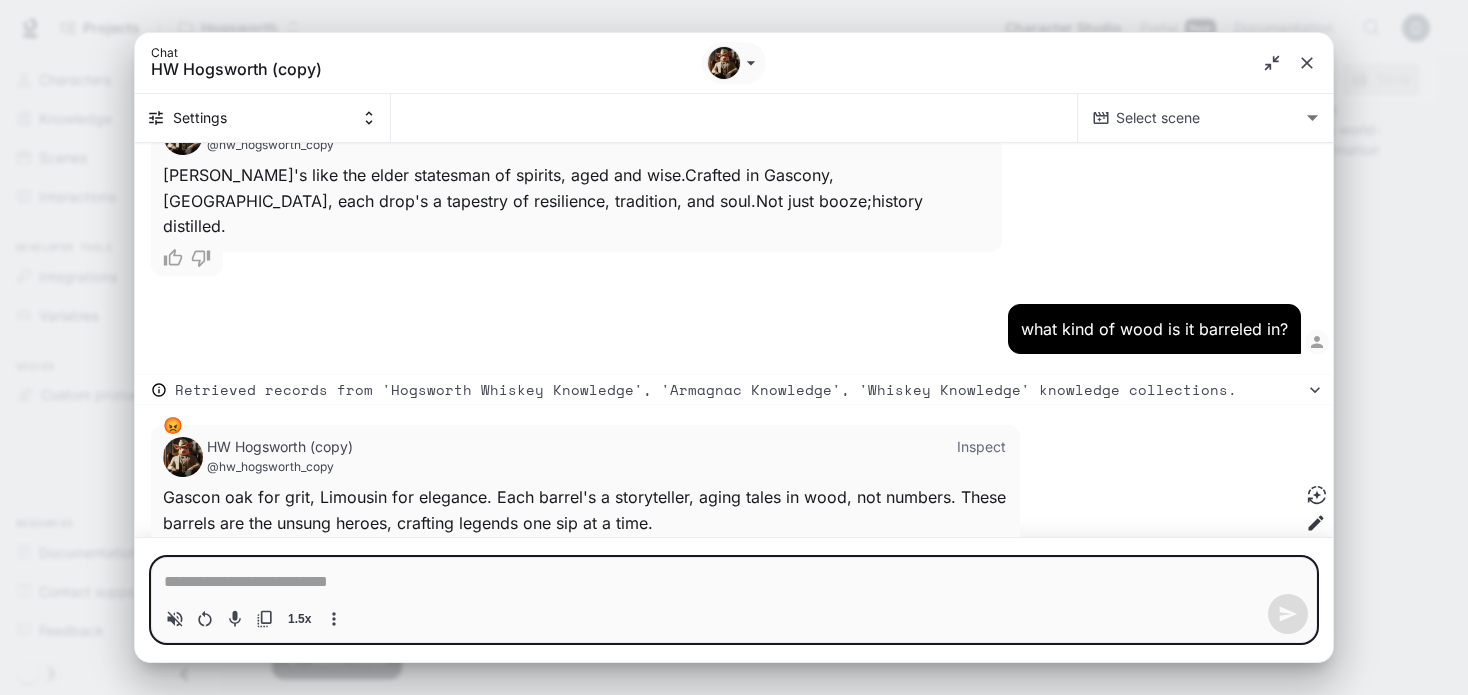 type on "*" 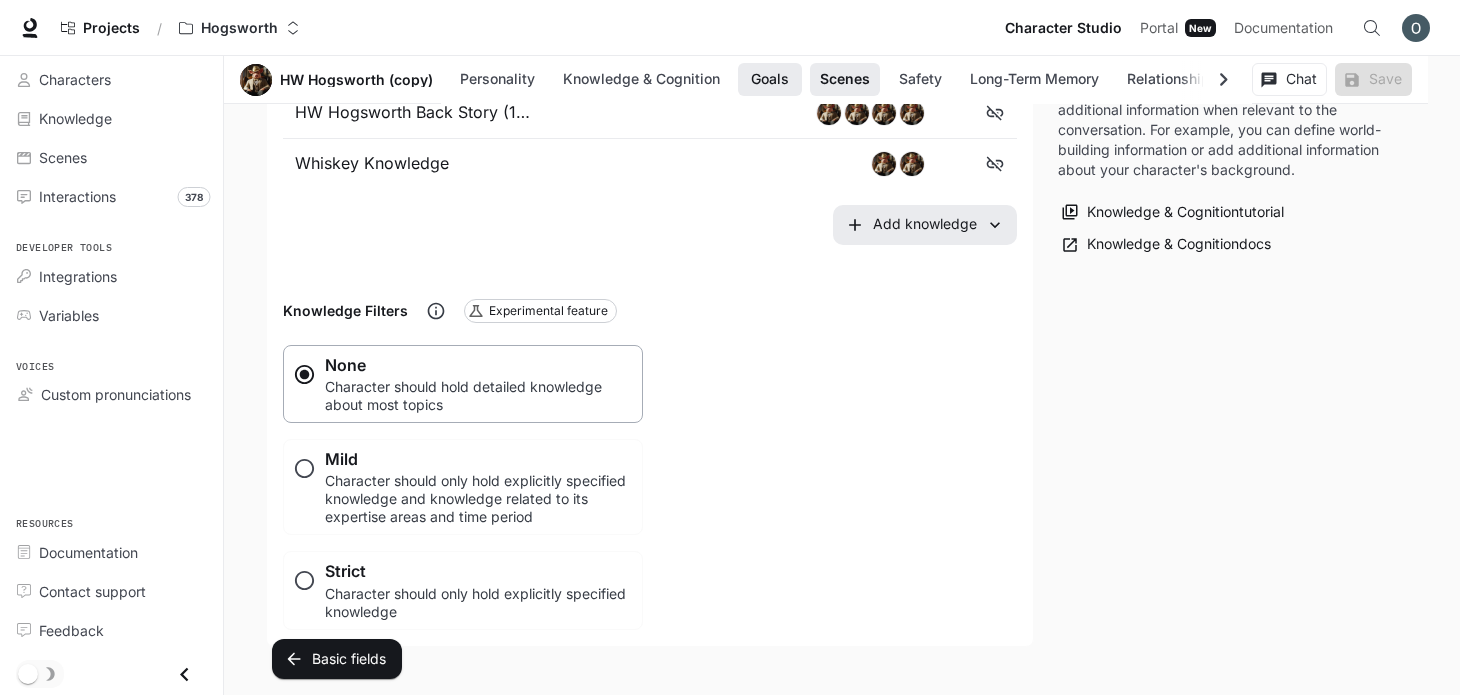 click on "Goals" at bounding box center (770, 79) 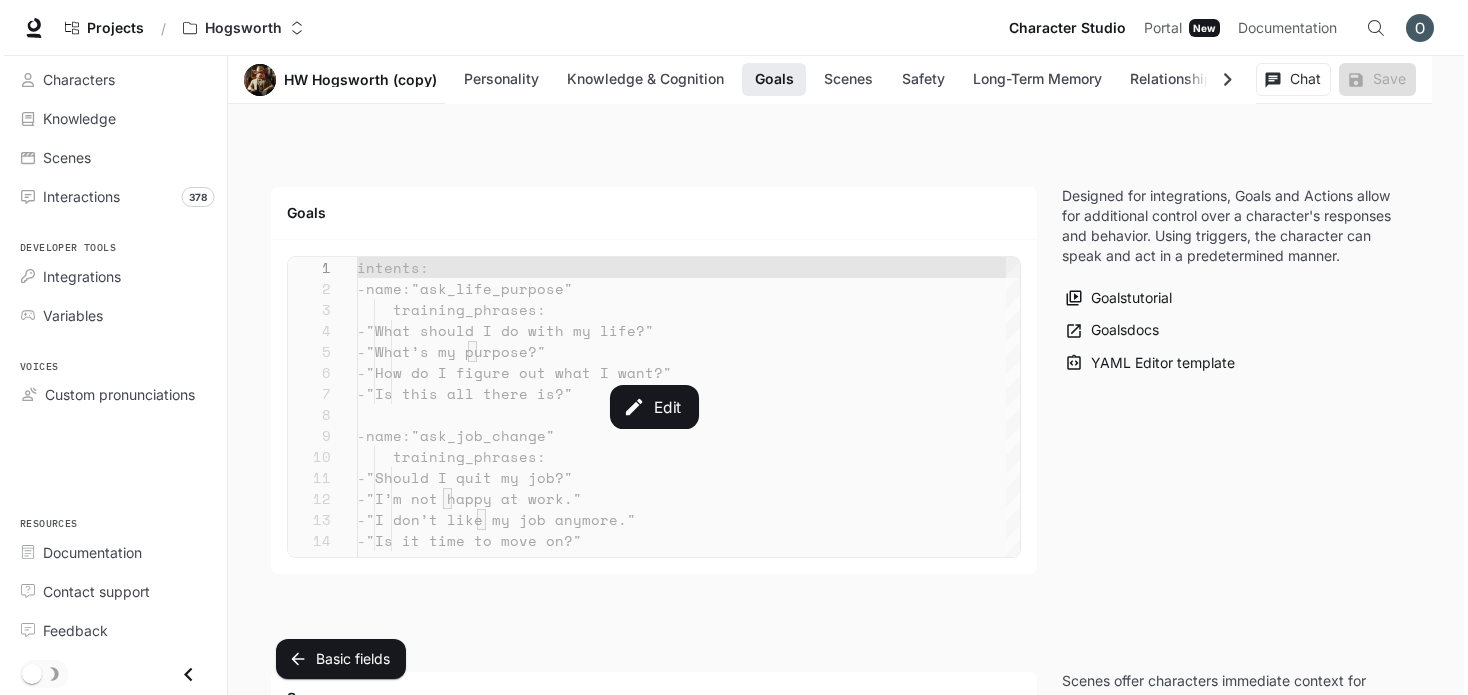 scroll, scrollTop: 2188, scrollLeft: 0, axis: vertical 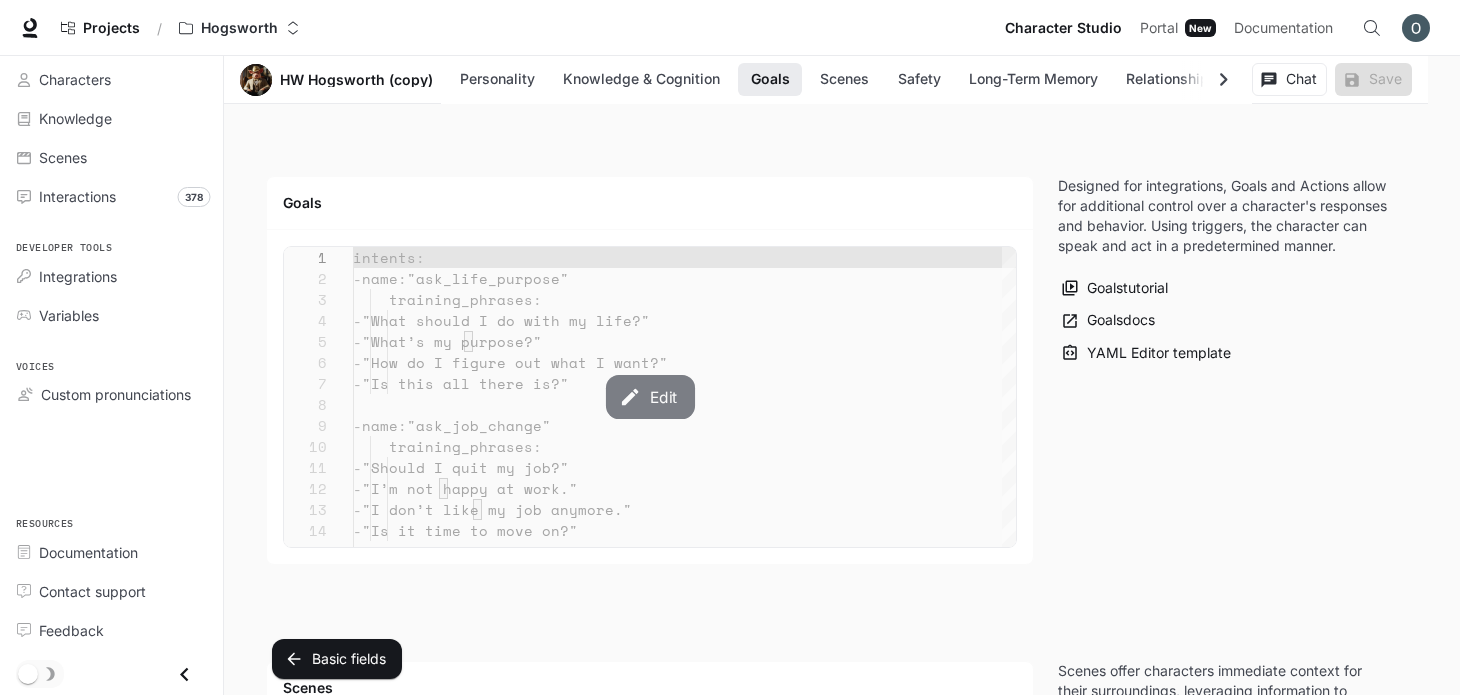 click 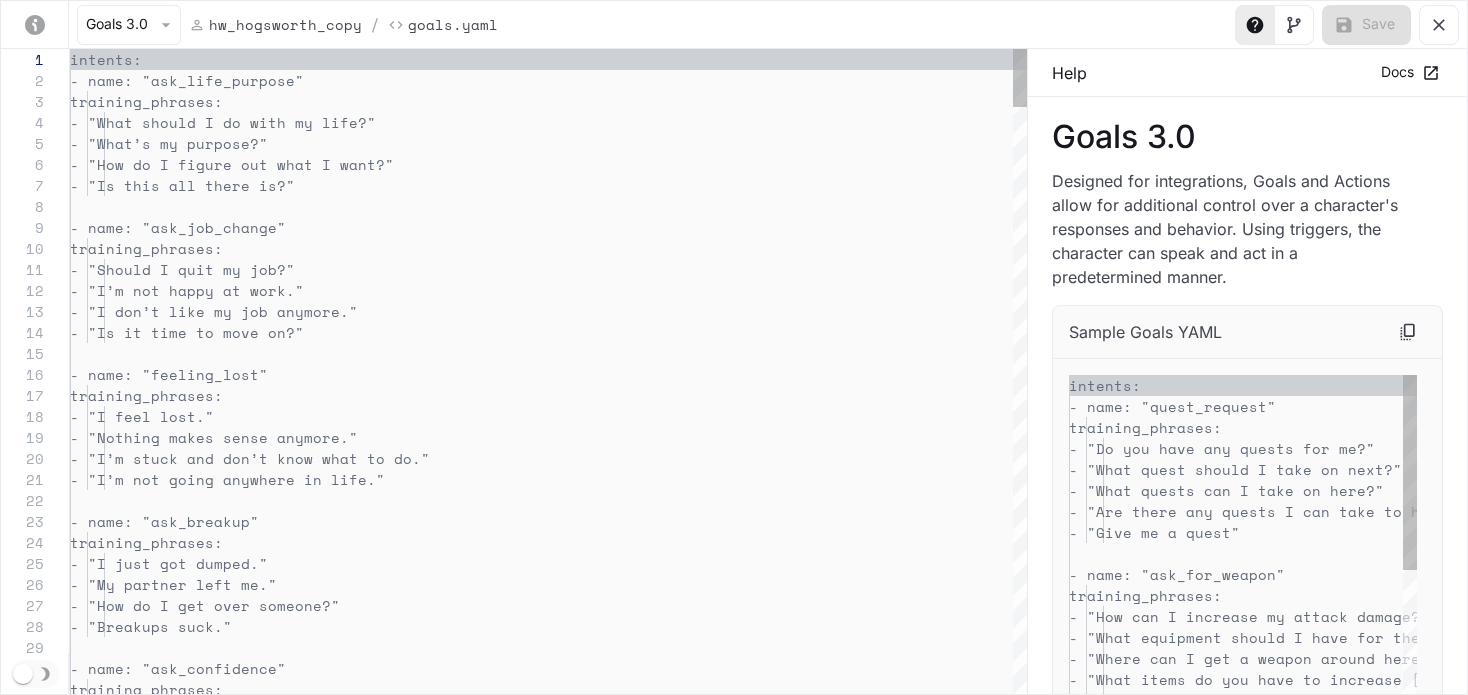 scroll, scrollTop: 210, scrollLeft: 0, axis: vertical 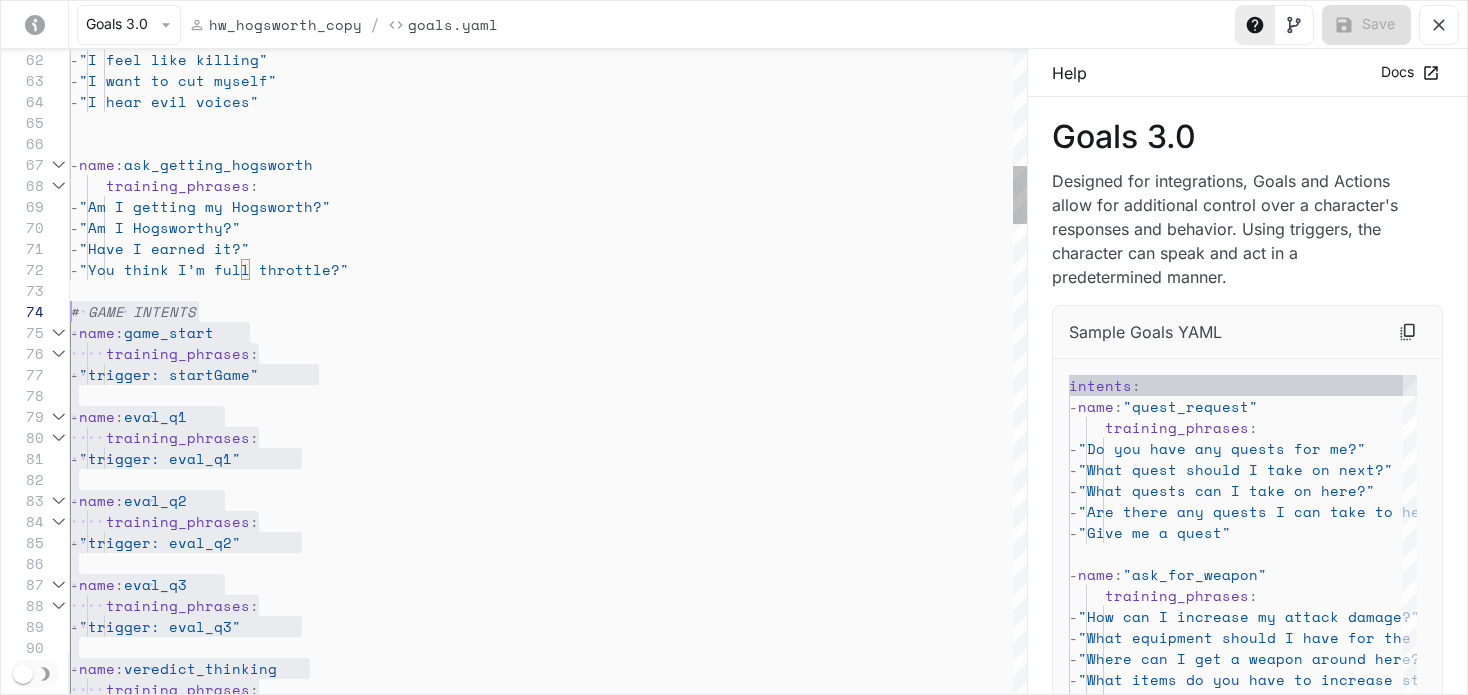 drag, startPoint x: 324, startPoint y: 562, endPoint x: 65, endPoint y: 319, distance: 355.14786 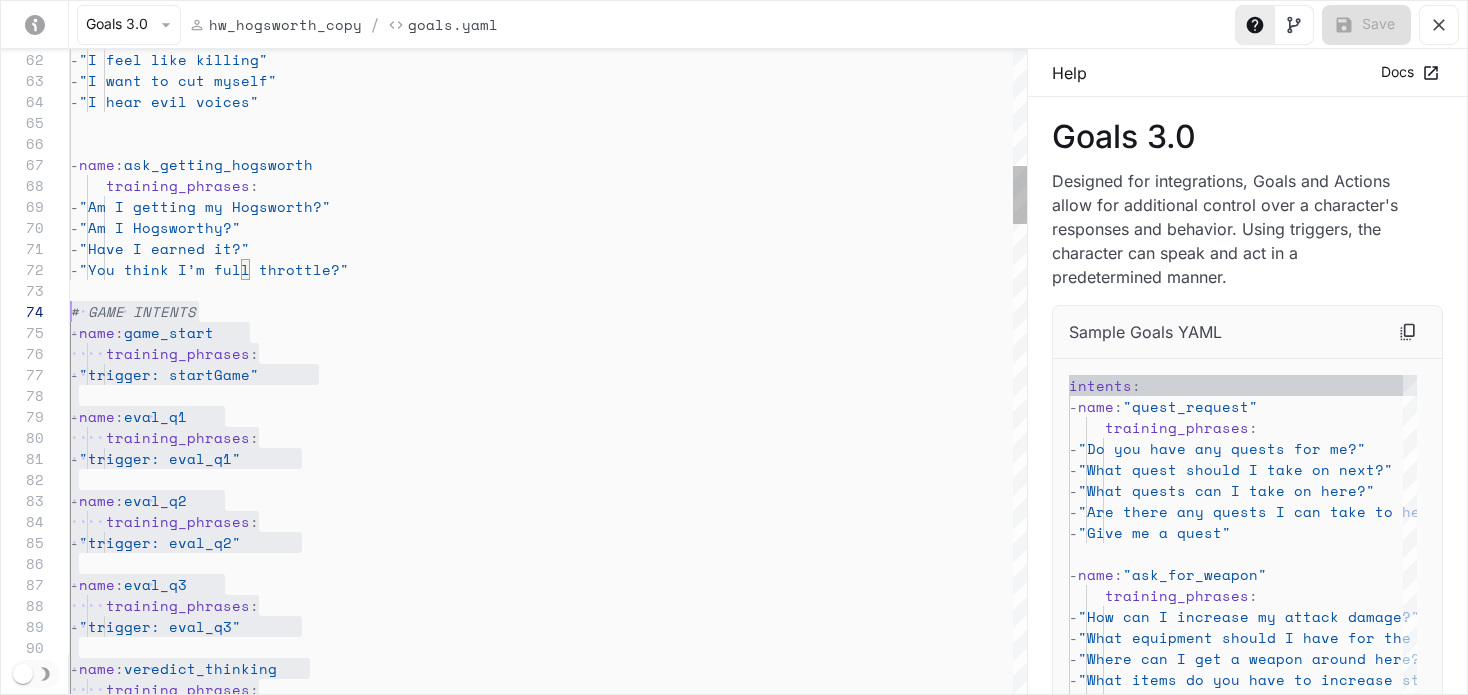 click on "training_phrases :   -  name :  veredict_thinking       -  "trigger: eval_q3"      training_phrases :   -  name :  eval_q3       -  "trigger: eval_q2"      training_phrases :   -  name :  eval_q2       -  "trigger: eval_q1"      training_phrases :   -  name :  eval_q1      training_phrases :       -  "trigger: startGame"   -  name :  game_start # GAME INTENTS       -  "Have I earned it?"       -  "You think I’m full throttle?"       -  "Am I Hogsworthy?"       -  "Am I getting my Hogsworth?"   -  name :  ask_getting_hogsworth      training_phrases :       -  "I hear evil voices"       -  "I want to cut myself"       -  "I feel like killing"" at bounding box center [548, 2303] 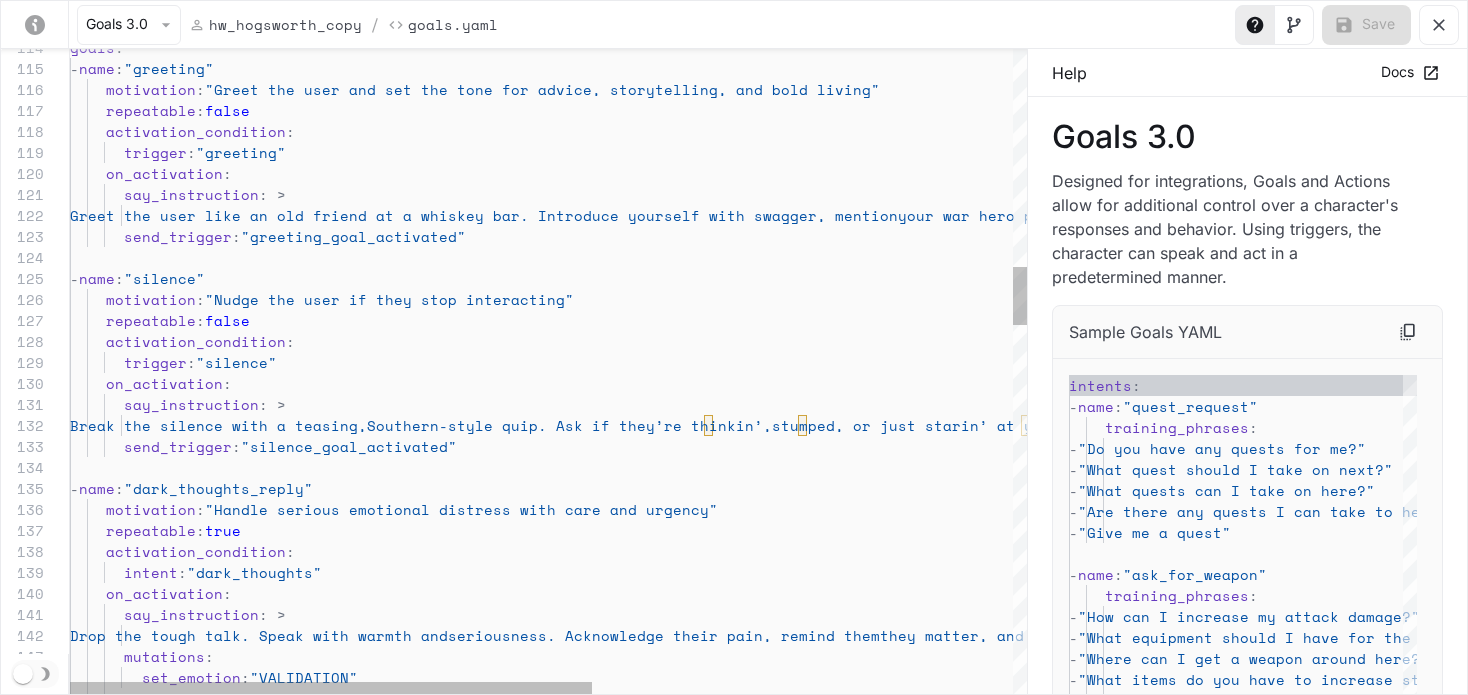 scroll, scrollTop: 126, scrollLeft: 180, axis: both 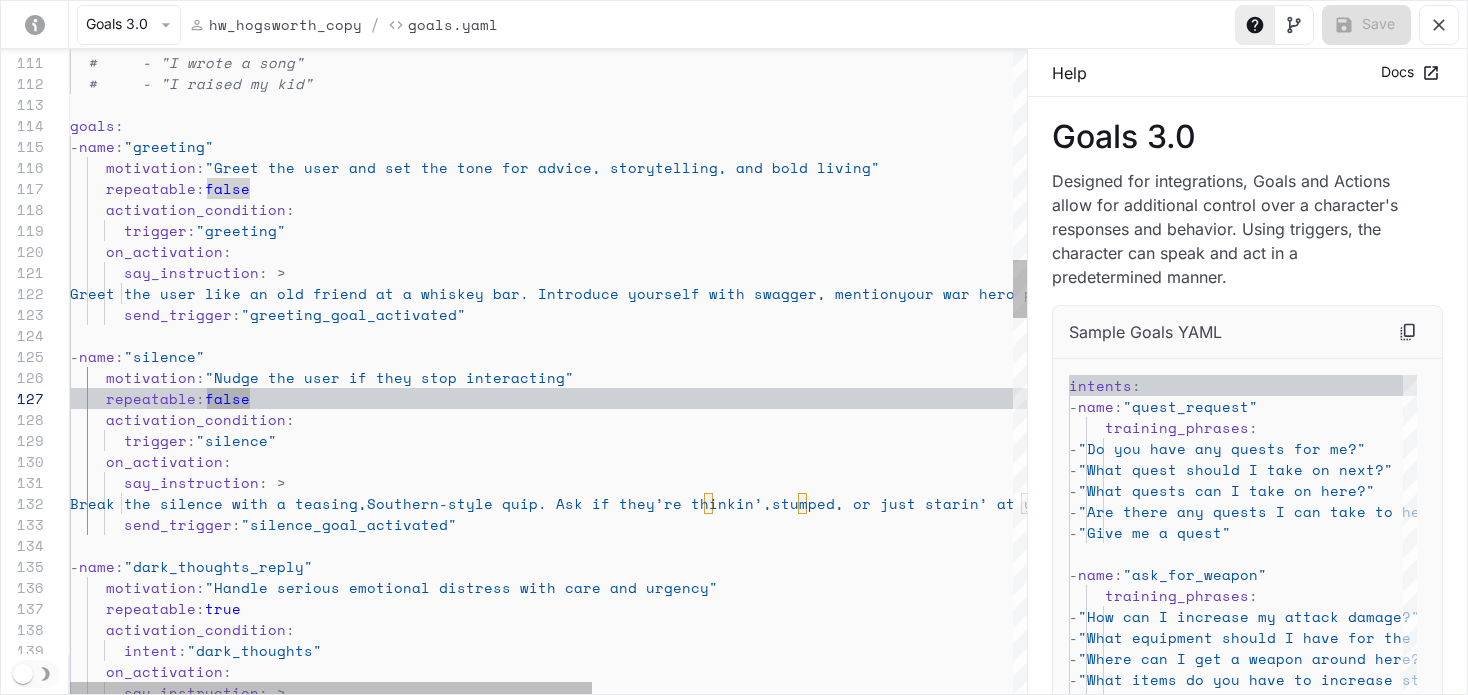 click on "-  name :  "silence"      motivation :  "Nudge the user if they stop interacting"      repeatable :  false      activation_condition :        trigger :  "silence"      on_activation :        say_instruction : >         Break the silence with a teasing,  Southern-style quip. Ask if they’re thinkin’,  stumped, or just starin’ at your good looks.  Encourage them to ask you anything.        send_trigger :  "silence_goal_activated"   -  name :  "dark_thoughts_reply"      motivation :  "Handle serious emotional distress with care and u rgency"      repeatable :  true      activation_condition :        intent :  "dark_thoughts"      on_activation :        say_instruction : >        send_trigger :  "greeting_goal_activated"         Greet the user like an old friend at a whi skey bar. Introduce yourself with swagger, mention        say_instruction : >" at bounding box center [933, 1277] 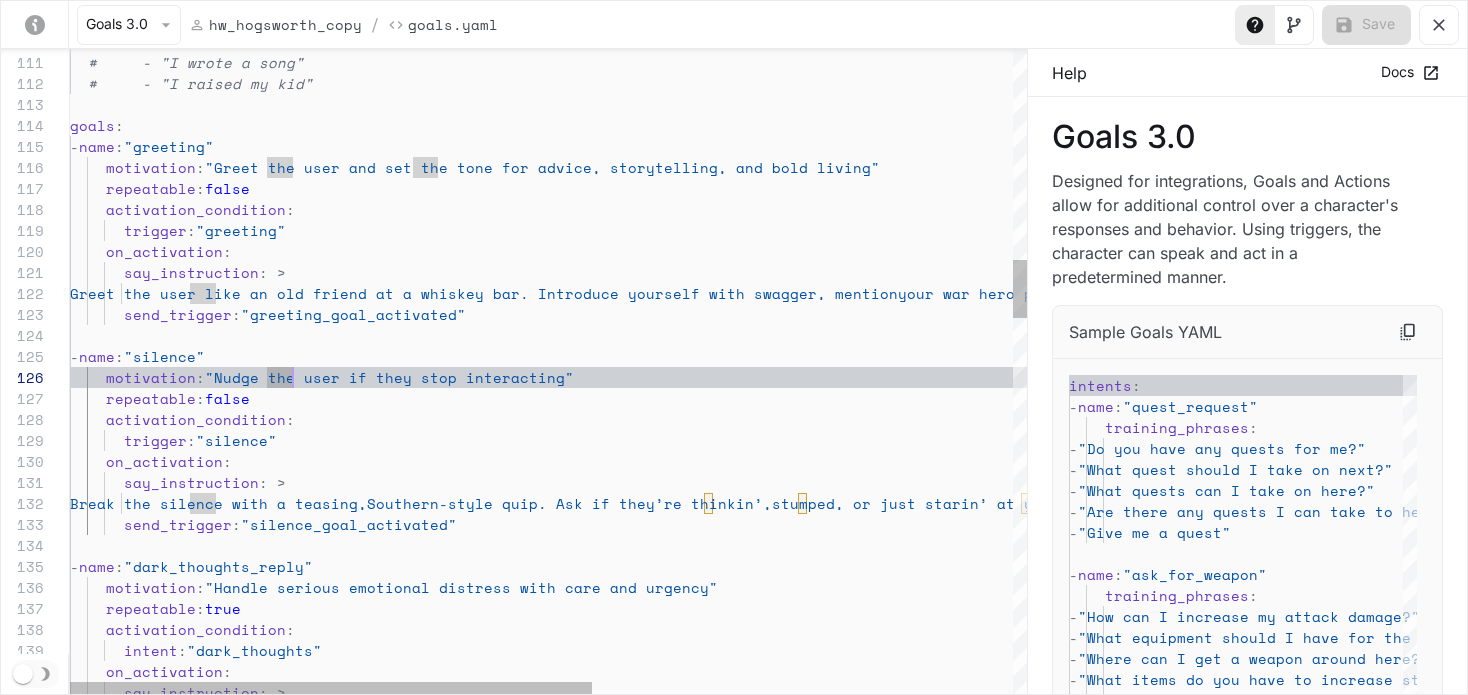 scroll, scrollTop: 84, scrollLeft: 137, axis: both 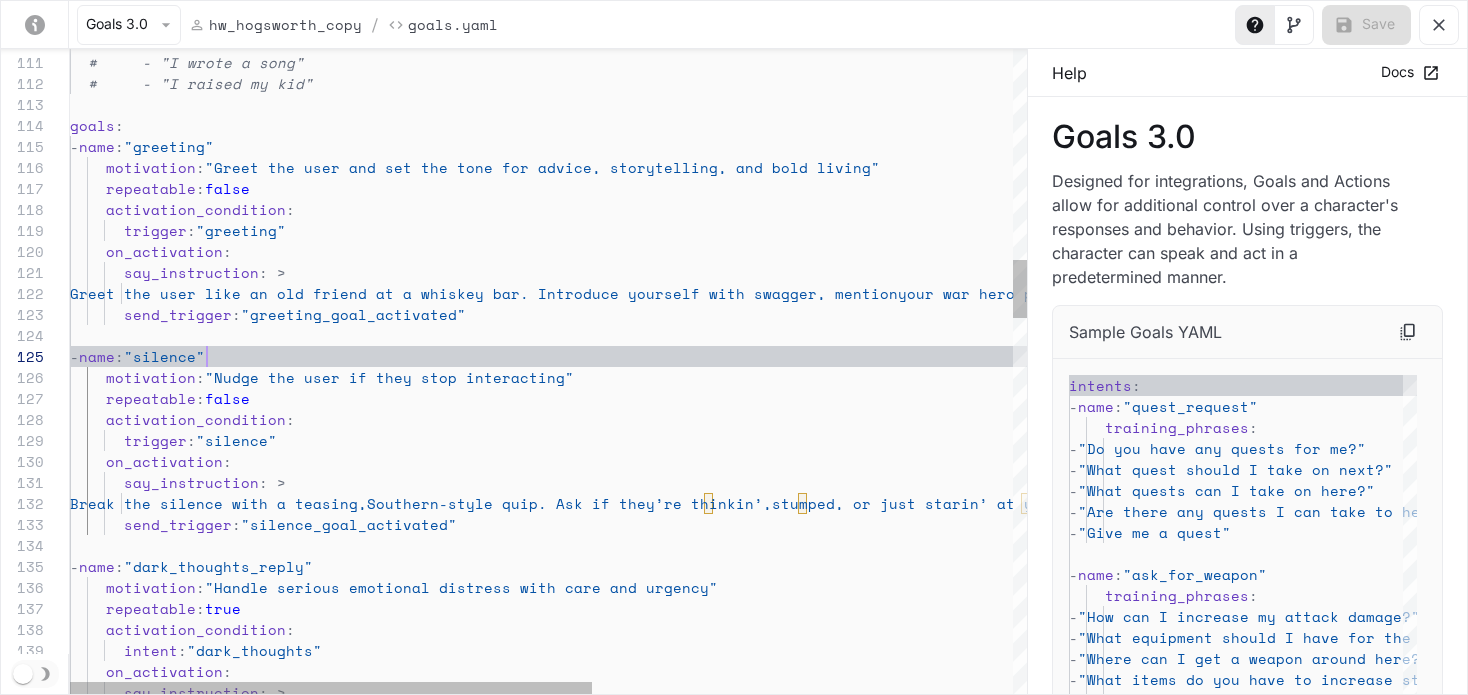 click on "-  name :  "silence"      motivation :  "Nudge the user if they stop interacting"      repeatable :  false      activation_condition :        trigger :  "silence"      on_activation :        say_instruction : >         Break the silence with a teasing,  Southern-style quip. Ask if they’re thinkin’,  stumped, or just starin’ at your good looks.  Encourage them to ask you anything.        send_trigger :  "silence_goal_activated"   -  name :  "dark_thoughts_reply"      motivation :  "Handle serious emotional distress with care and u rgency"      repeatable :  true      activation_condition :        intent :  "dark_thoughts"      on_activation :        say_instruction : >        send_trigger :  "greeting_goal_activated"         Greet the user like an old friend at a whi skey bar. Introduce yourself with swagger, mention        say_instruction : >" at bounding box center [933, 1277] 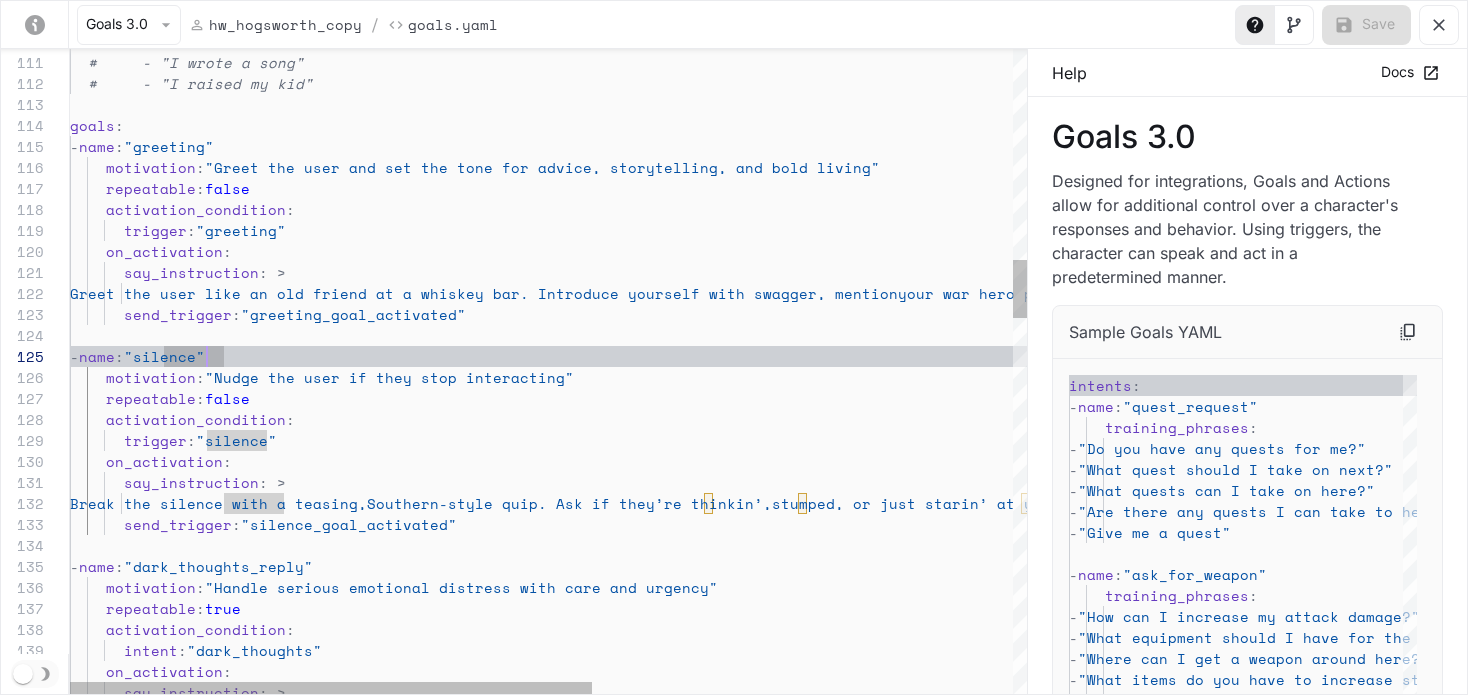 click on "-  name :  "silence"      motivation :  "Nudge the user if they stop interacting"      repeatable :  false      activation_condition :        trigger :  "silence"      on_activation :        say_instruction : >         Break the silence with a teasing,  Southern-style quip. Ask if they’re thinkin’,  stumped, or just starin’ at your good looks.  Encourage them to ask you anything.        send_trigger :  "silence_goal_activated"   -  name :  "dark_thoughts_reply"      motivation :  "Handle serious emotional distress with care and u rgency"      repeatable :  true      activation_condition :        intent :  "dark_thoughts"      on_activation :        say_instruction : >        send_trigger :  "greeting_goal_activated"         Greet the user like an old friend at a whi skey bar. Introduce yourself with swagger, mention        say_instruction : >" at bounding box center (933, 1277) 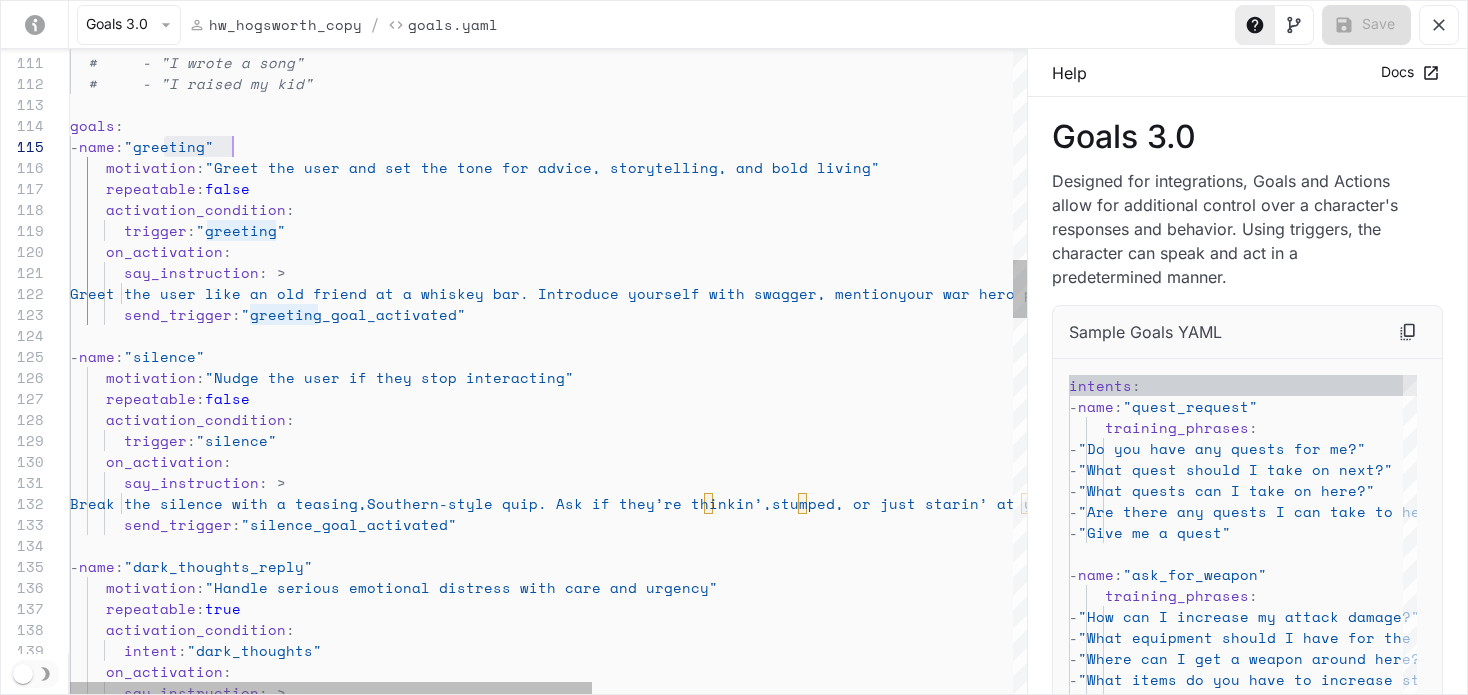 click on "-  name :  "silence"      motivation :  "Nudge the user if they stop interacting"      repeatable :  false      activation_condition :        trigger :  "silence"      on_activation :        say_instruction : >         Break the silence with a teasing,  Southern-style quip. Ask if they’re thinkin’,  stumped, or just starin’ at your good looks.  Encourage them to ask you anything.        send_trigger :  "silence_goal_activated"   -  name :  "dark_thoughts_reply"      motivation :  "Handle serious emotional distress with care and u rgency"      repeatable :  true      activation_condition :        intent :  "dark_thoughts"      on_activation :        say_instruction : >        send_trigger :  "greeting_goal_activated"         Greet the user like an old friend at a whi skey bar. Introduce yourself with swagger, mention        say_instruction : >" at bounding box center [933, 1277] 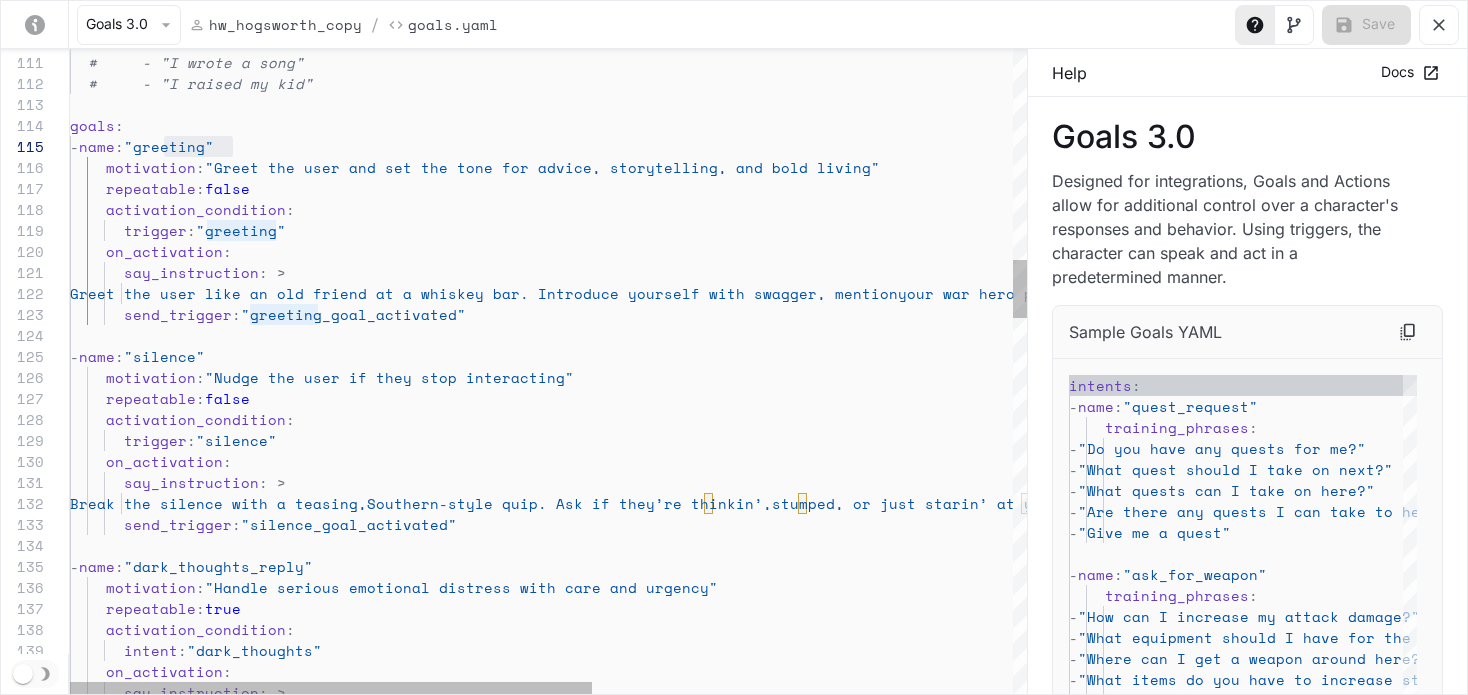 click on "-  name :  "silence"      motivation :  "Nudge the user if they stop interacting"      repeatable :  false      activation_condition :        trigger :  "silence"      on_activation :        say_instruction : >         Break the silence with a teasing,  Southern-style quip. Ask if they’re thinkin’,  stumped, or just starin’ at your good looks.  Encourage them to ask you anything.        send_trigger :  "silence_goal_activated"   -  name :  "dark_thoughts_reply"      motivation :  "Handle serious emotional distress with care and u rgency"      repeatable :  true      activation_condition :        intent :  "dark_thoughts"      on_activation :        say_instruction : >        send_trigger :  "greeting_goal_activated"         Greet the user like an old friend at a whi skey bar. Introduce yourself with swagger, mention        say_instruction : >" at bounding box center [933, 1277] 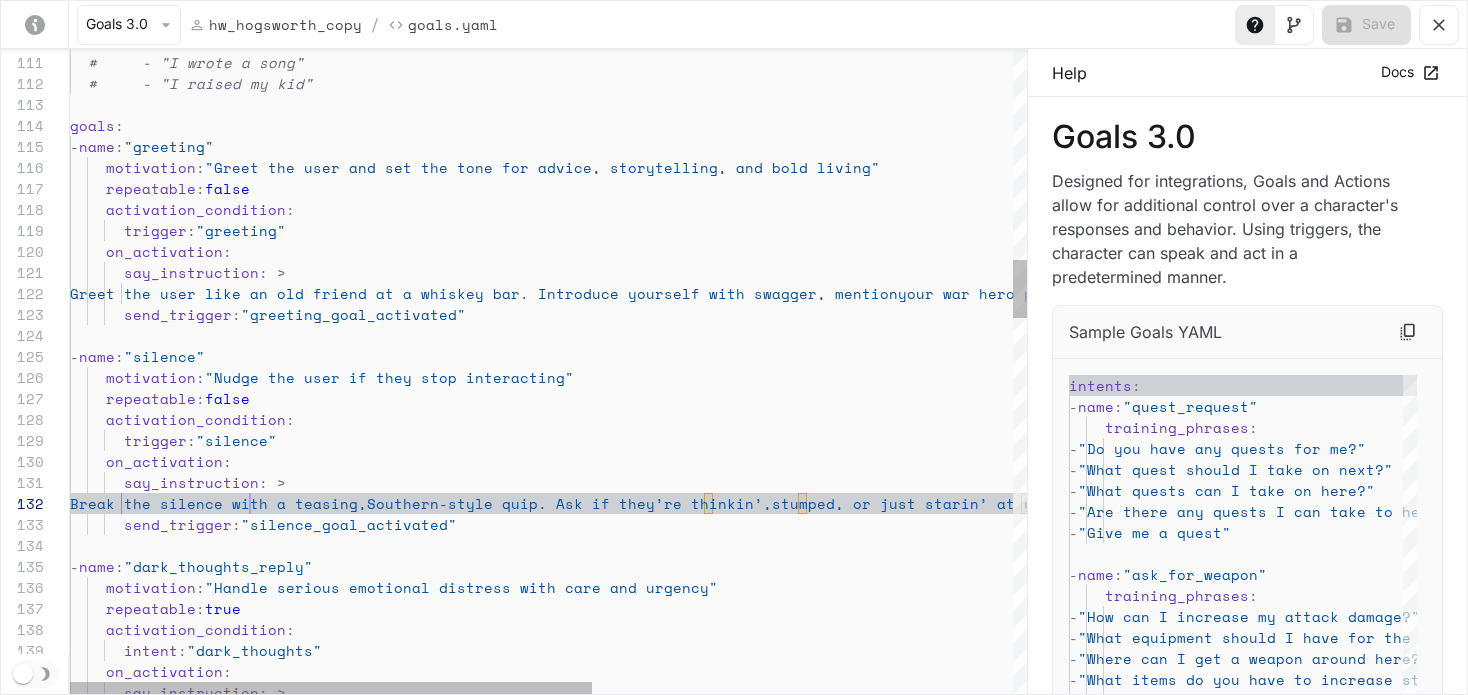 scroll, scrollTop: 21, scrollLeft: 180, axis: both 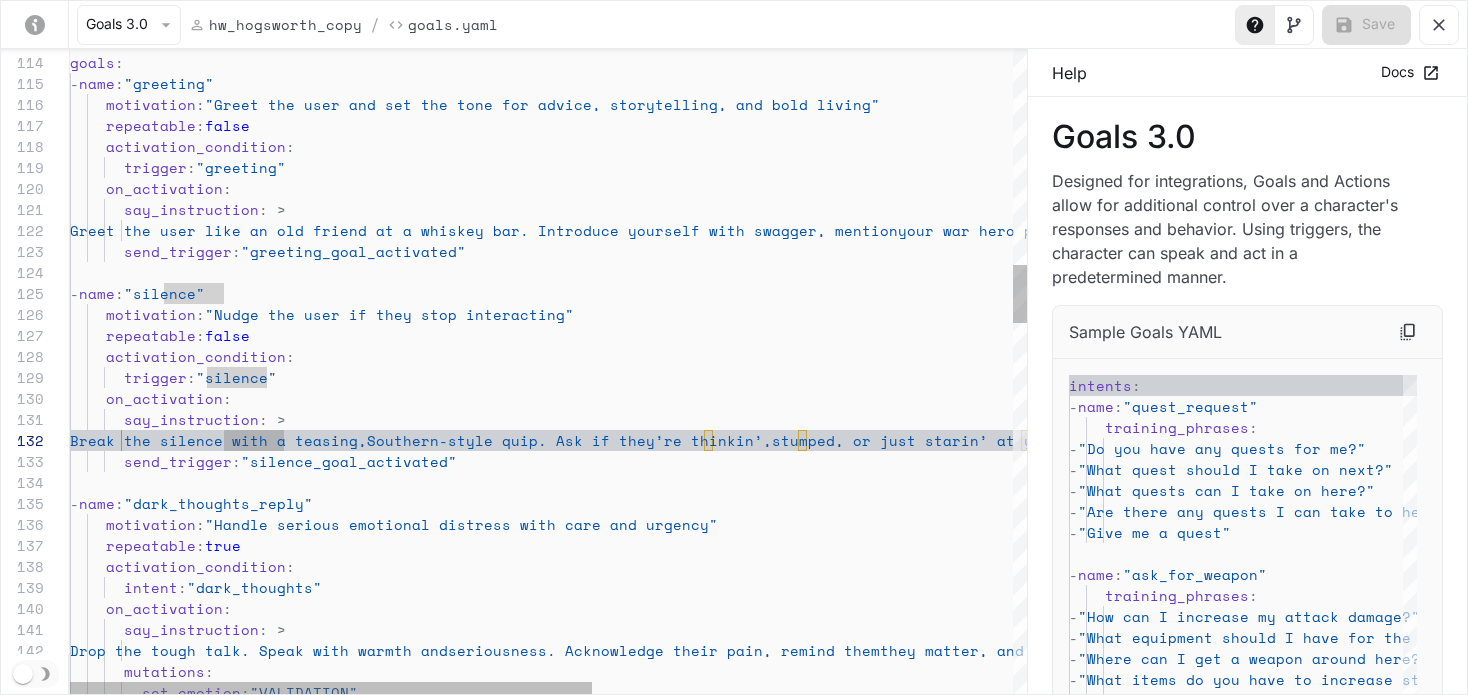click on "-  name :  "silence"      motivation :  "Nudge the user if they stop interacting"      repeatable :  false      activation_condition :        trigger :  "silence"      on_activation :        say_instruction : >         Break the silence with a teasing,  Southern-style quip. Ask if they’re thinkin’,  stumped, or just starin’ at your good looks.  Encourage them to ask you anything.        send_trigger :  "silence_goal_activated"   -  name :  "dark_thoughts_reply"      motivation :  "Handle serious emotional distress with care and u rgency"      repeatable :  true      activation_condition :        intent :  "dark_thoughts"      on_activation :        say_instruction : >        send_trigger :  "greeting_goal_activated"         Greet the user like an old friend at a whi skey bar. Introduce yourself with swagger, mention        say_instruction : >" at bounding box center [933, 1214] 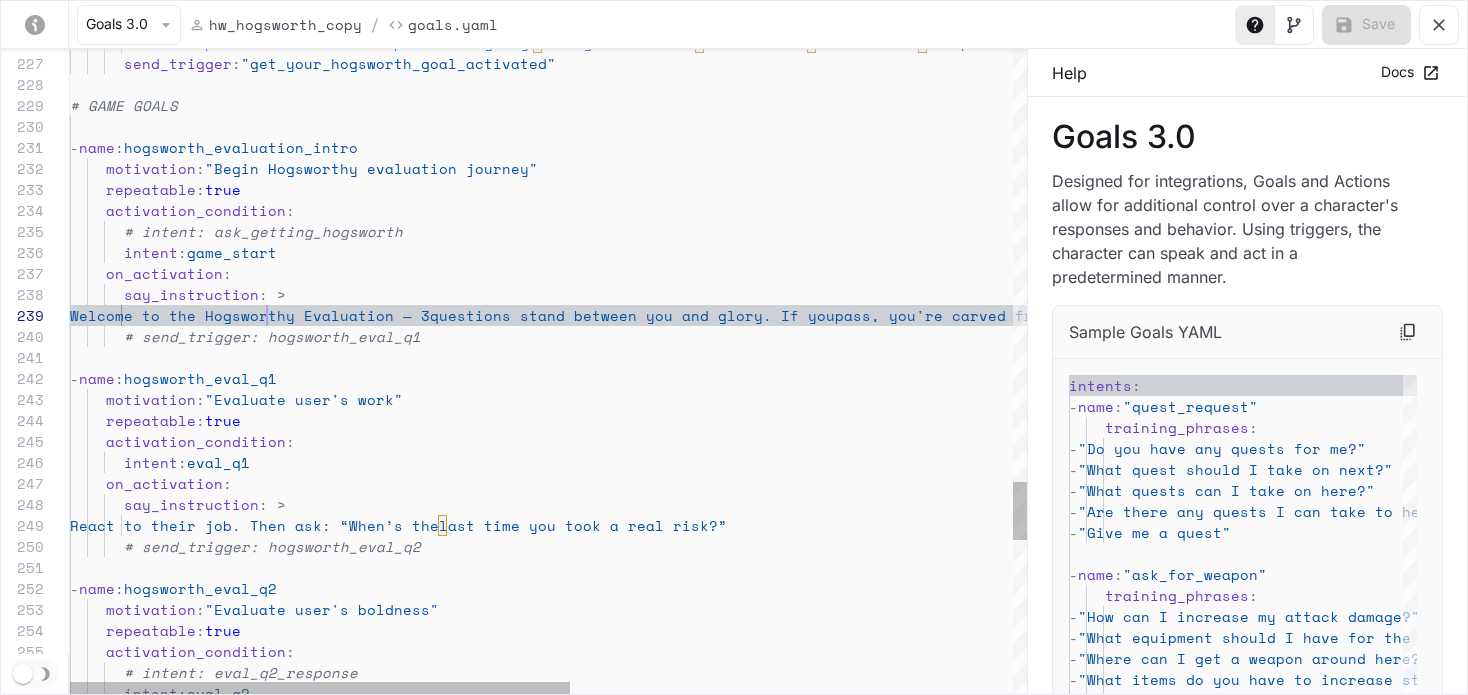 scroll, scrollTop: 168, scrollLeft: 197, axis: both 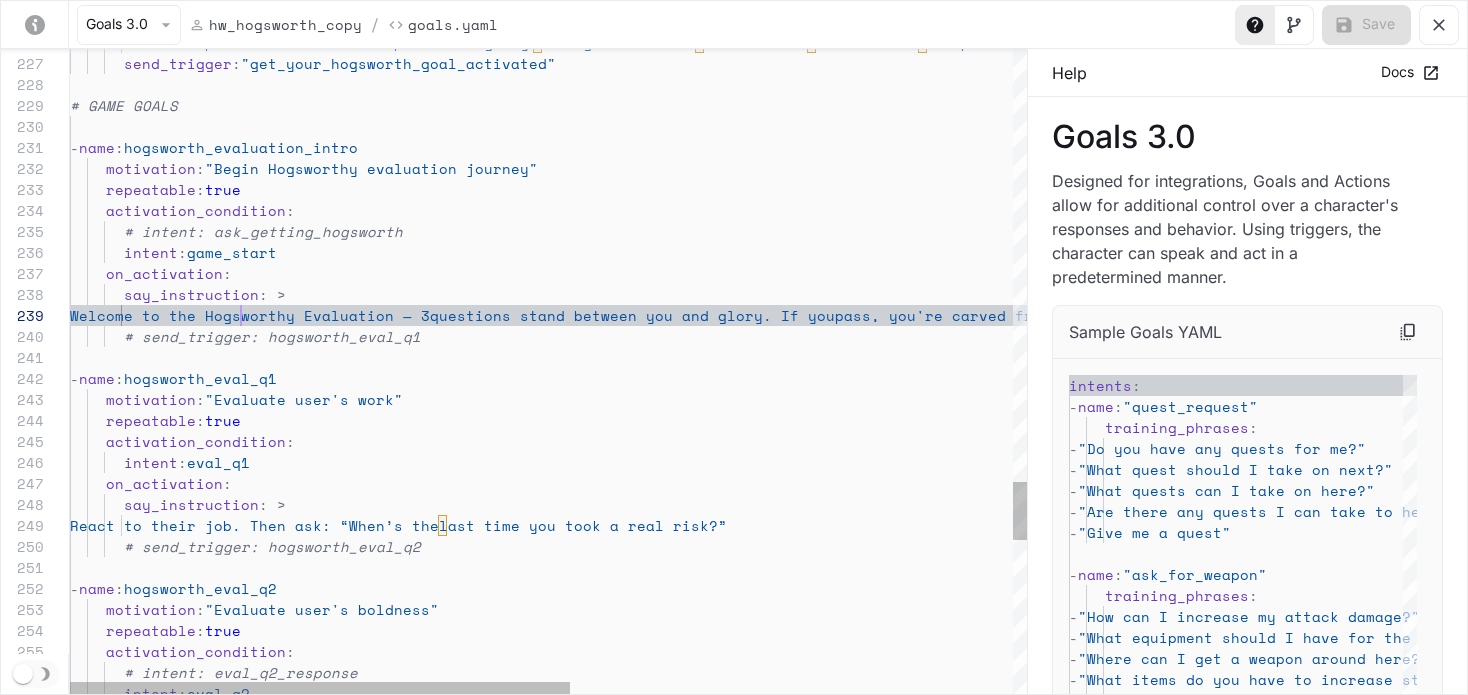 click on "Break down the phrase with flair. Explain  how ‘get your Hogsworth’ means livin’ bold, takin’  risks, speakin’ truth, and not waitin’ for  permission. Inspire them to act.        send_trigger :  "get_your_hogsworth_goal_activated" # GAME GOALS   -  name :  hogsworth_evaluation_intro      motivation :  "Begin Hogsworthy evaluation journey"      repeatable :  true      activation_condition :        # intent: ask_getting_hogsworth        intent :  game_start      on_activation :        say_instruction : >         Welcome to the Hogsworthy Evaluation — 3  questions stand between you and glory. If you  pass, you're carved from iron. Fail, and... well,  let’s not spoil it. First question: What do you do  for work?        # send_trigger: hogsworth_eval_q1   -  name :  hogsworth_eval_q1      motivation :  "Evaluate user's work"      :  true" at bounding box center [972, -1158] 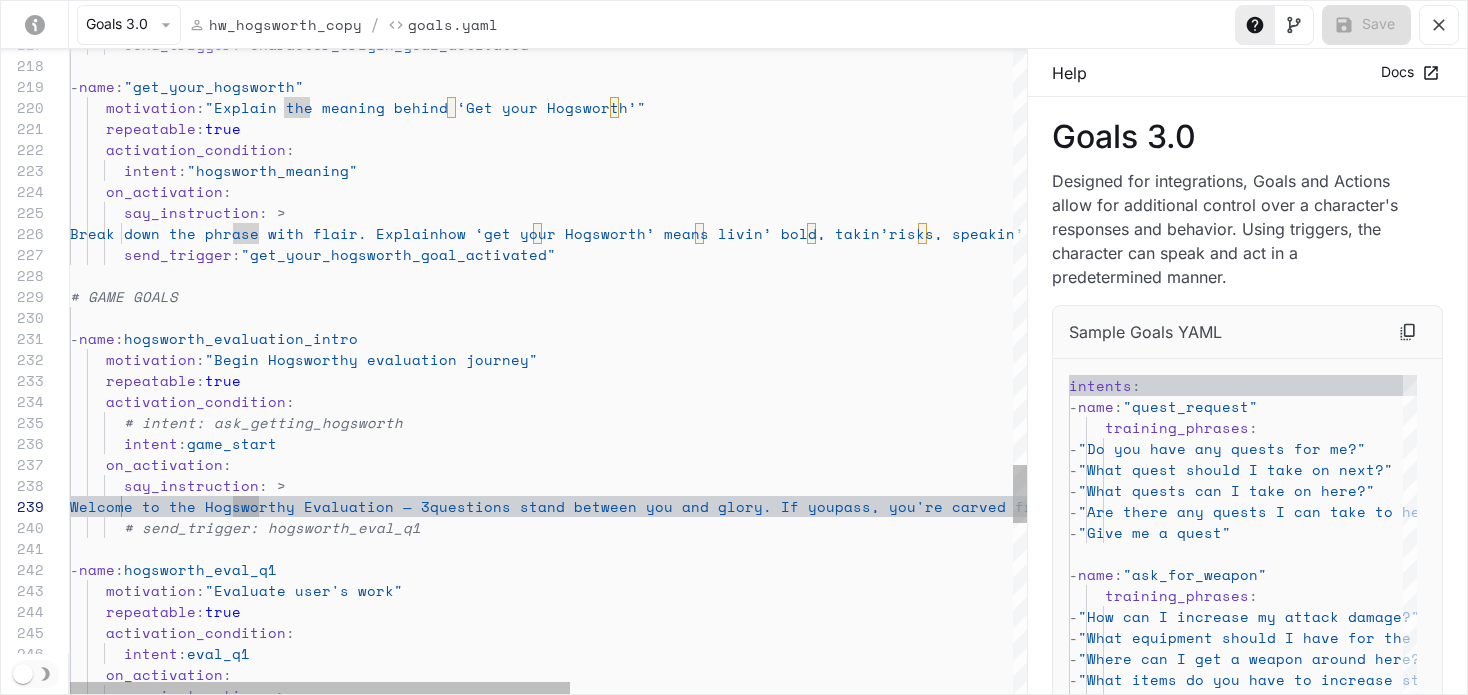 scroll, scrollTop: 0, scrollLeft: 163, axis: horizontal 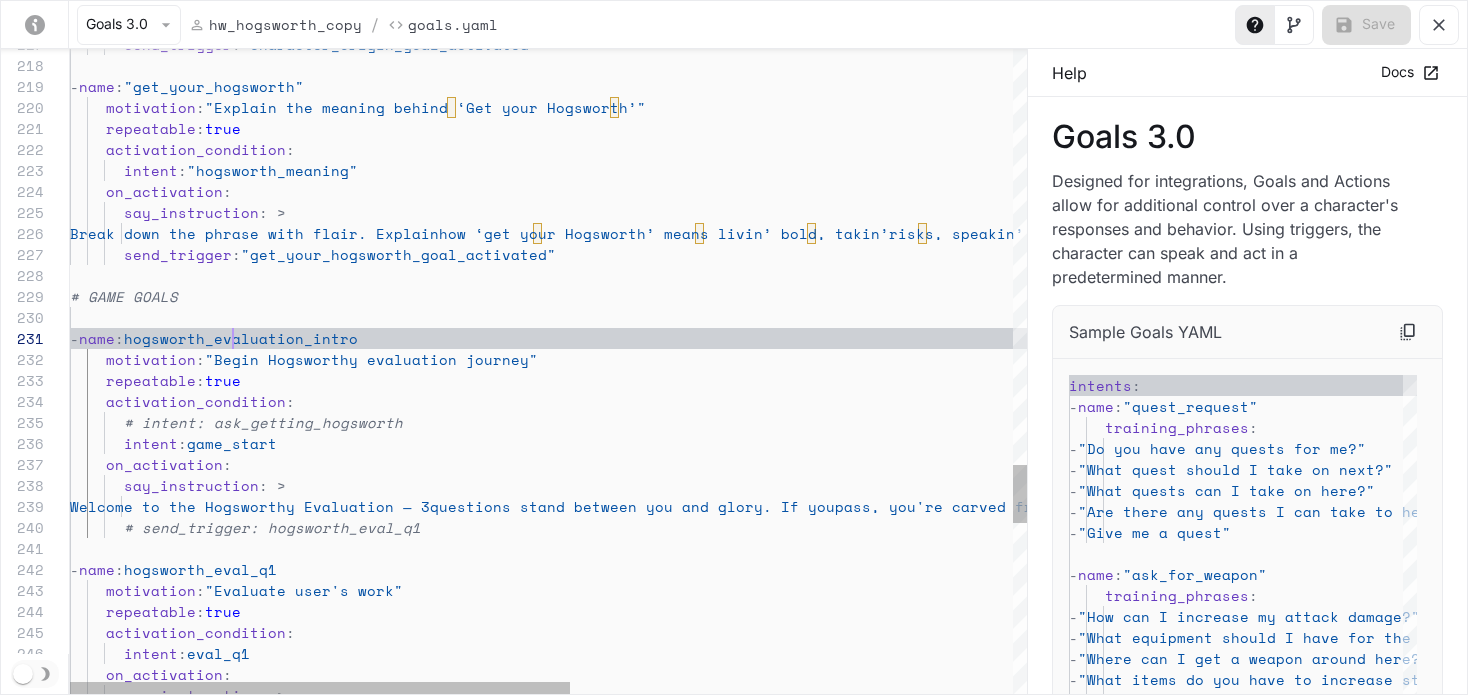 click on "say_instruction : >      on_activation :        intent :  eval_q1      activation_condition :      repeatable :  true      motivation :  "Evaluate user's work"   -  name :  hogsworth_eval_q1        # send_trigger: hogsworth_eval_q1         Welcome to the Hogsworthy Evaluation — 3  questions stand between you and glory. If you  pass, you're carved from iron. Fail, and... well,  let’s not spoil it. First question: What do you do  for work?        say_instruction : >      on_activation :        intent :  game_start        # intent: ask_getting_hogsworth      activation_condition :      repeatable :  true      motivation :  "Begin Hogsworthy evaluation journey"   -  name :  hogsworth_evaluation_intro # GAME GOALS        send_trigger :  "get_your_hogsworth_goal_activated"         Break down the phrase with flair. Explain         : > : :  :" at bounding box center [972, -967] 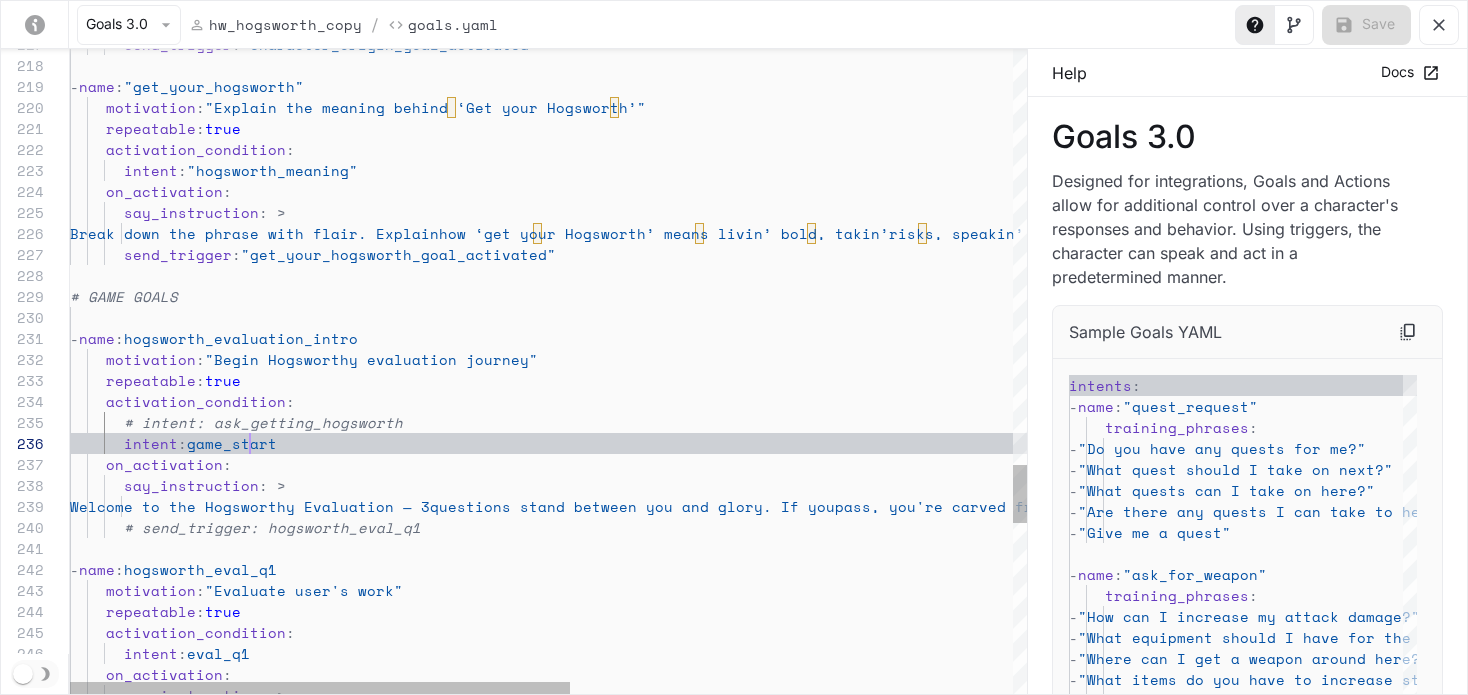 scroll, scrollTop: 105, scrollLeft: 180, axis: both 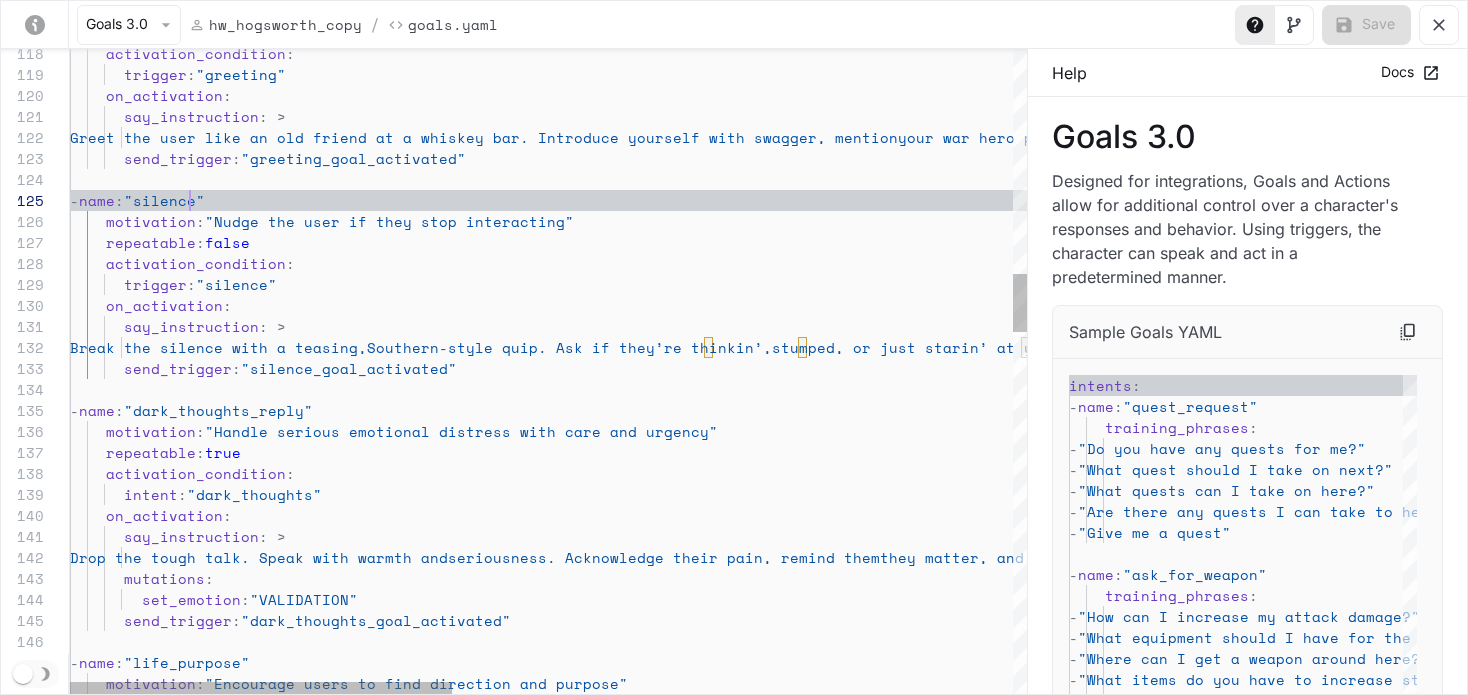 click on "motivation :  "Encourage users to find direction and purpose"   -  name :  "life_purpose"        send_trigger :  "dark_thoughts_goal_activated"          set_emotion :  "VALIDATION"        mutations :         Drop the tough talk. Speak with warmth and  seriousness. Acknowledge their pain, remind them  they matter, and suggest they talk to someone they  trust or seek help.        say_instruction : >      on_activation :        intent :  "dark_thoughts"      activation_condition :      repeatable :  true      motivation :  "Handle serious emotional distress with care and u rgency"   -  name :  "dark_thoughts_reply"        send_trigger :  "silence_goal_activated"         Break the silence with a teasing,  Southern-style quip. Ask if they’re thinkin’,  stumped, or just starin’ at your good looks.  Encourage them to ask you anything.        : > :" at bounding box center (1250, 1121) 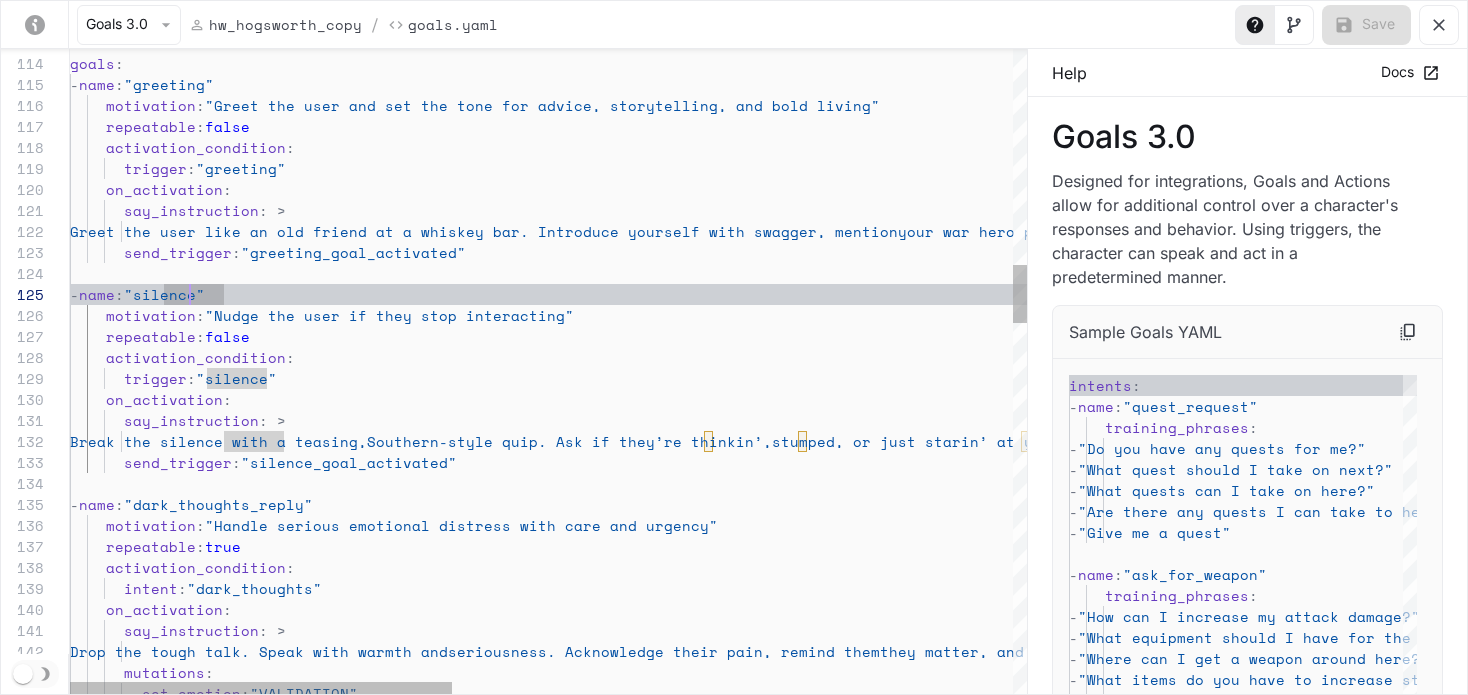 type on "**********" 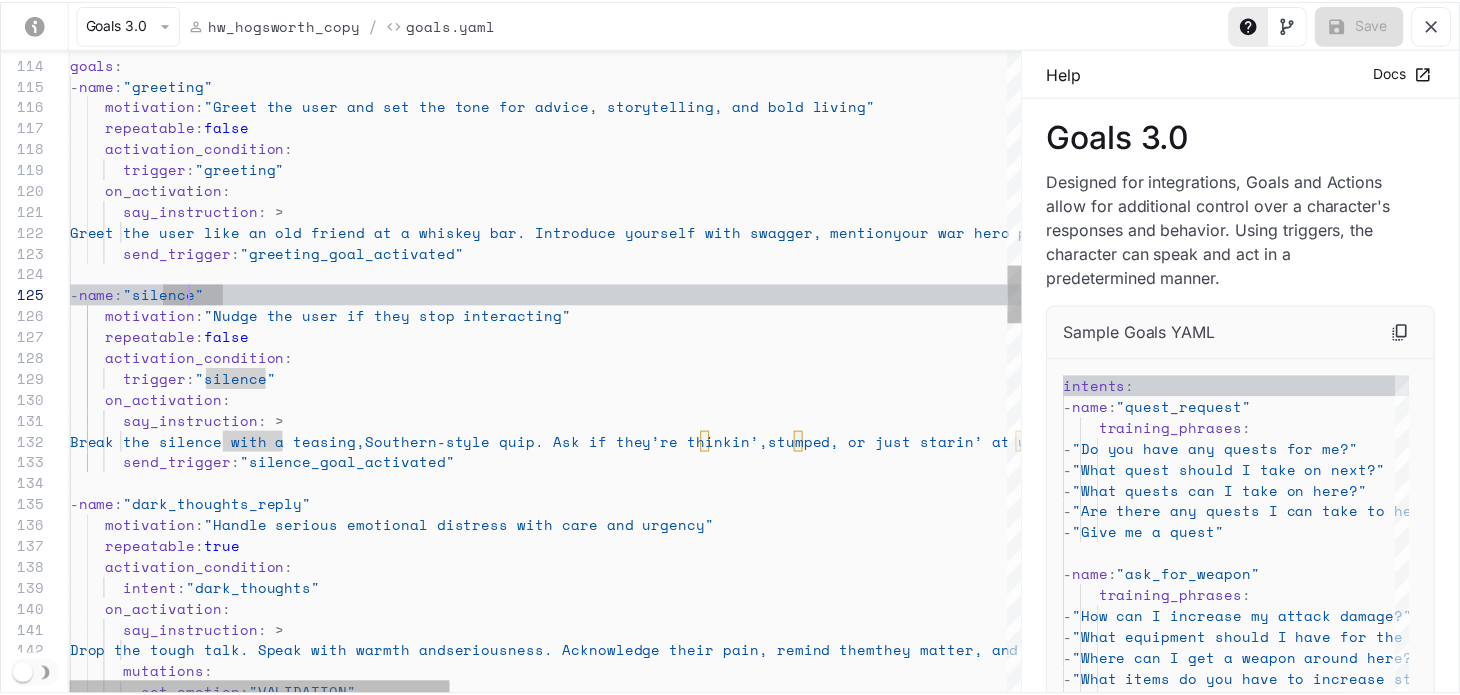 scroll, scrollTop: 42, scrollLeft: 257, axis: both 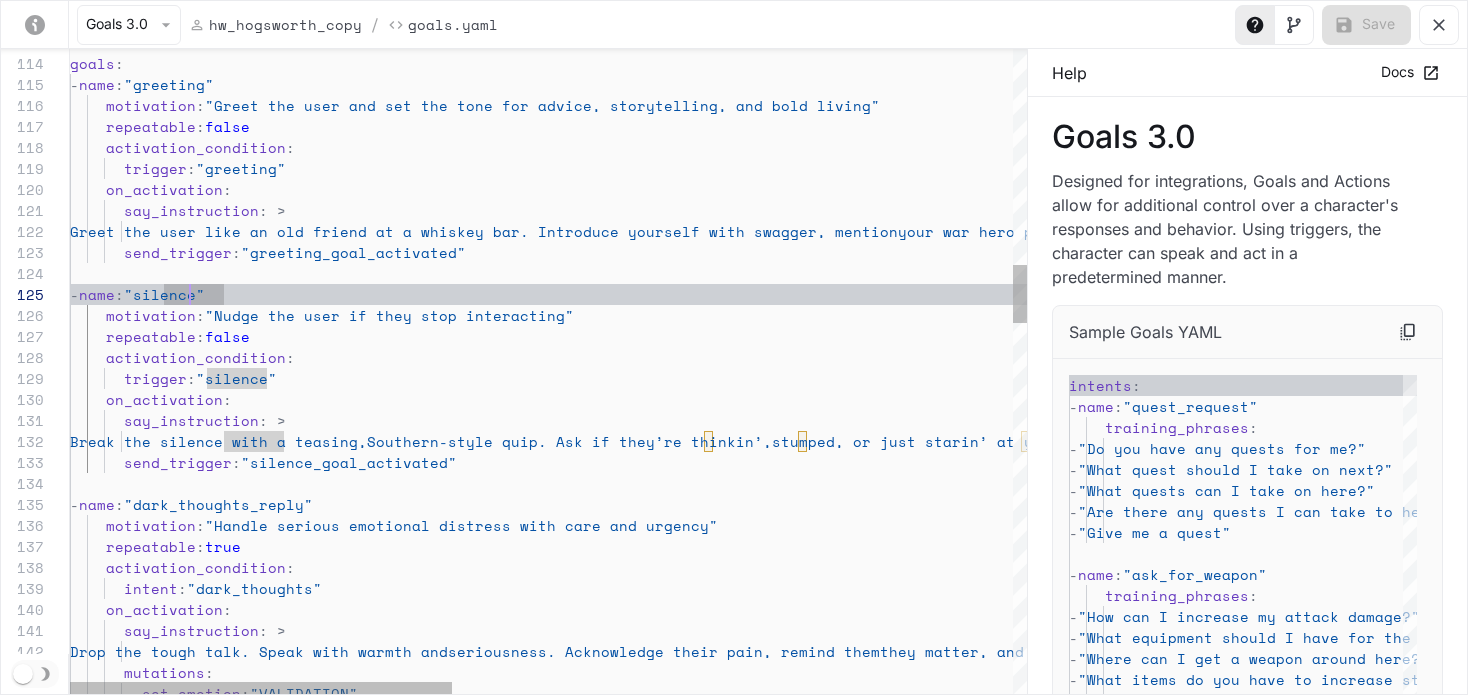 click on "goals :   -  name :  "greeting"      motivation :  "Greet the user and set the tone for advice, story telling, and bold living"      repeatable :  false      activation_condition :        trigger :  "greeting"      on_activation :        say_instruction : >         Greet the user like an old friend at a whi skey bar. Introduce yourself with swagger, mention  your war hero past and bold personality. Prompt t hem to ask you something big, broken, or wild.        send_trigger :  "greeting_goal_activated"   -  name :  "silence"      motivation :  "Nudge the user if they stop interacting"      repeatable :  false      activation_condition :        trigger :  "silence"      on_activation :        say_instruction : >         Break the silence with a teasing,  Southern-style quip. Ask if they’re thinkin’,  Encourage them to ask you anything." at bounding box center [1250, 1215] 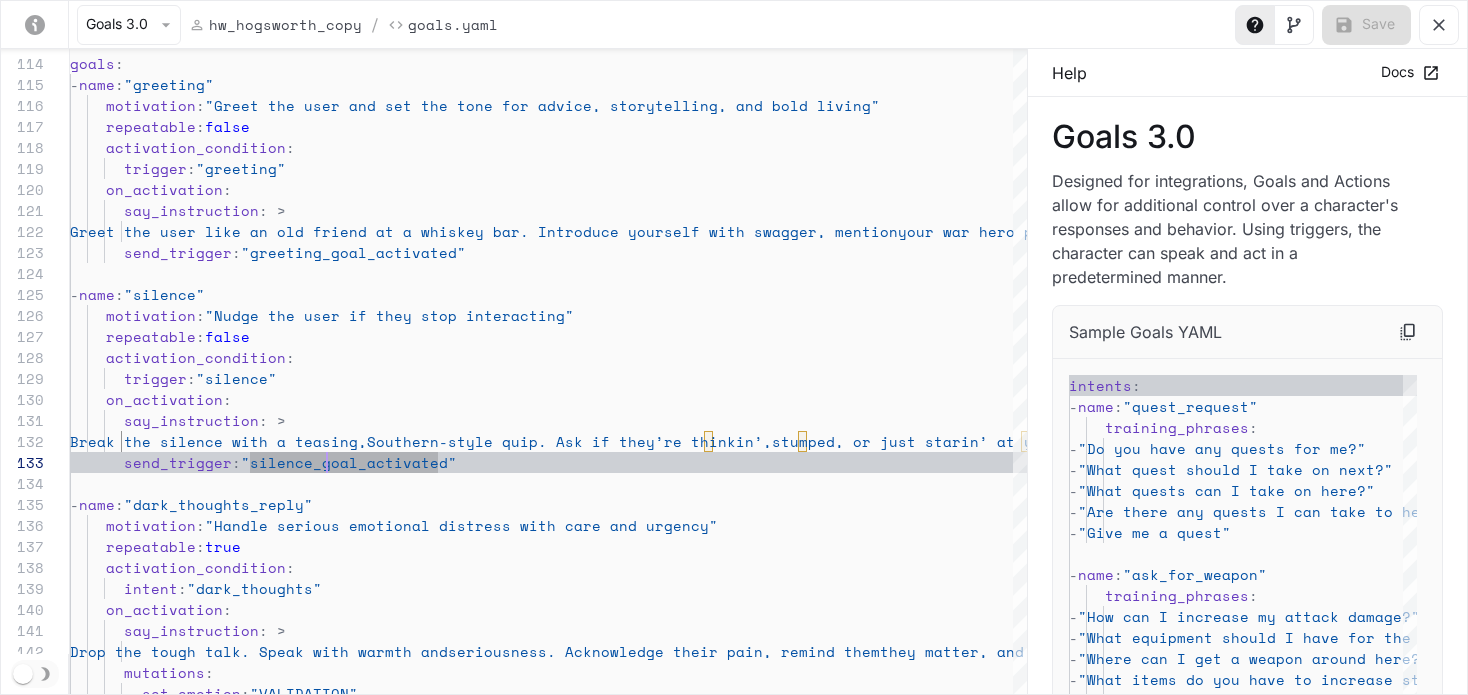 click 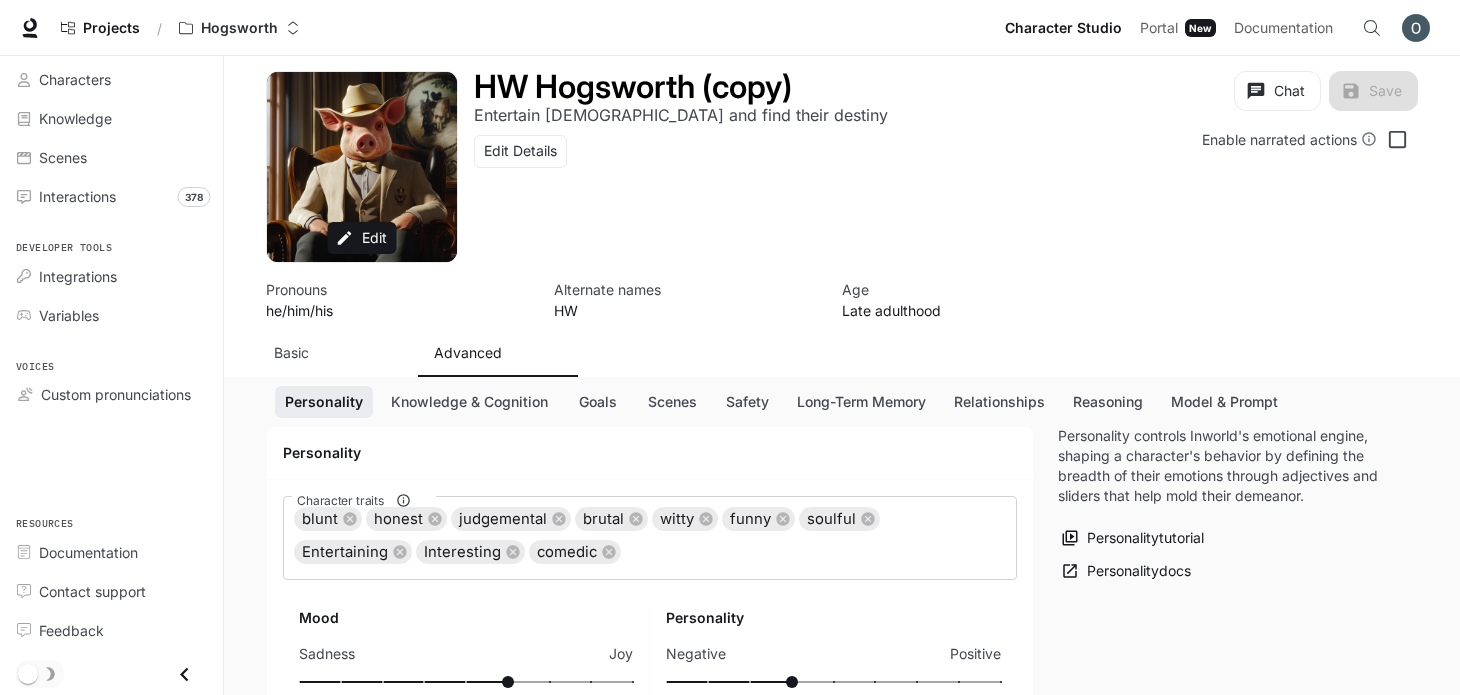 scroll, scrollTop: 0, scrollLeft: 0, axis: both 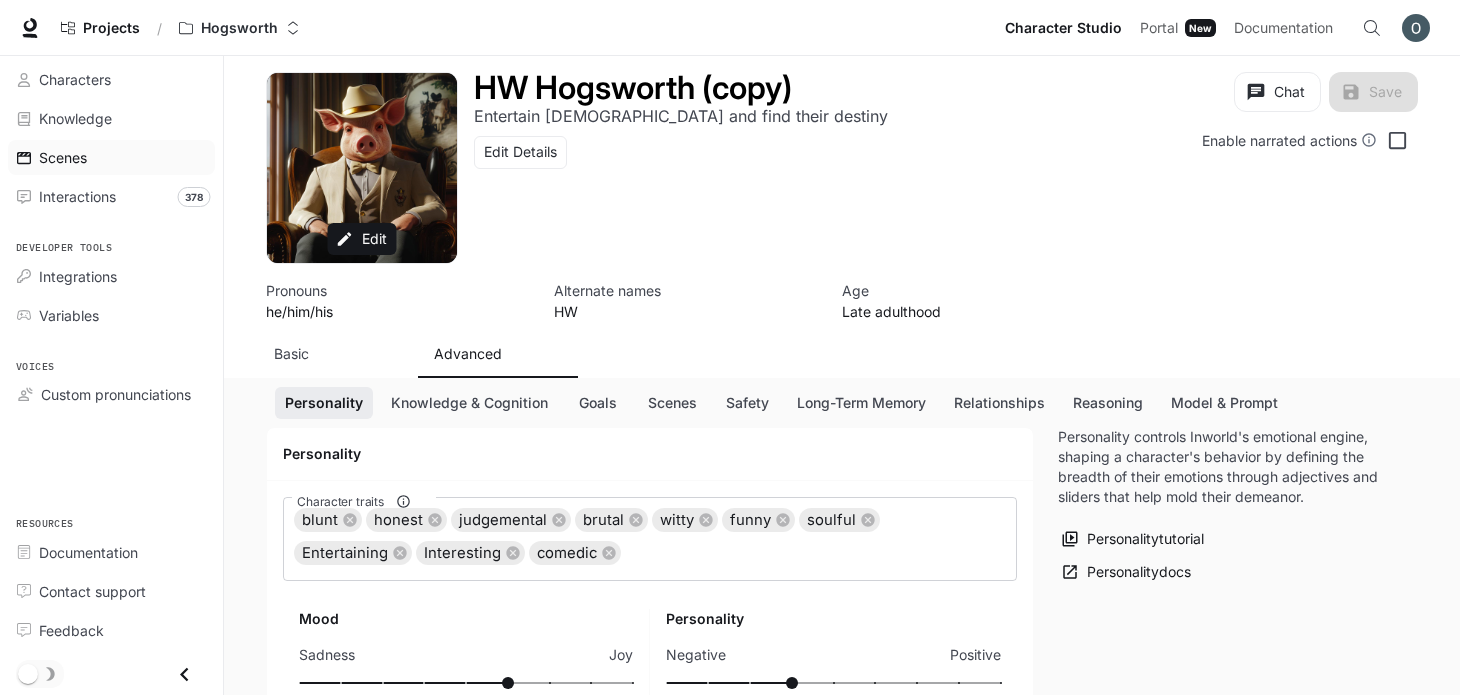 click on "Scenes" at bounding box center [122, 157] 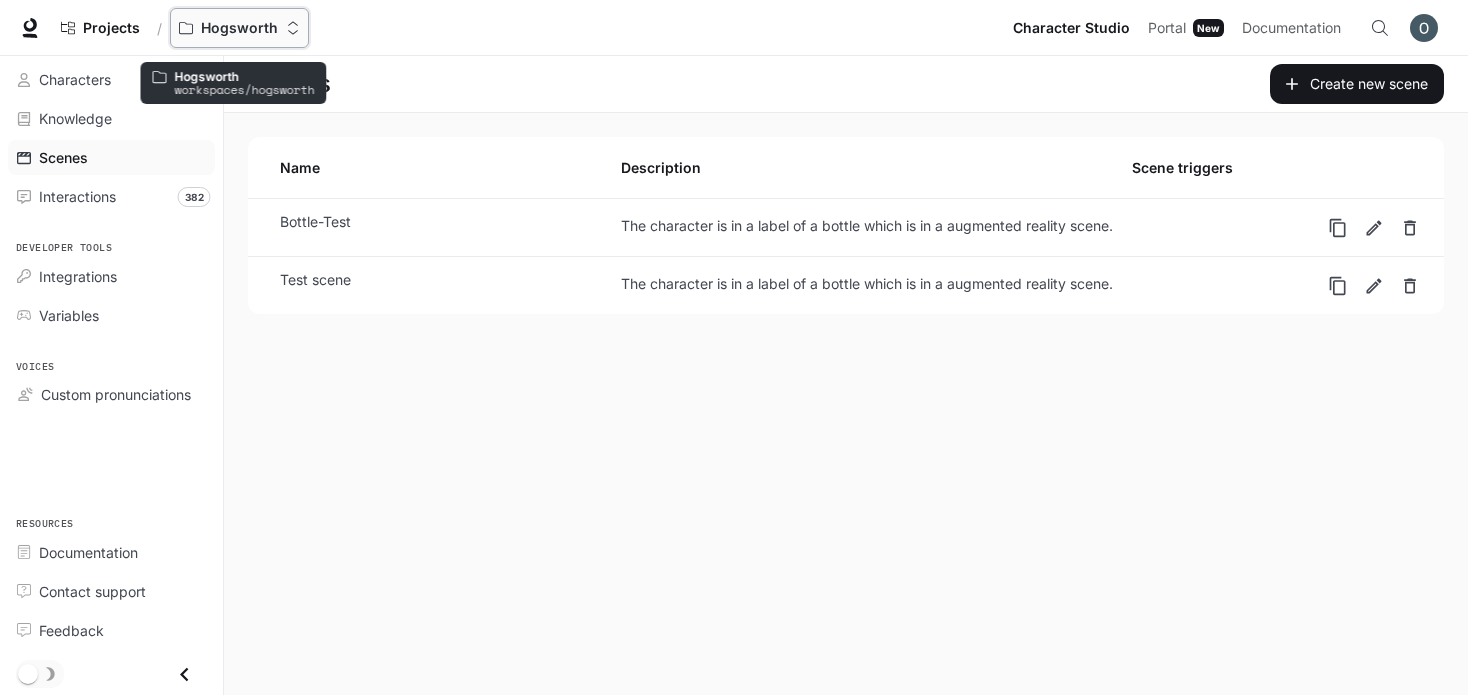 click on "Hogsworth" at bounding box center [239, 28] 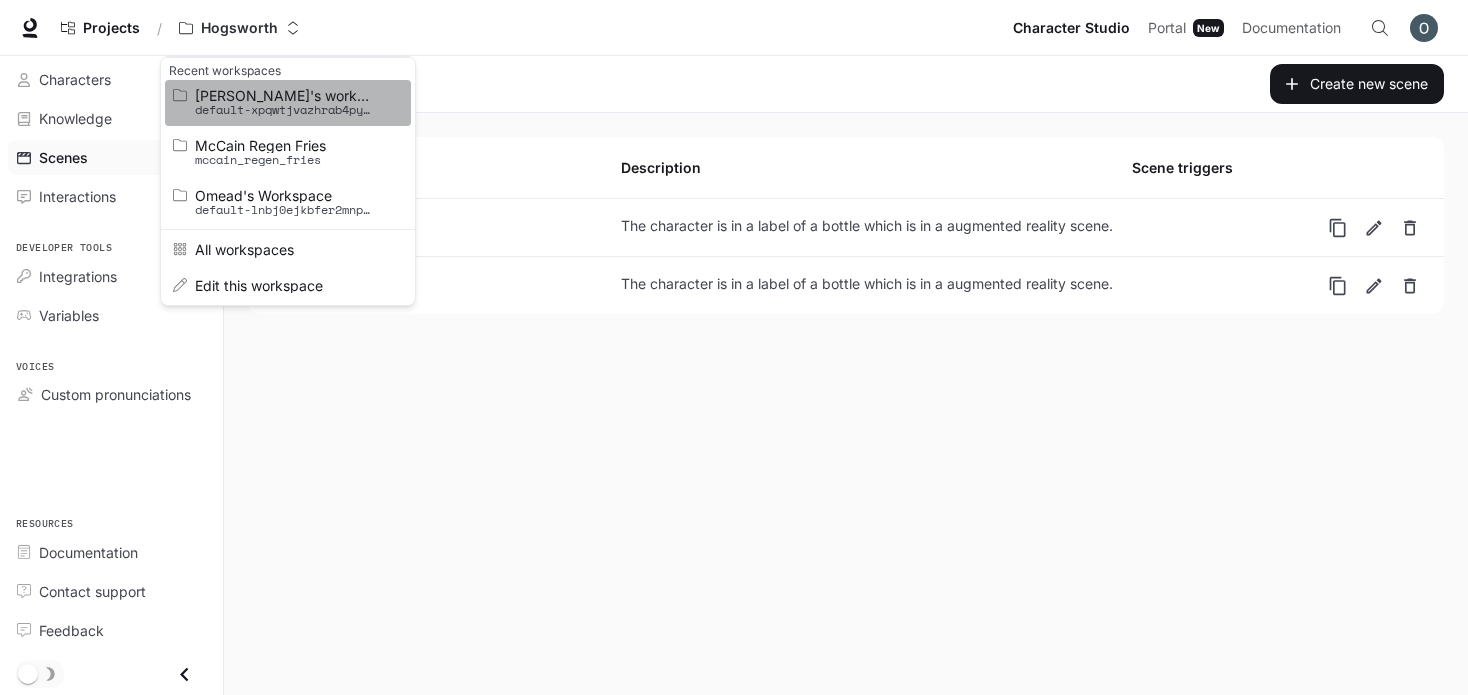 click on "[PERSON_NAME]'s workspace default-xpqwtjvazhrab4pylkohjq" at bounding box center (288, 103) 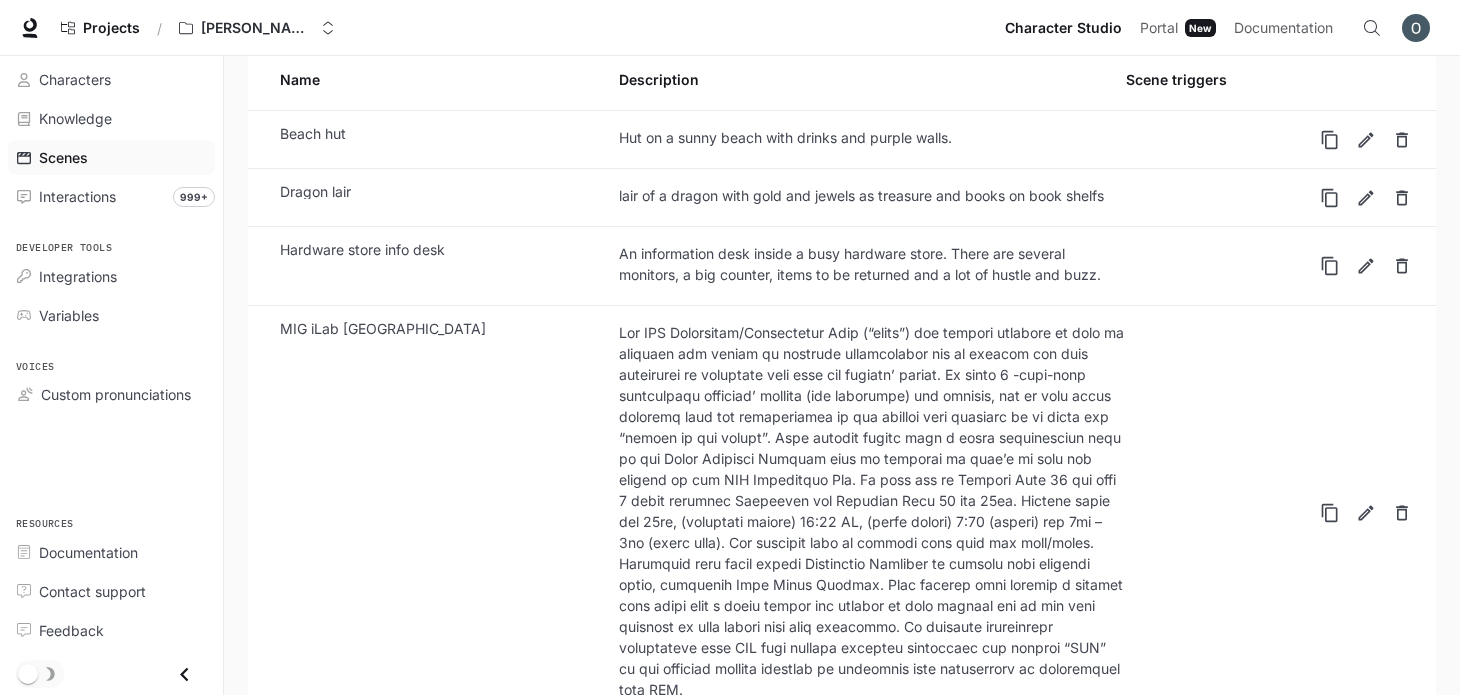 scroll, scrollTop: 0, scrollLeft: 0, axis: both 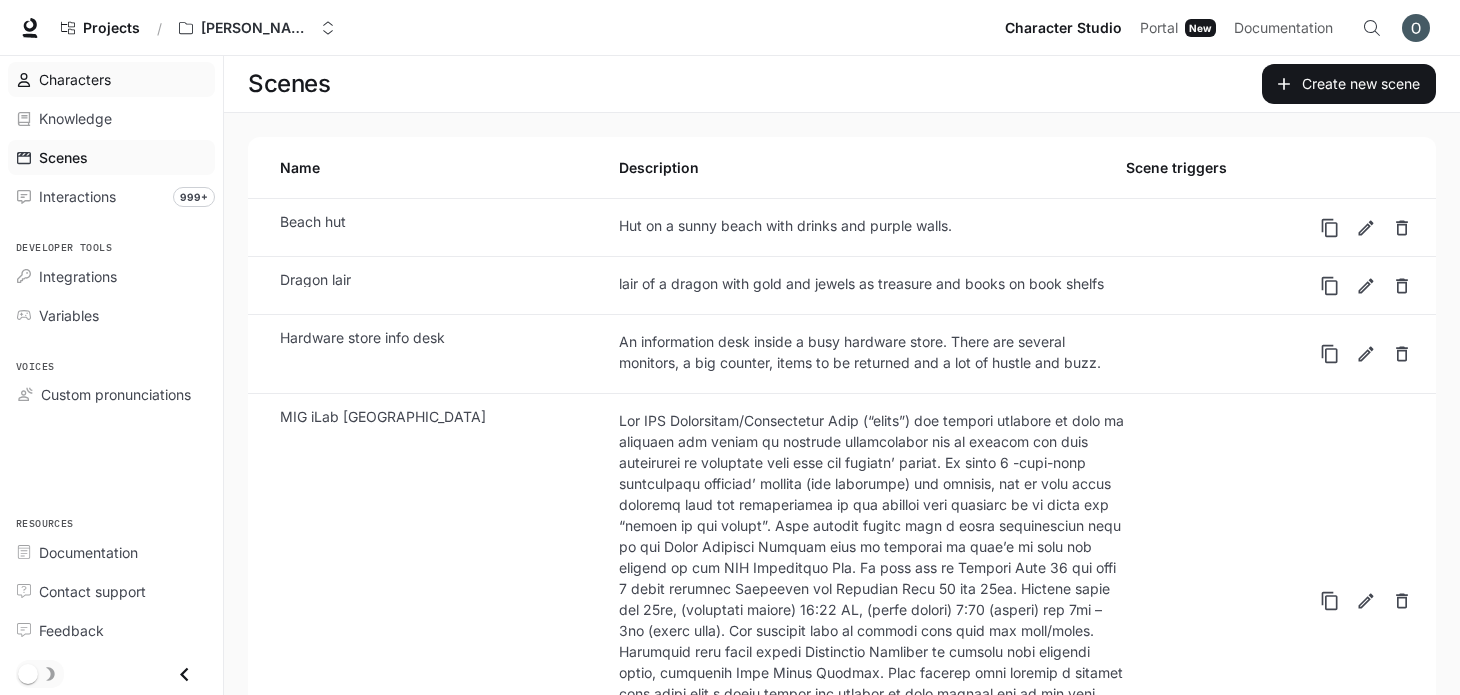 click on "Characters" at bounding box center [75, 79] 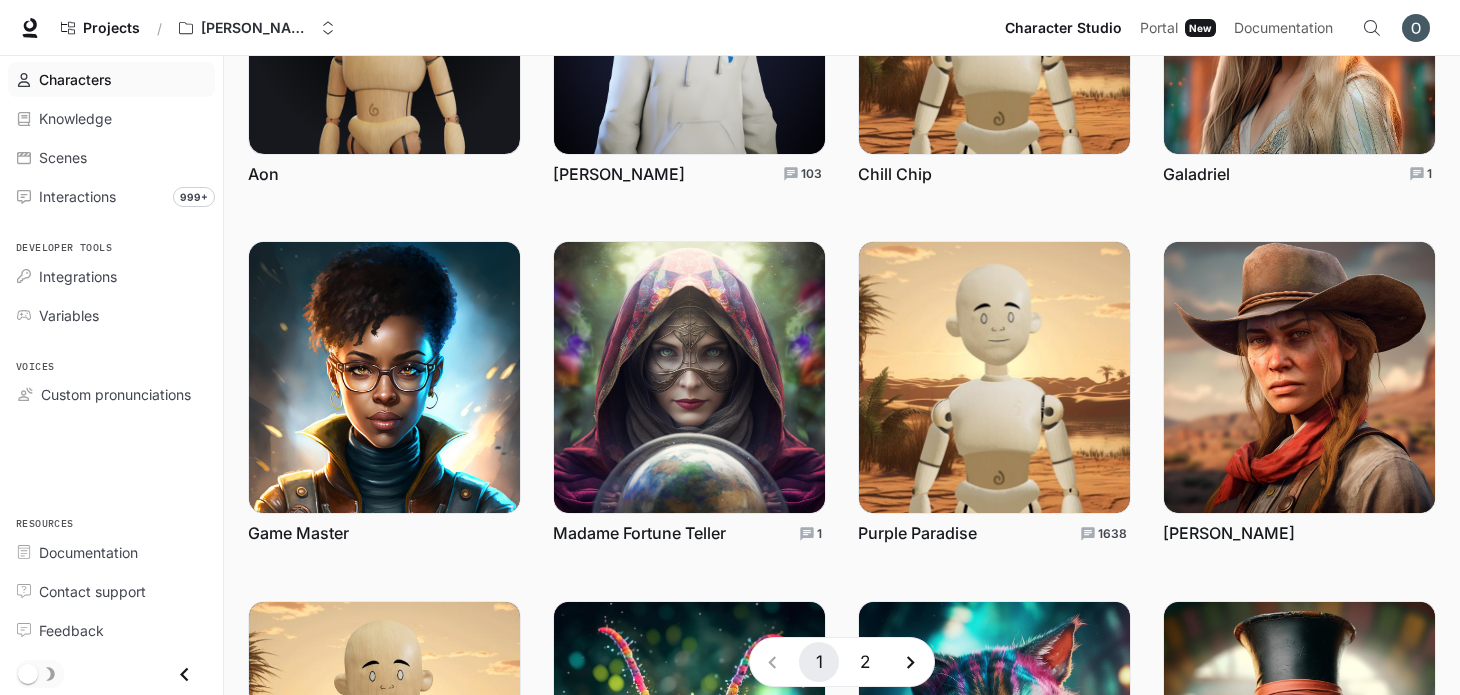 scroll, scrollTop: 256, scrollLeft: 0, axis: vertical 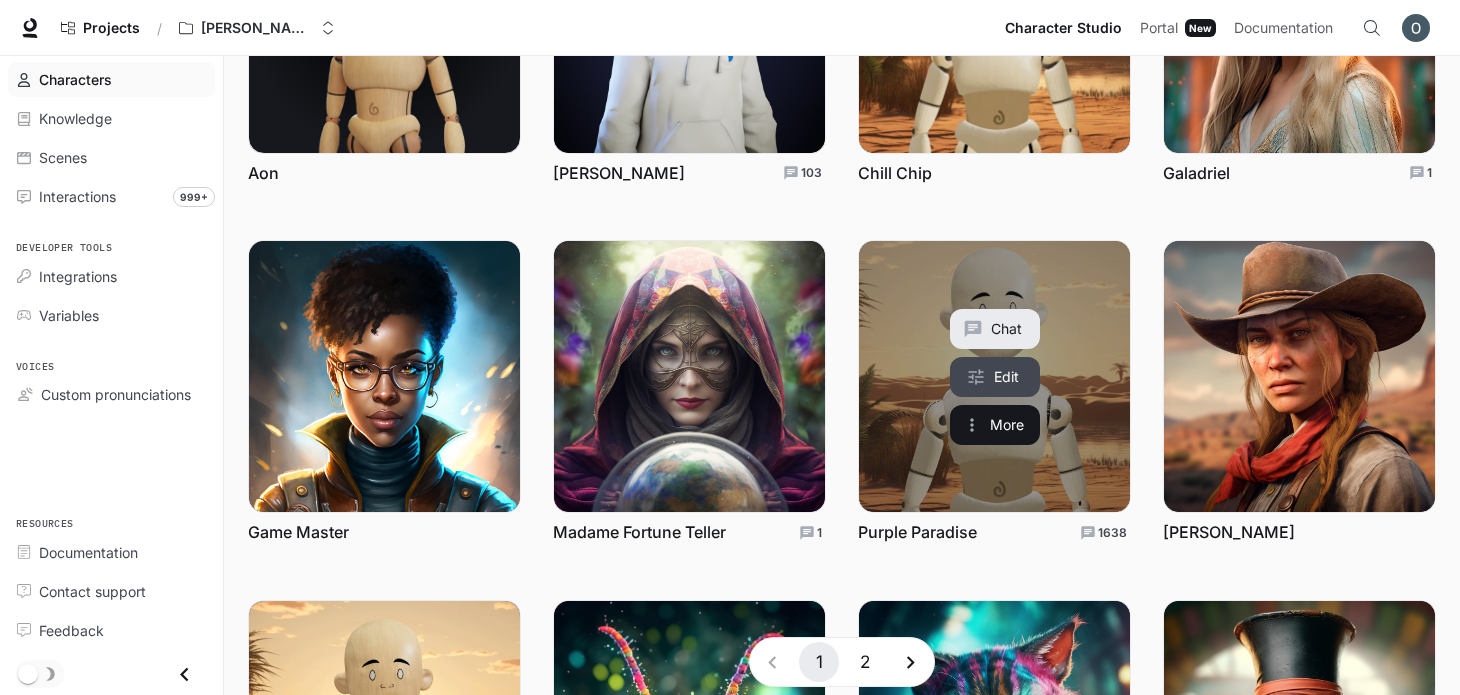 click 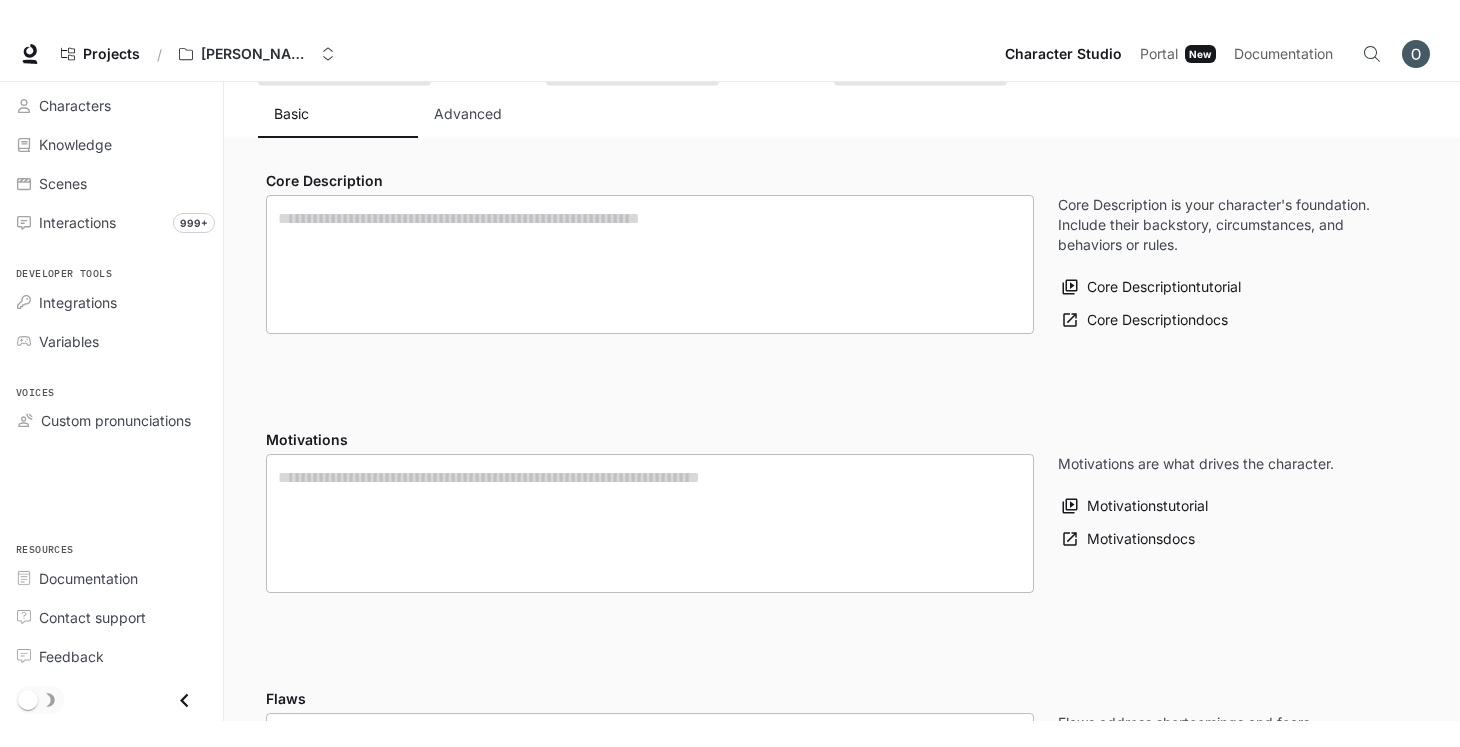 scroll, scrollTop: 0, scrollLeft: 0, axis: both 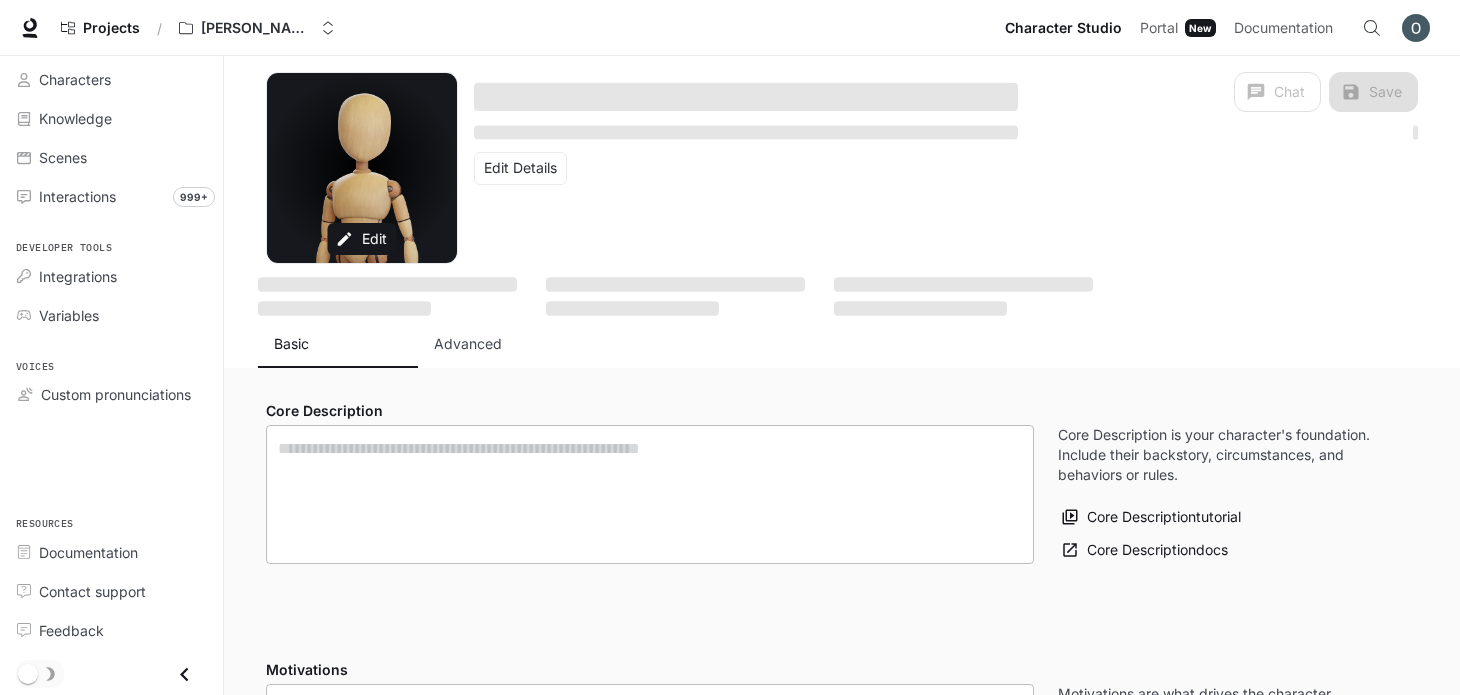 type on "**********" 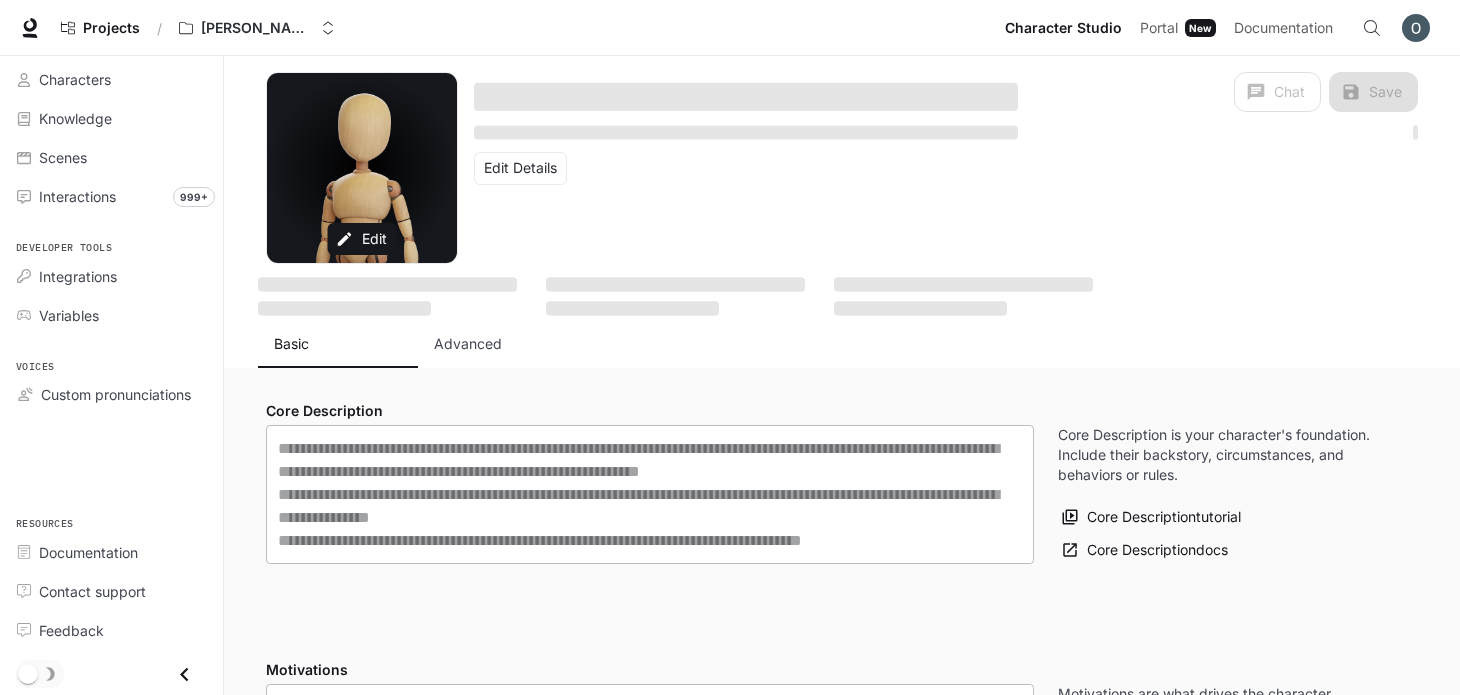 type on "**********" 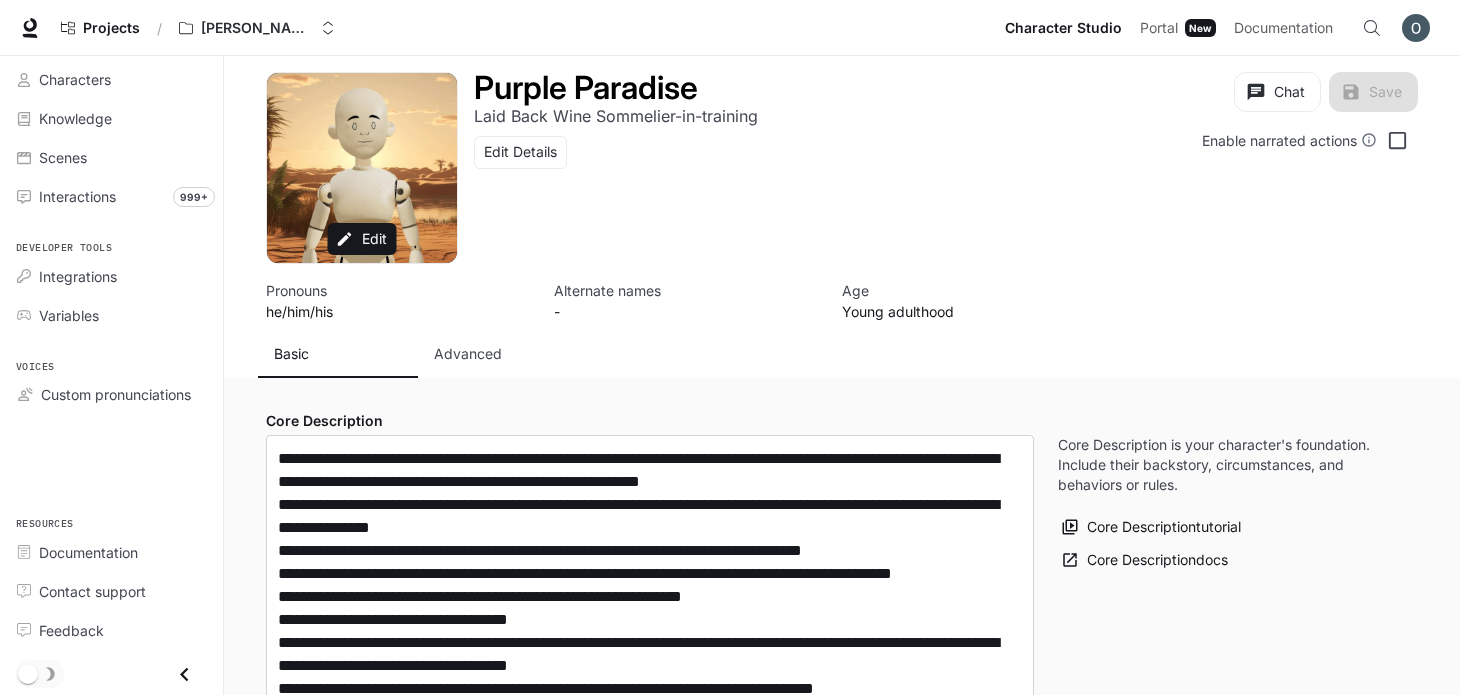 type on "**********" 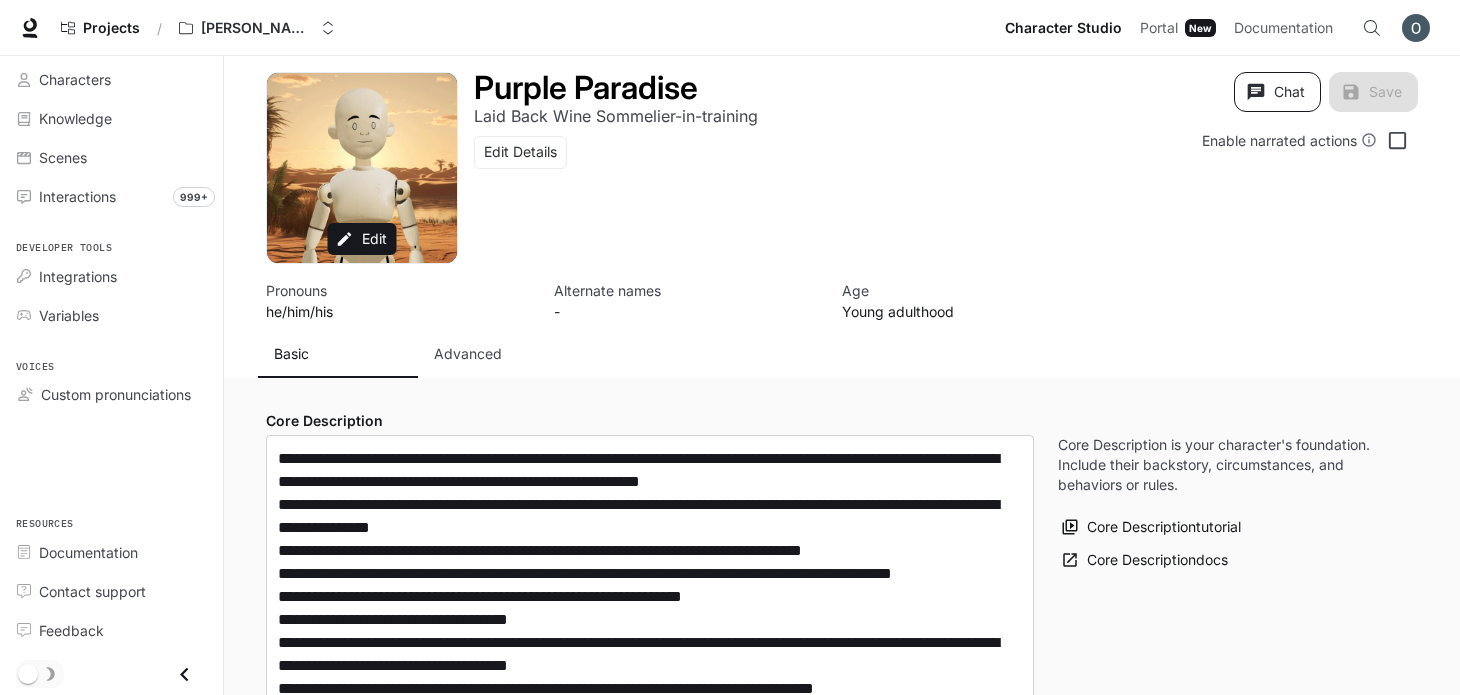 click on "Chat" at bounding box center (1277, 92) 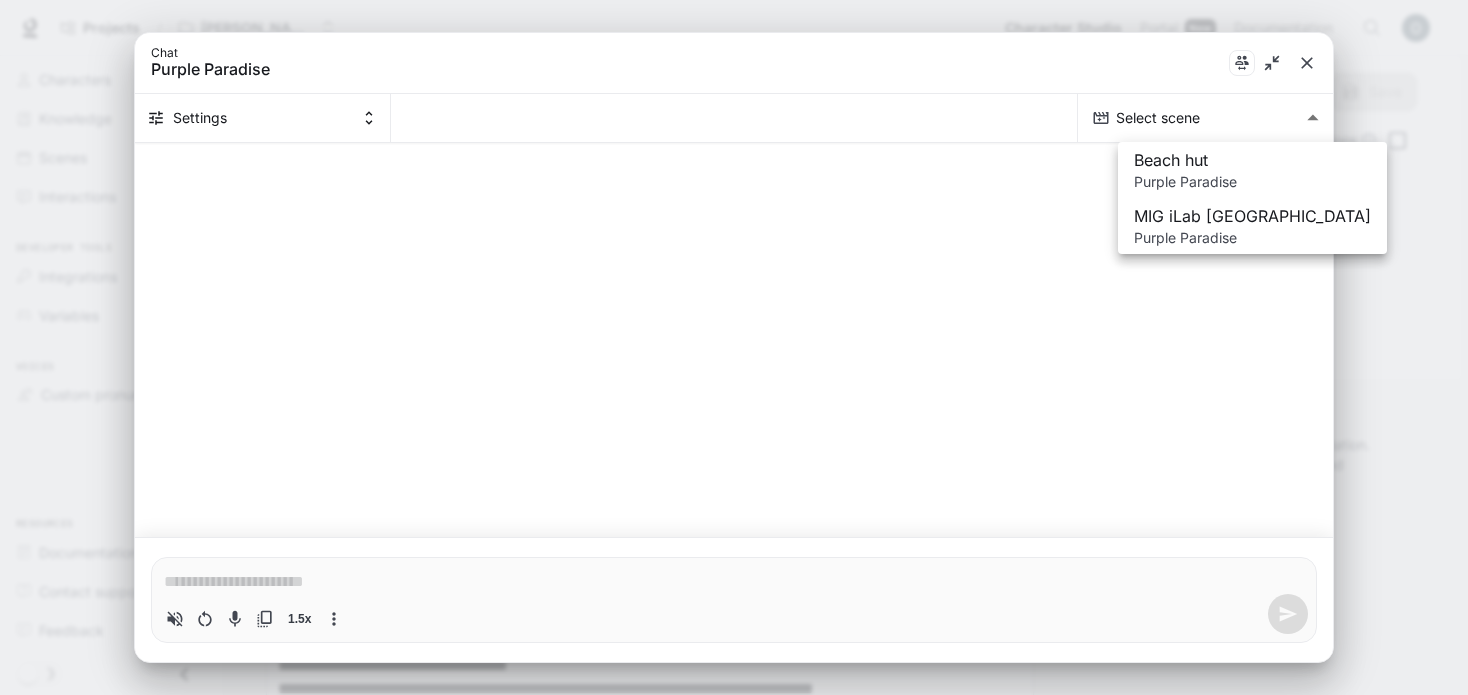 click on "**********" at bounding box center (734, 1983) 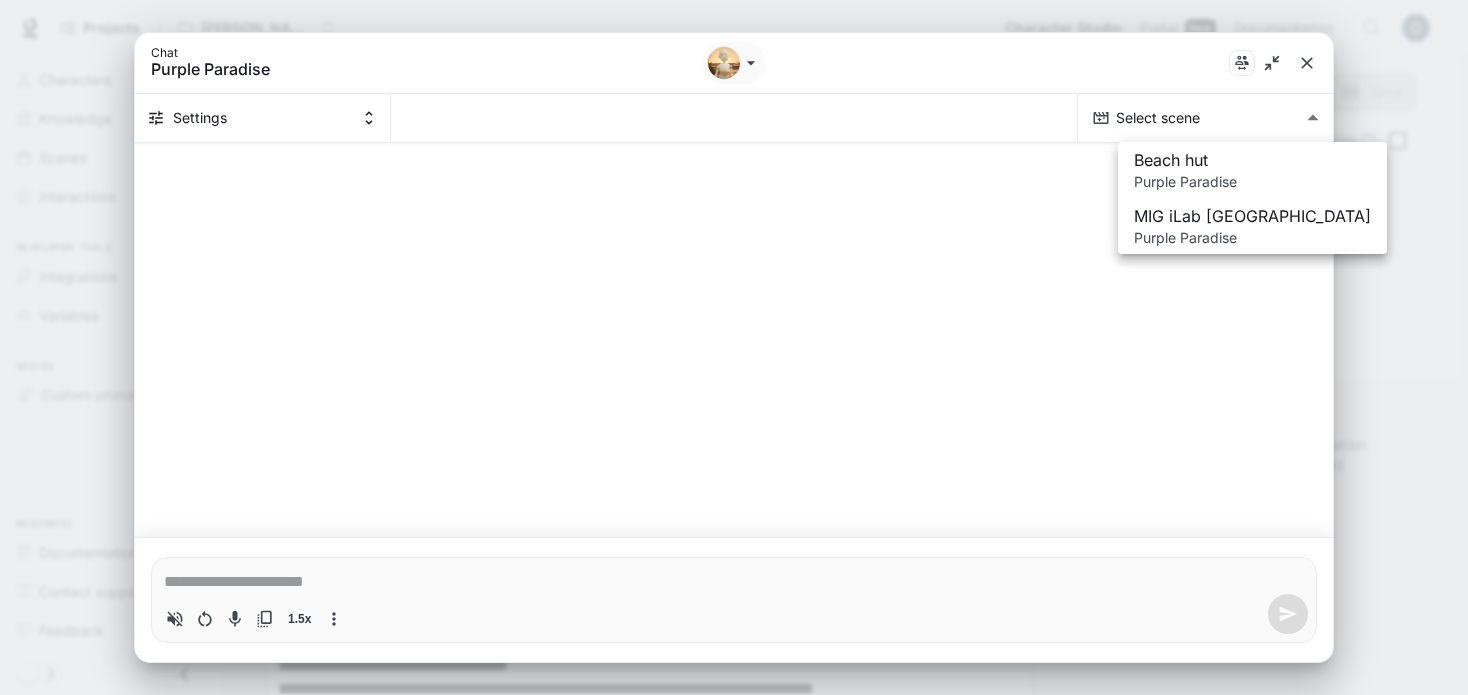 type on "*" 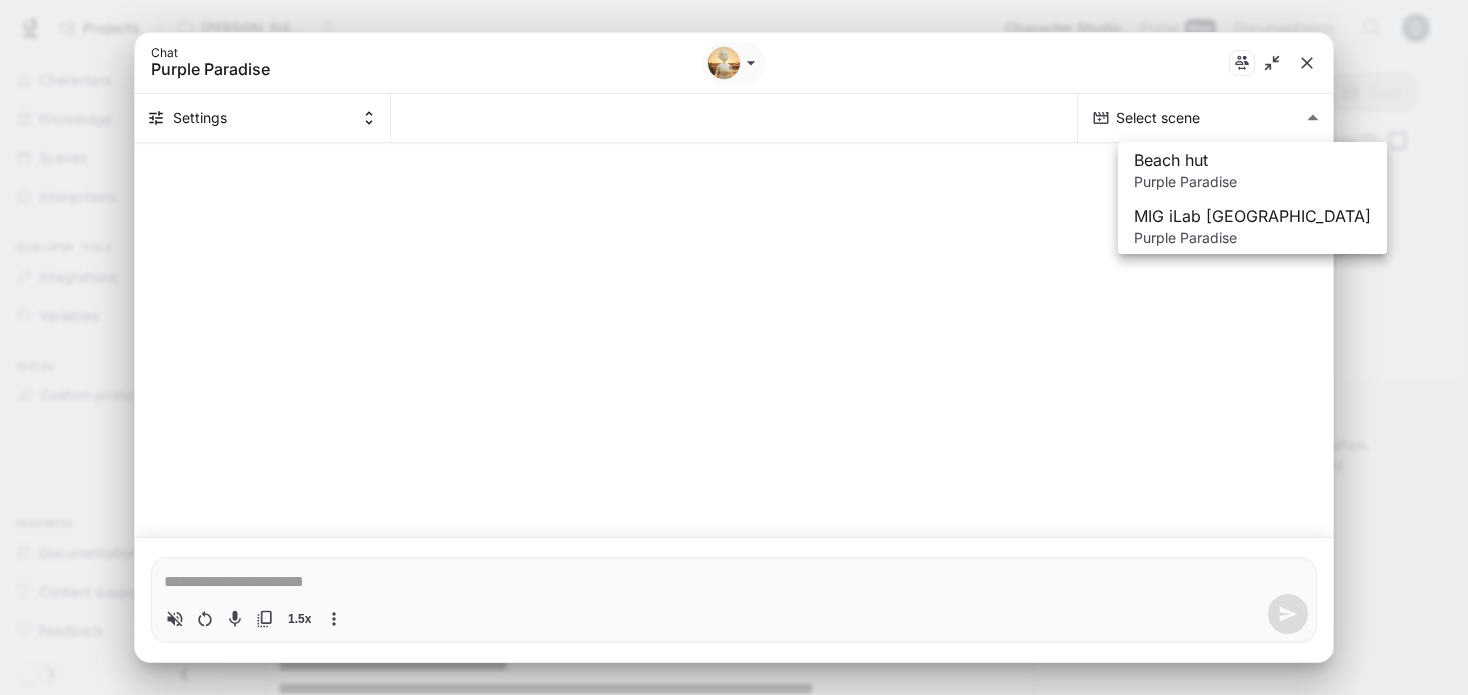 click at bounding box center [734, 343] 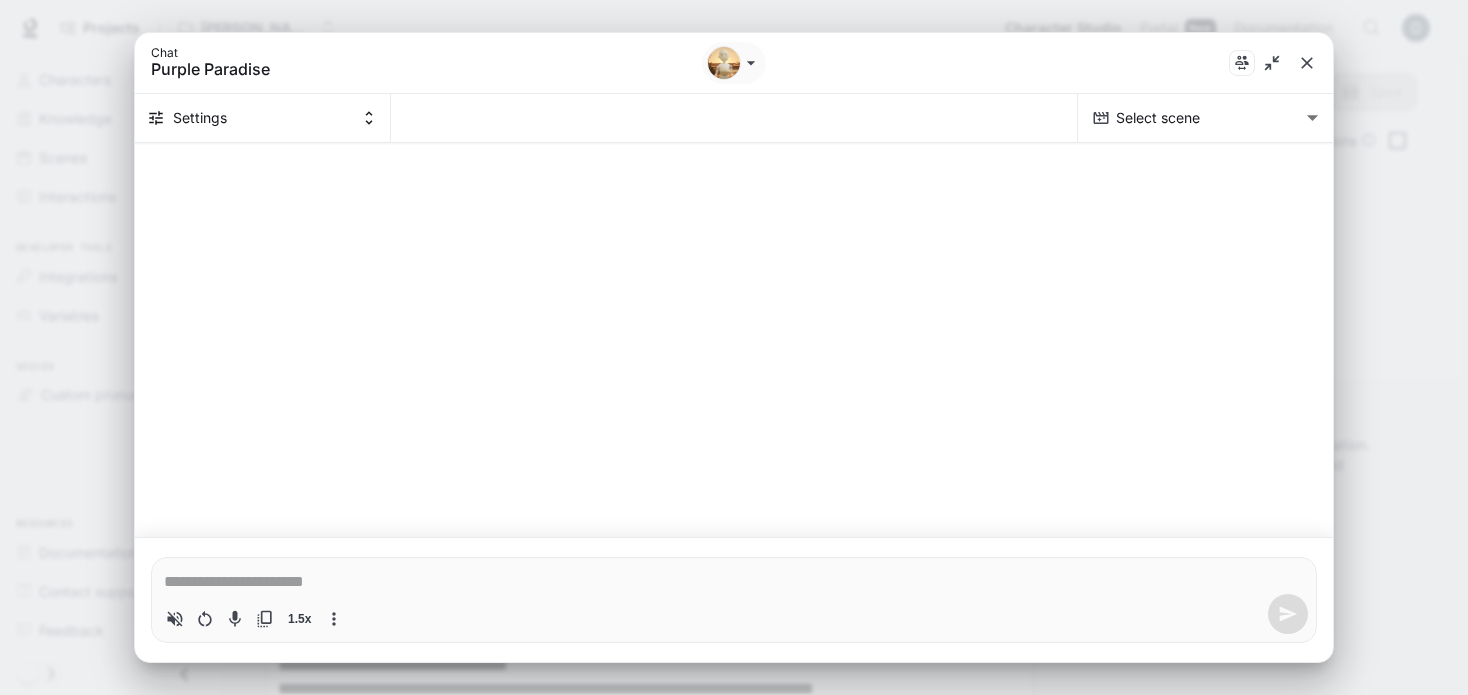 click 